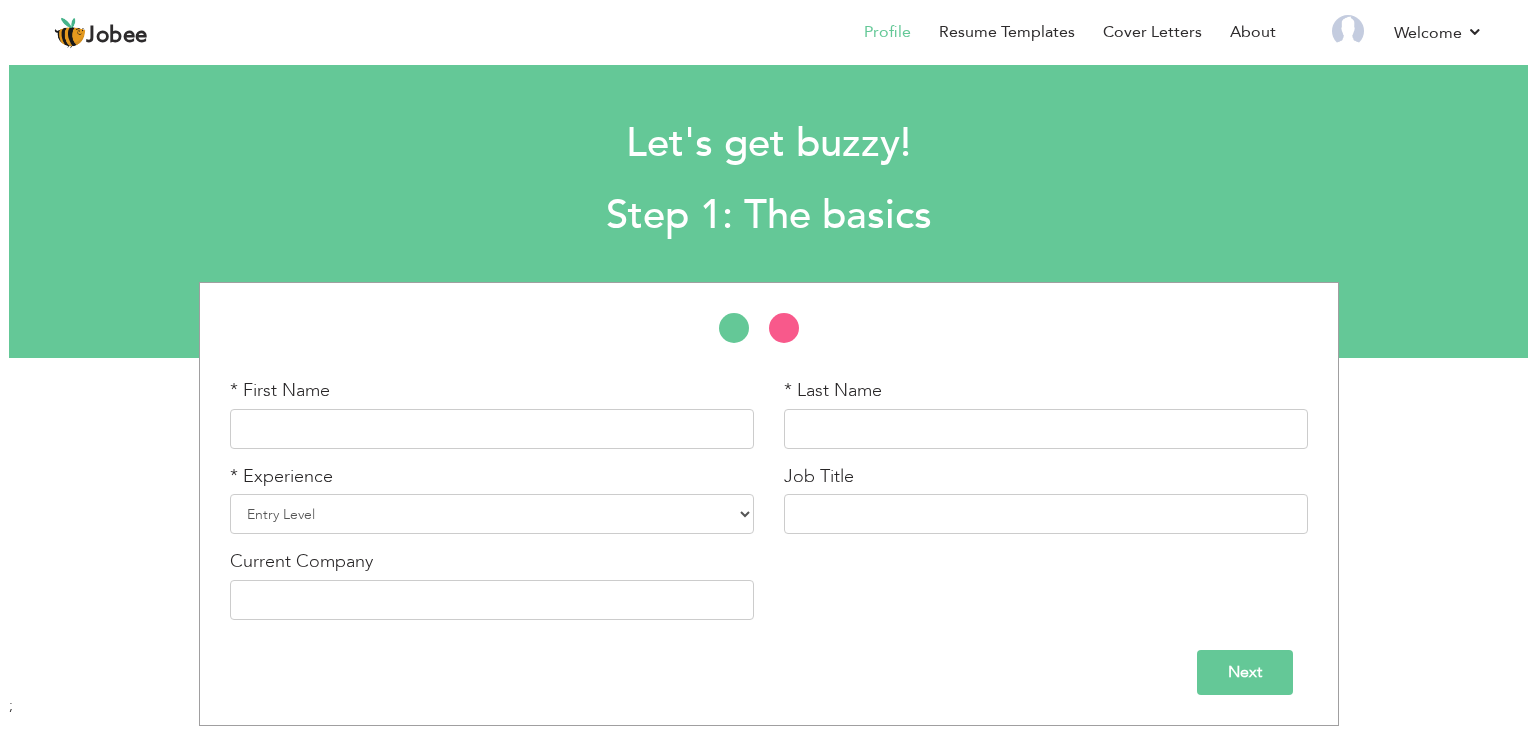 scroll, scrollTop: 0, scrollLeft: 0, axis: both 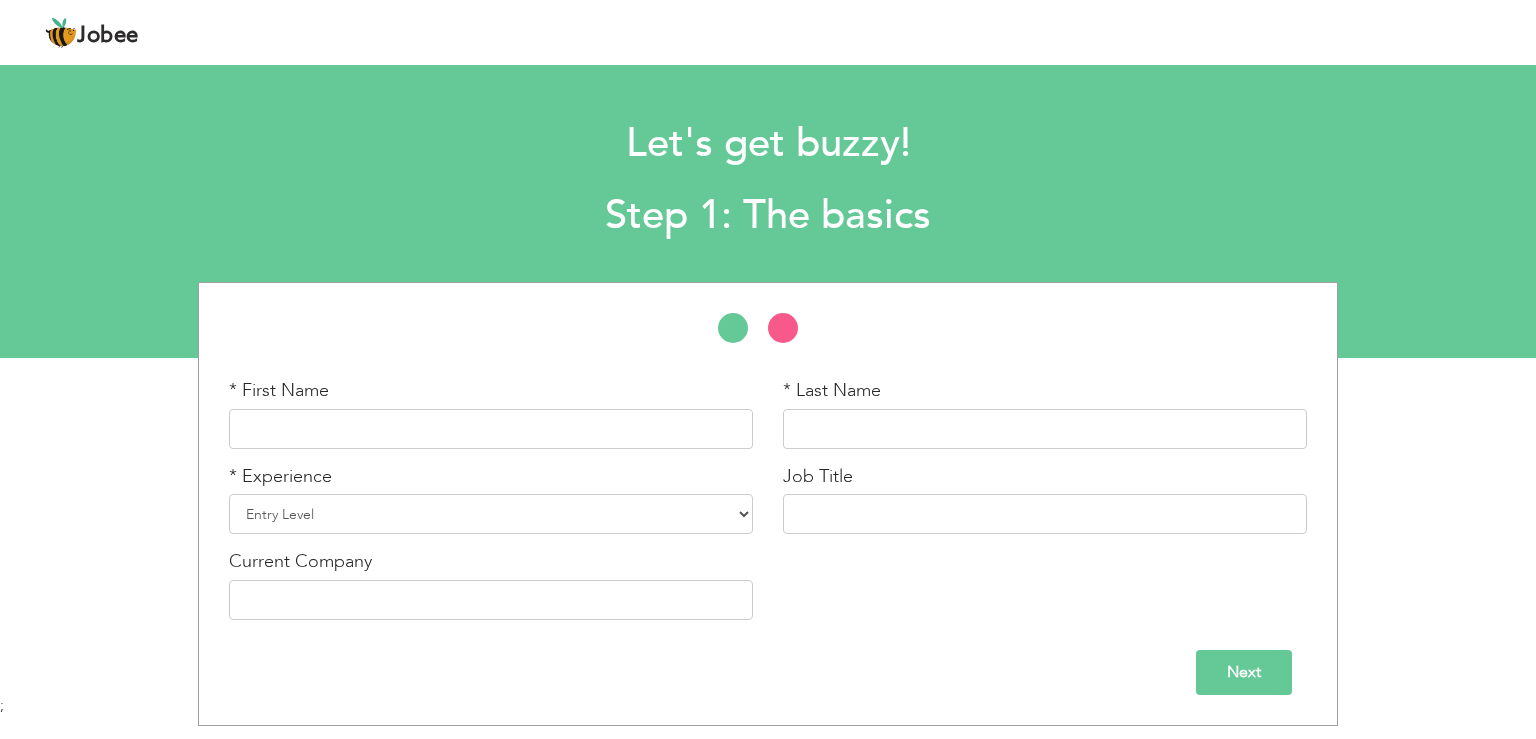 click on "* First Name" at bounding box center (491, 421) 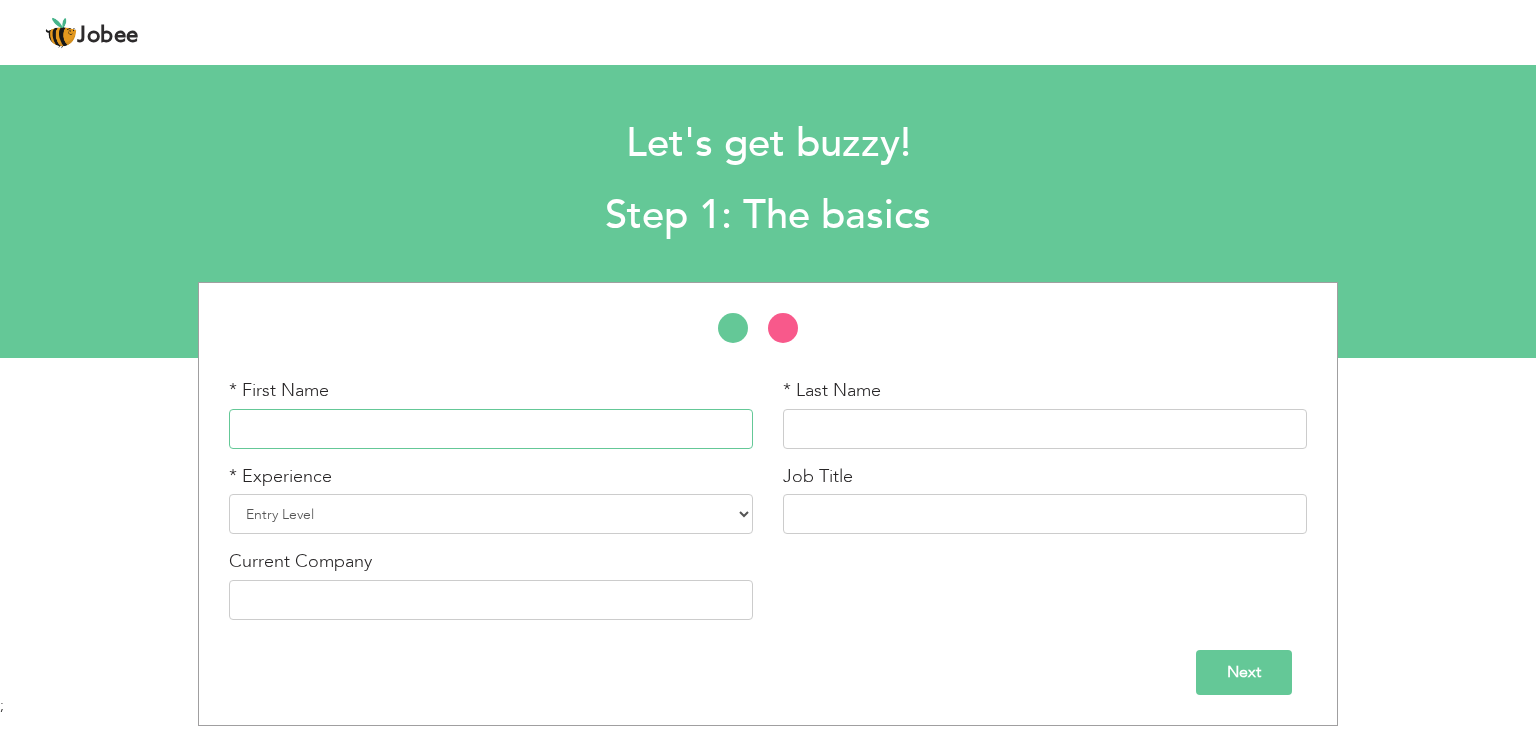click at bounding box center (491, 429) 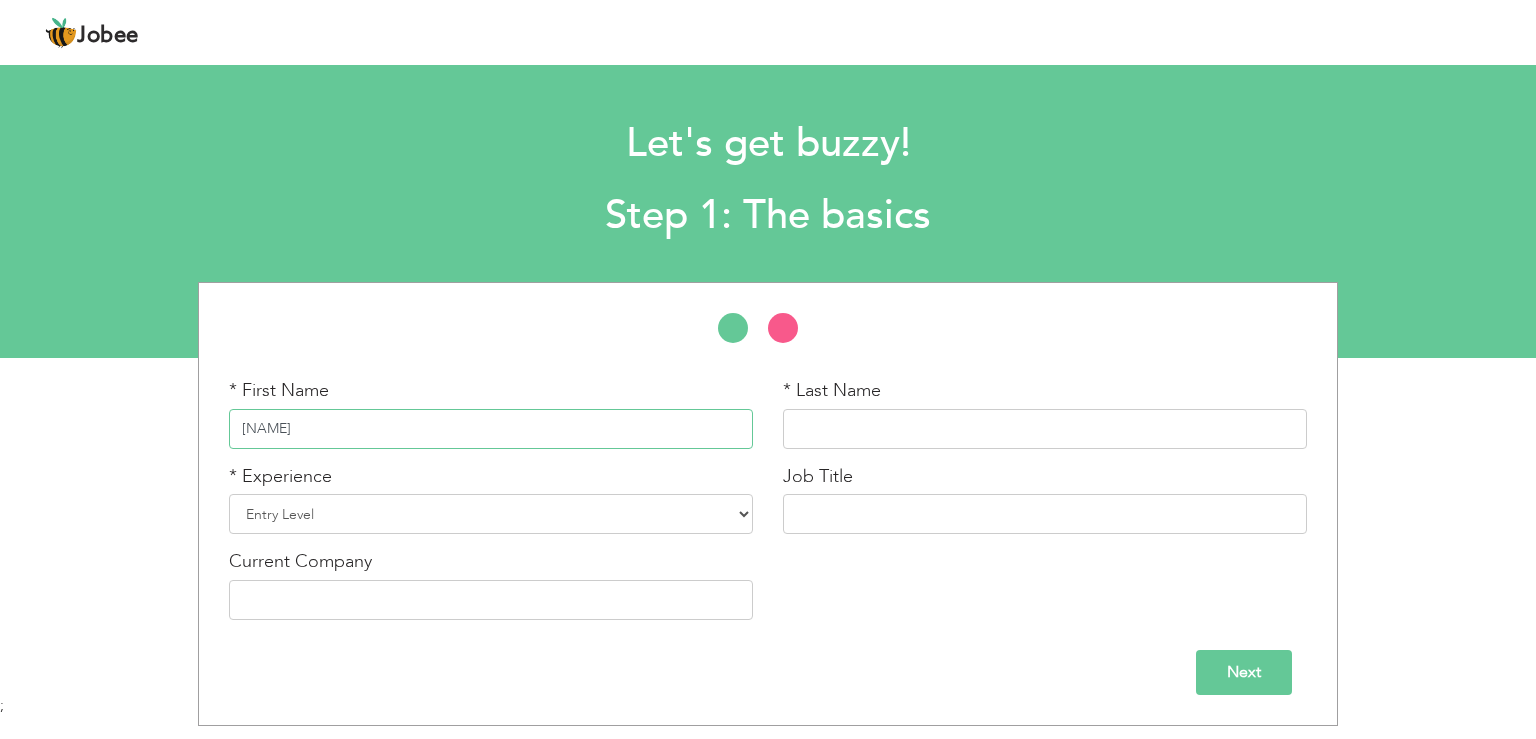 type on "[FIRST]" 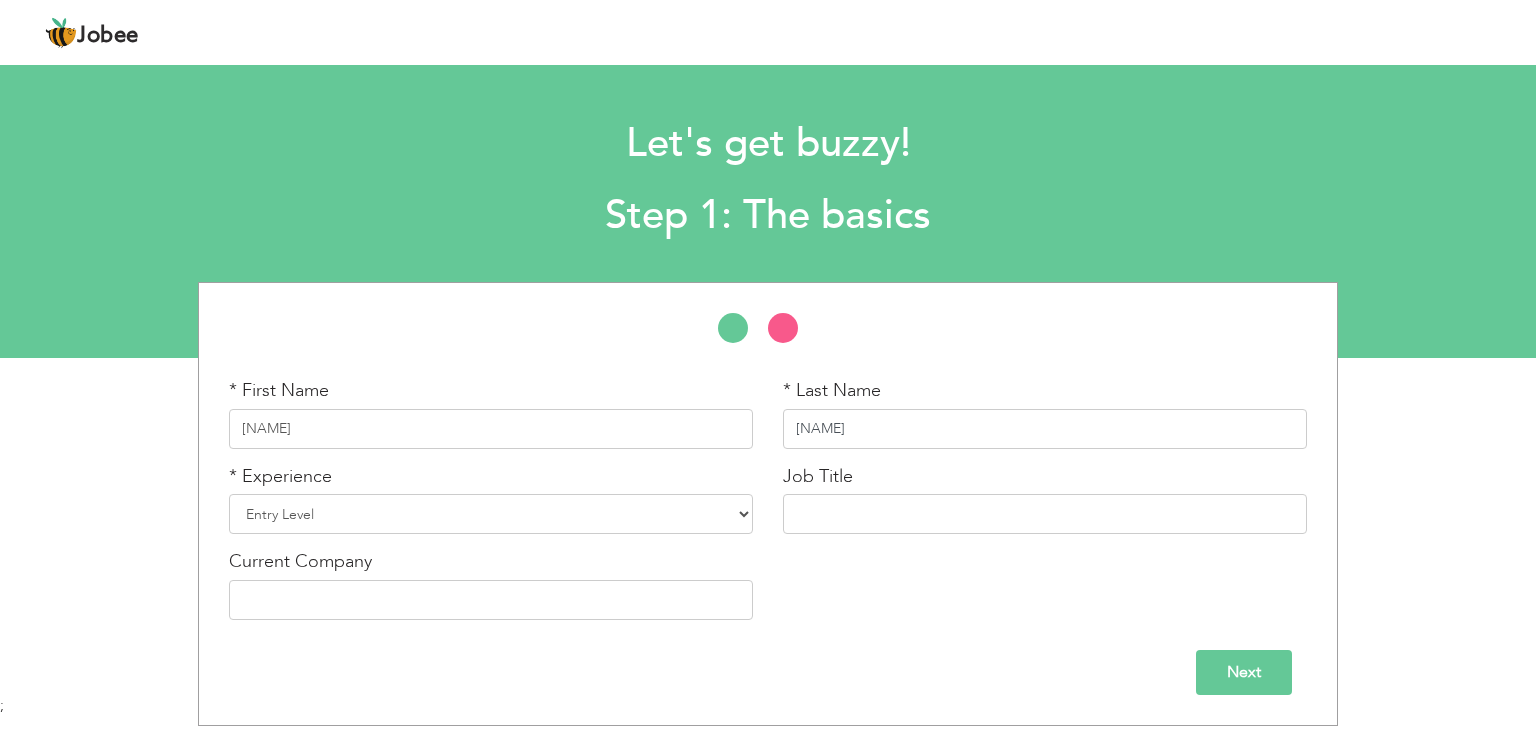 type on "[FIRST]" 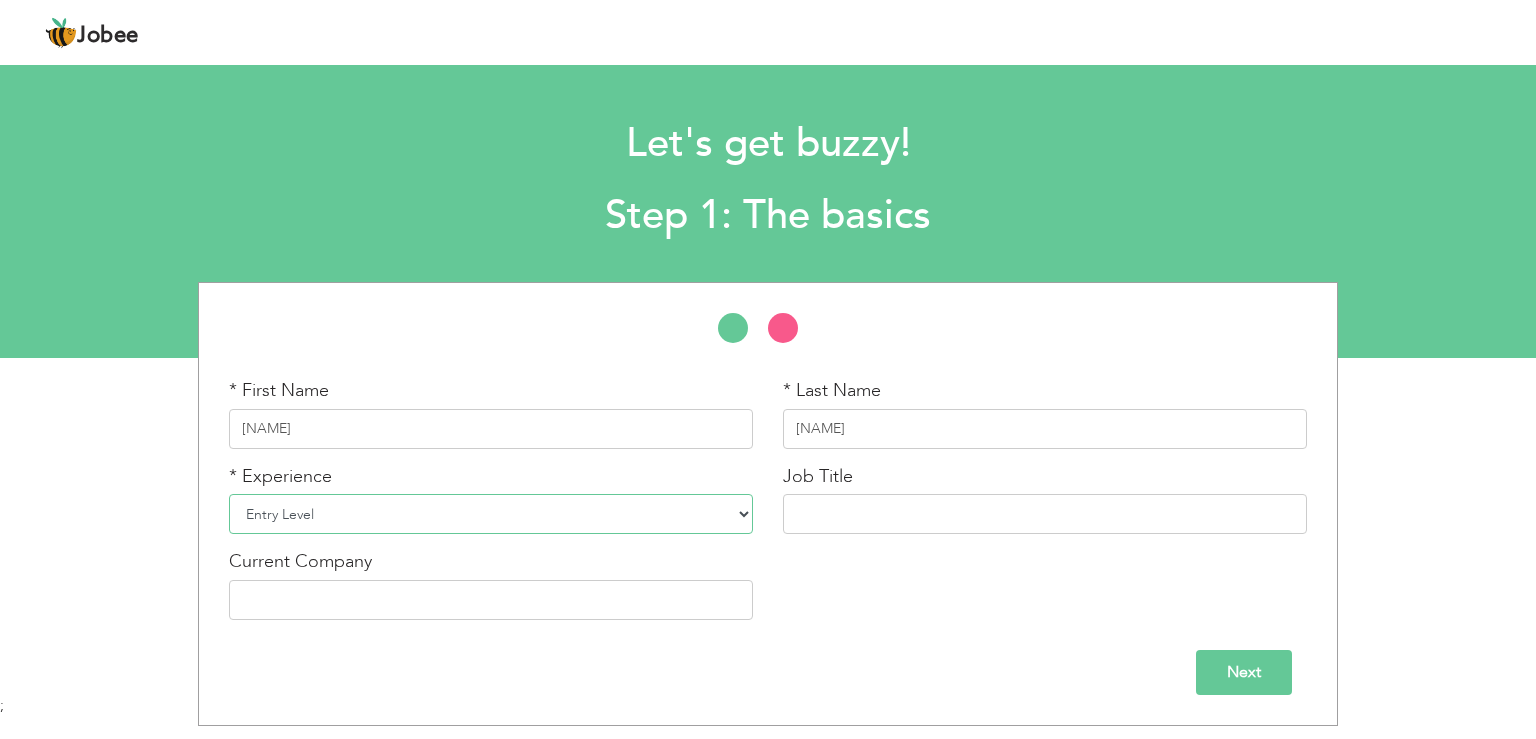 select on "7" 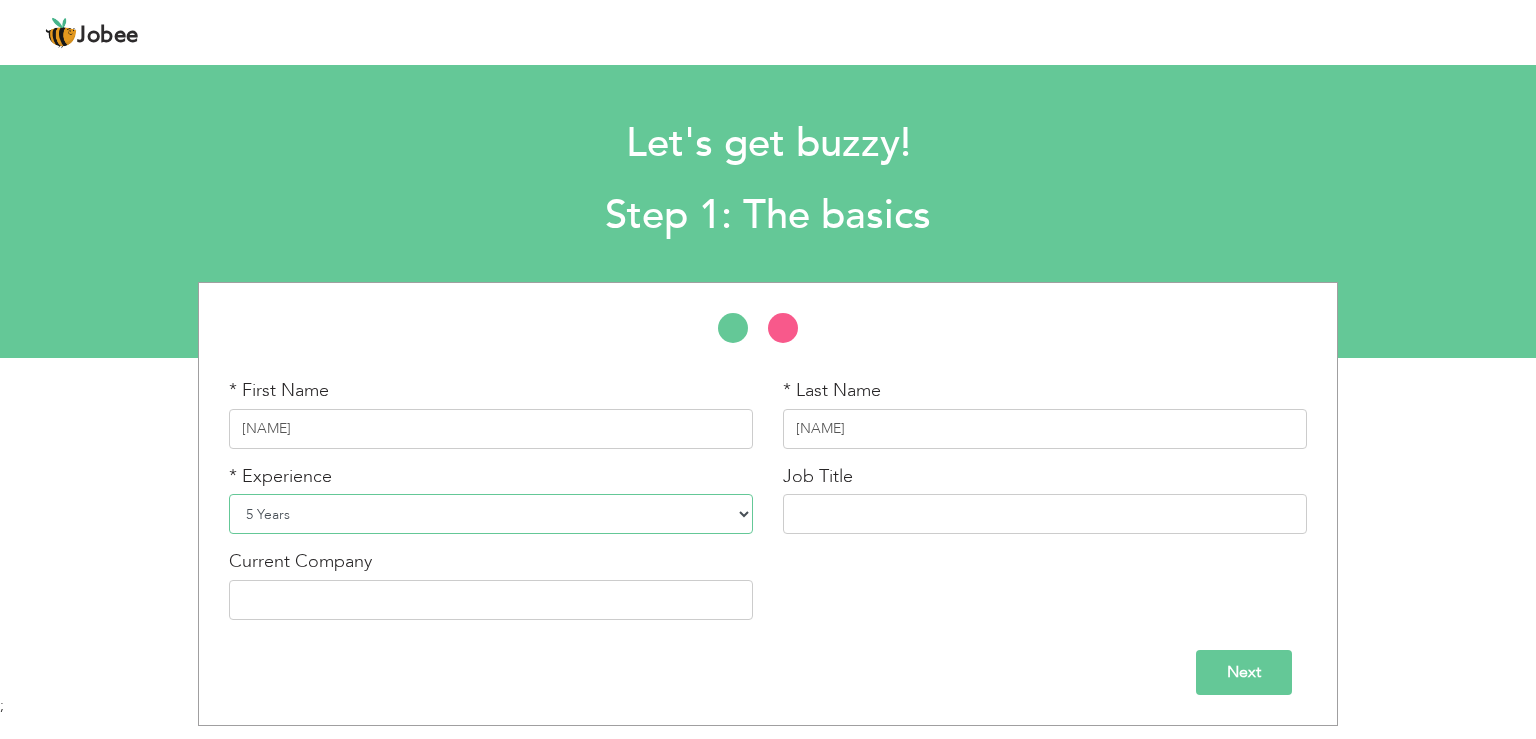 click on "5 Years" at bounding box center [0, 0] 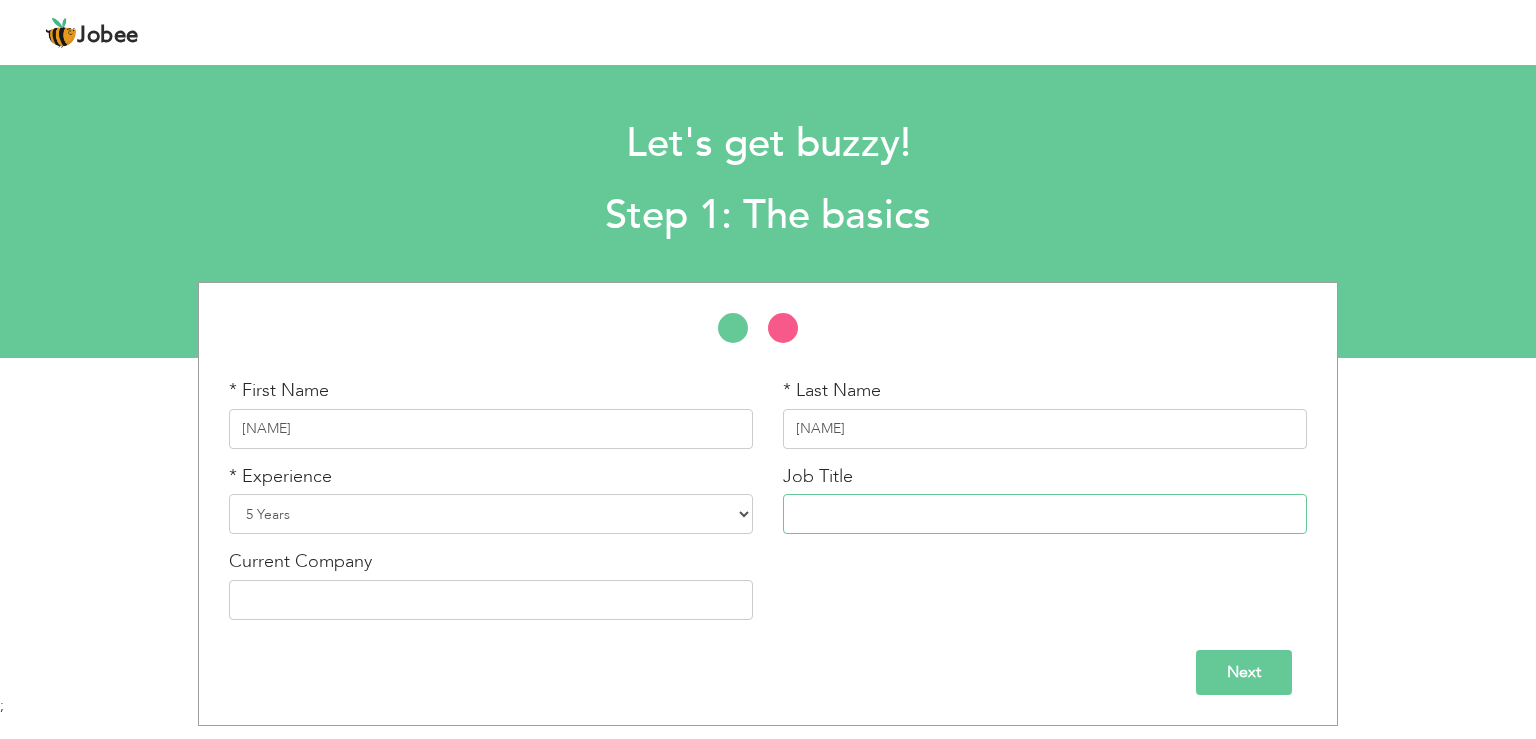 click at bounding box center (1045, 514) 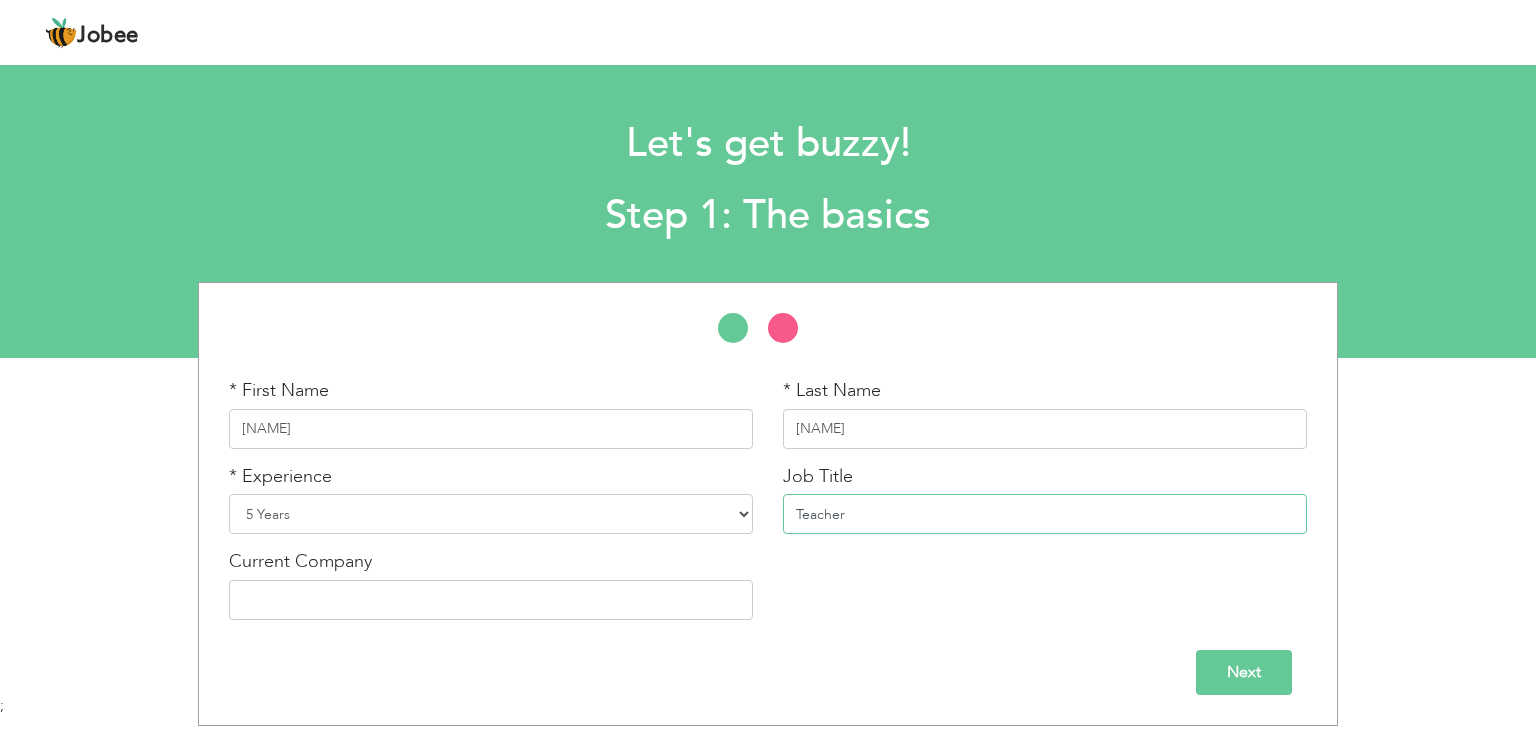 type on "Teacher" 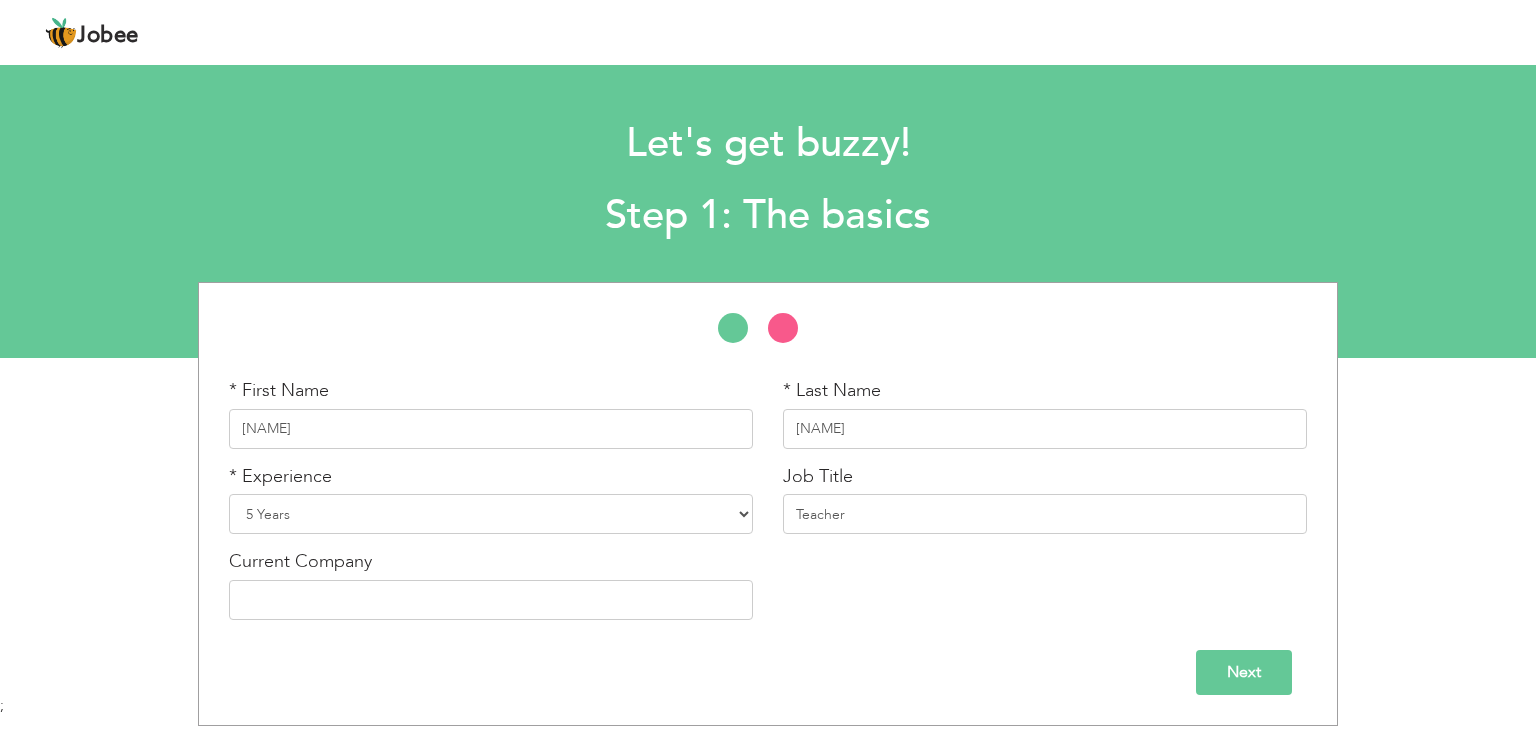 click on "Current Company" at bounding box center (491, 592) 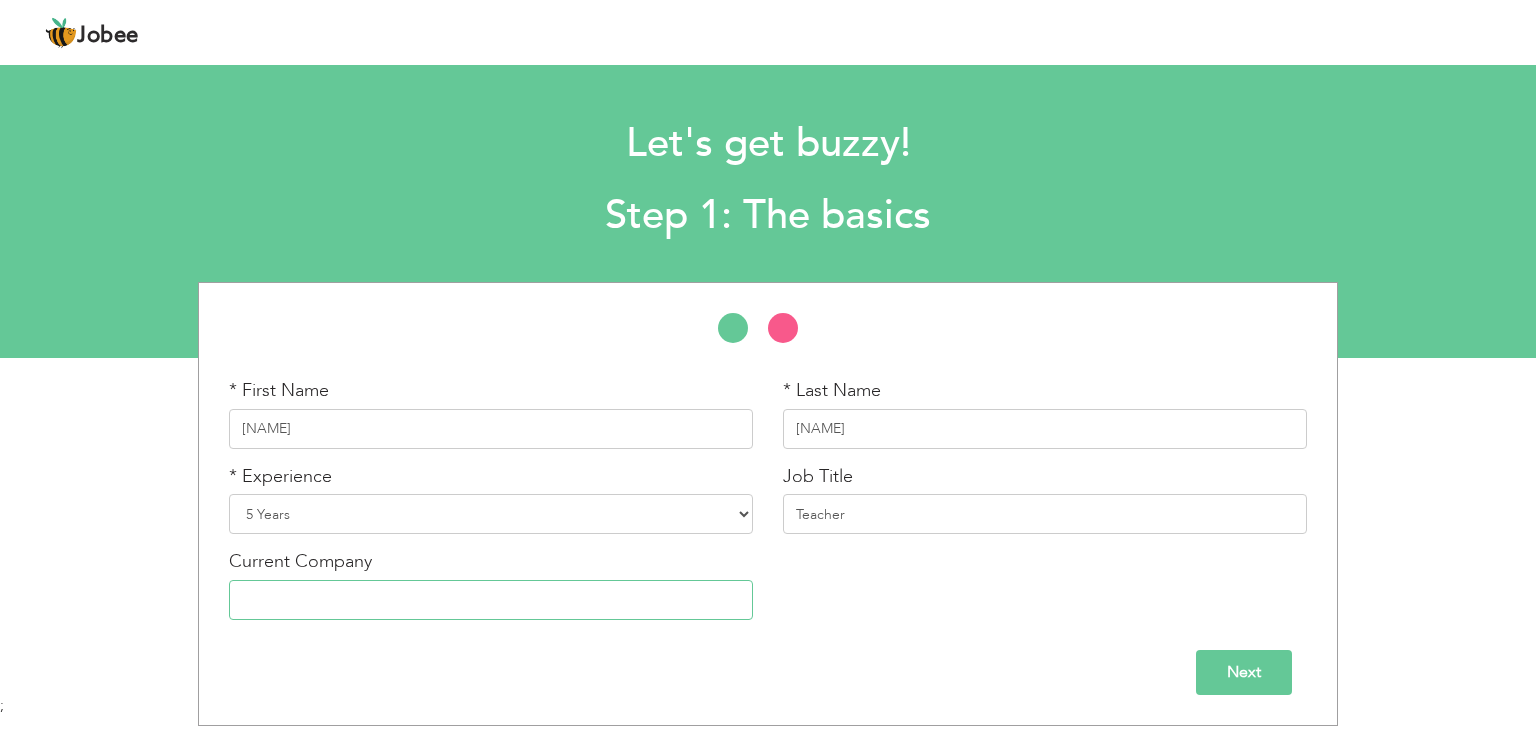click at bounding box center (491, 600) 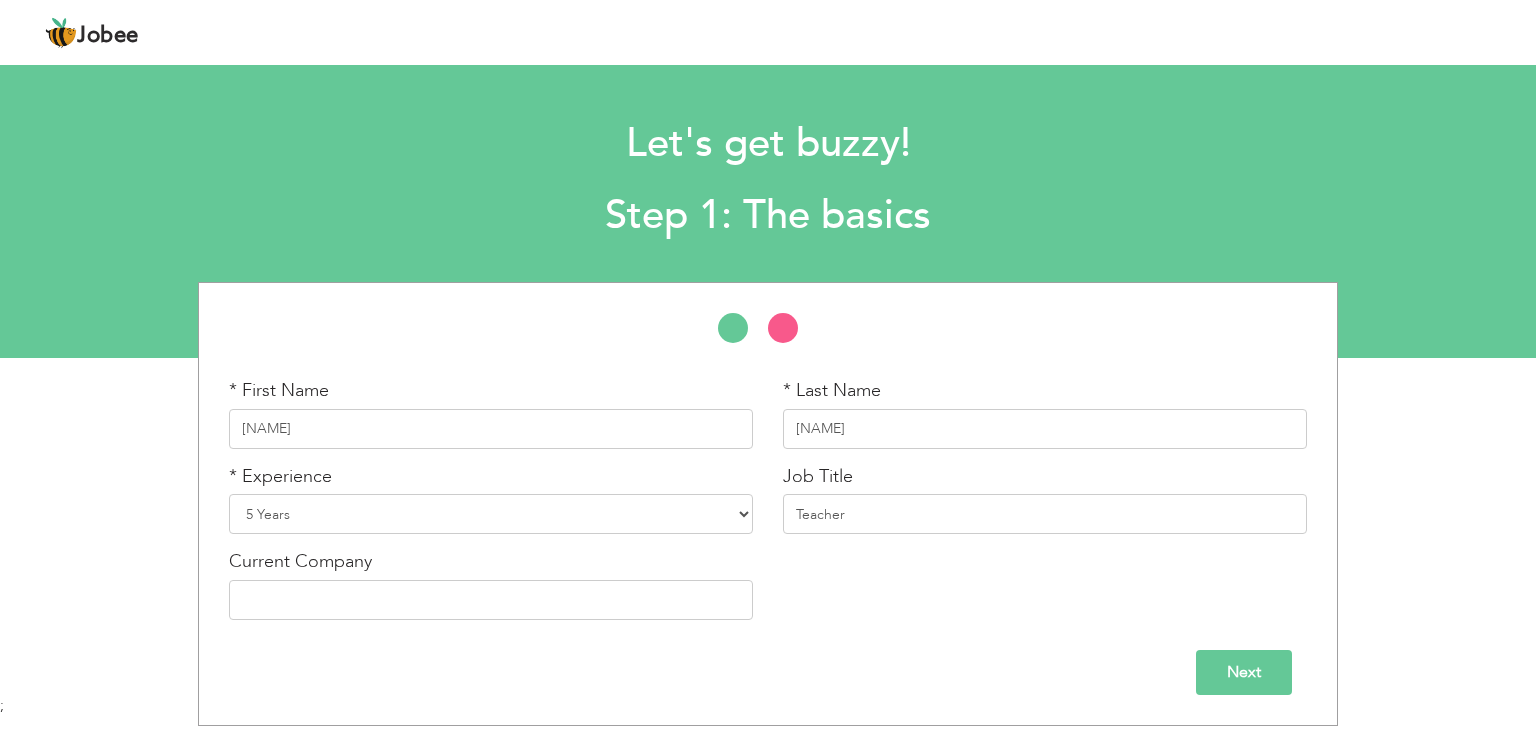 click on "Next" at bounding box center (1244, 672) 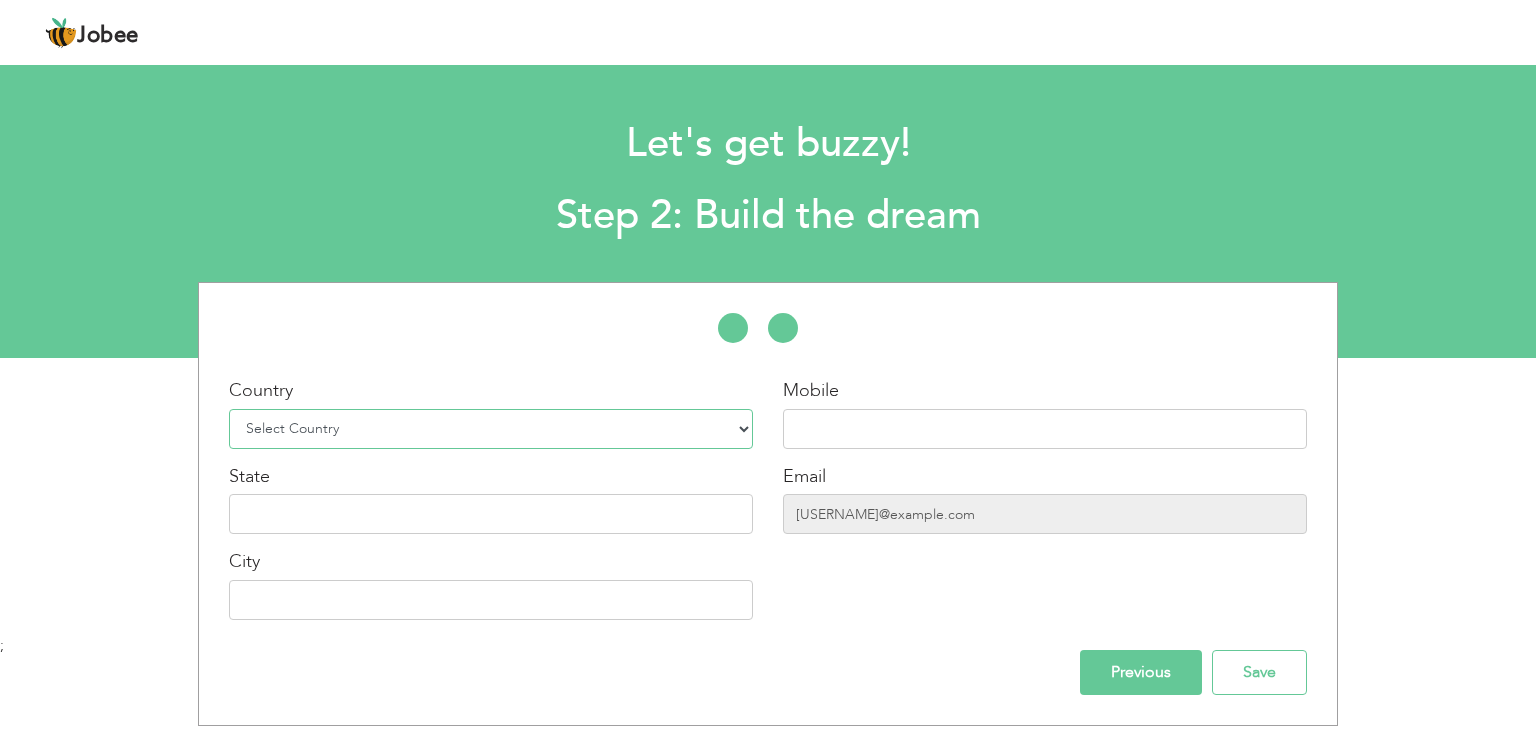select on "166" 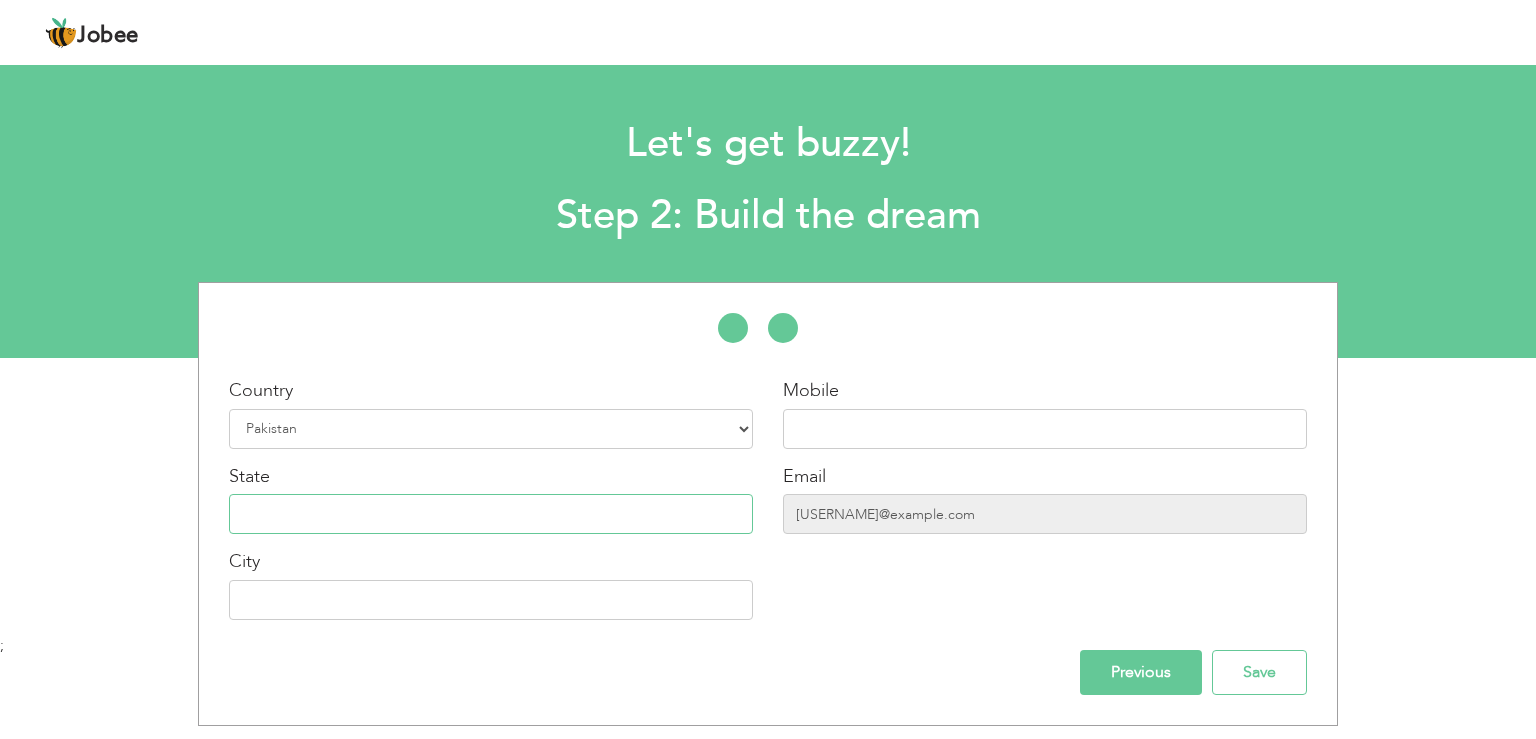 click at bounding box center (491, 514) 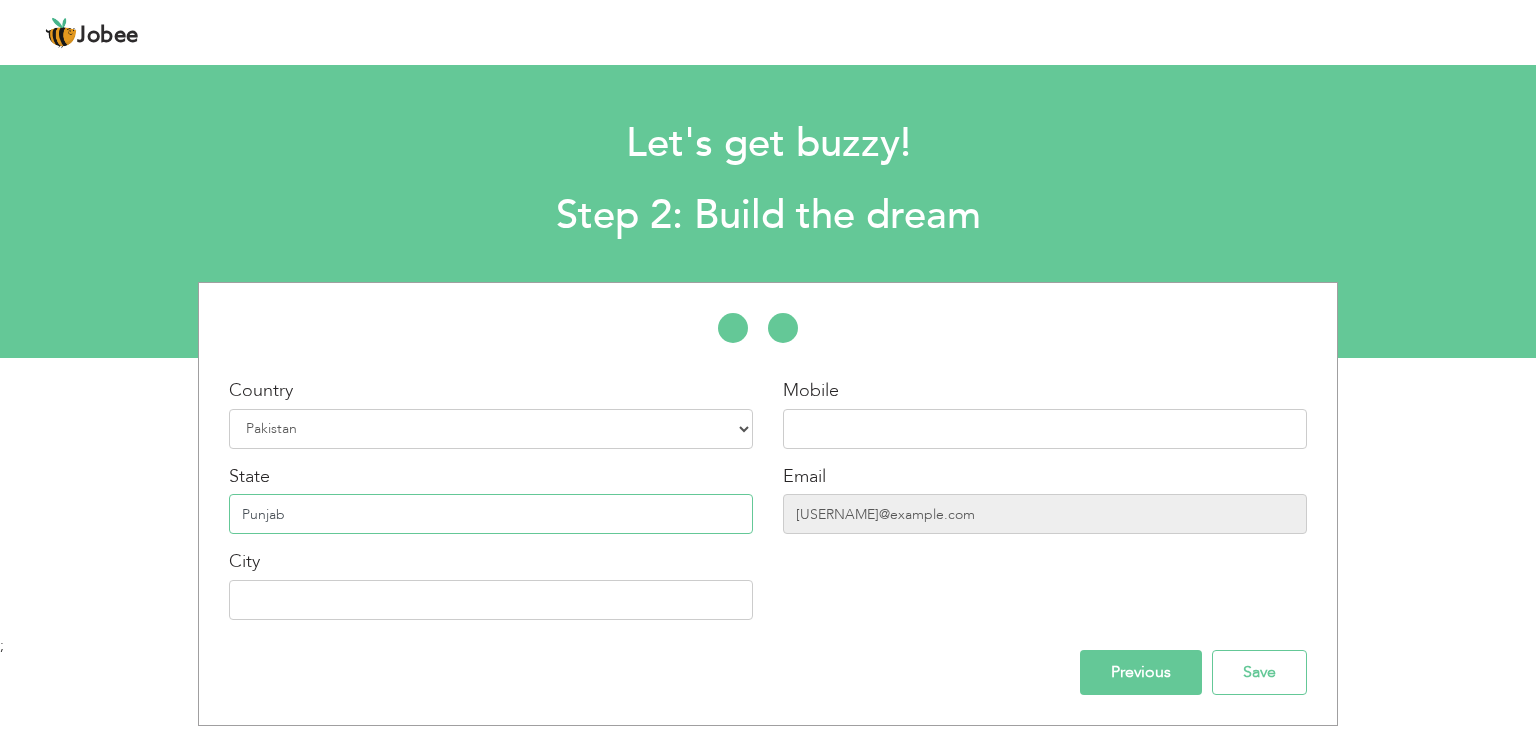 type on "Punjab" 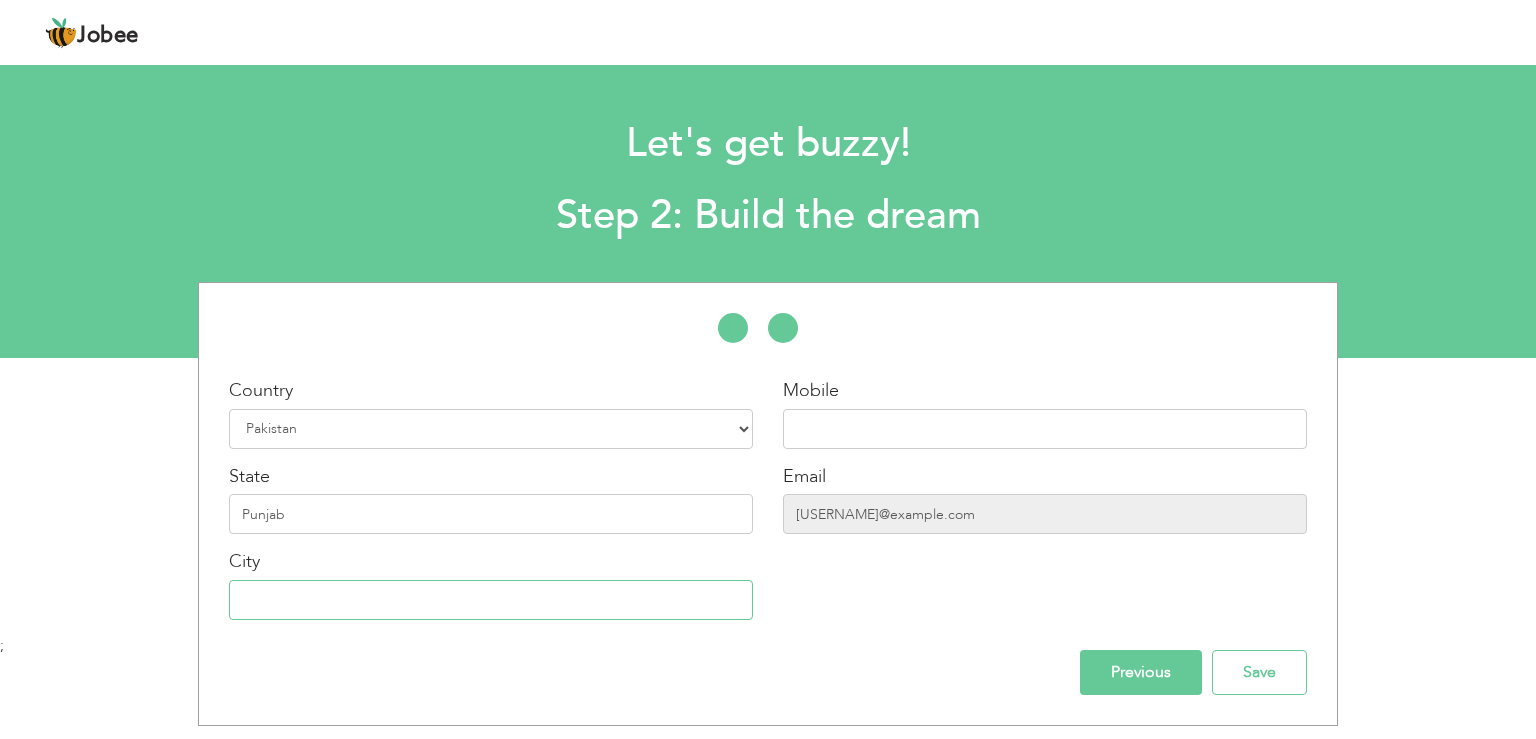 click at bounding box center (491, 600) 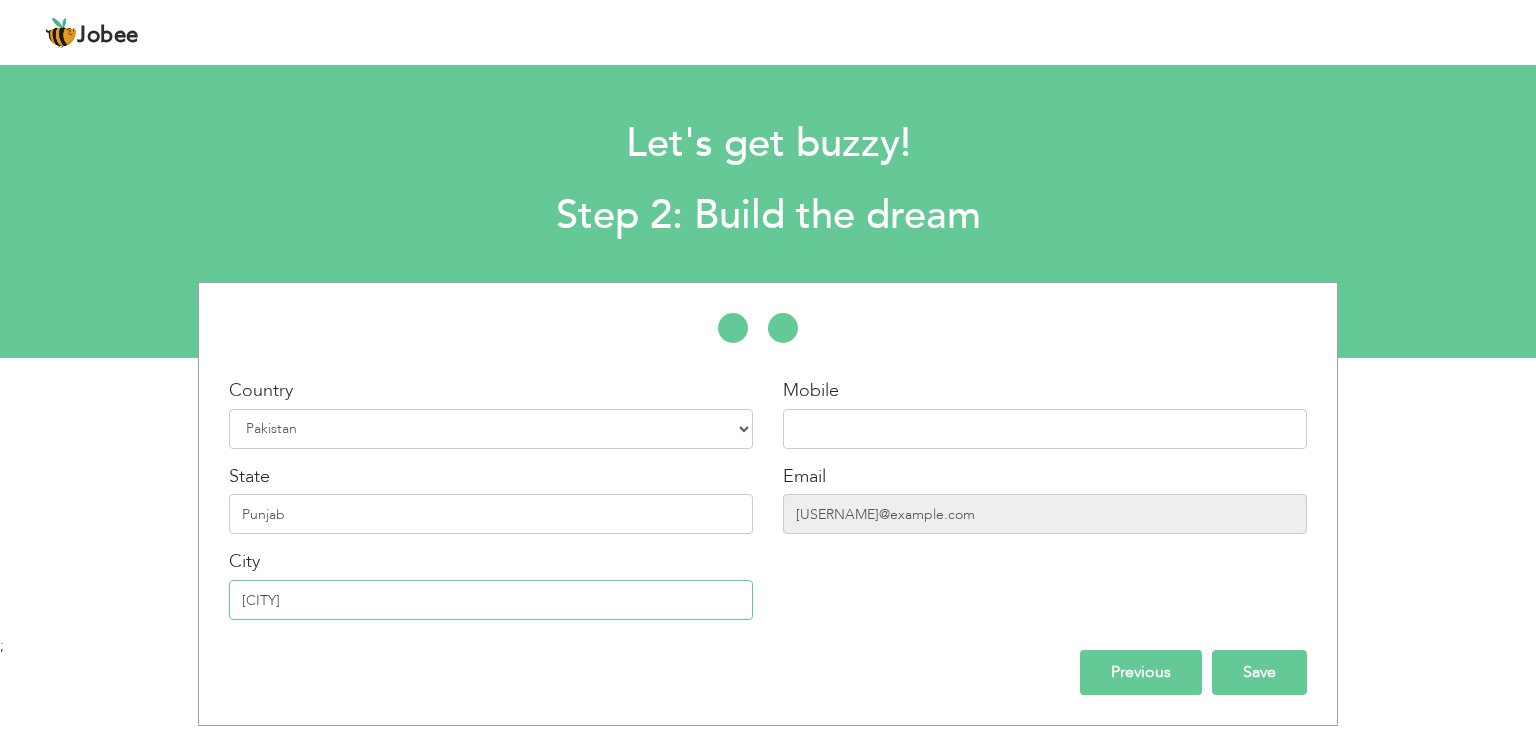 type on "[CITY]" 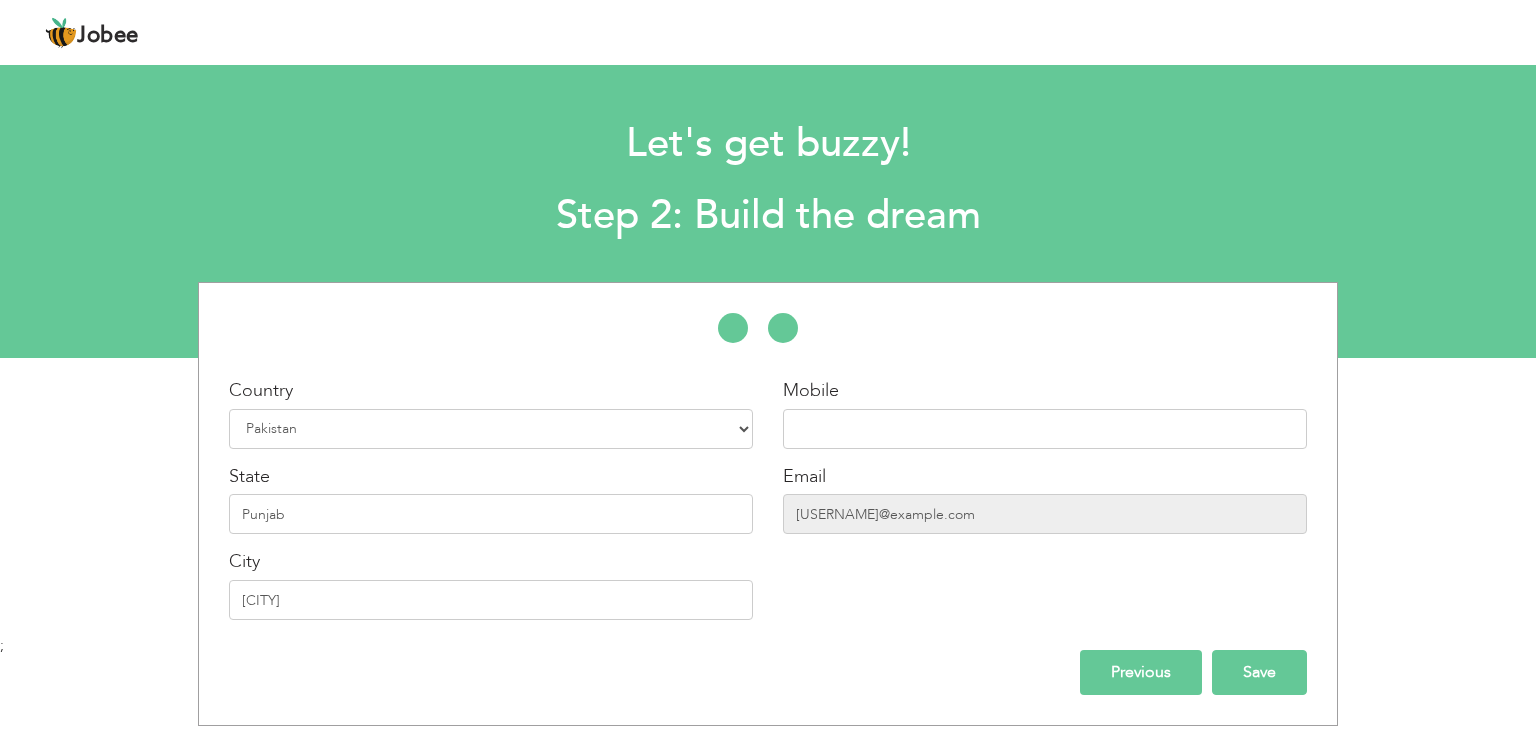 click on "Save" at bounding box center (1259, 672) 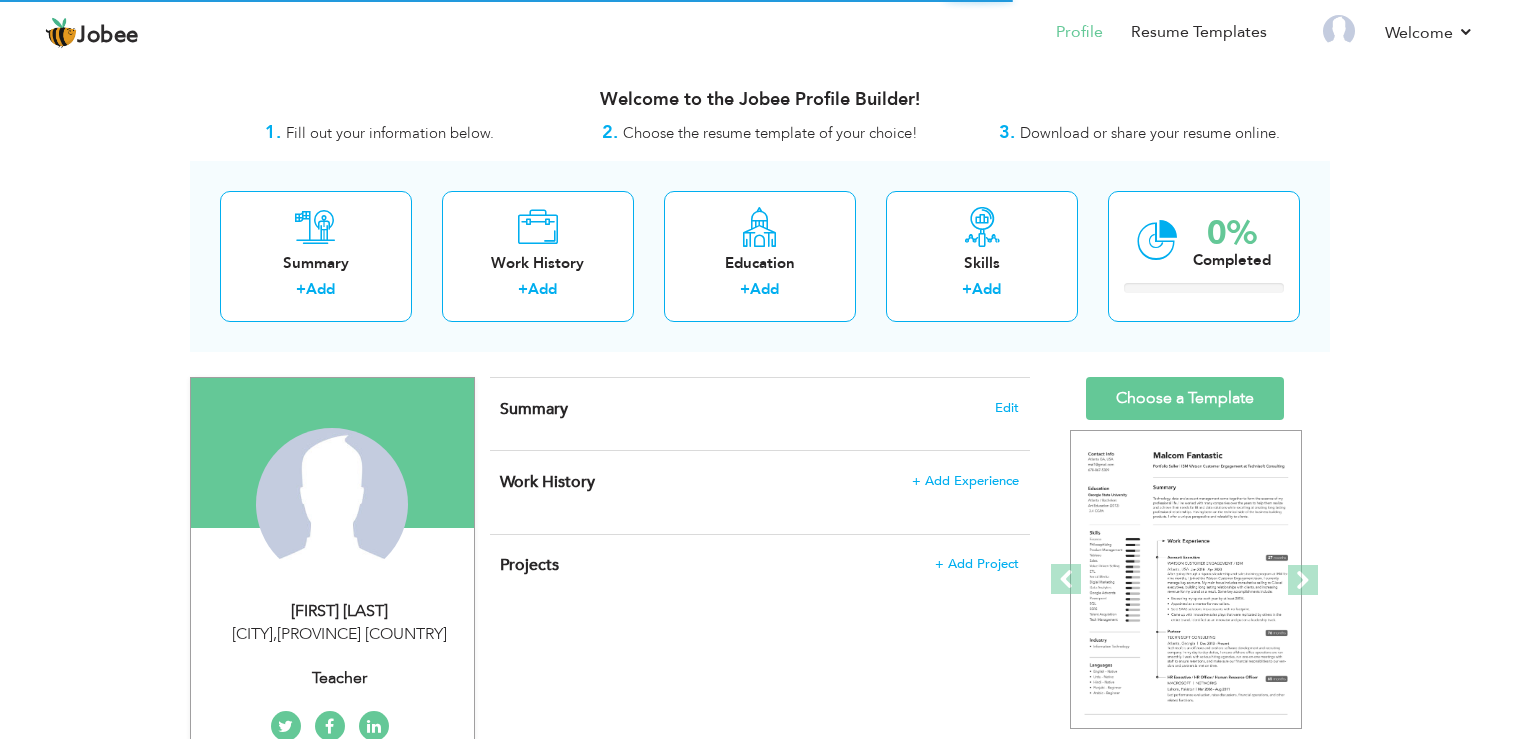scroll, scrollTop: 0, scrollLeft: 0, axis: both 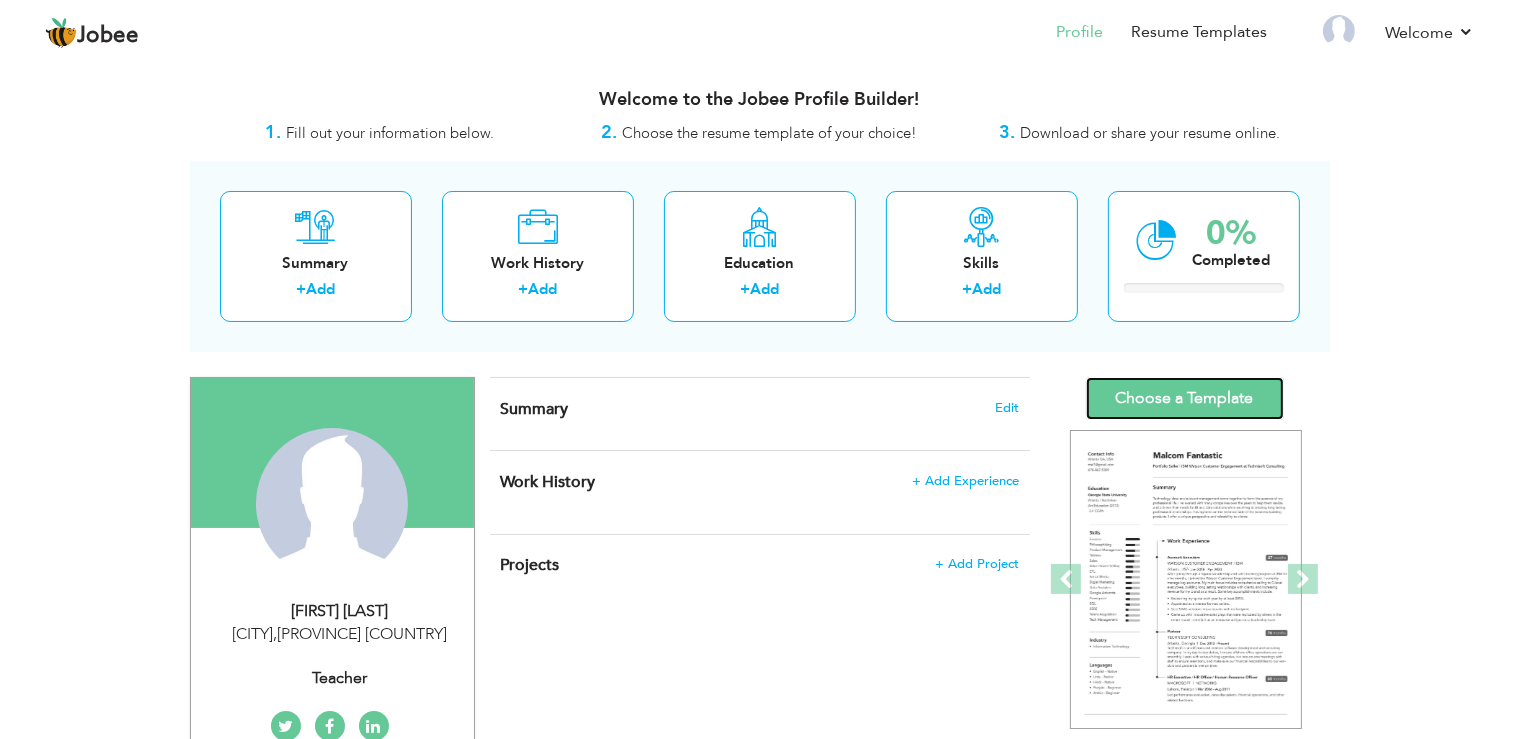 click on "Choose a Template" at bounding box center [1185, 398] 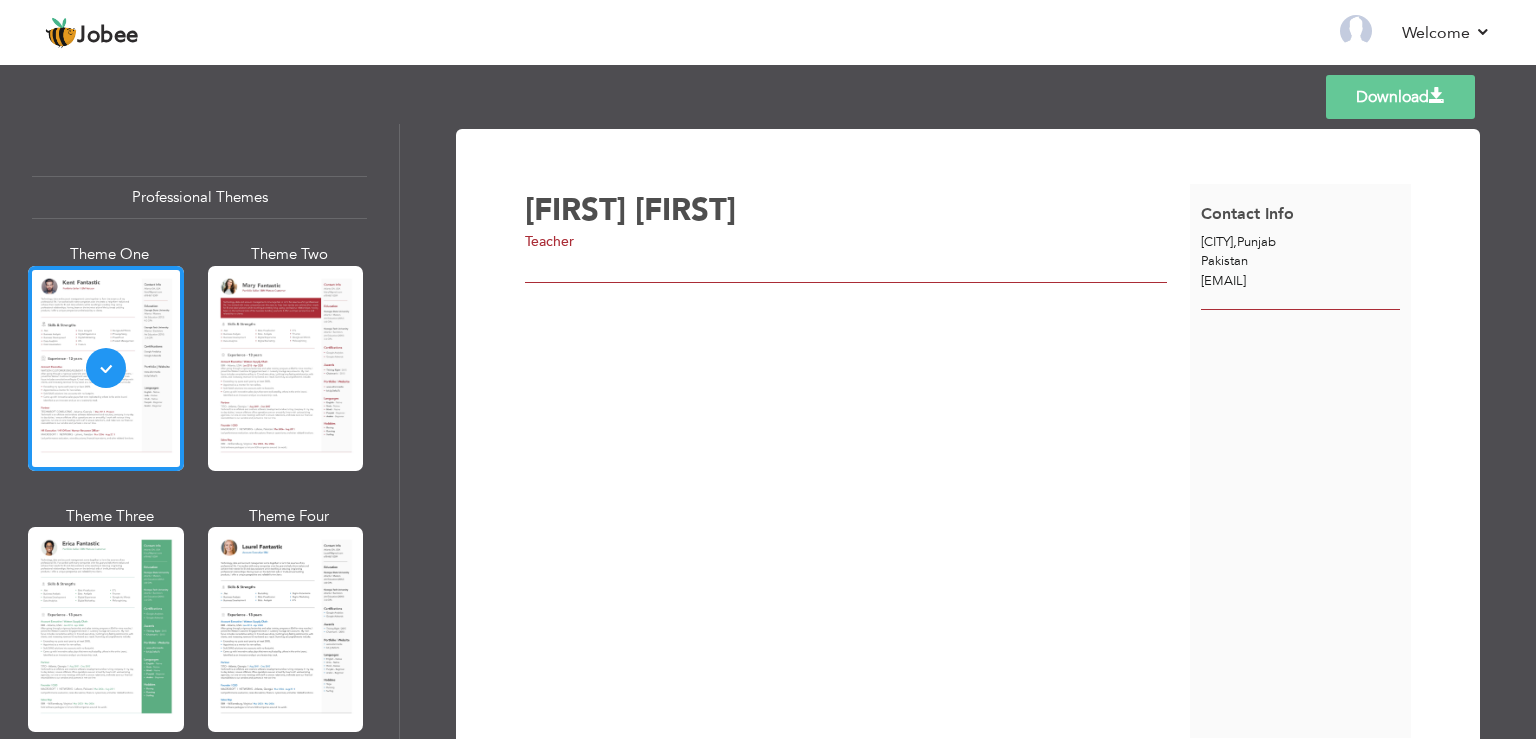 scroll, scrollTop: 0, scrollLeft: 0, axis: both 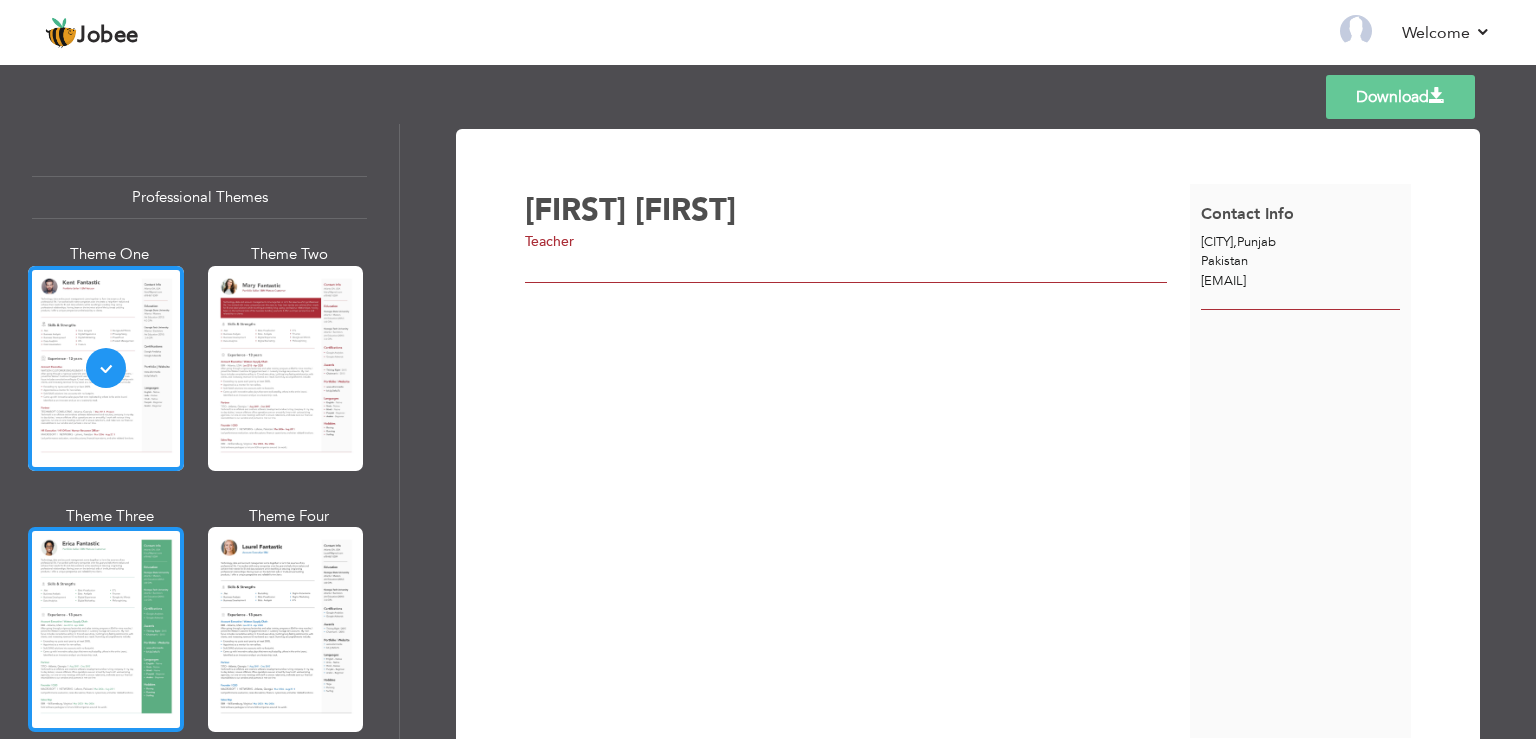 click at bounding box center (106, 629) 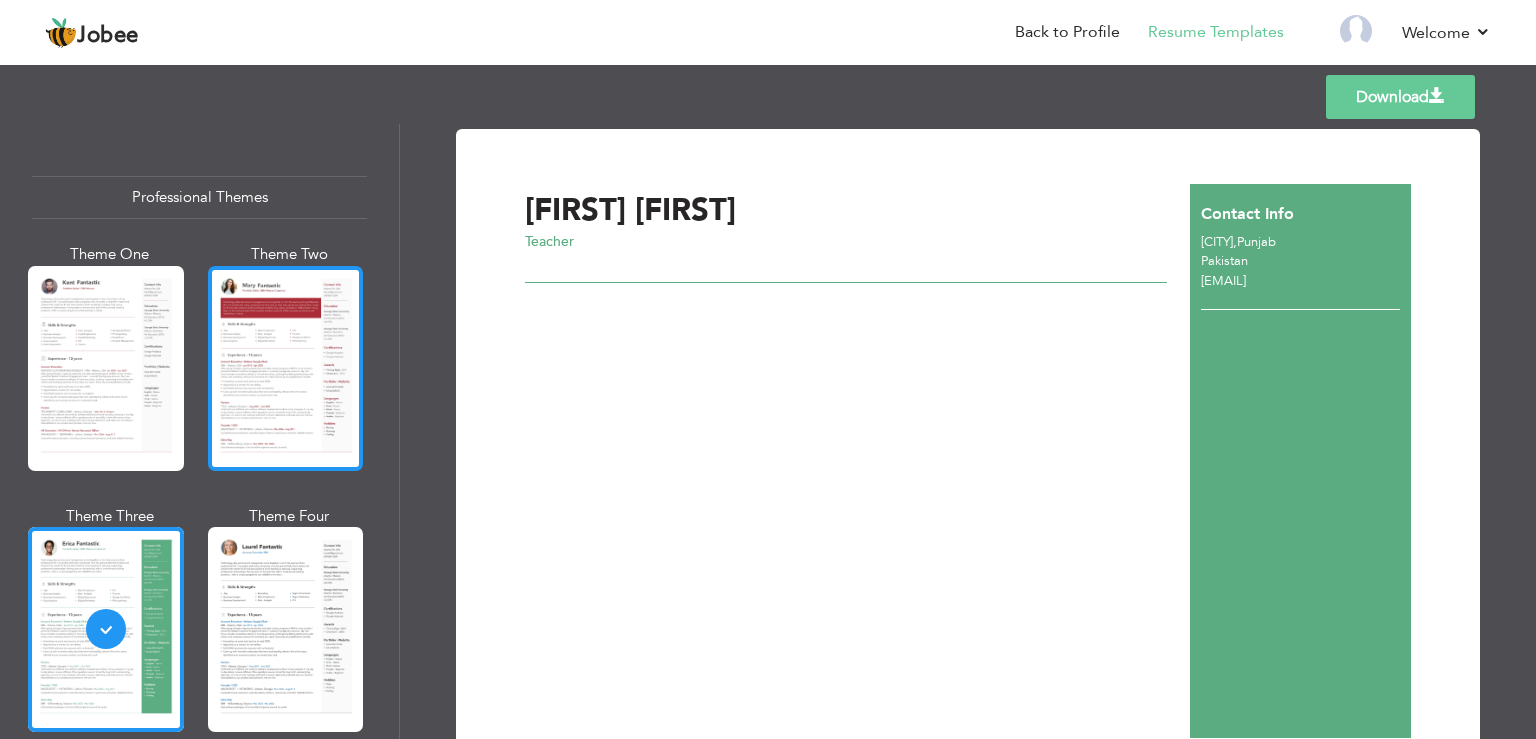 click at bounding box center [286, 368] 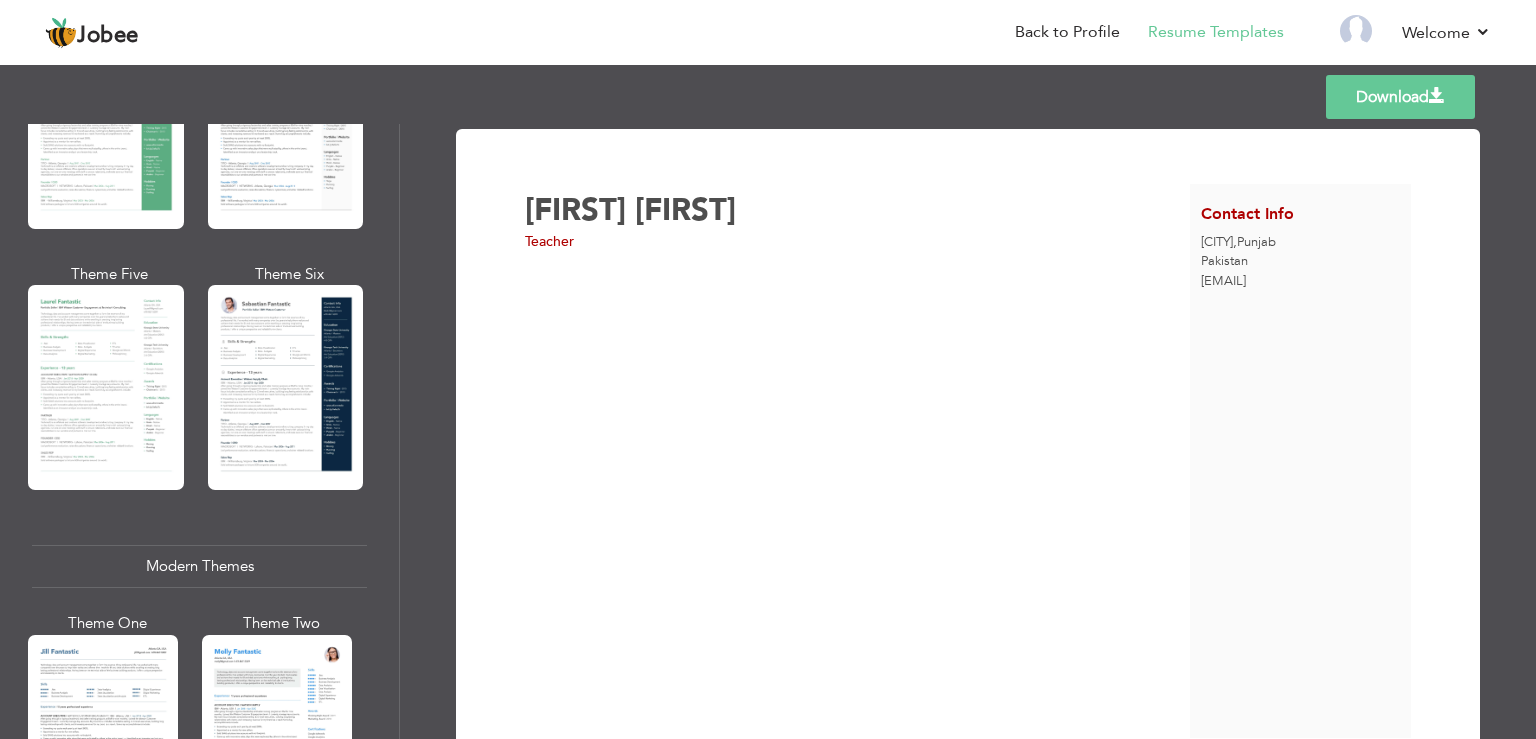 scroll, scrollTop: 512, scrollLeft: 0, axis: vertical 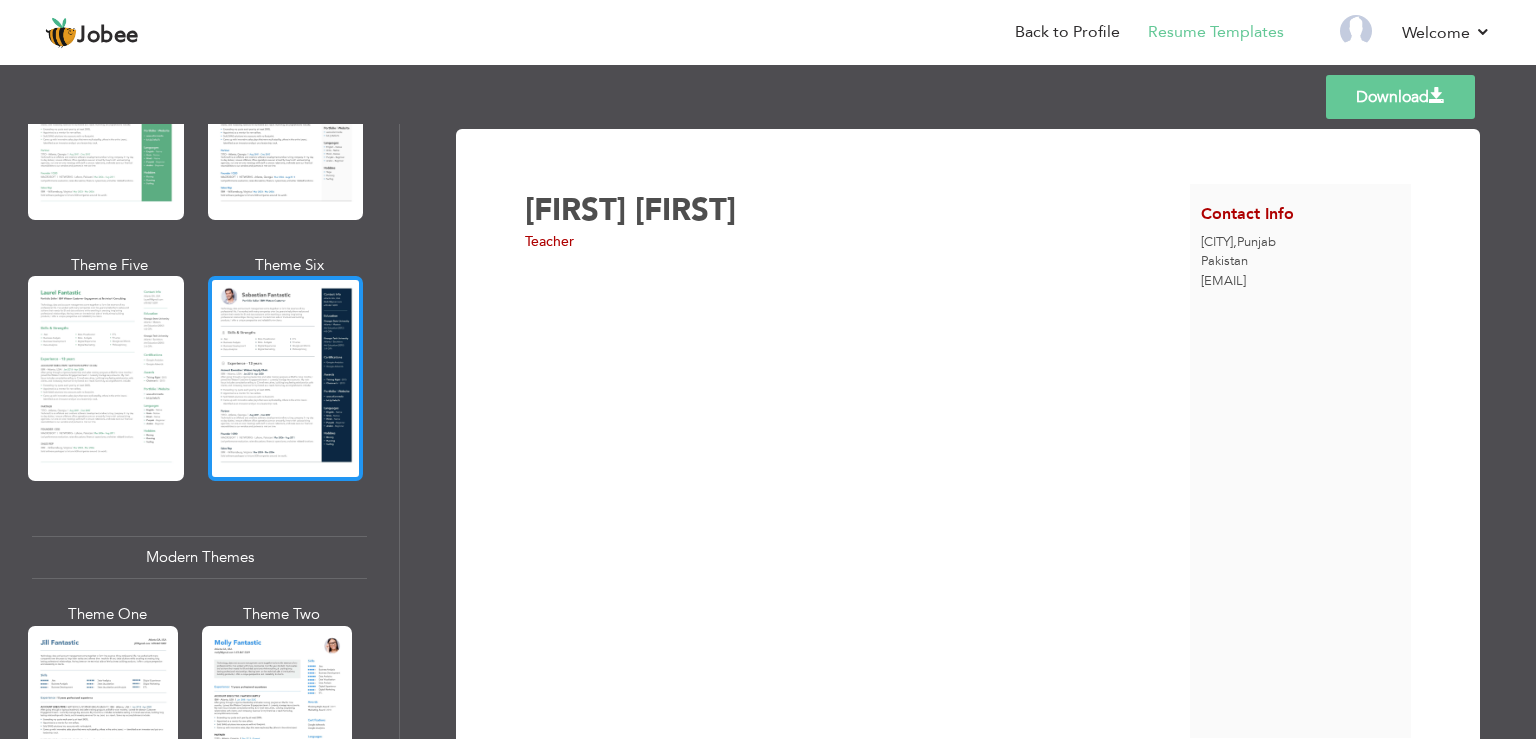click at bounding box center (286, 378) 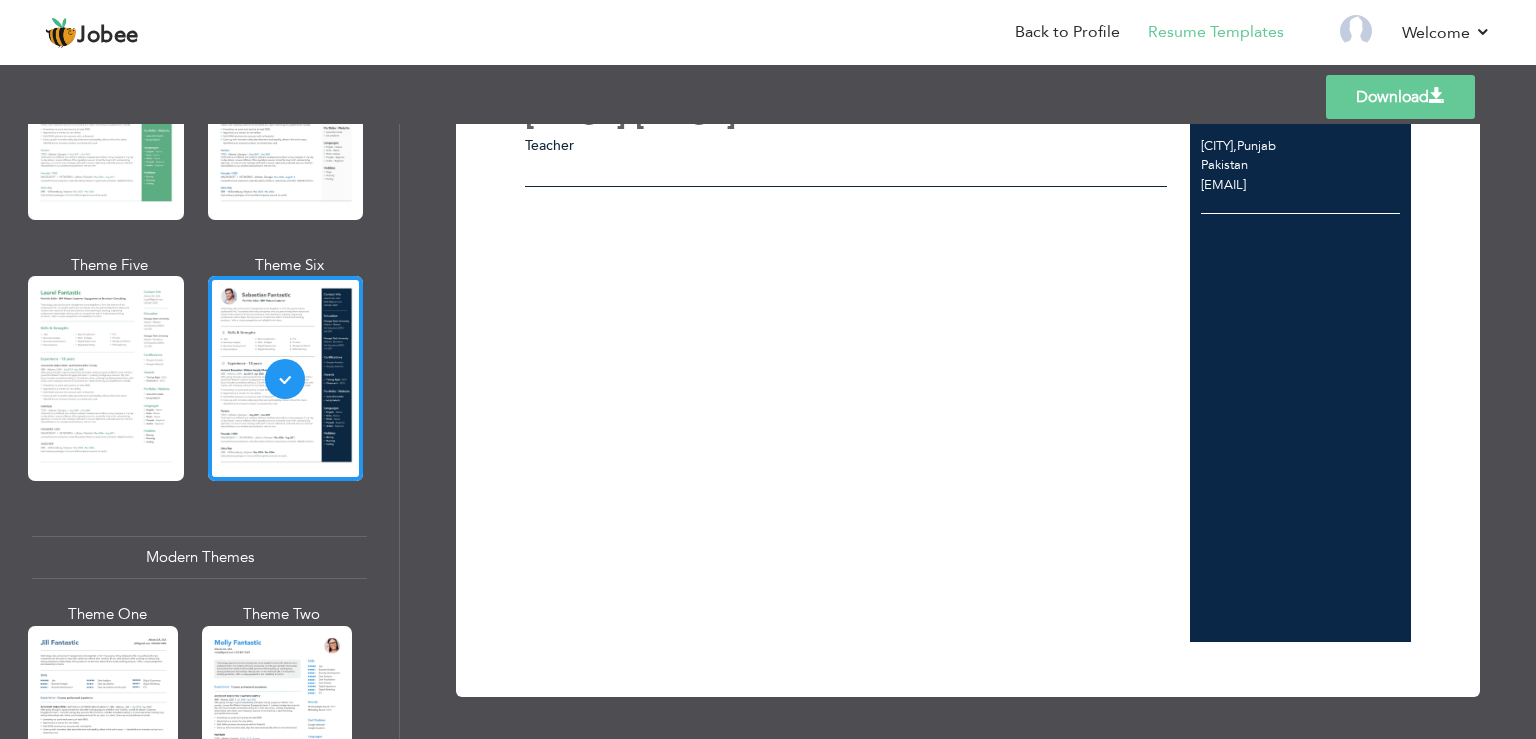 scroll, scrollTop: 0, scrollLeft: 0, axis: both 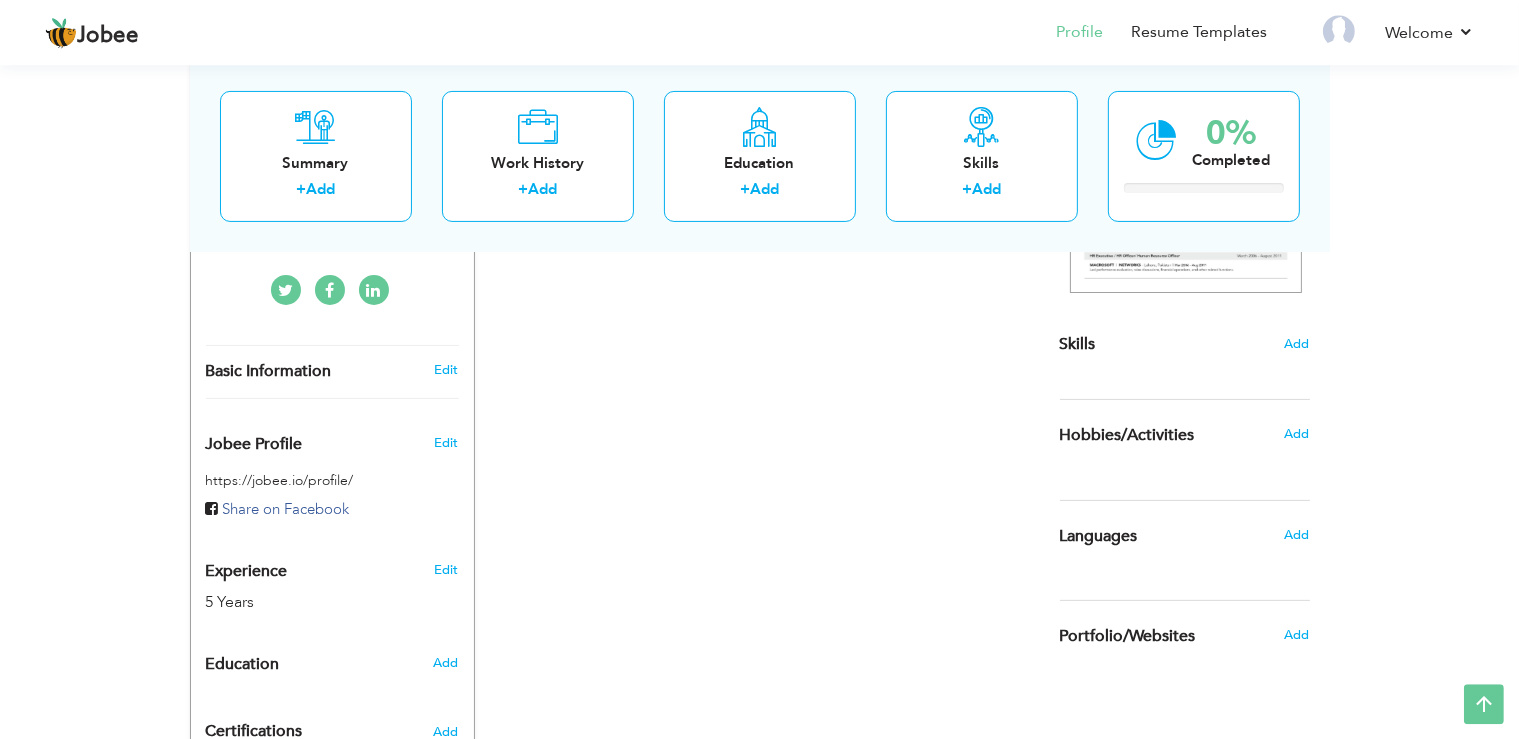 click on "Edit" at bounding box center [449, 370] 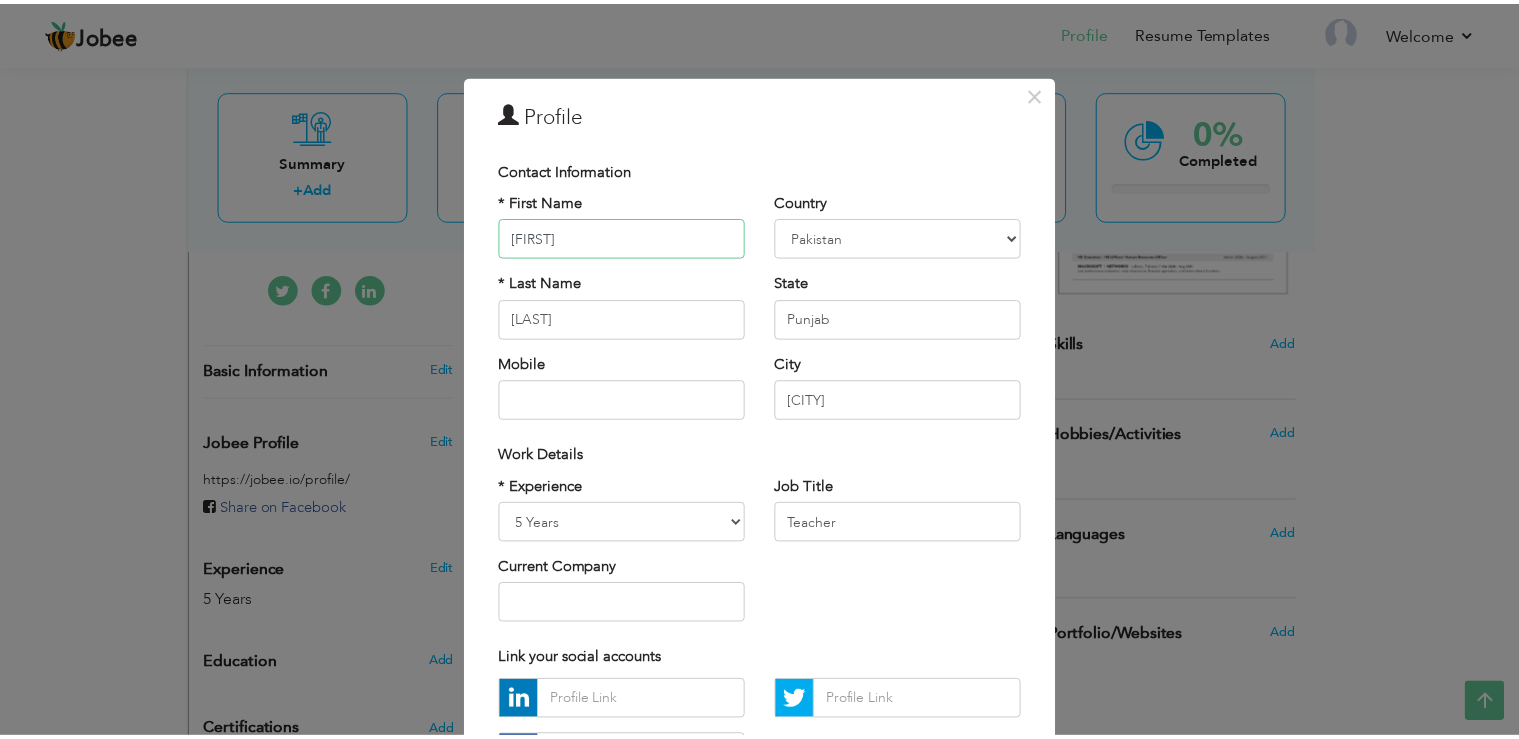 scroll, scrollTop: 172, scrollLeft: 0, axis: vertical 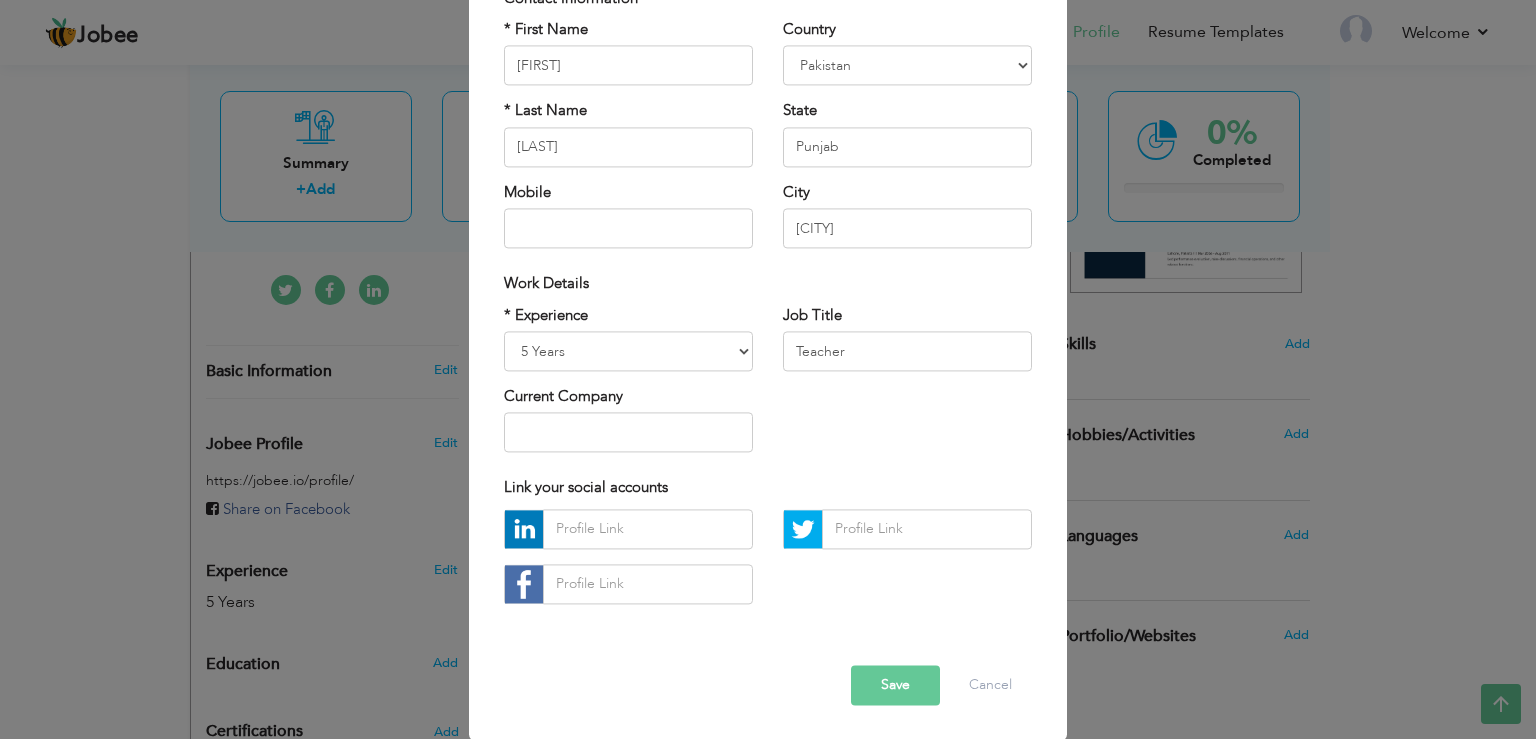 click on "Save" at bounding box center [895, 685] 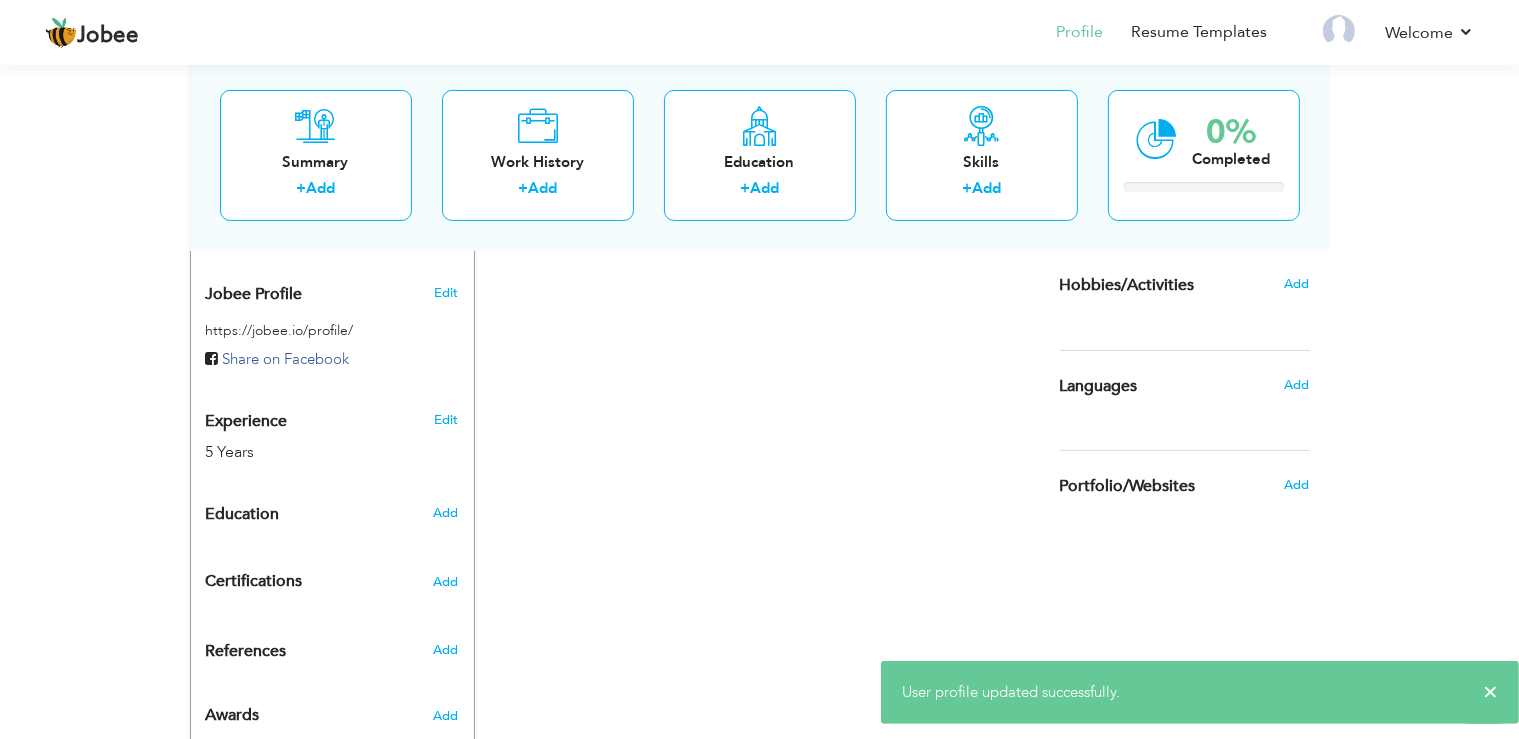 scroll, scrollTop: 649, scrollLeft: 0, axis: vertical 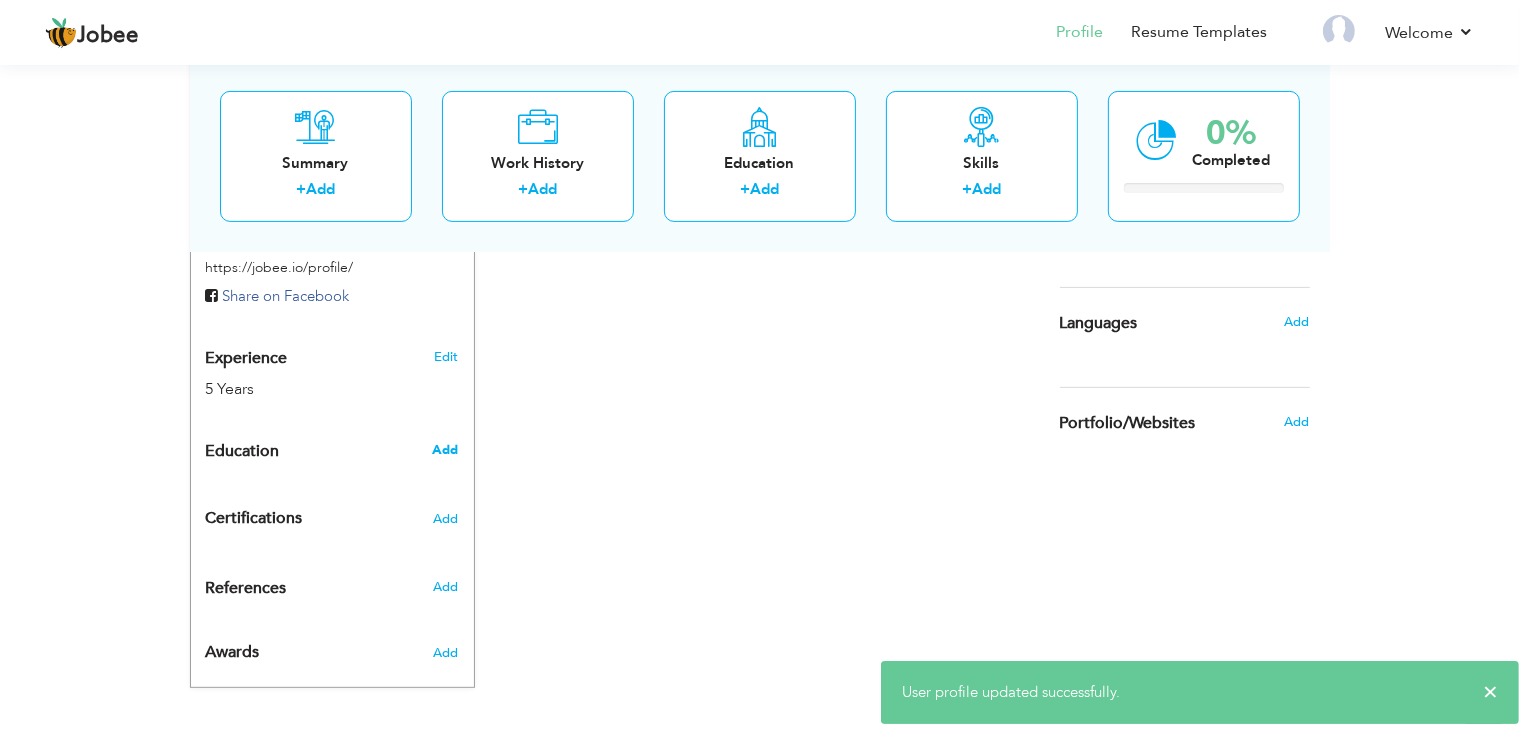 click on "Add" at bounding box center [445, 450] 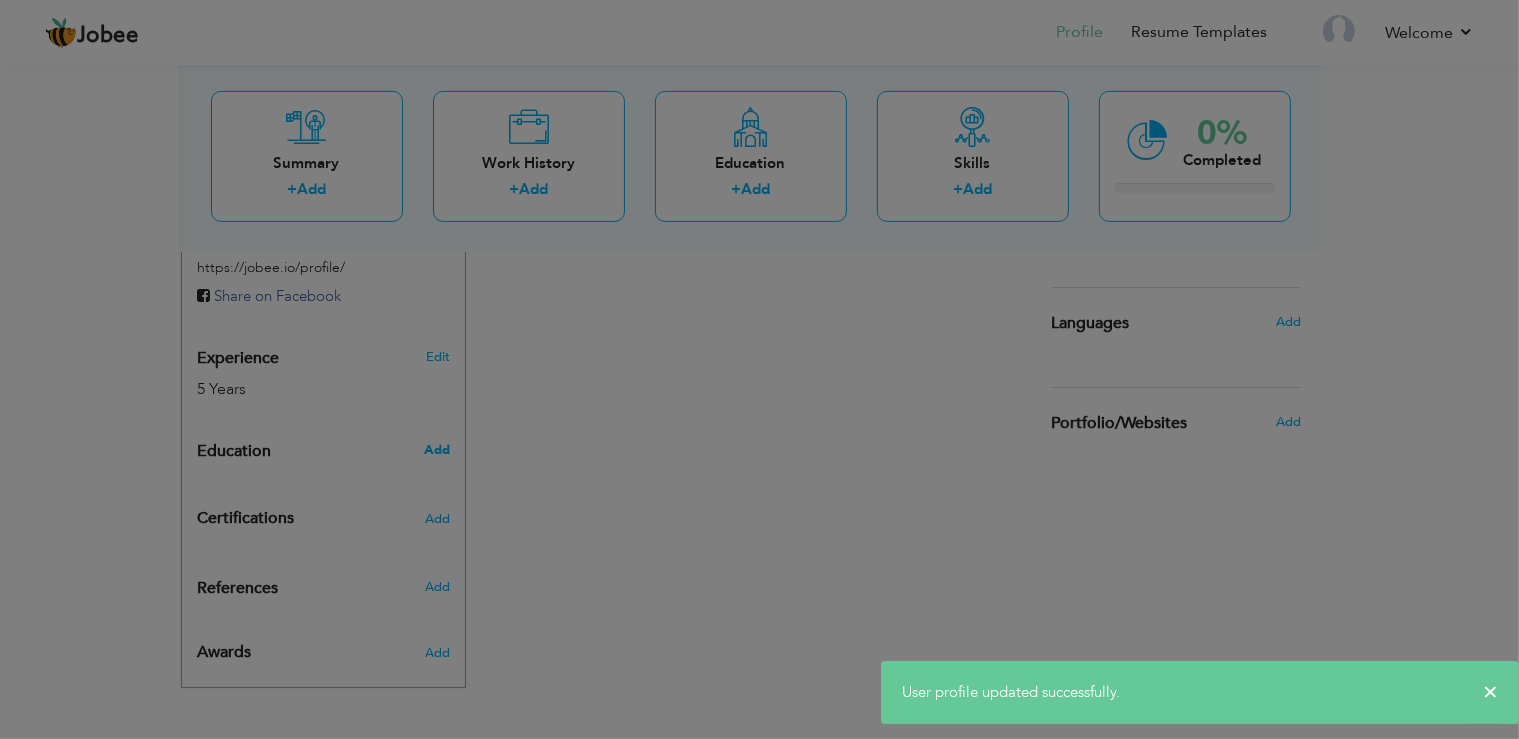 radio on "true" 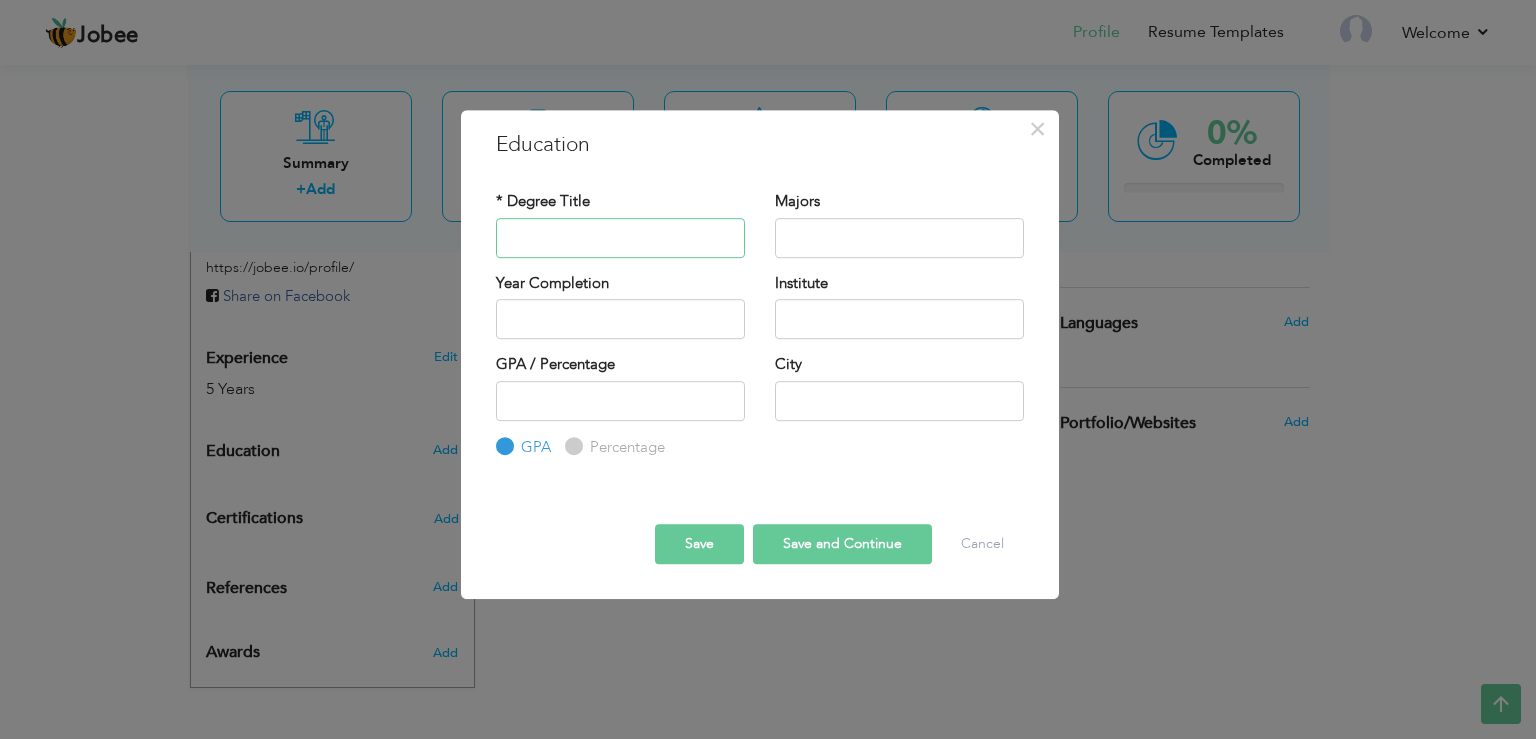 click at bounding box center [620, 238] 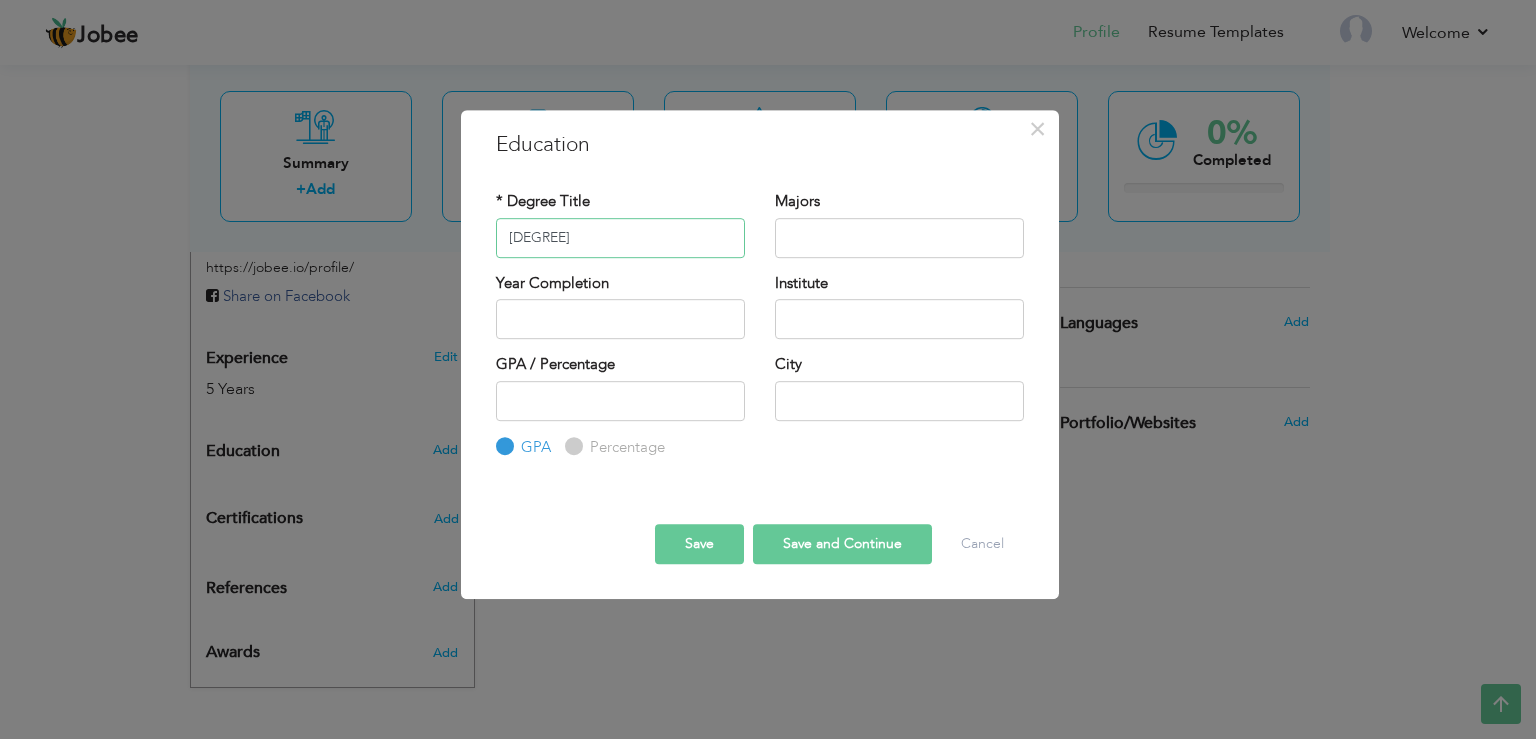 type on "Matric" 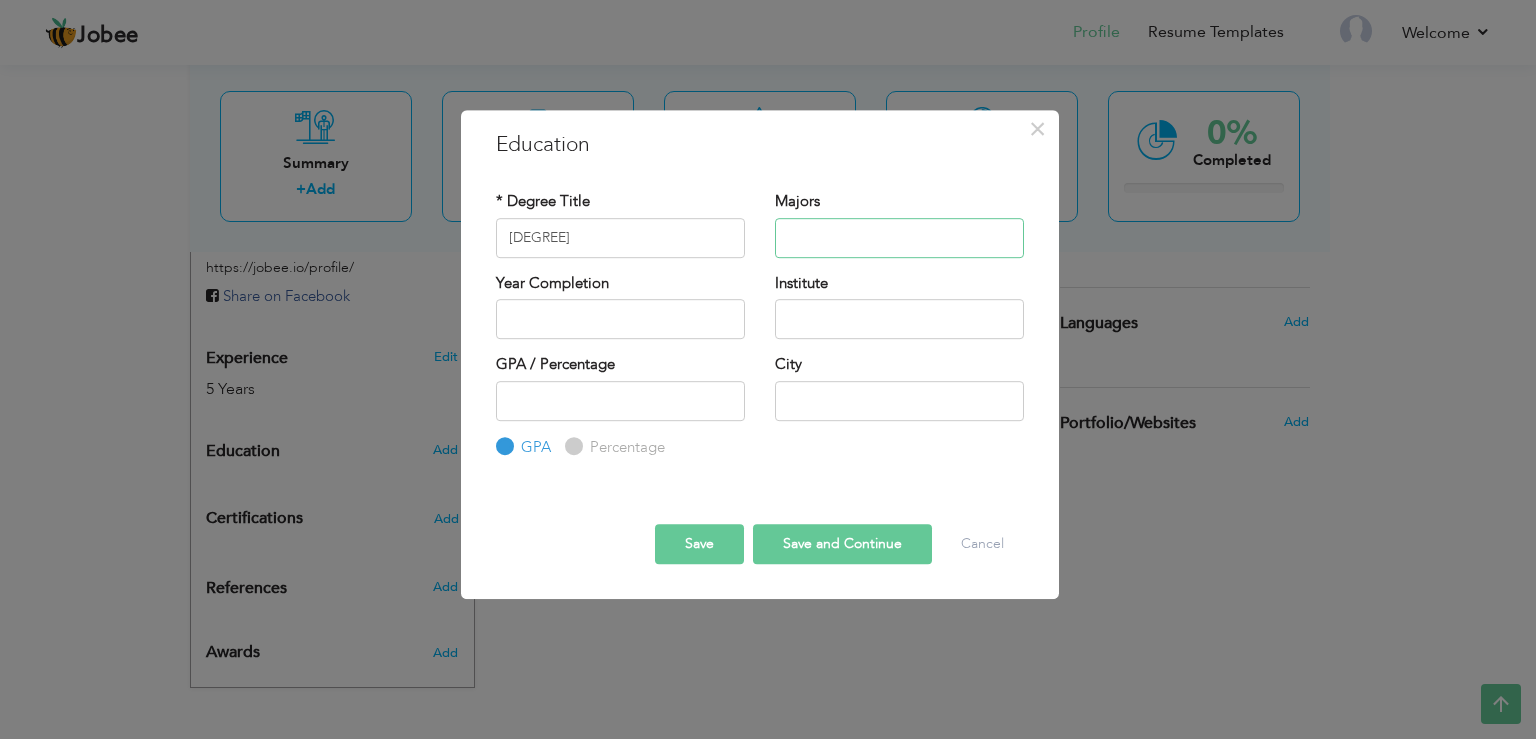 click at bounding box center [899, 238] 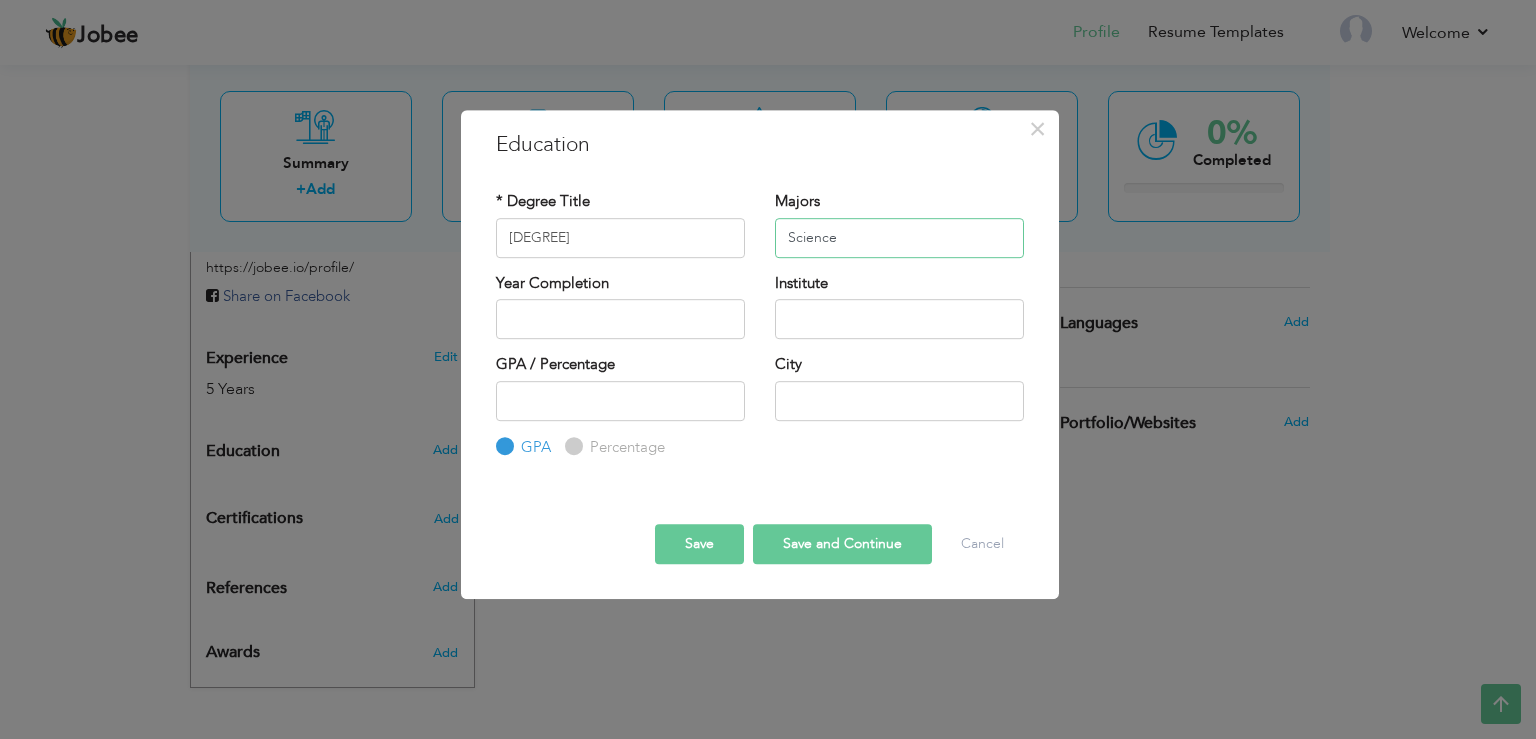 type on "Science" 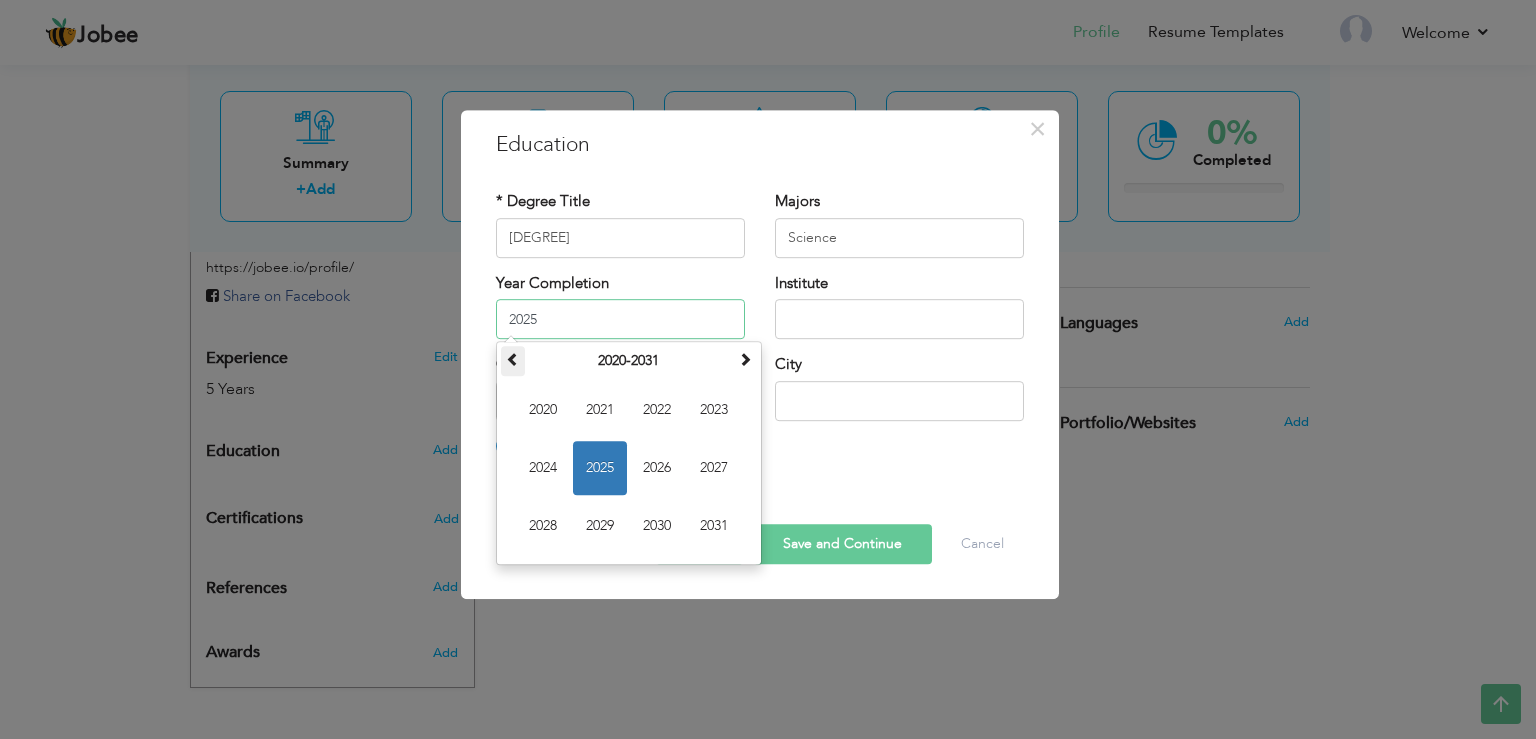 click at bounding box center (513, 361) 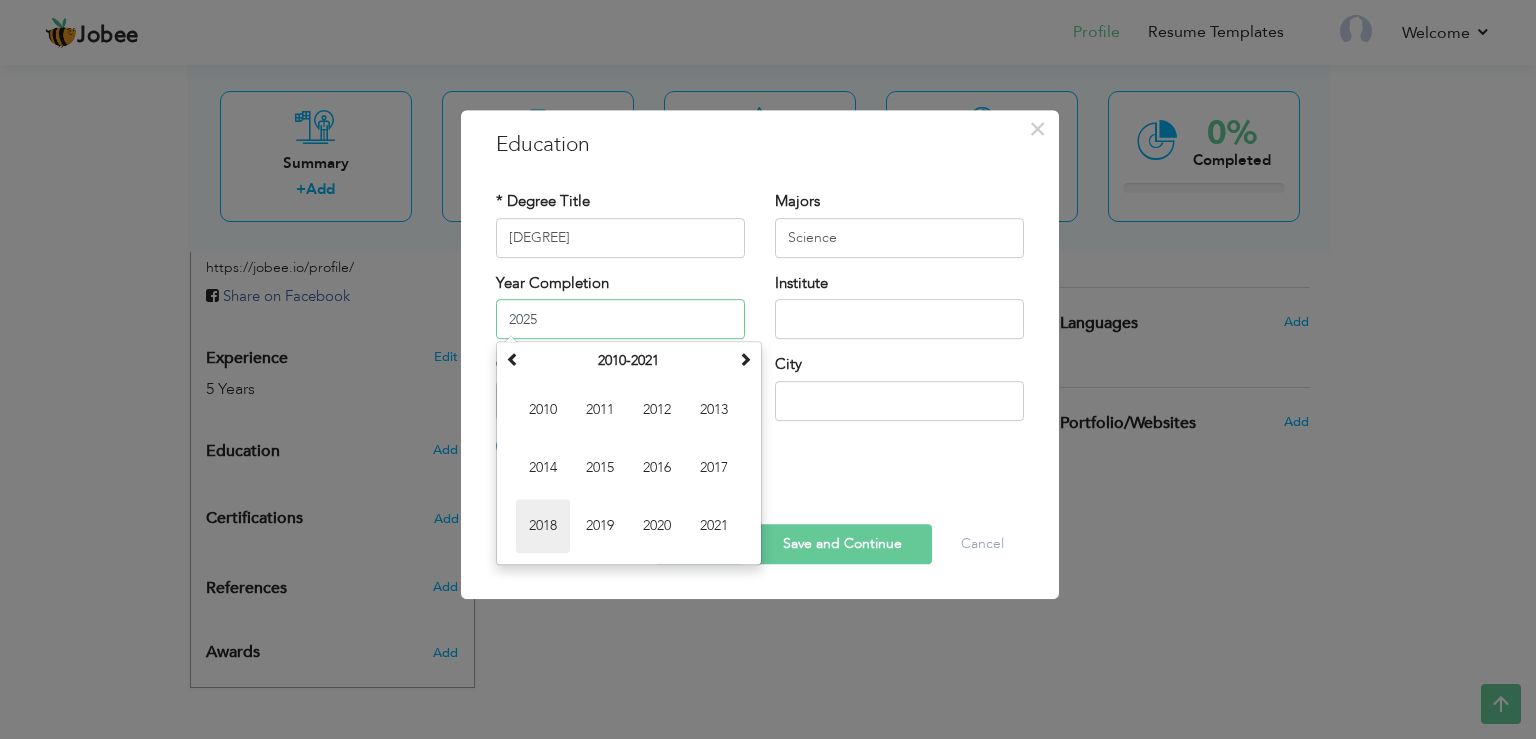 click on "2018" at bounding box center (543, 526) 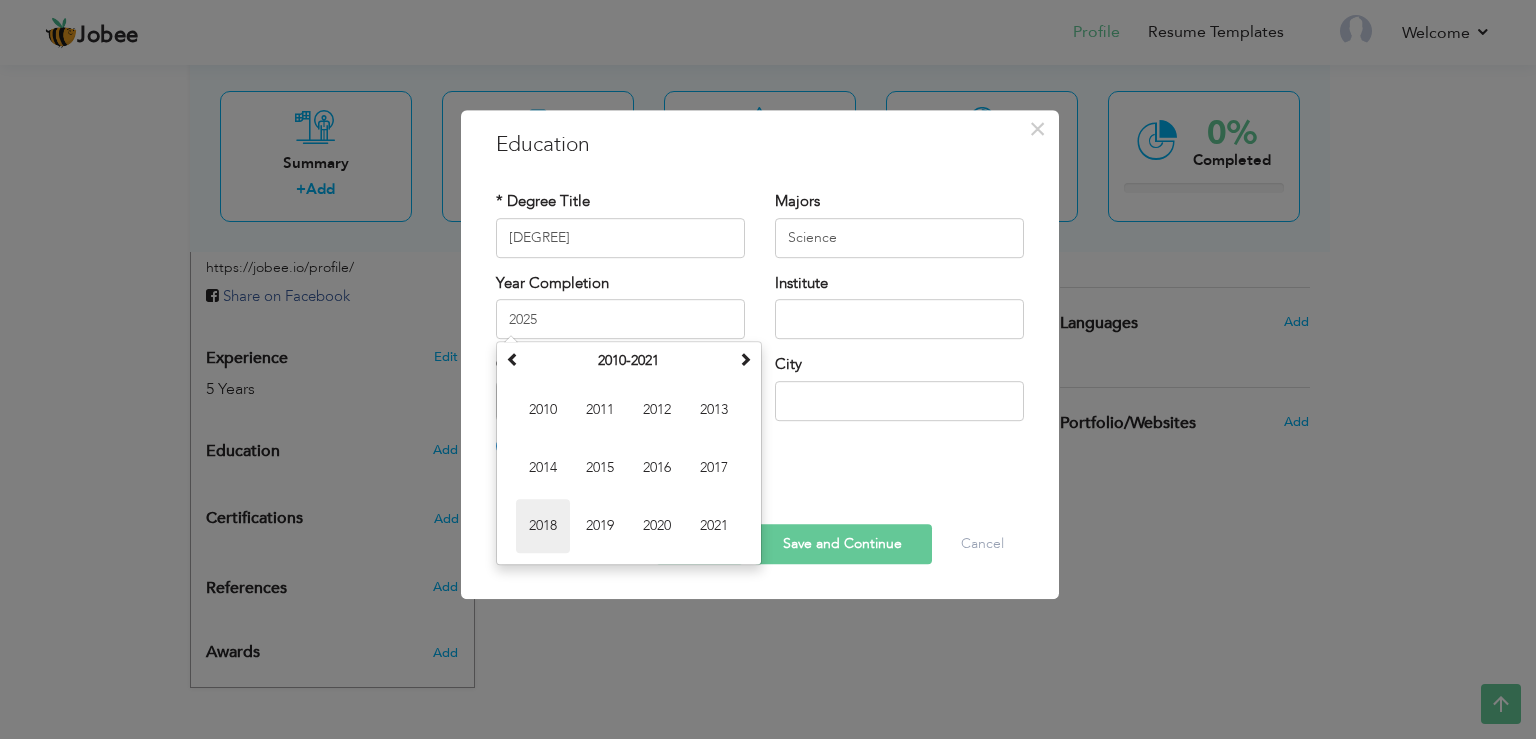 type on "2018" 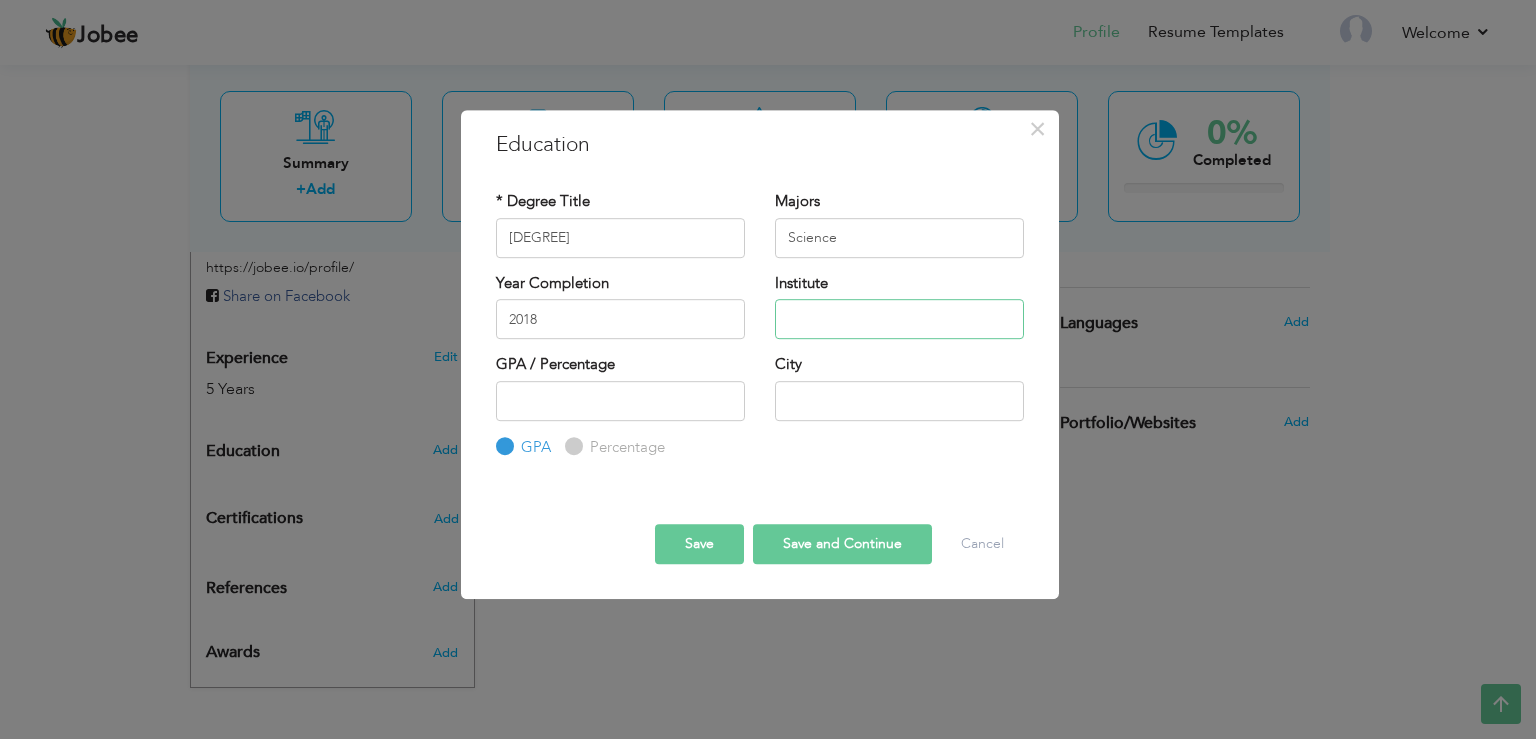 click at bounding box center [899, 319] 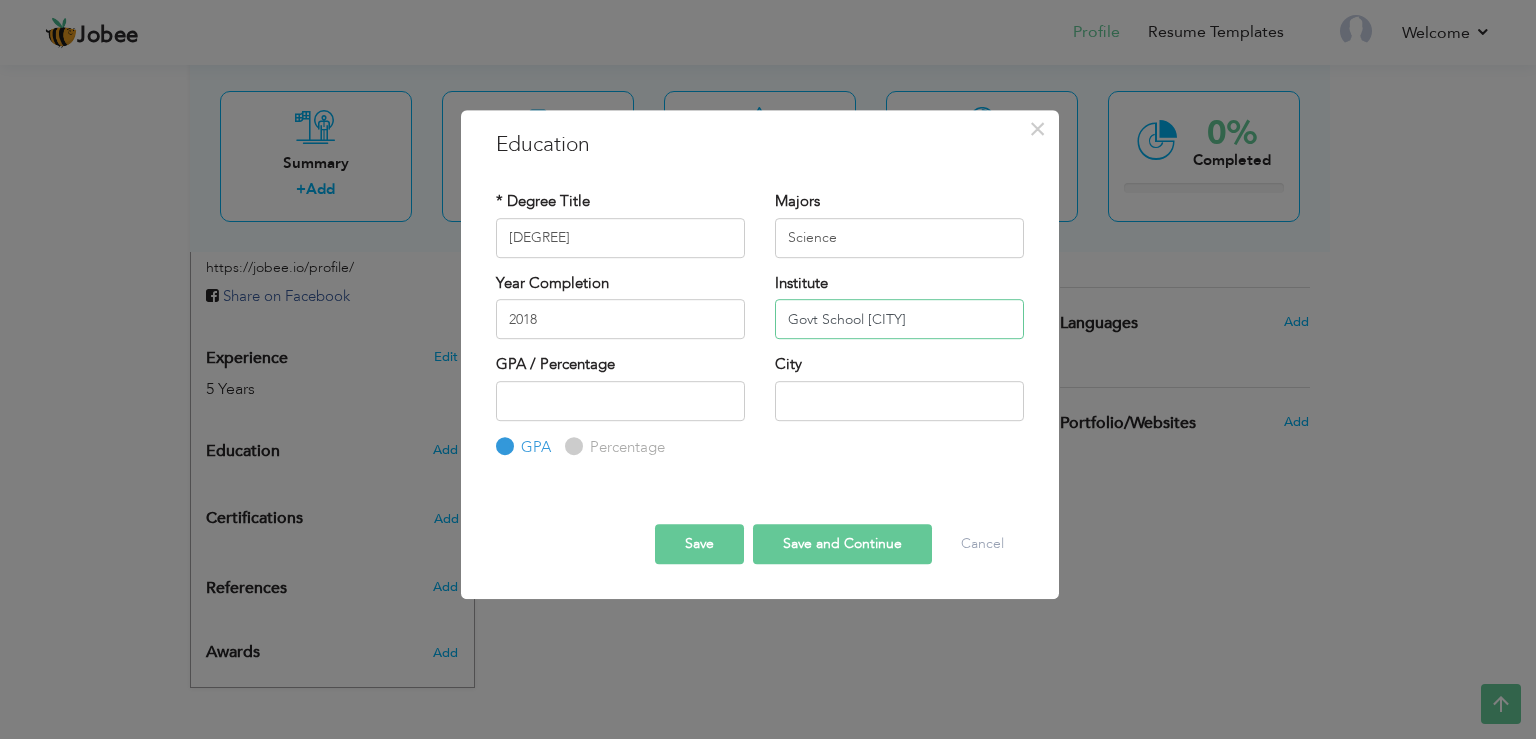 click on "Govt School Mula" at bounding box center (899, 319) 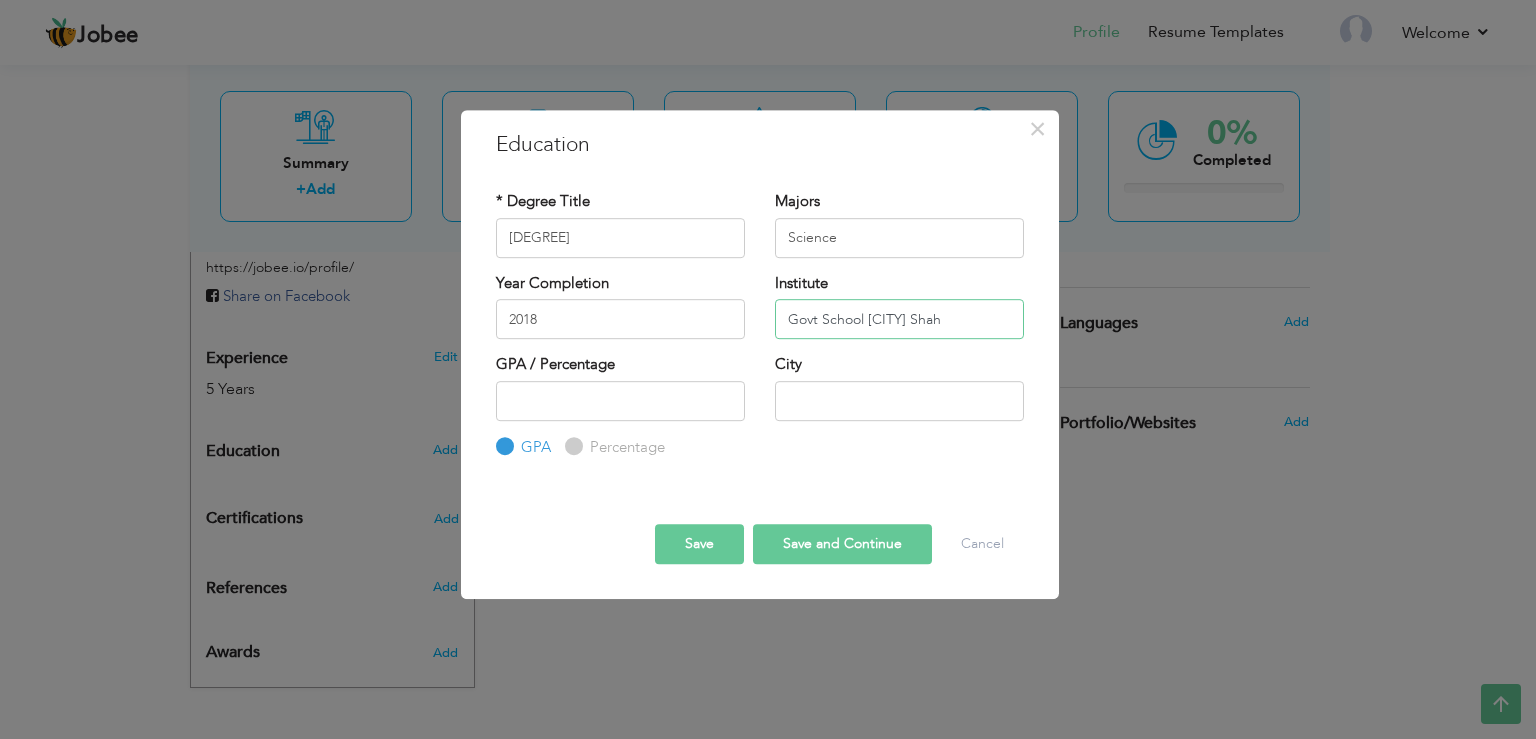 type on "Govt School Mulaqaid Shah" 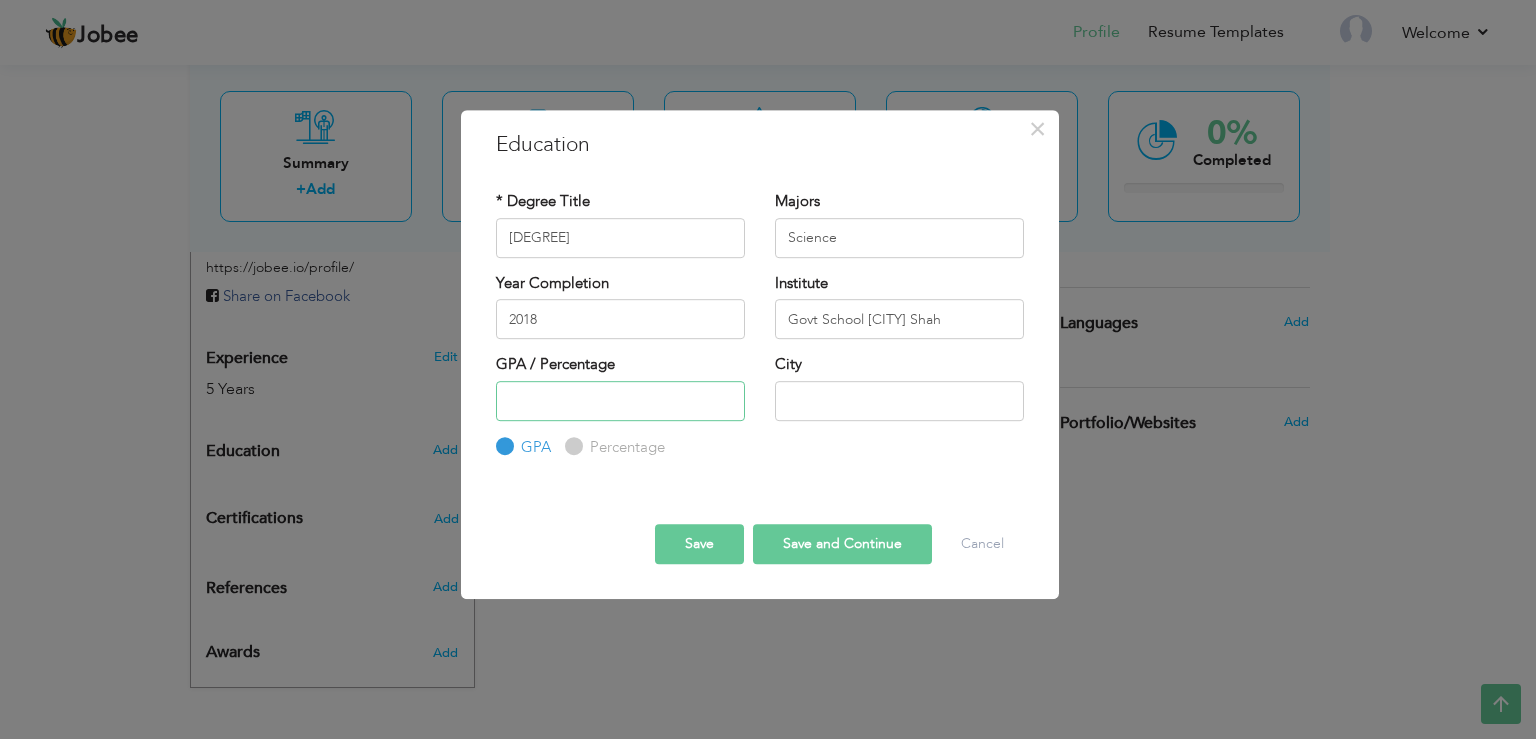 click at bounding box center [620, 401] 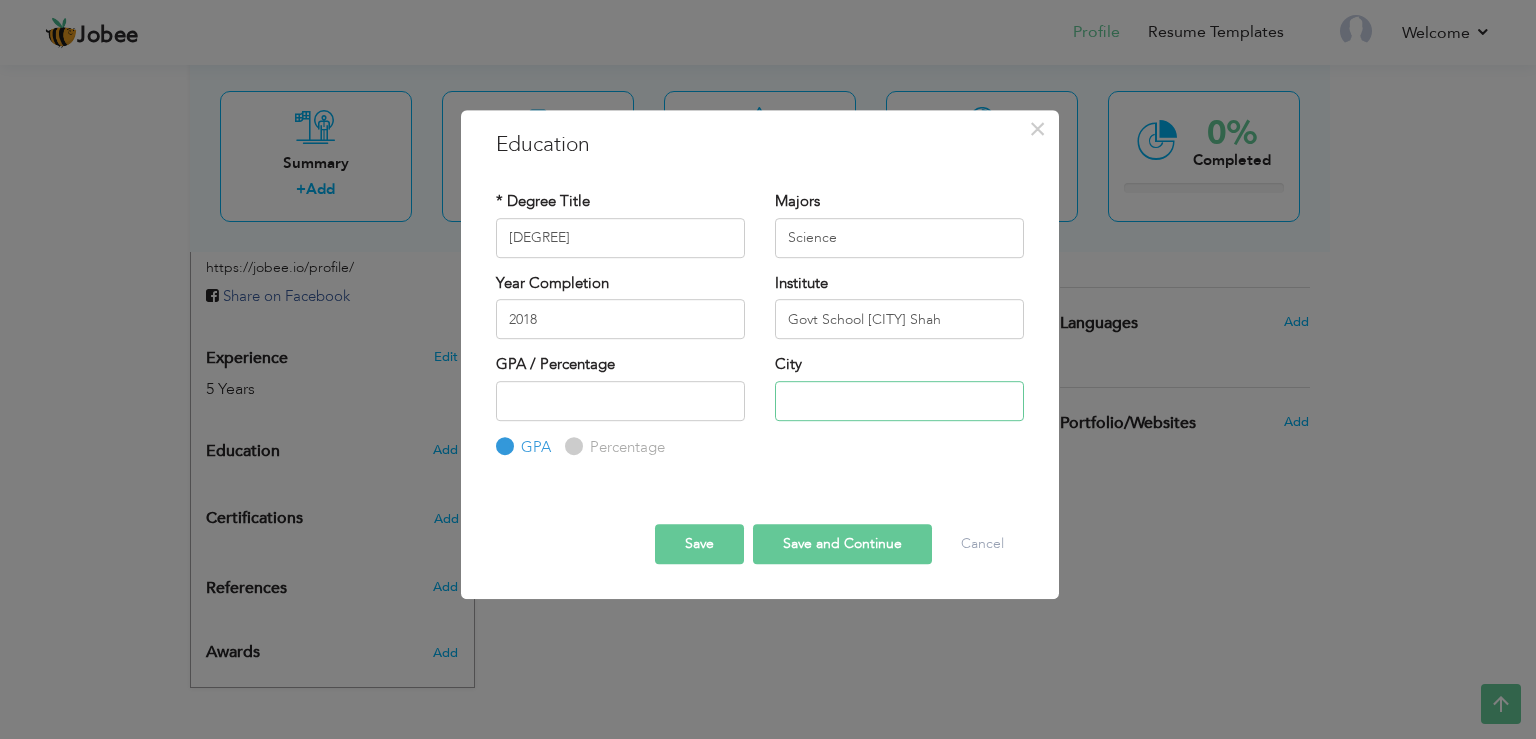 click at bounding box center (899, 401) 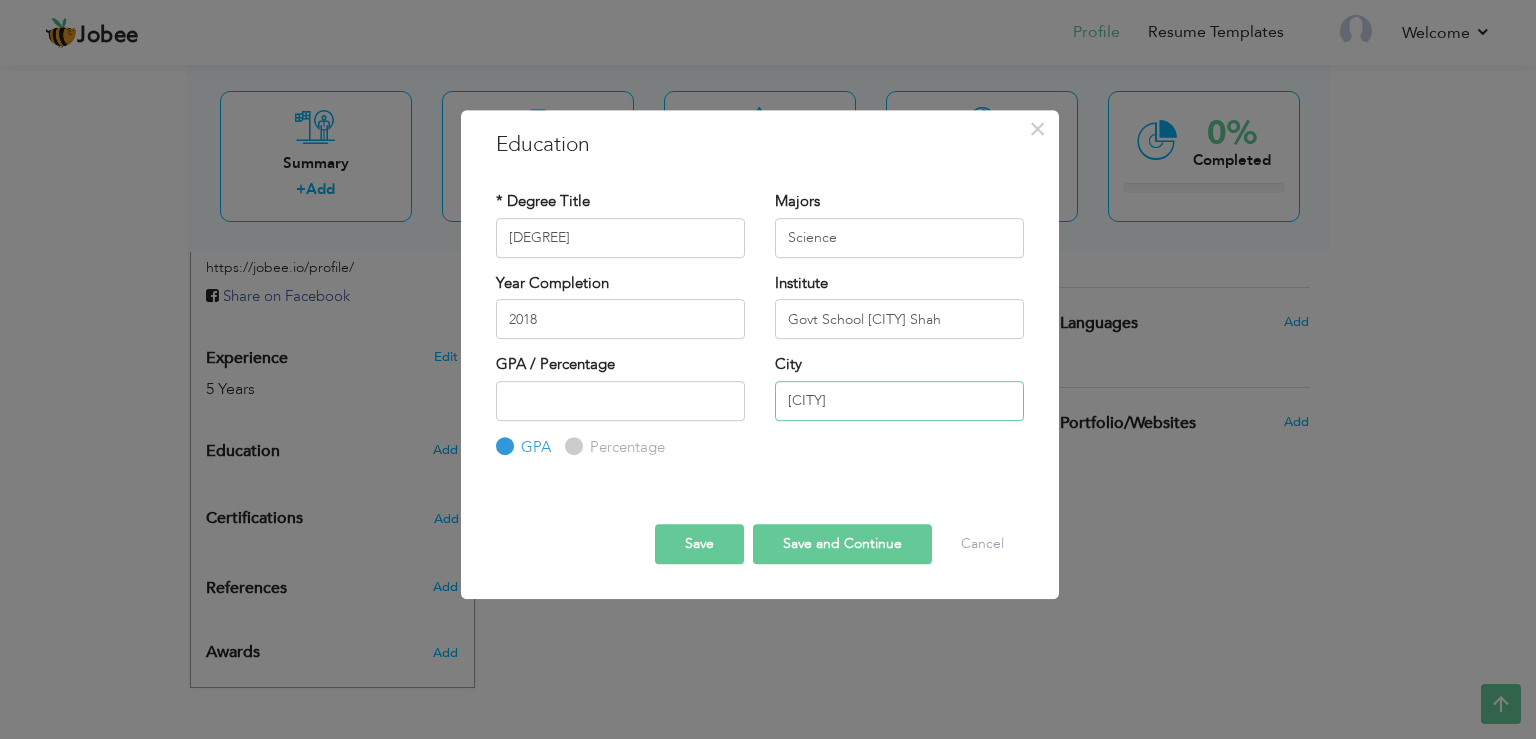 type on "[CITY]" 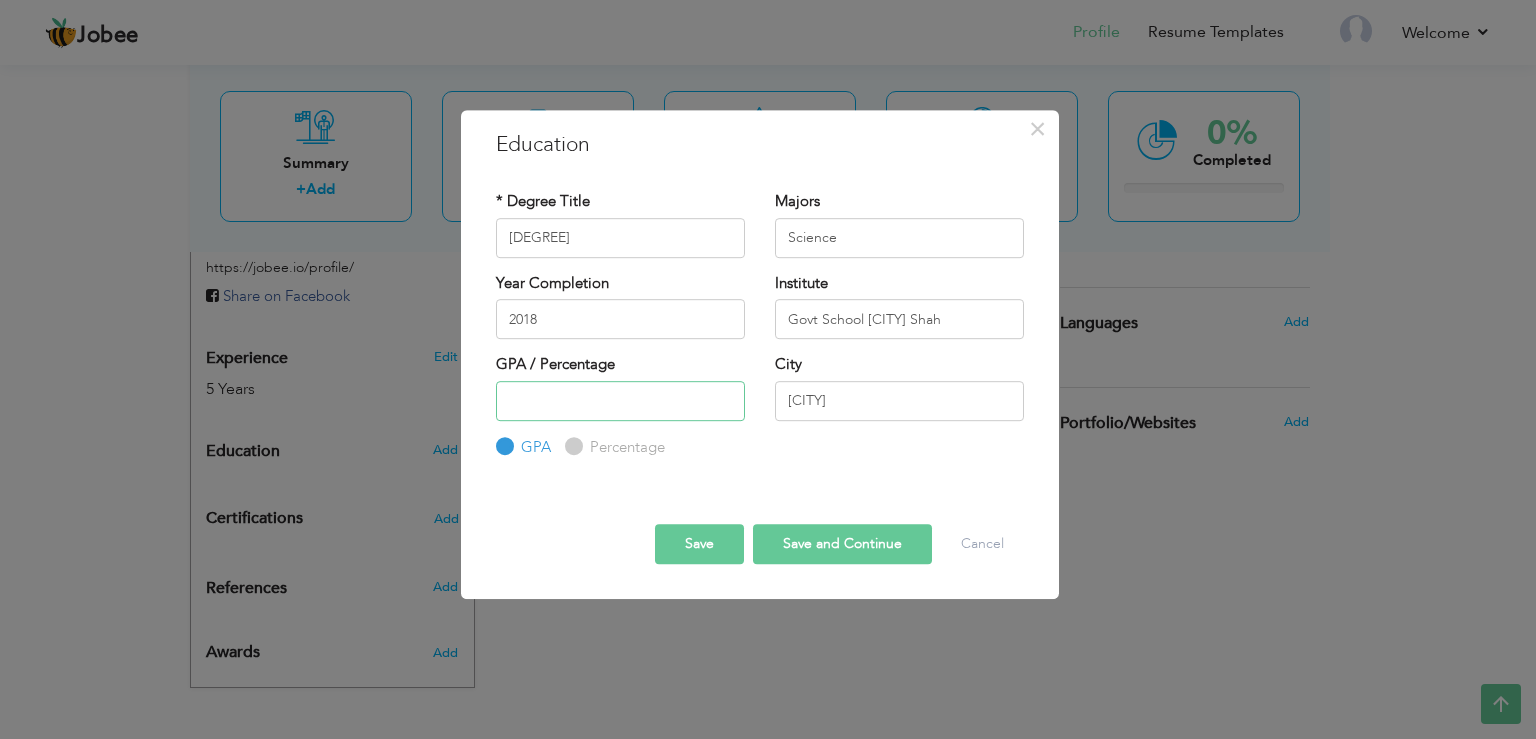click at bounding box center (620, 401) 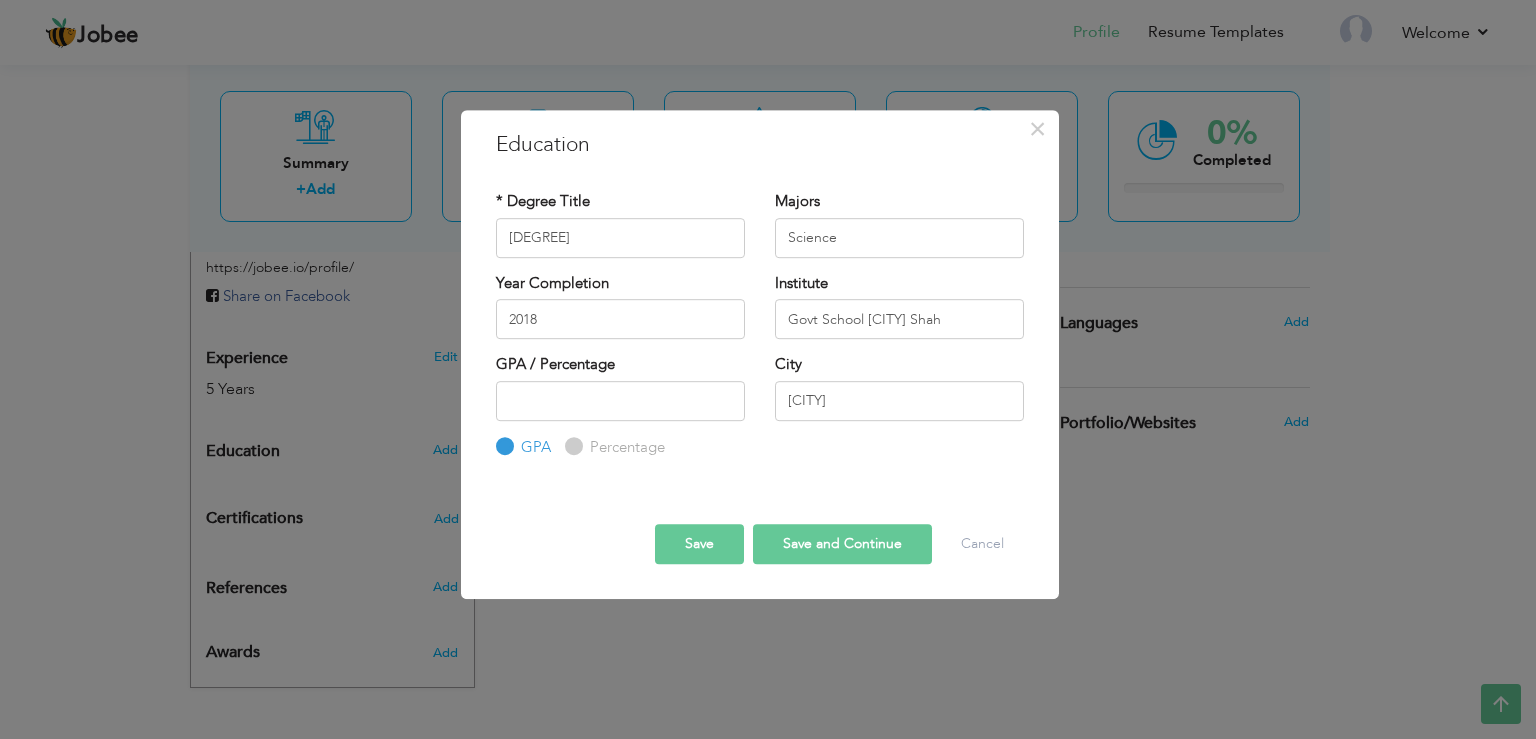 click on "Percentage" at bounding box center (615, 447) 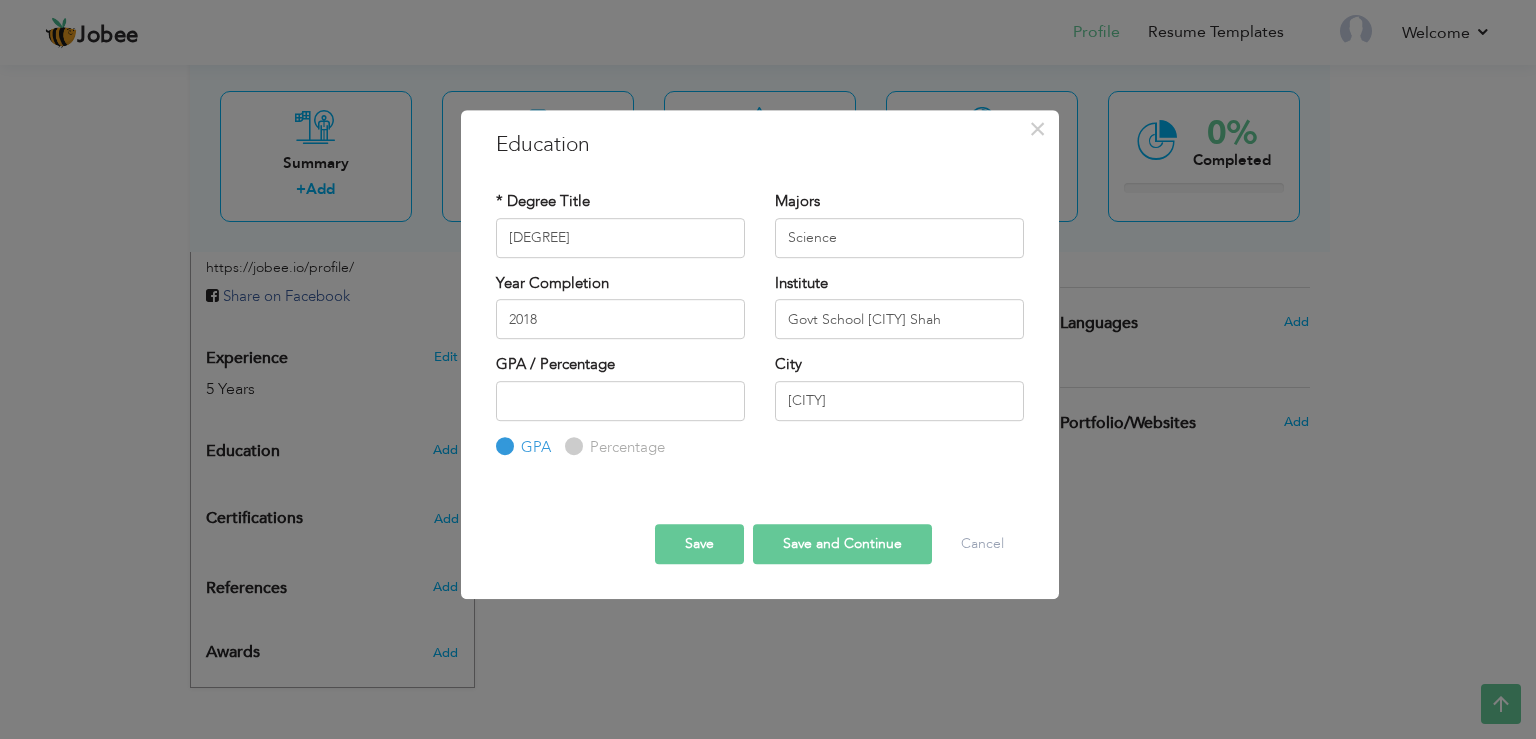 click on "Percentage" at bounding box center [571, 446] 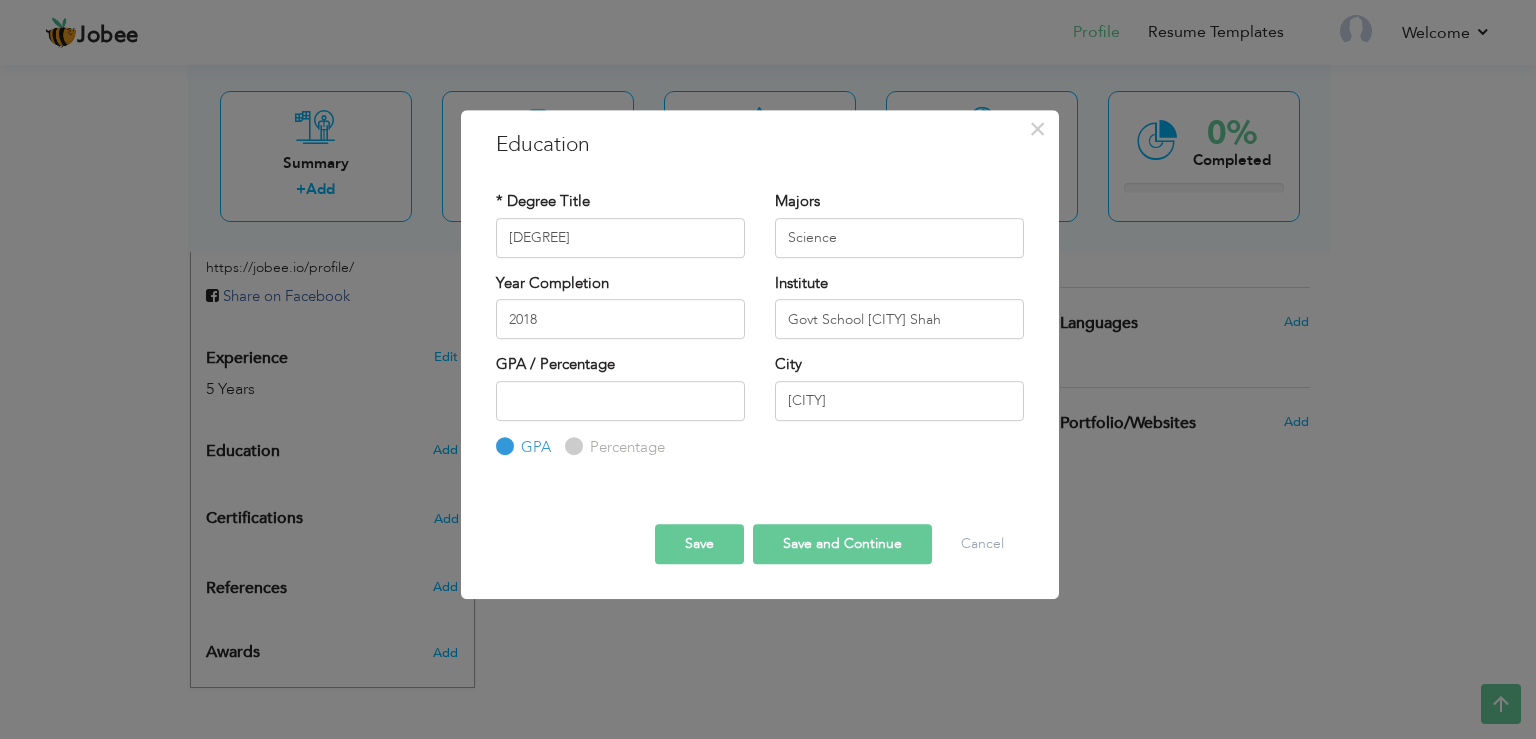 radio on "true" 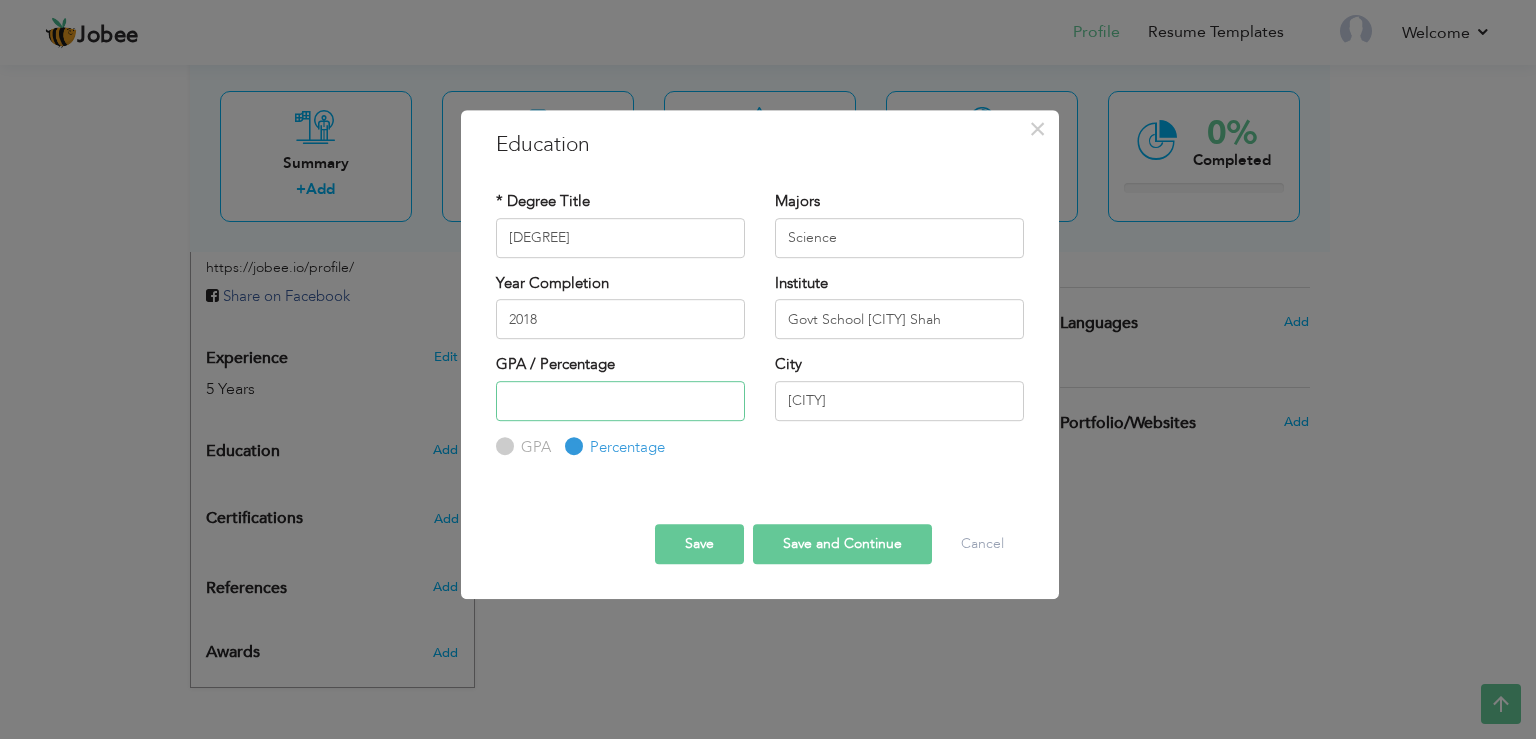 click at bounding box center [620, 401] 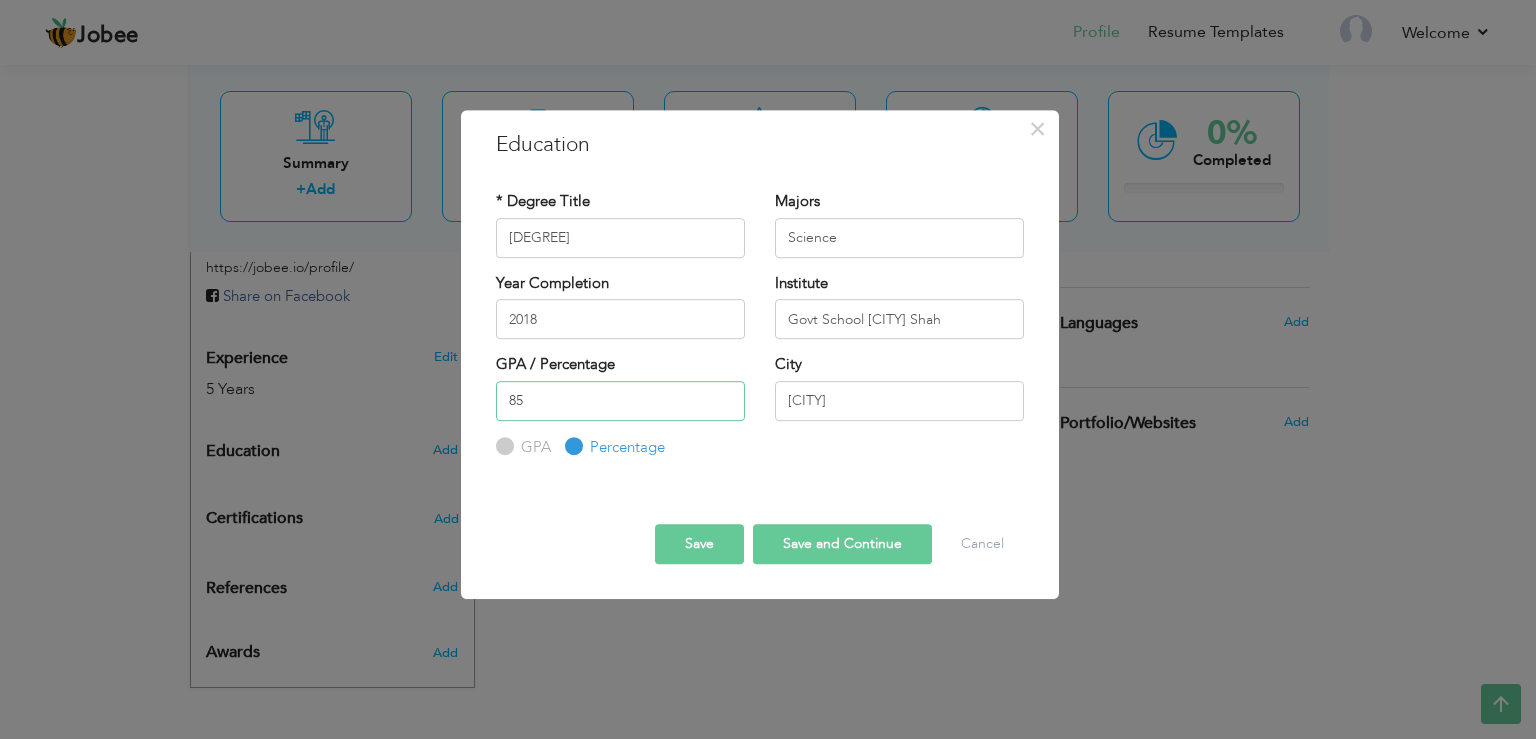 type on "85" 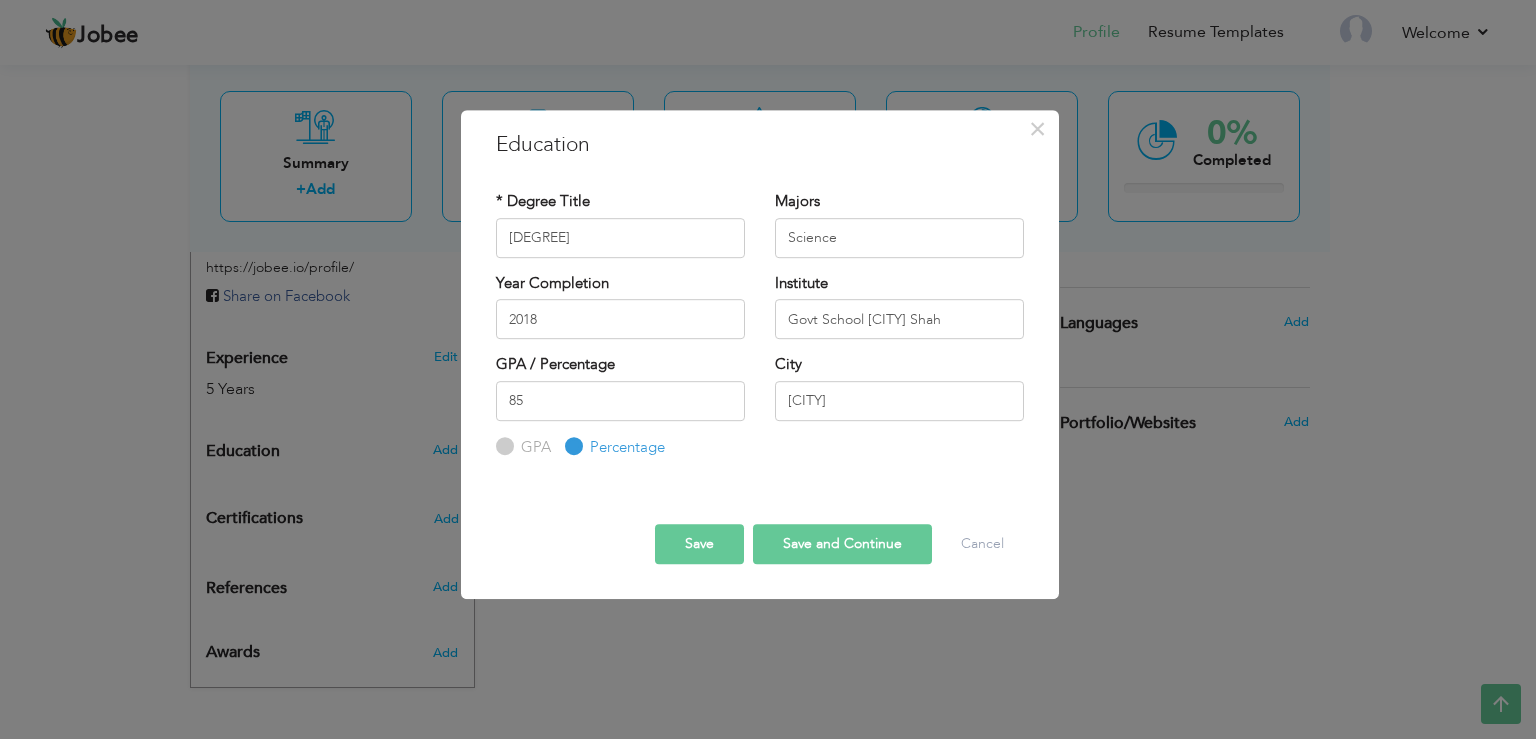 click on "Save and Continue" at bounding box center [842, 544] 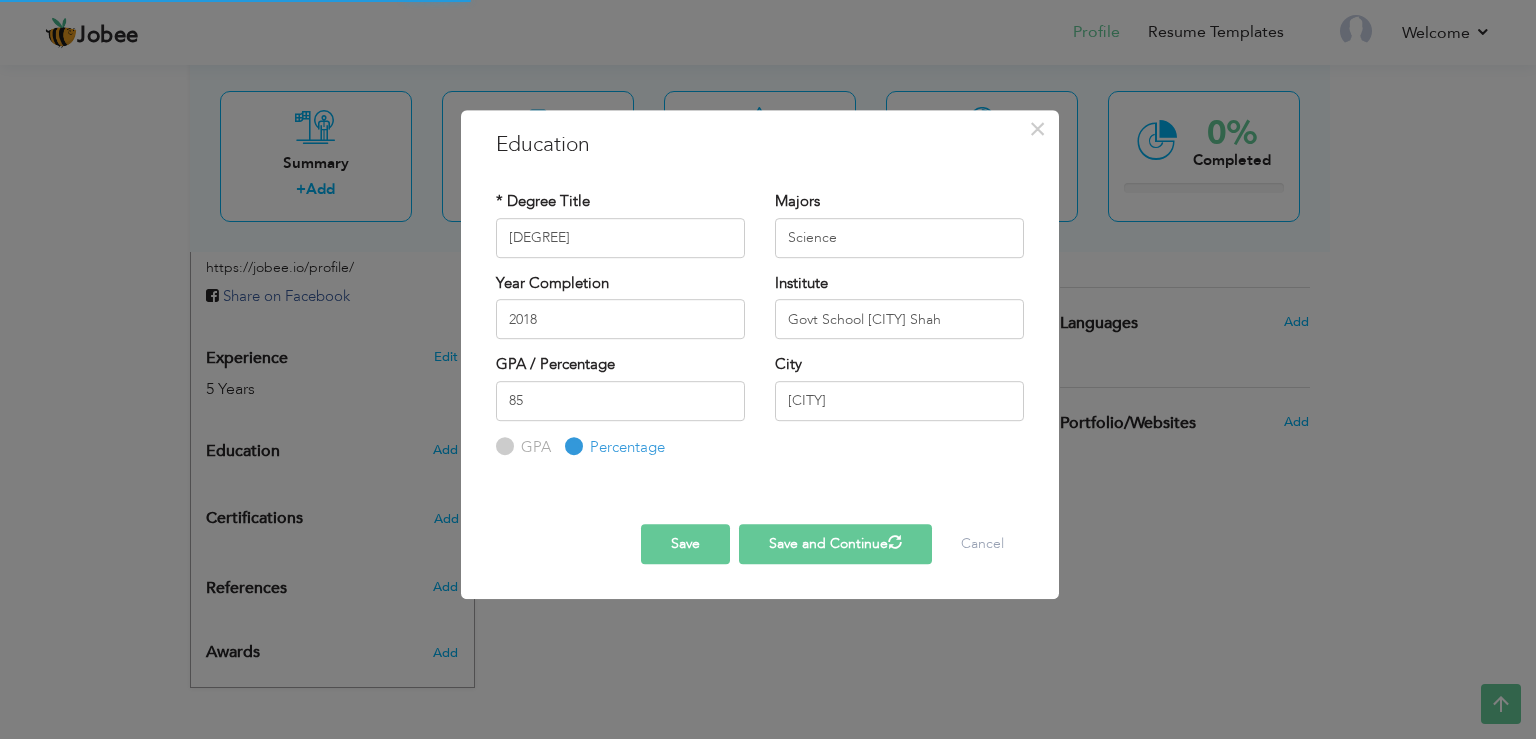 type 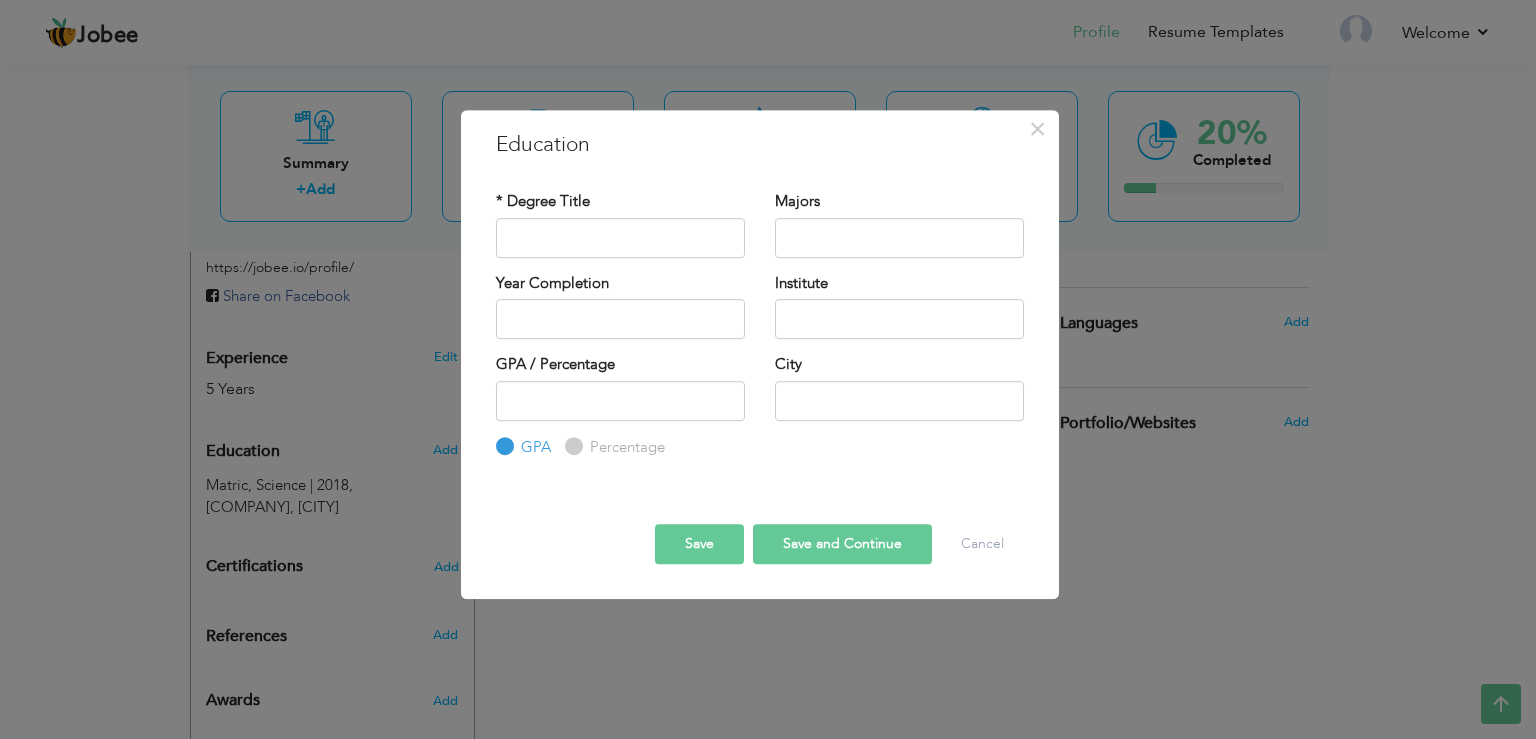 click on "Year Completion" at bounding box center [552, 283] 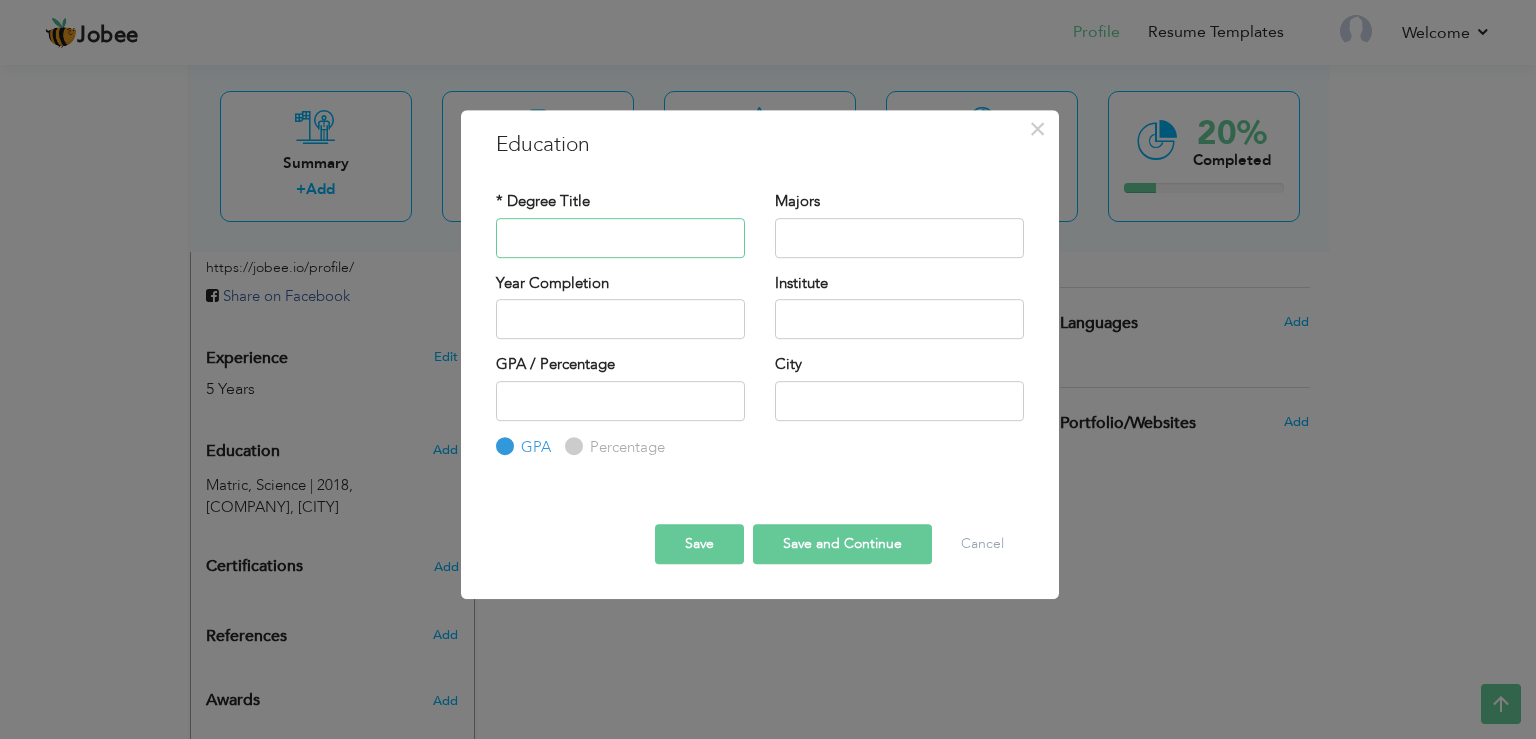 click at bounding box center [620, 238] 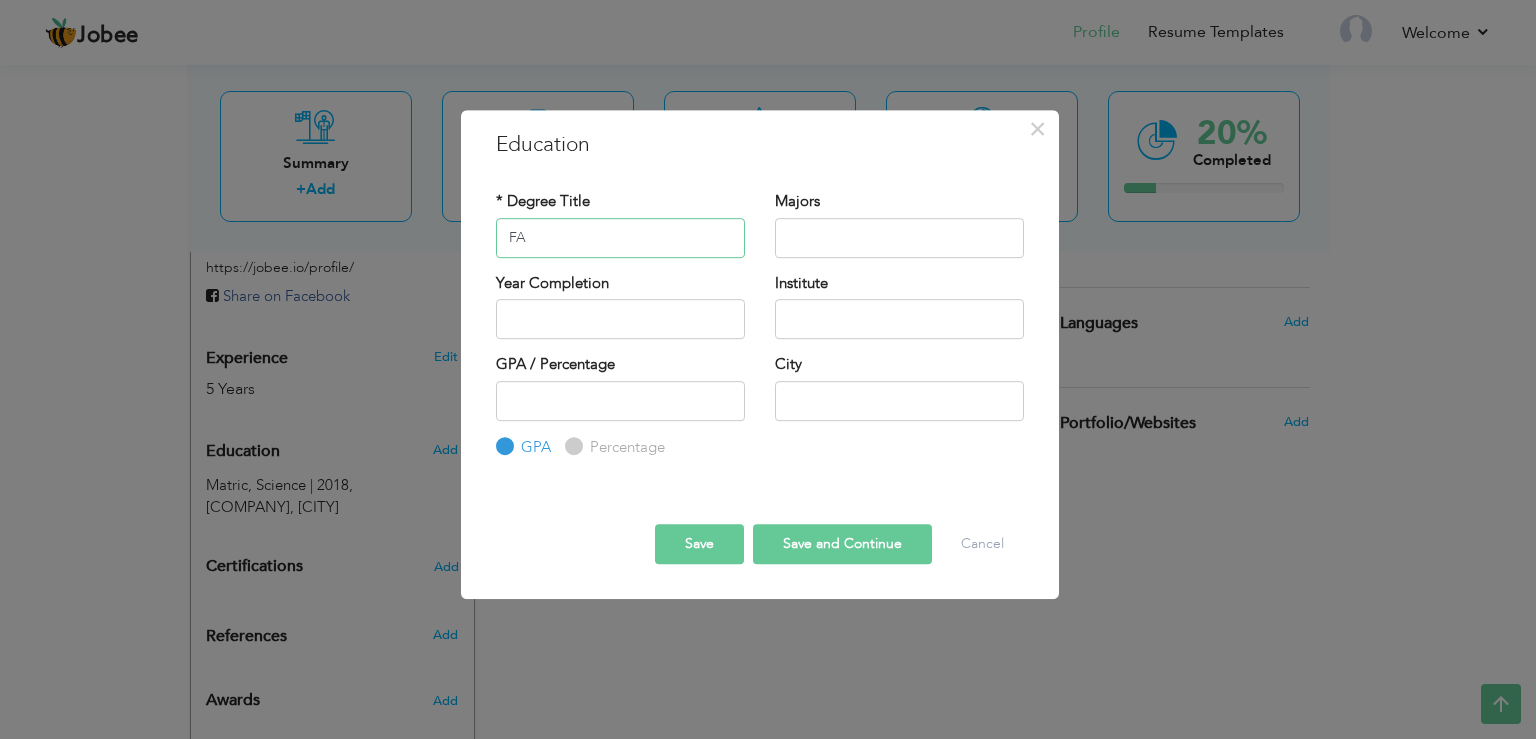 type on "FA" 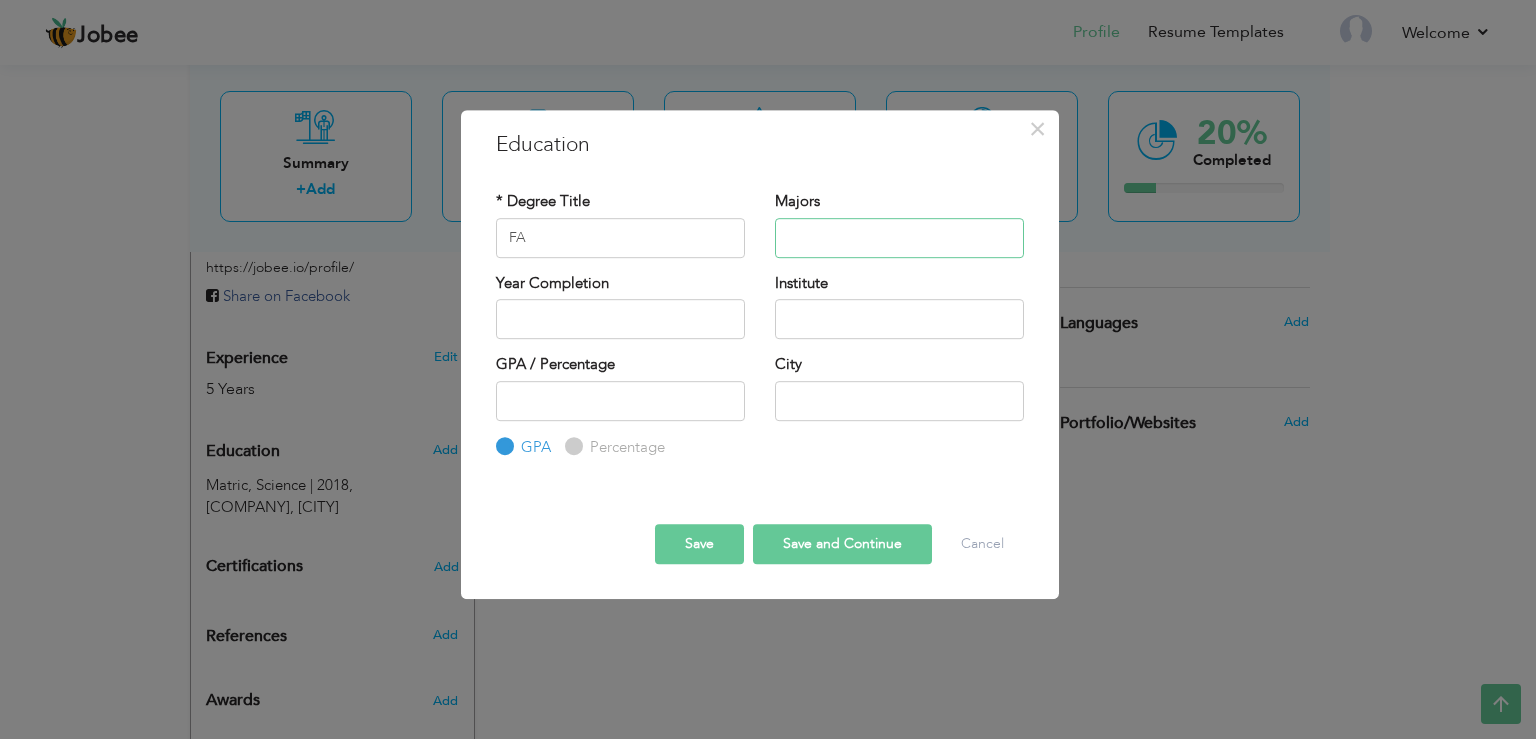 click at bounding box center [899, 238] 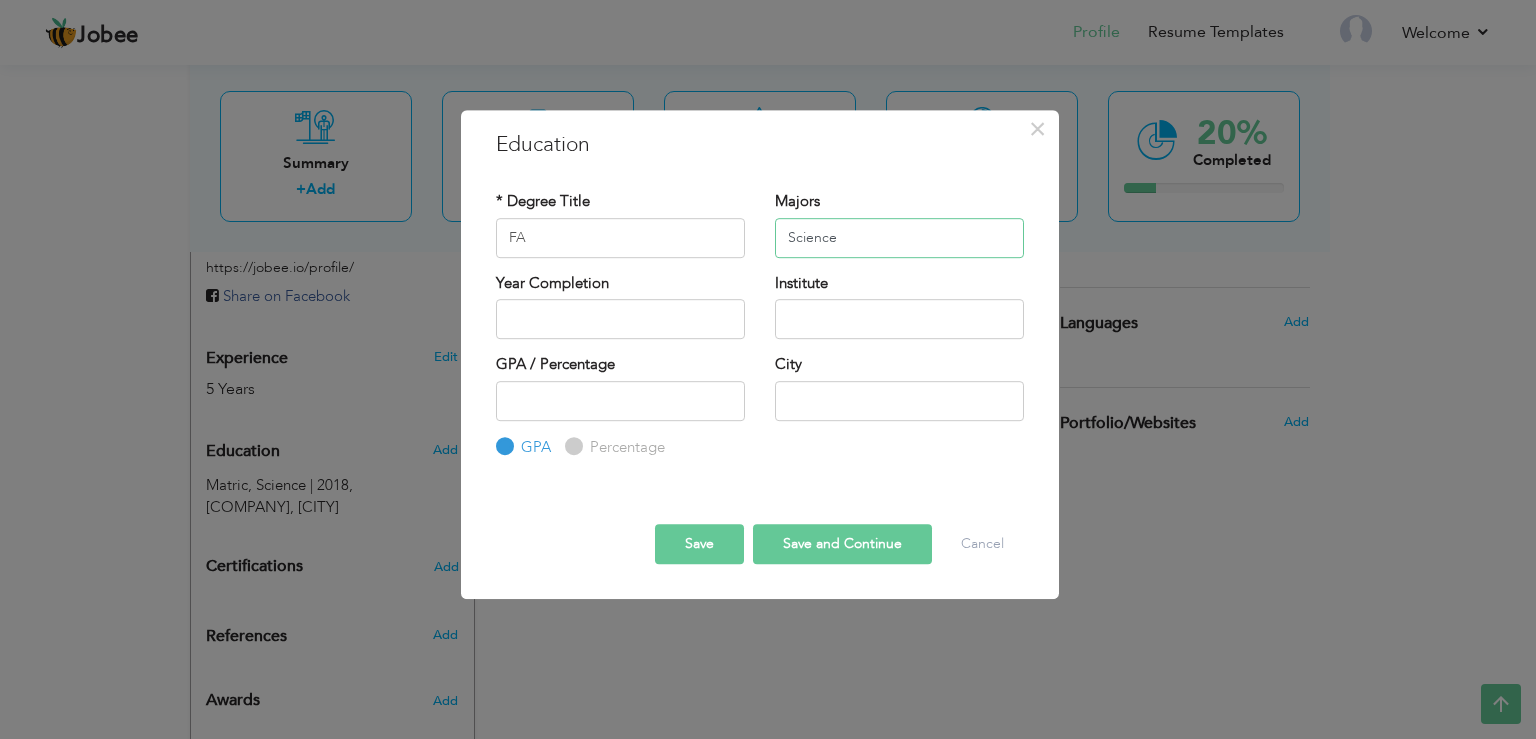 type on "Science" 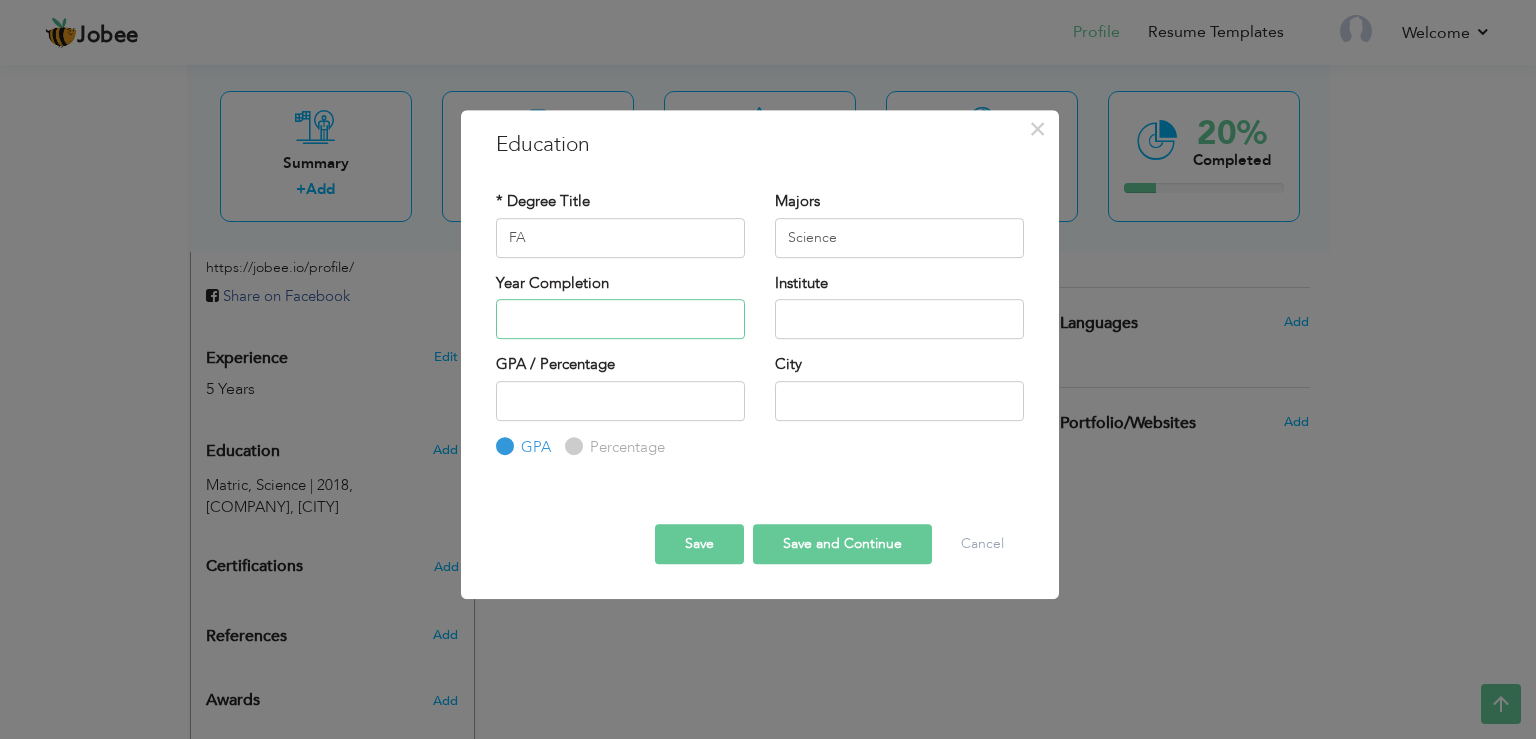 click at bounding box center (620, 319) 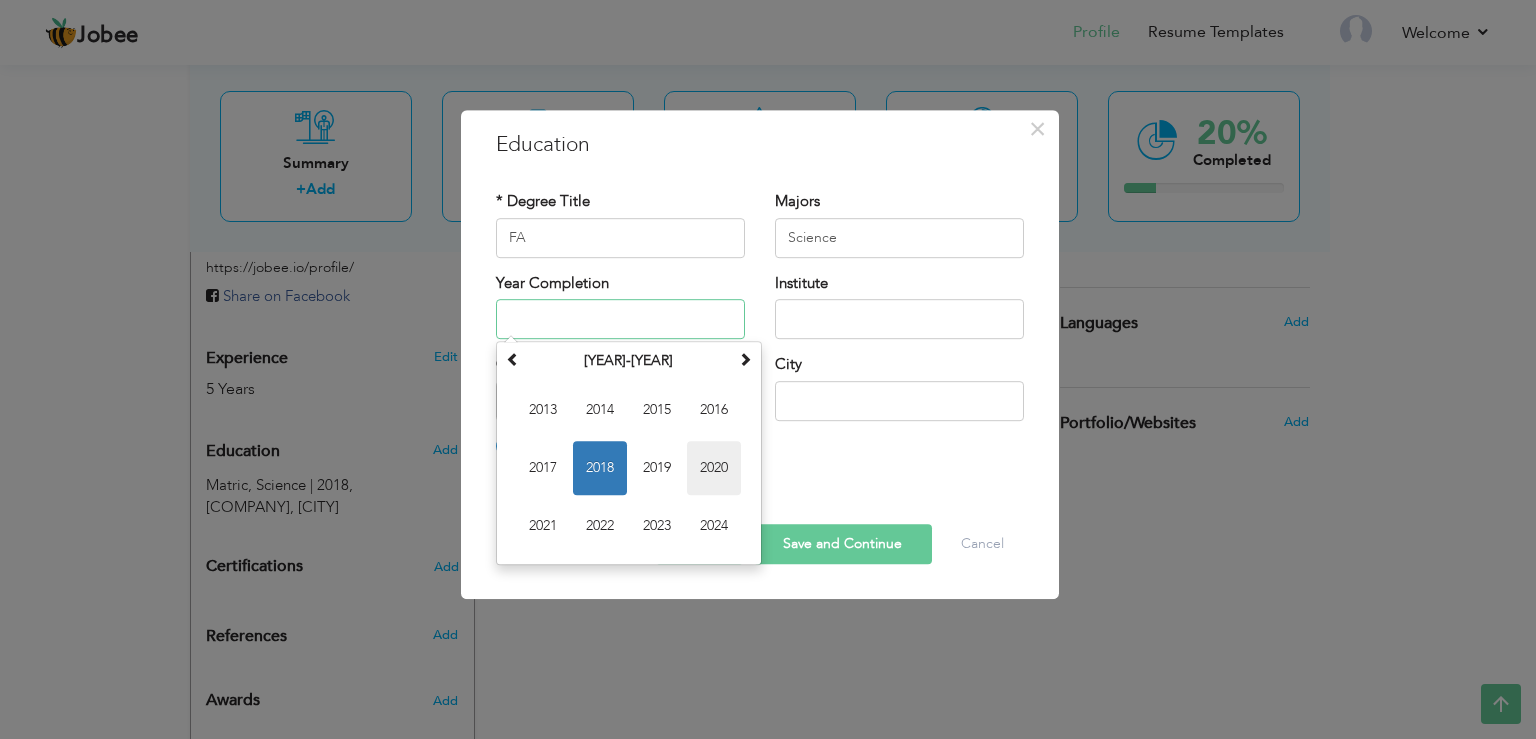 click on "2020" at bounding box center (714, 468) 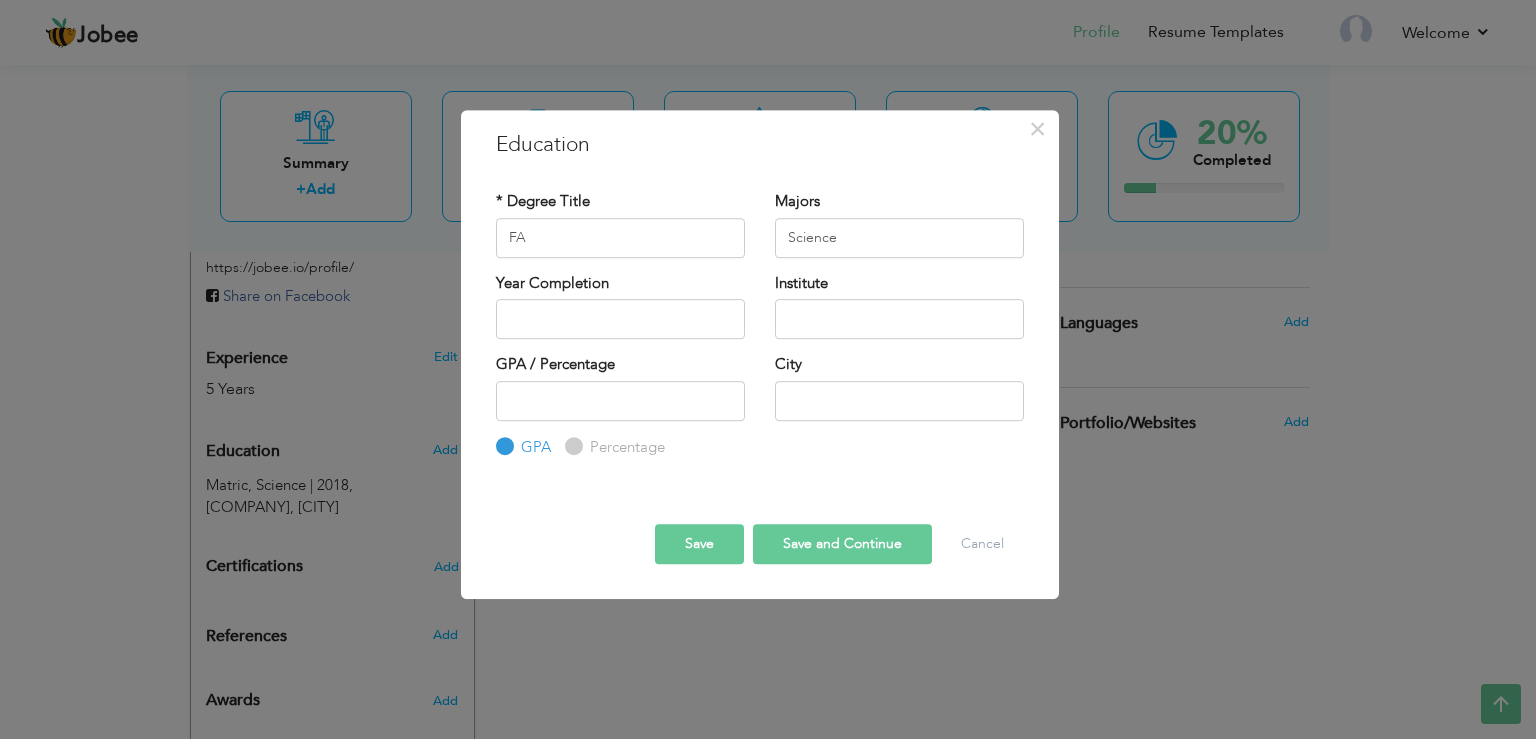 type on "2020" 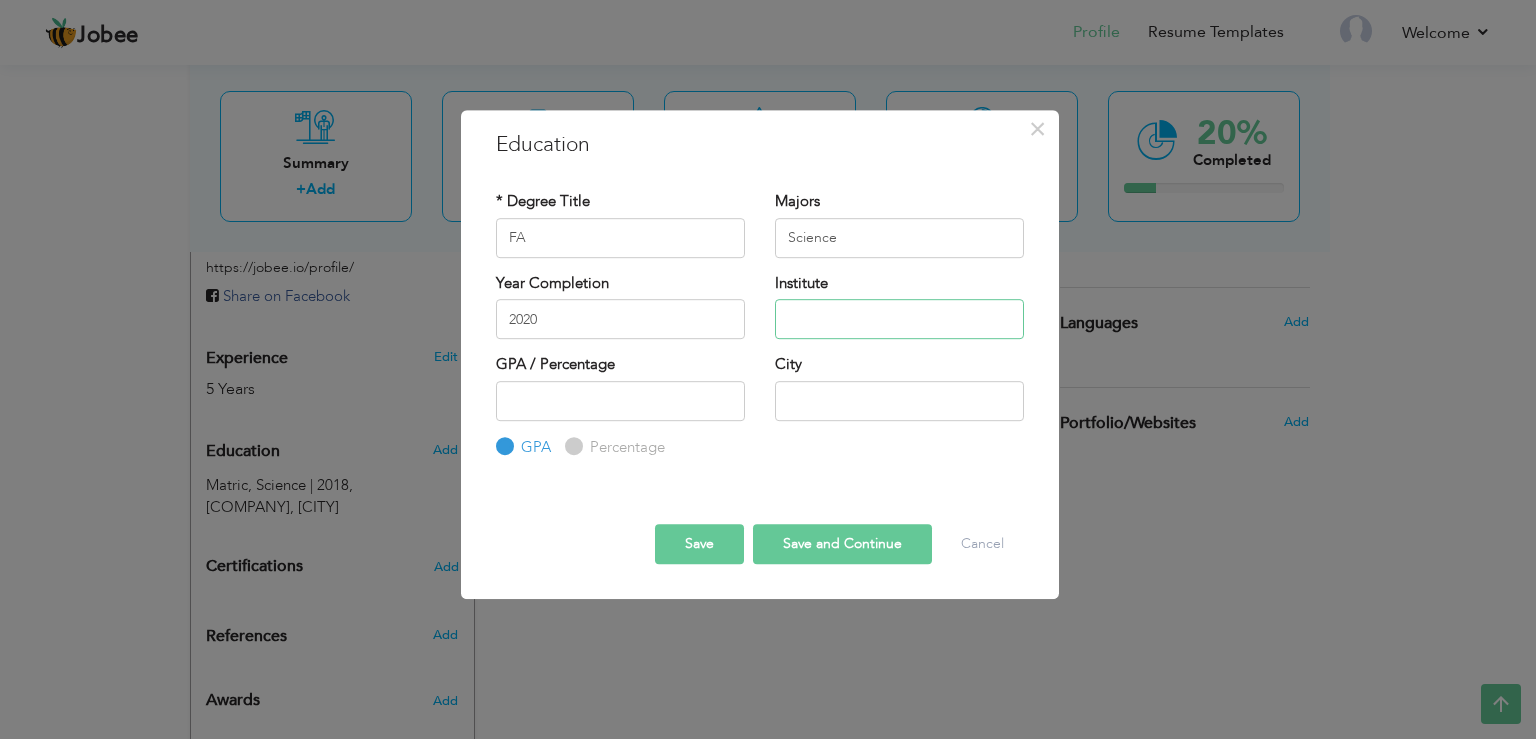 click at bounding box center (899, 319) 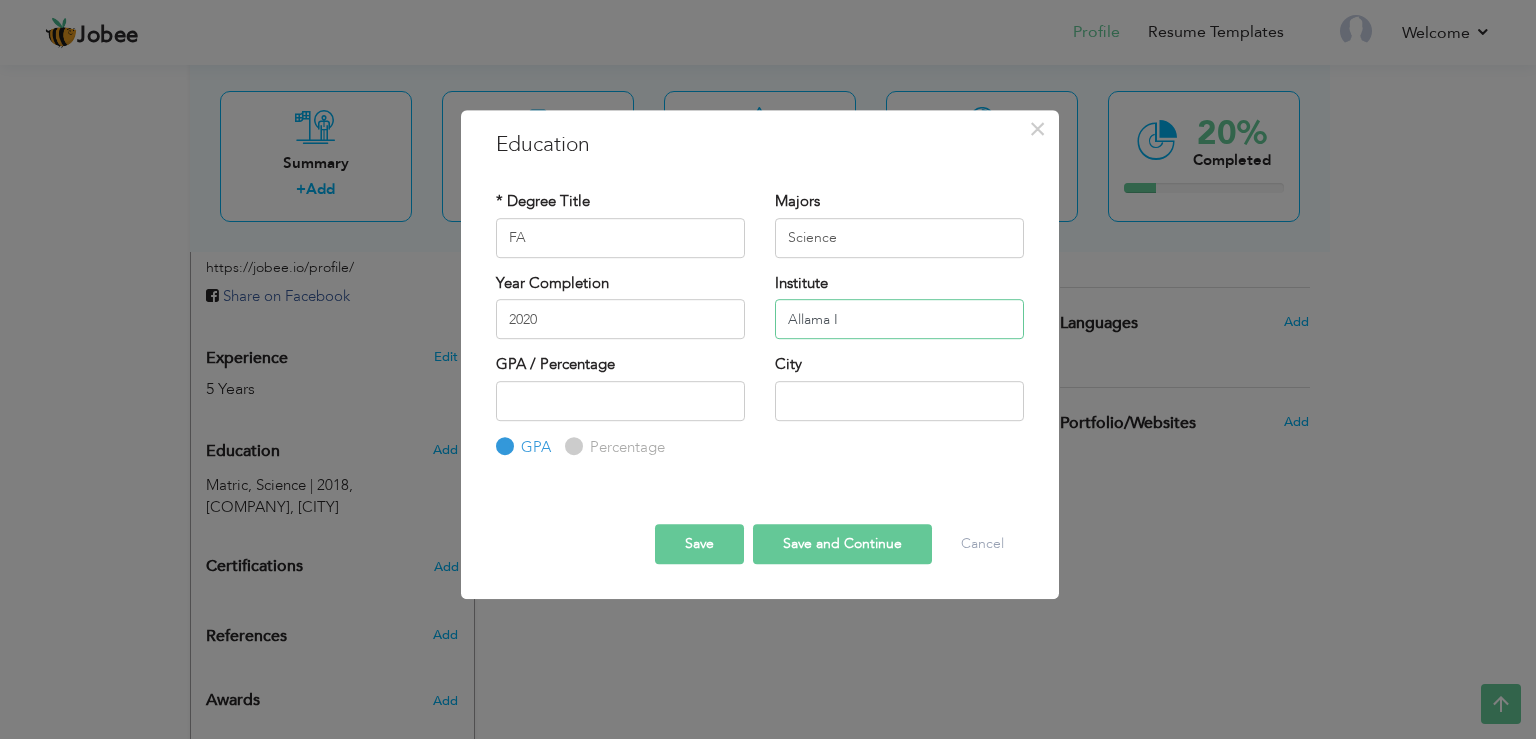 click on "Allama I" at bounding box center (899, 319) 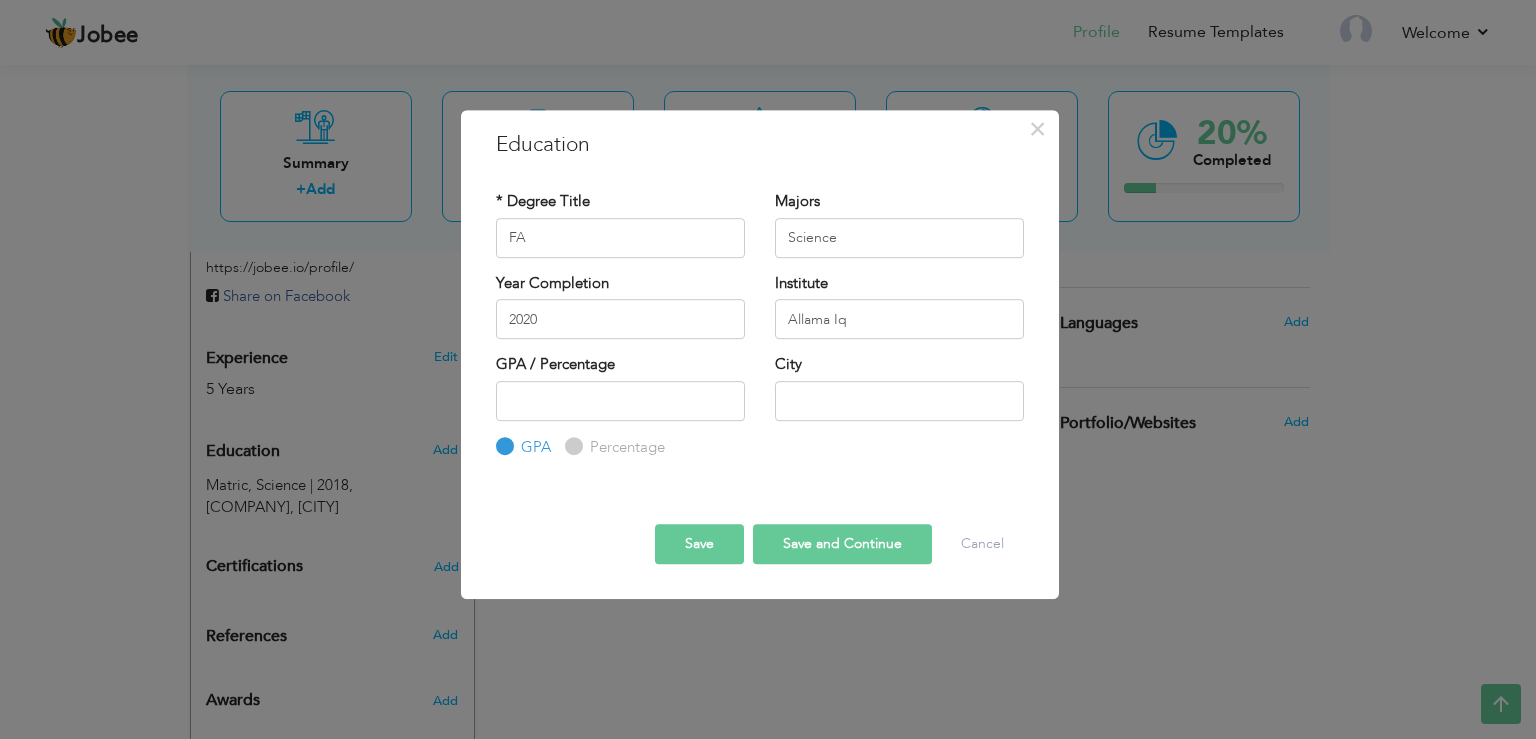click on "Institute
Allama Iq" at bounding box center [899, 306] 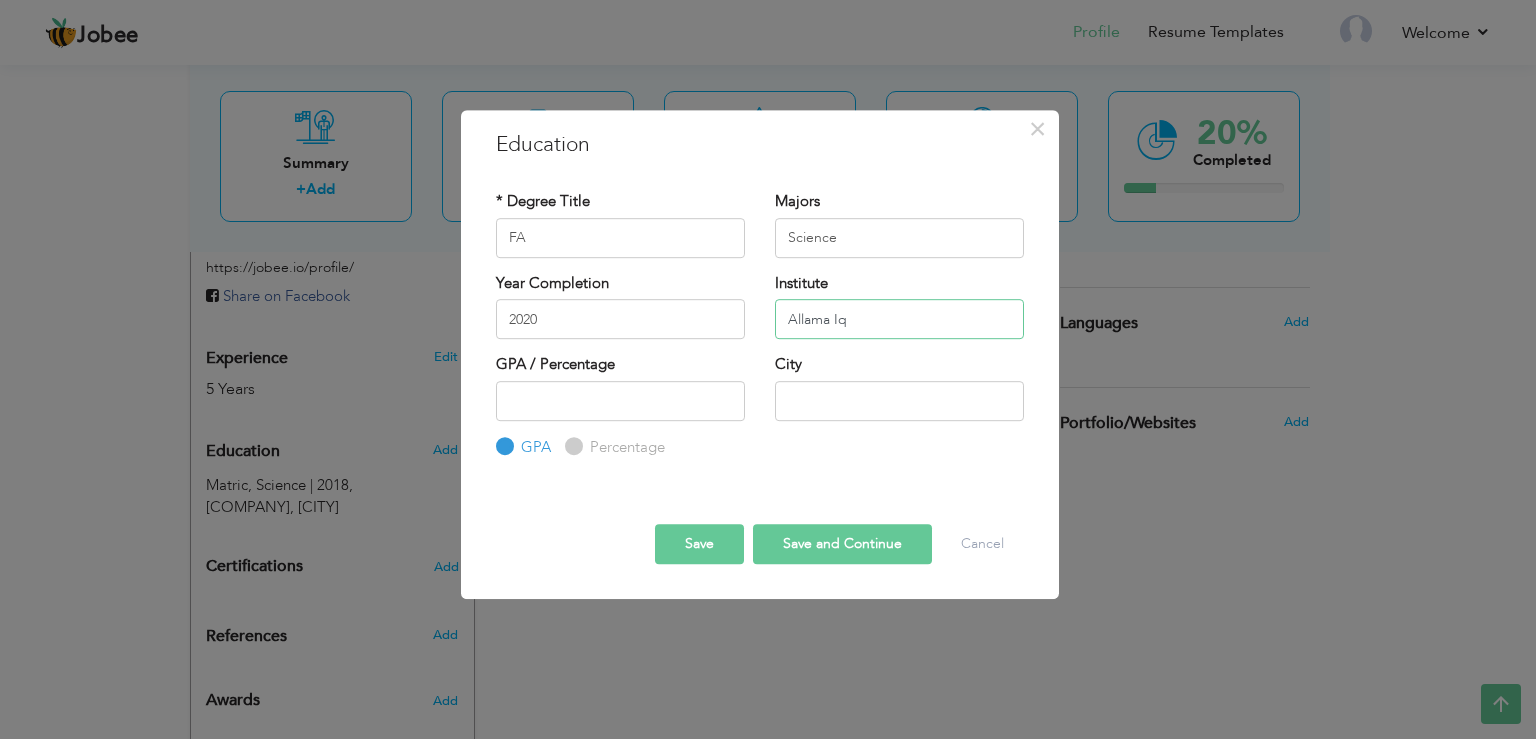 click on "Allama Iq" at bounding box center (899, 319) 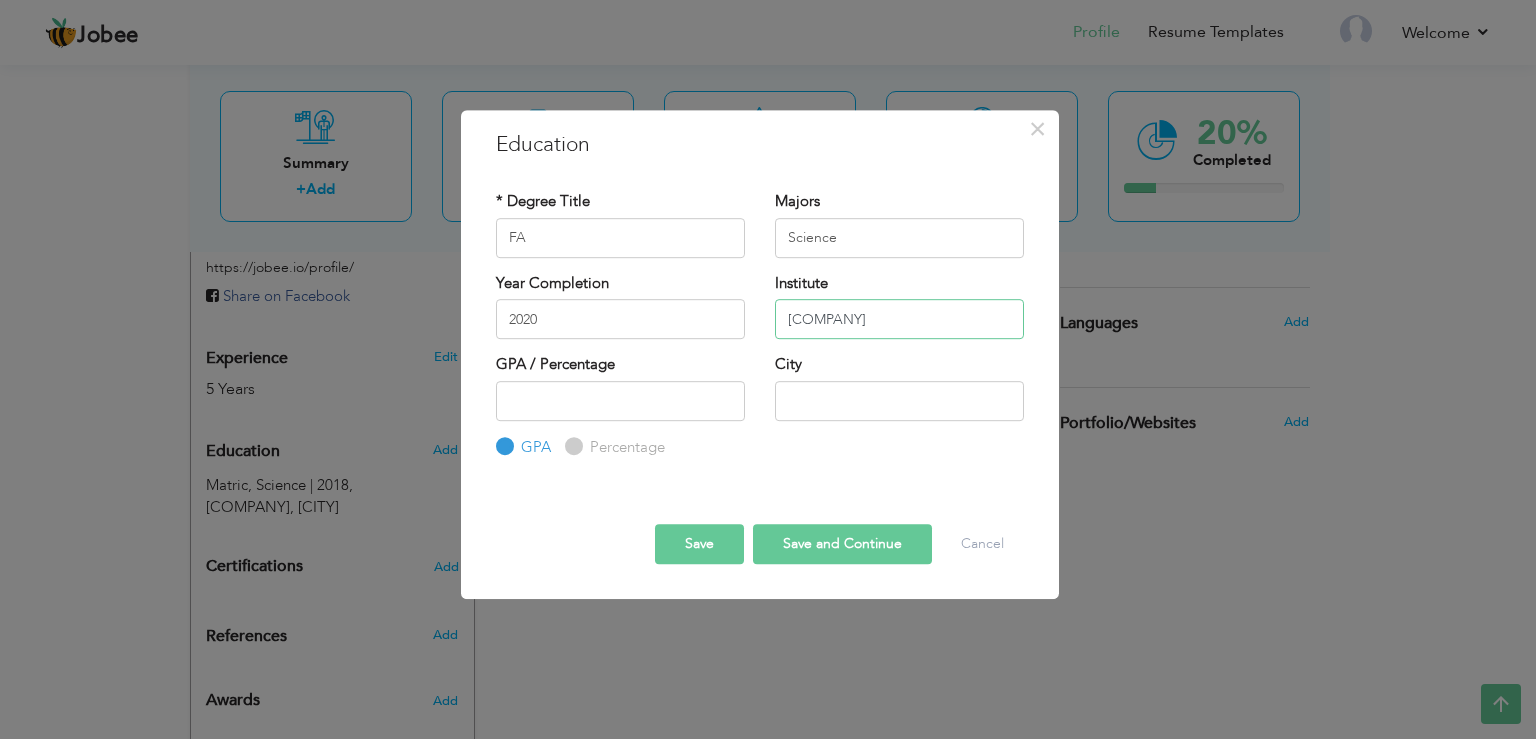 type on "Allama Iqbal Open University" 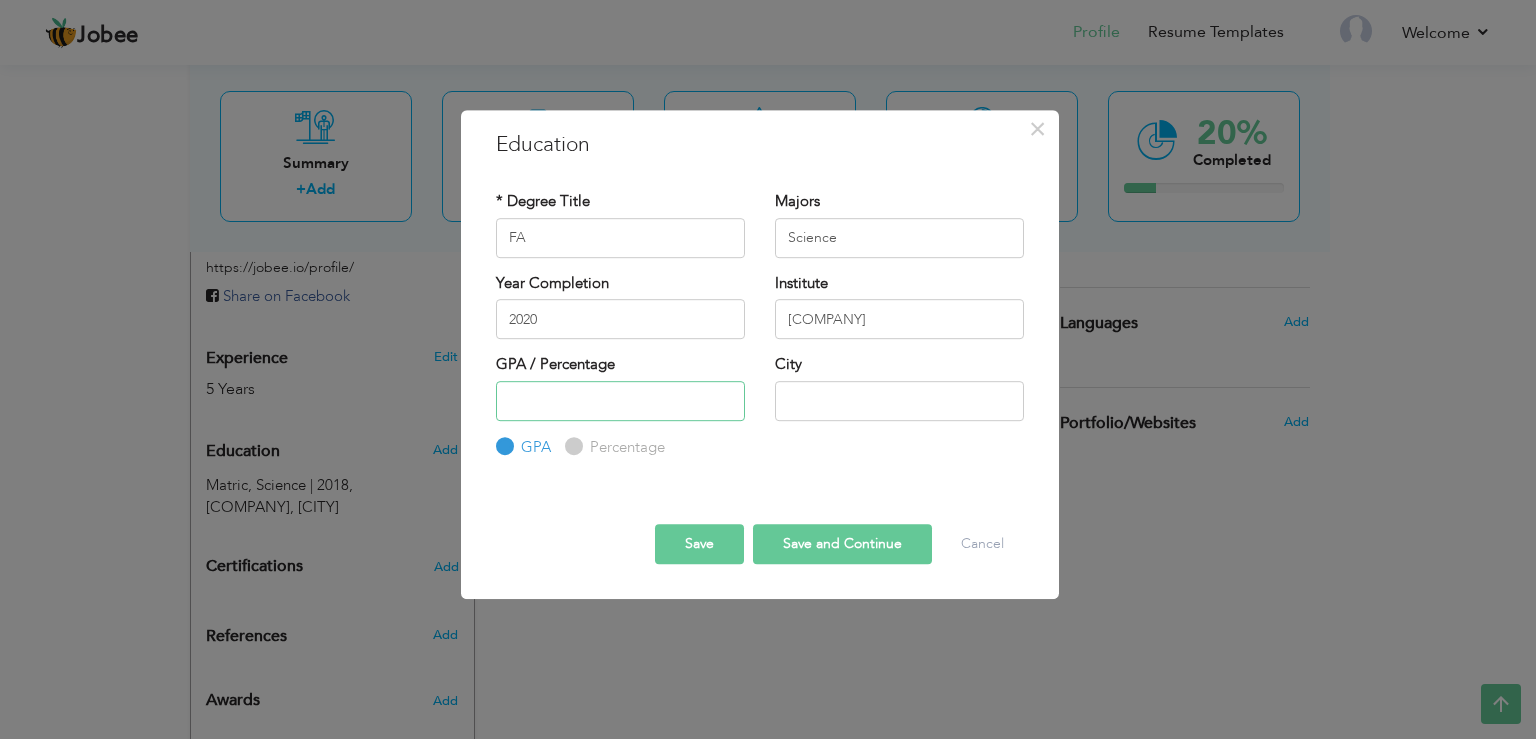 click at bounding box center (620, 401) 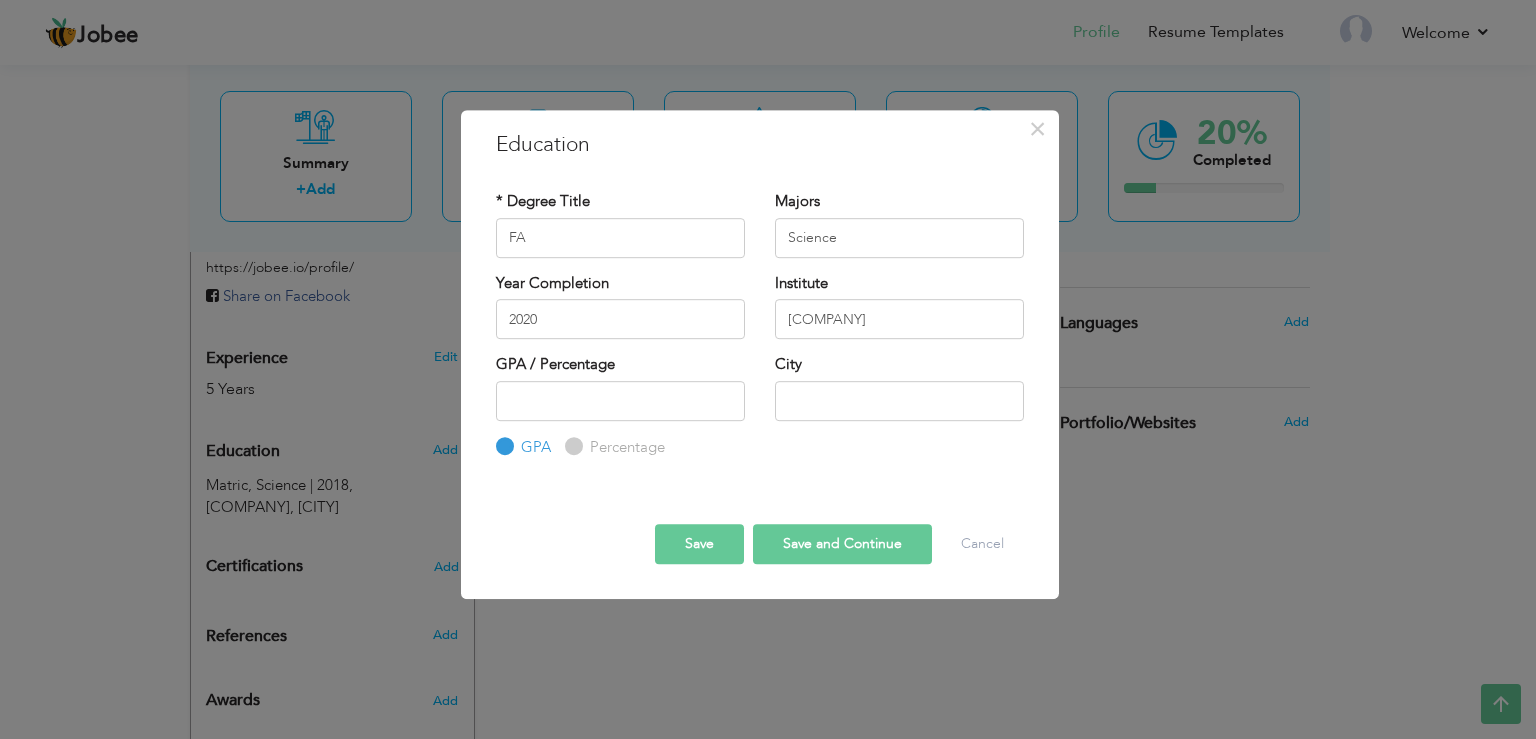 click on "Percentage" at bounding box center (625, 447) 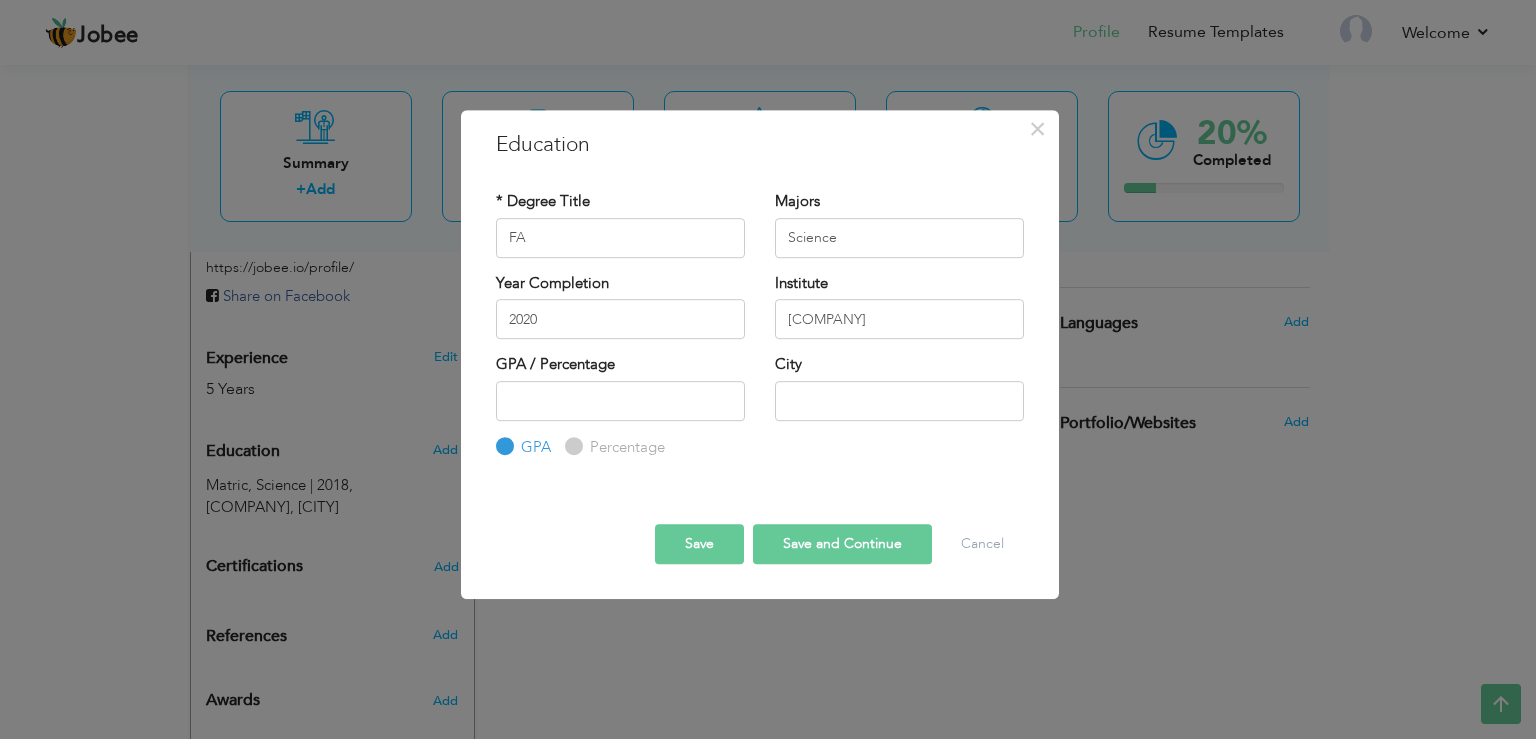 click on "Percentage" at bounding box center [571, 446] 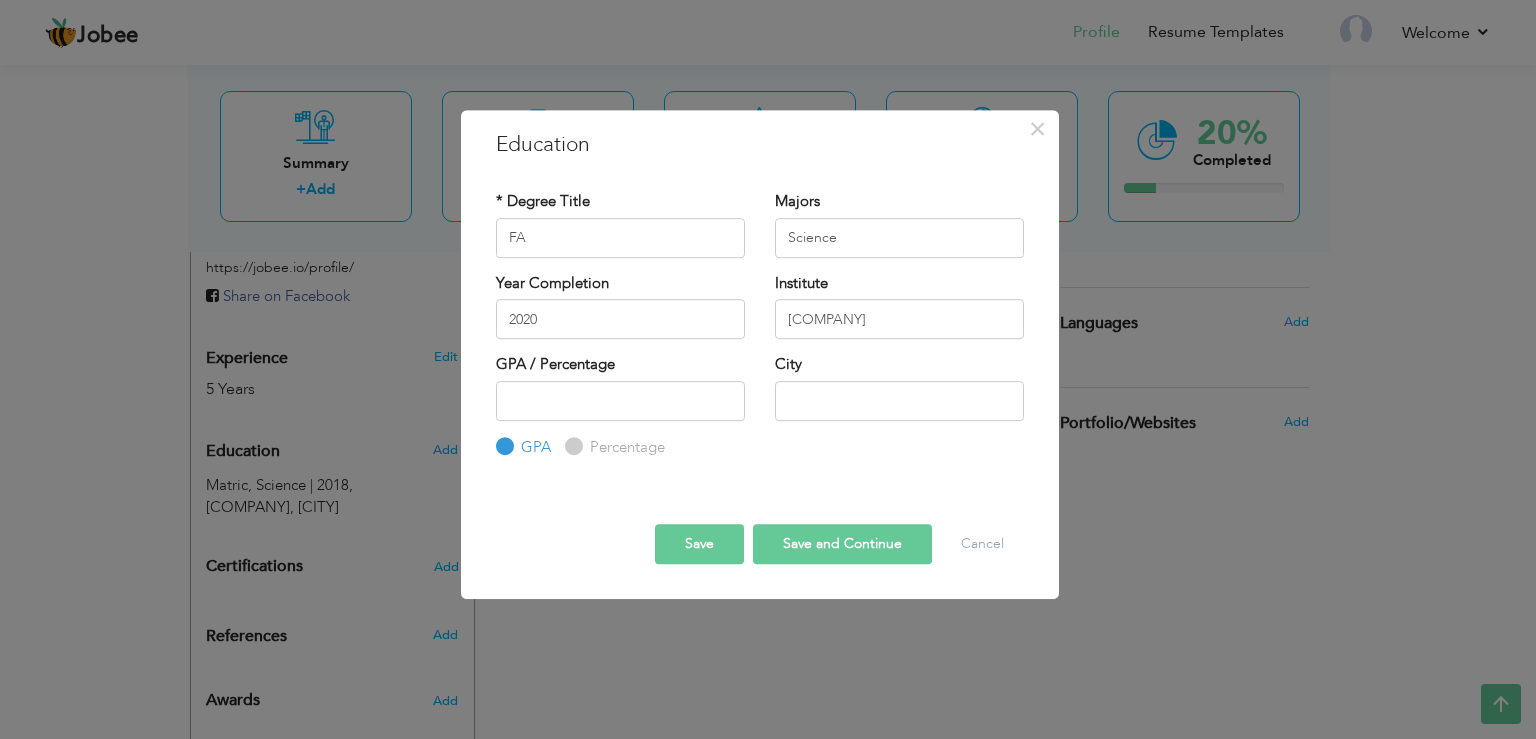 radio on "true" 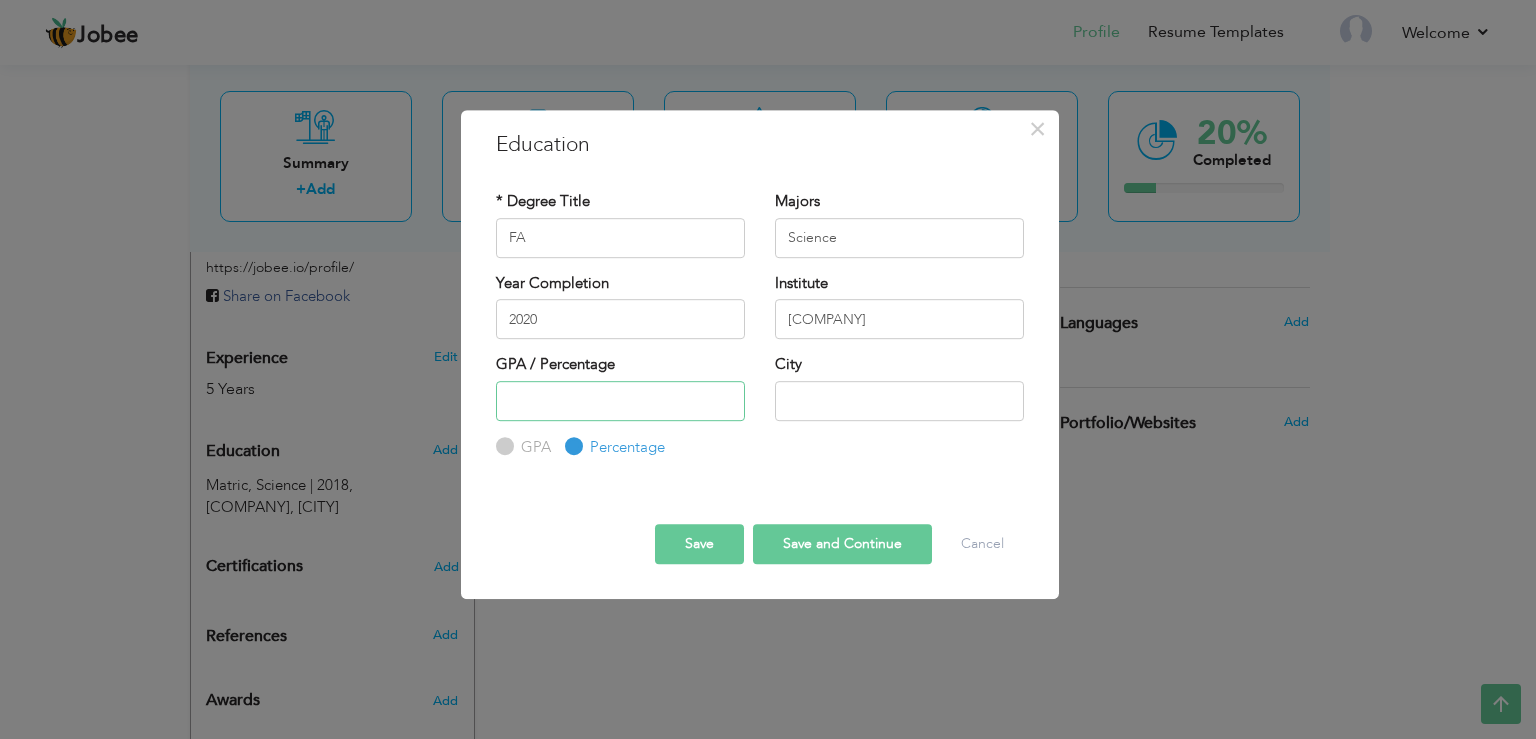 click at bounding box center (620, 401) 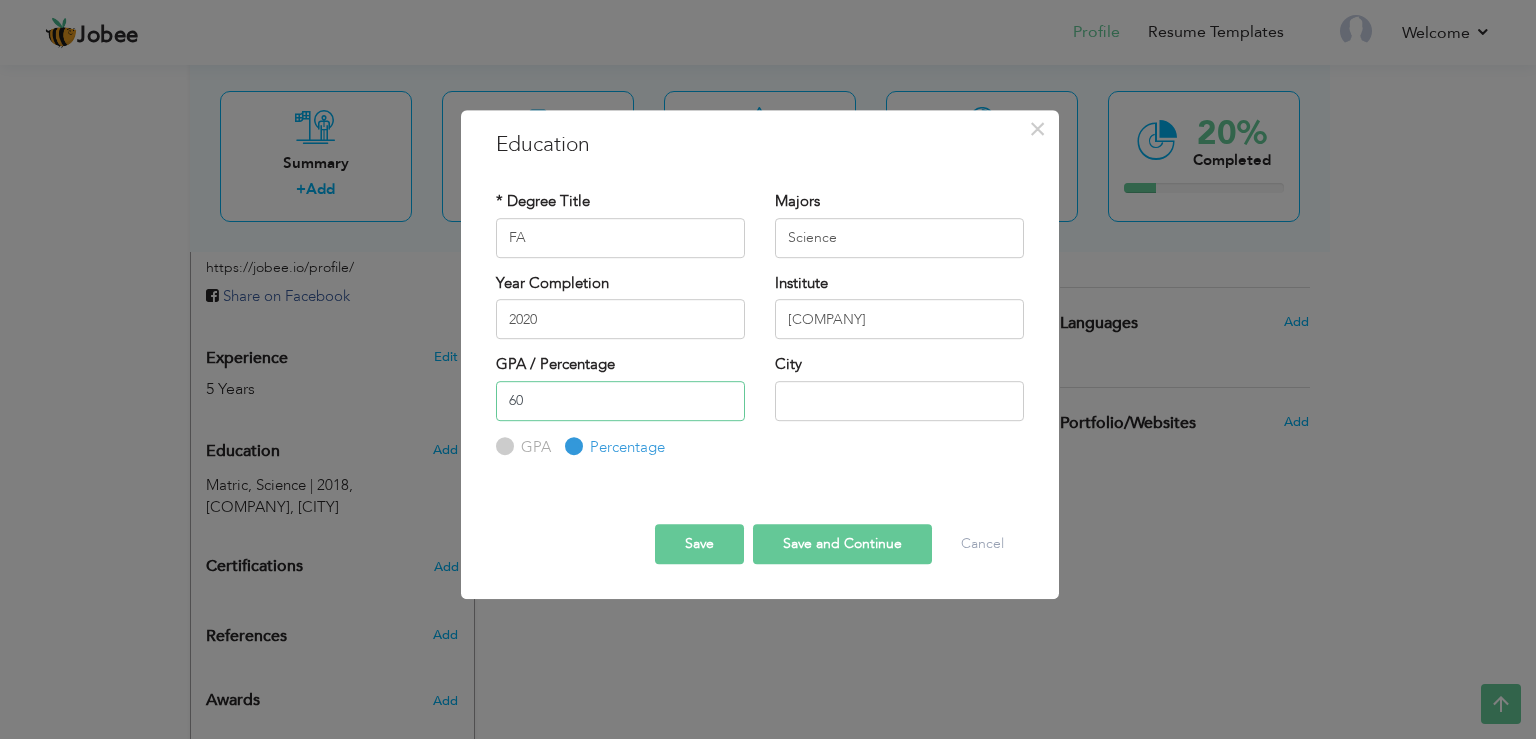 type on "60" 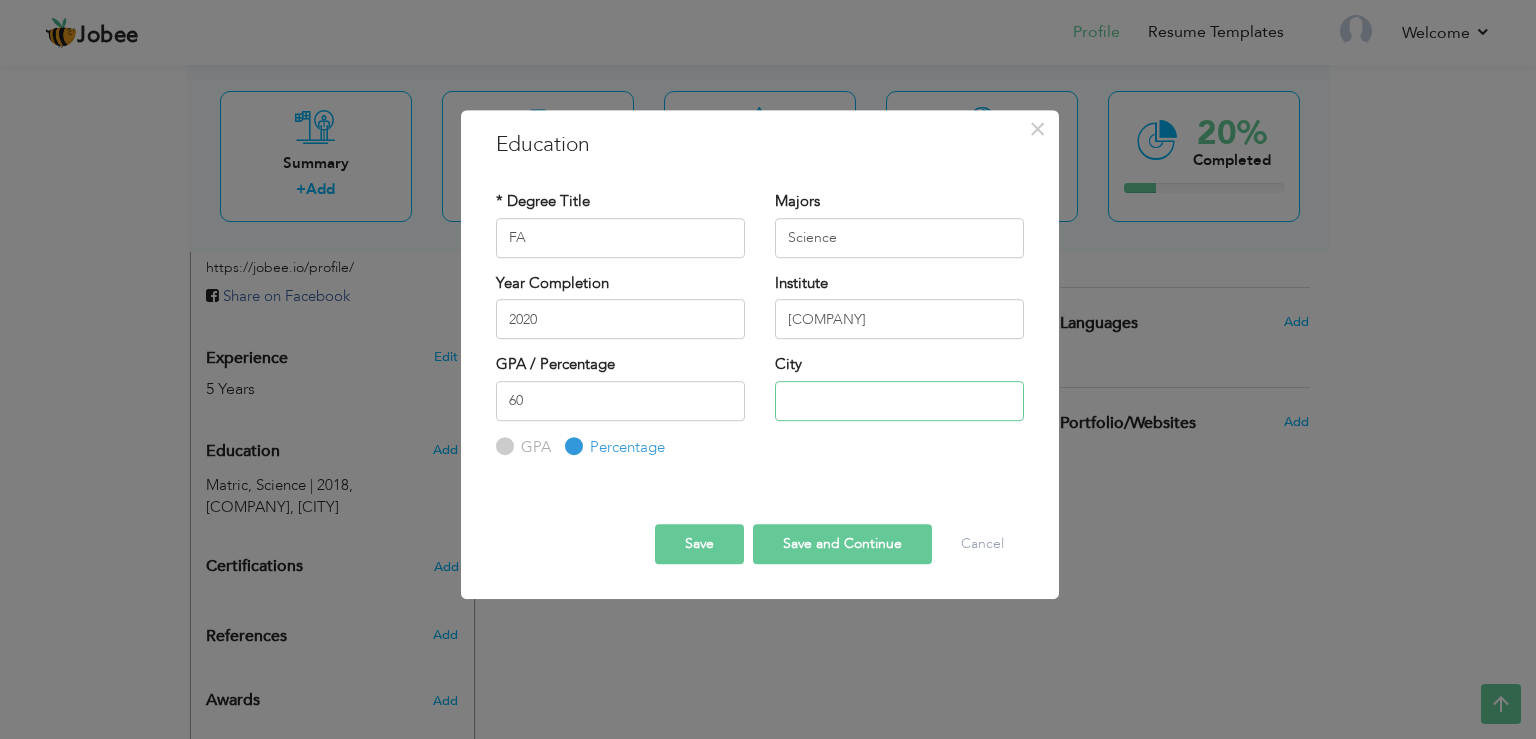 click at bounding box center (899, 401) 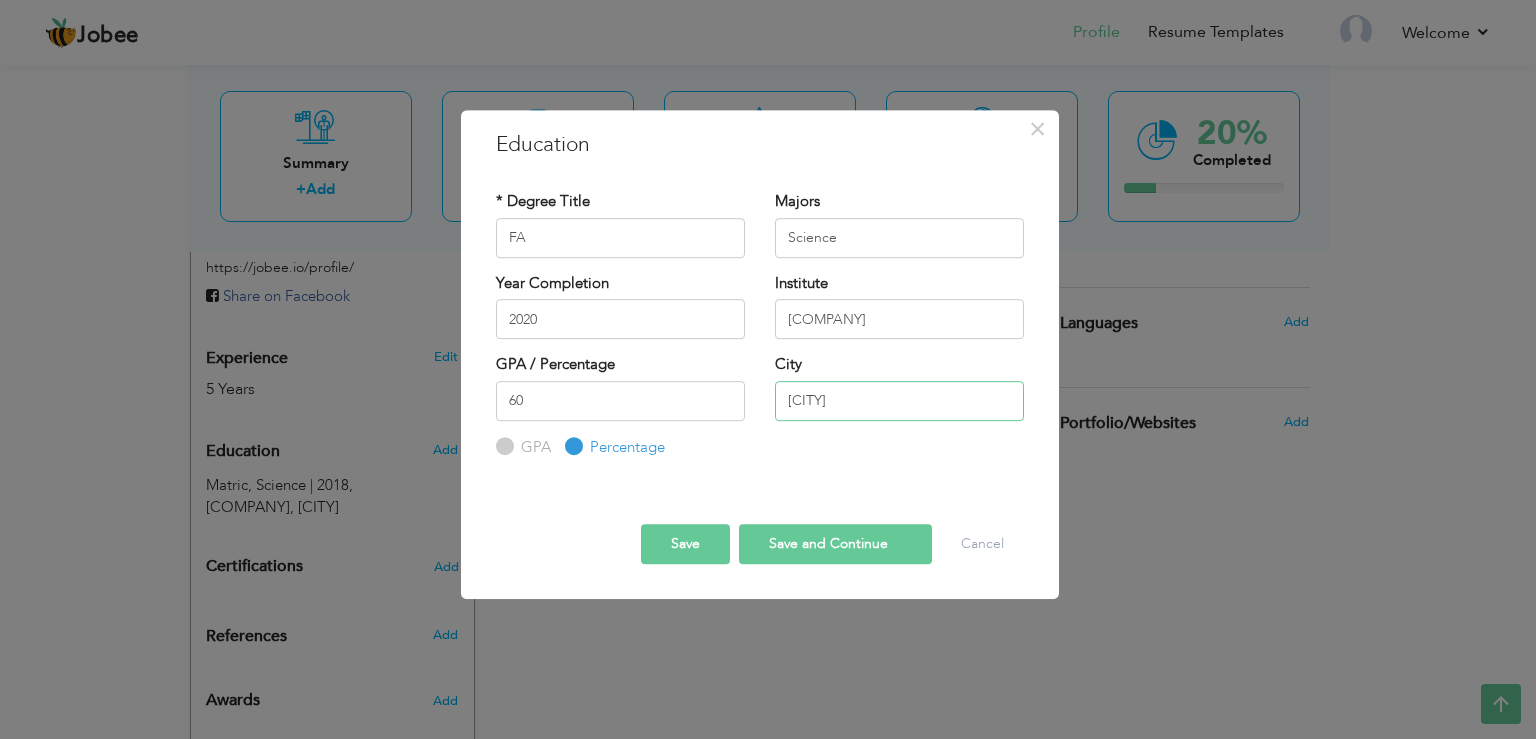 type on "[CITY]" 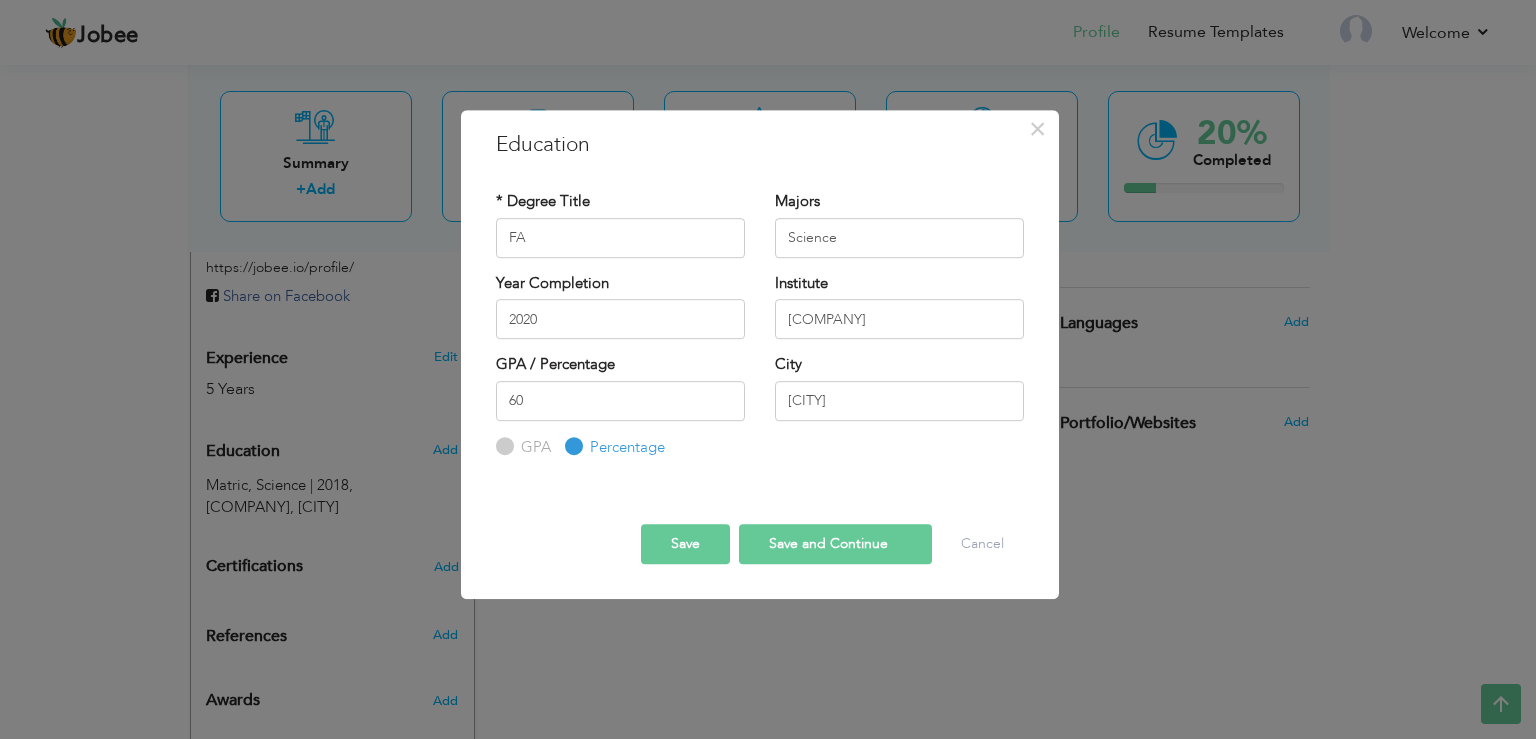 click on "Save and Continue" at bounding box center (835, 544) 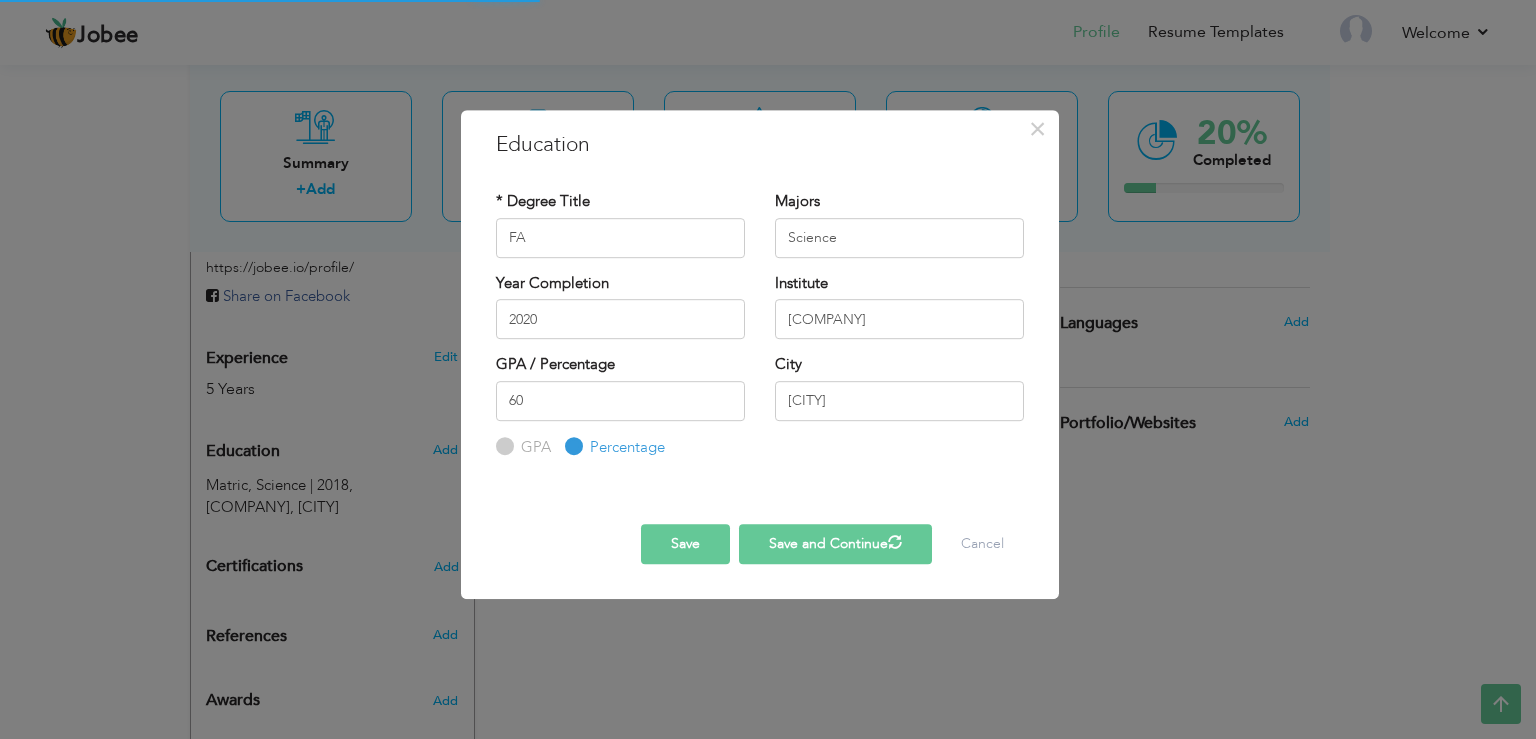 type 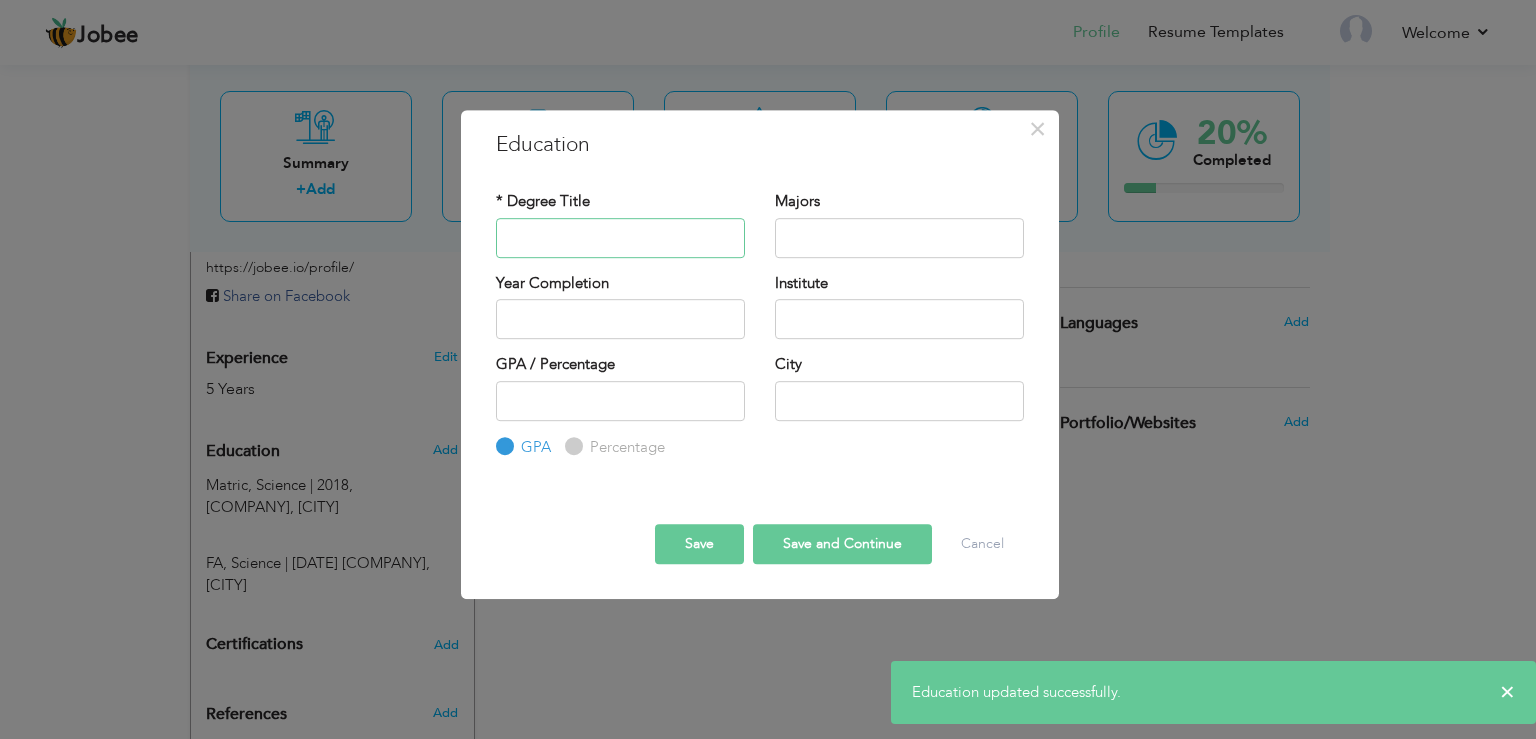 click at bounding box center (620, 238) 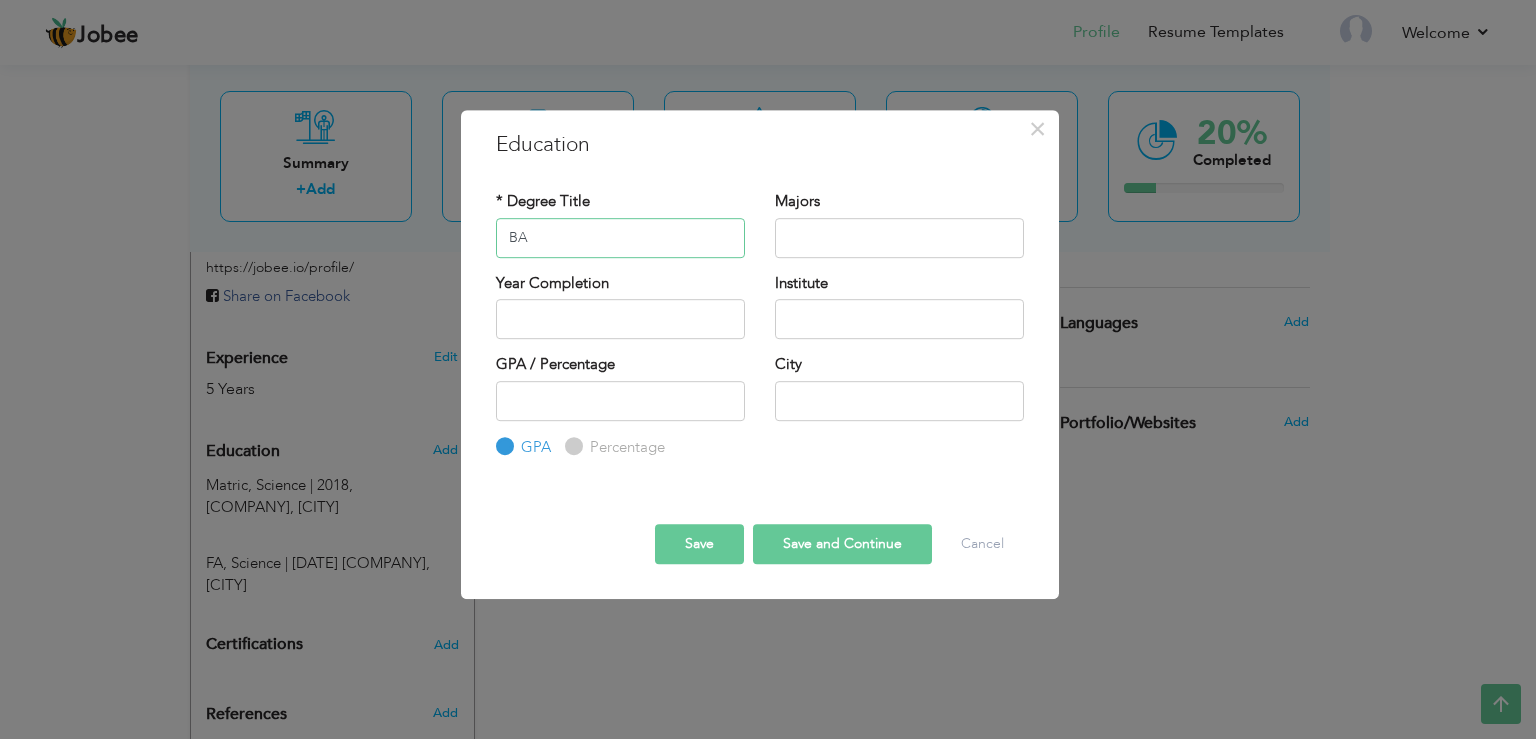 type on "BA" 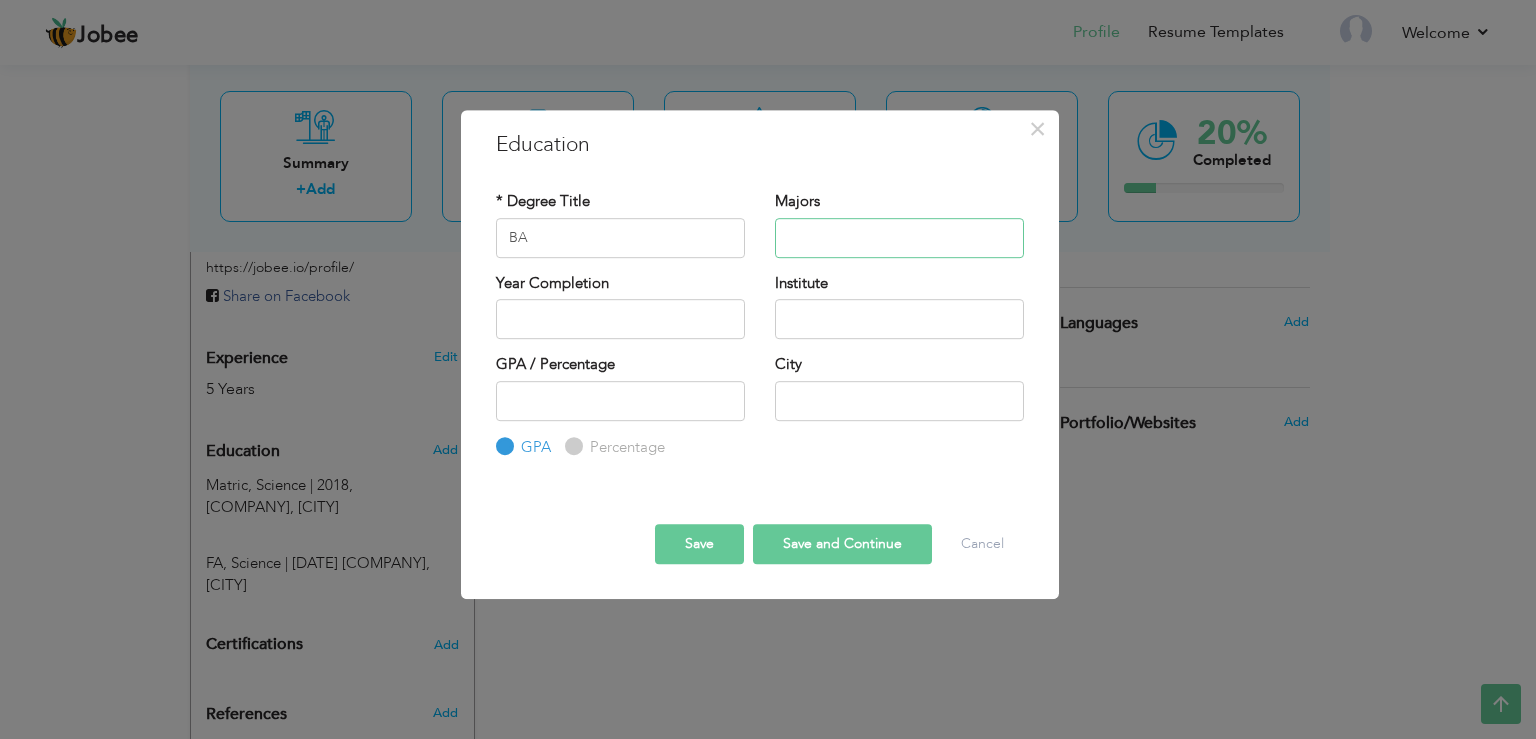 click at bounding box center (899, 238) 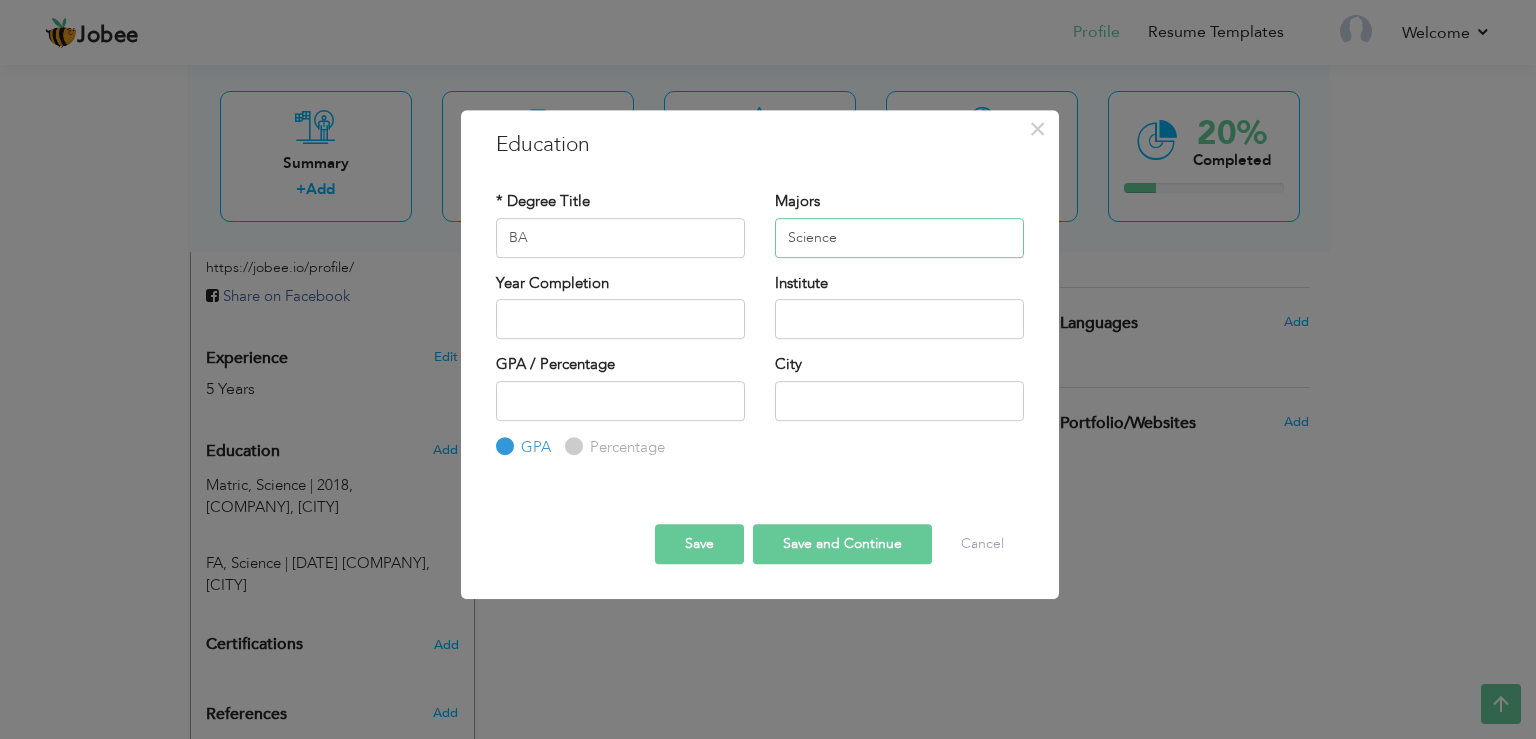 type on "Science" 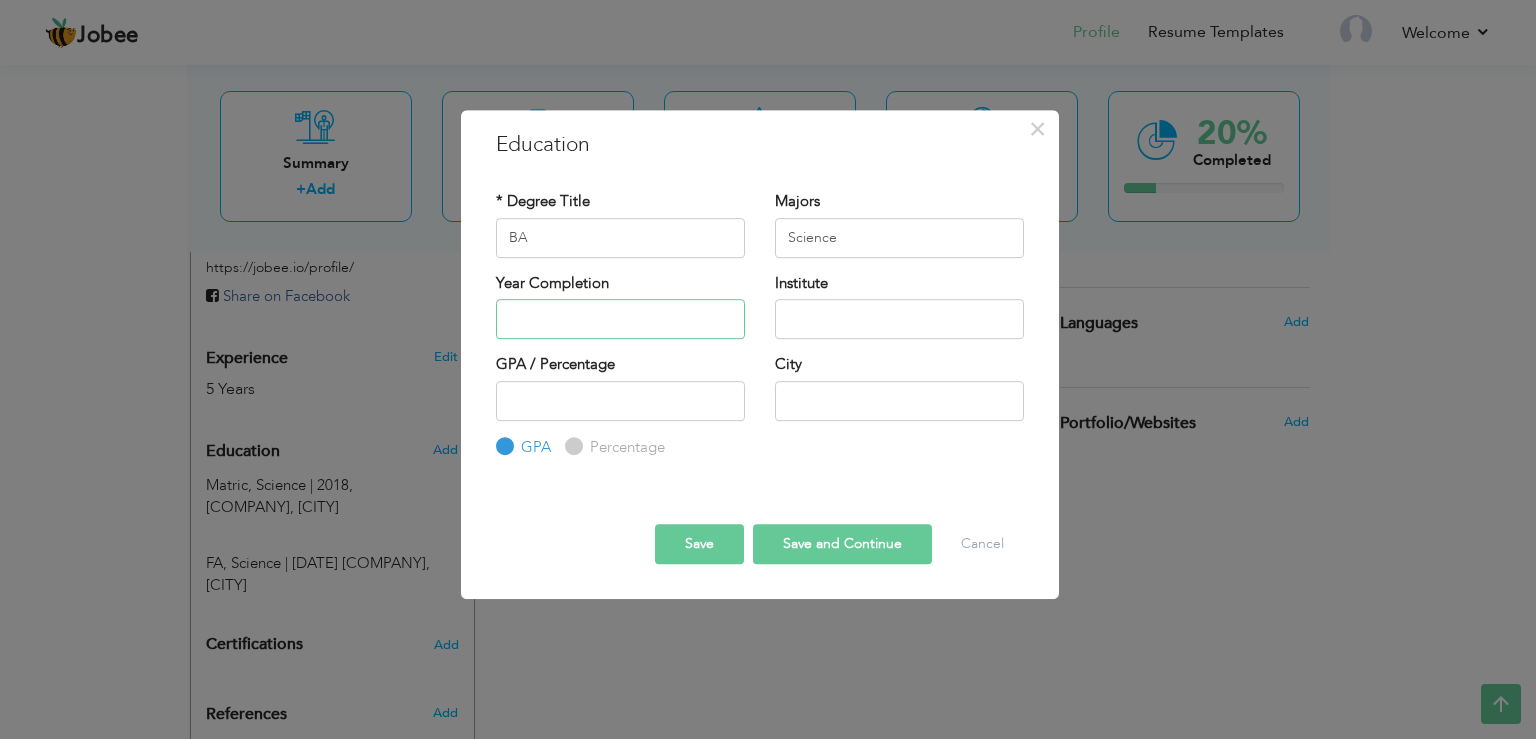 click at bounding box center (620, 319) 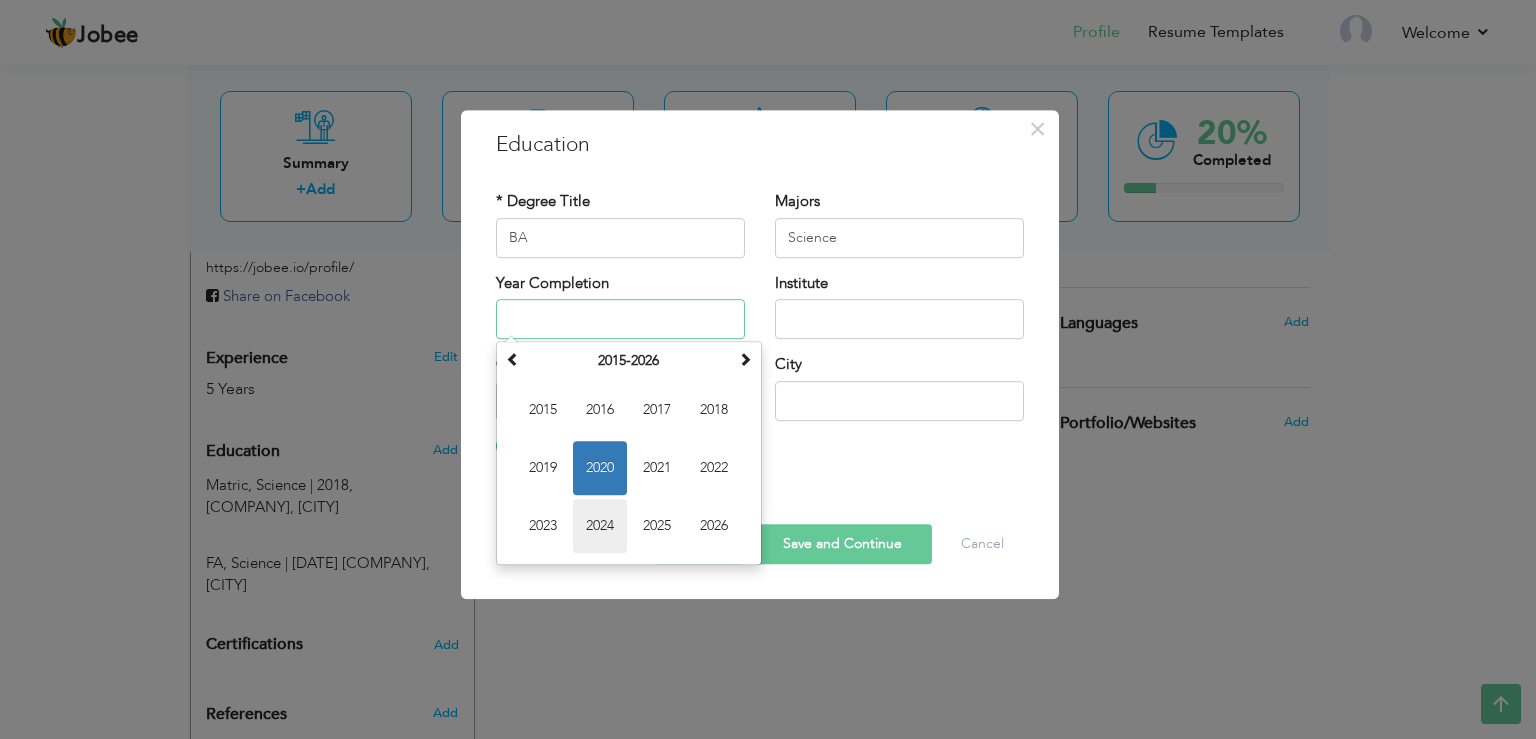 click on "2024" at bounding box center [600, 526] 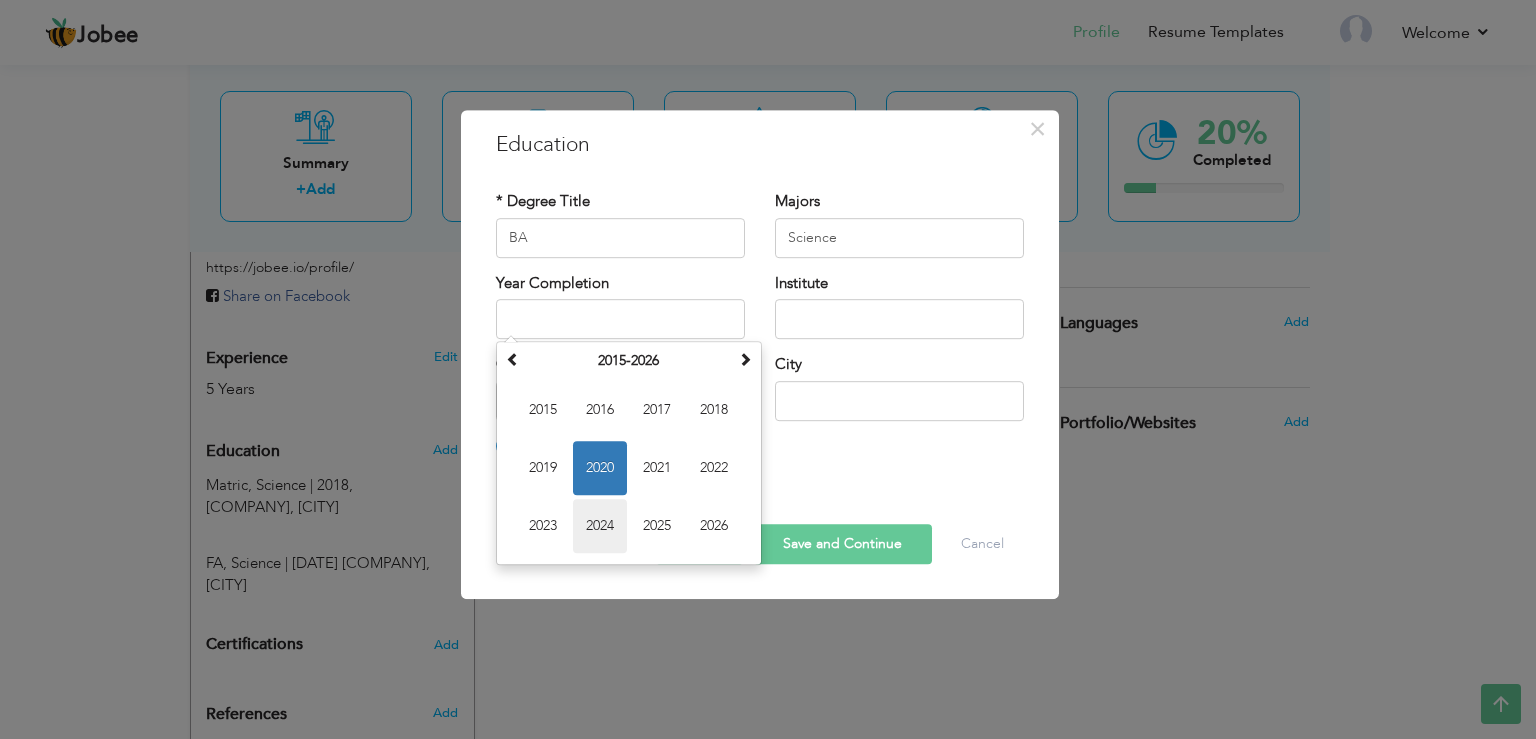 type on "2024" 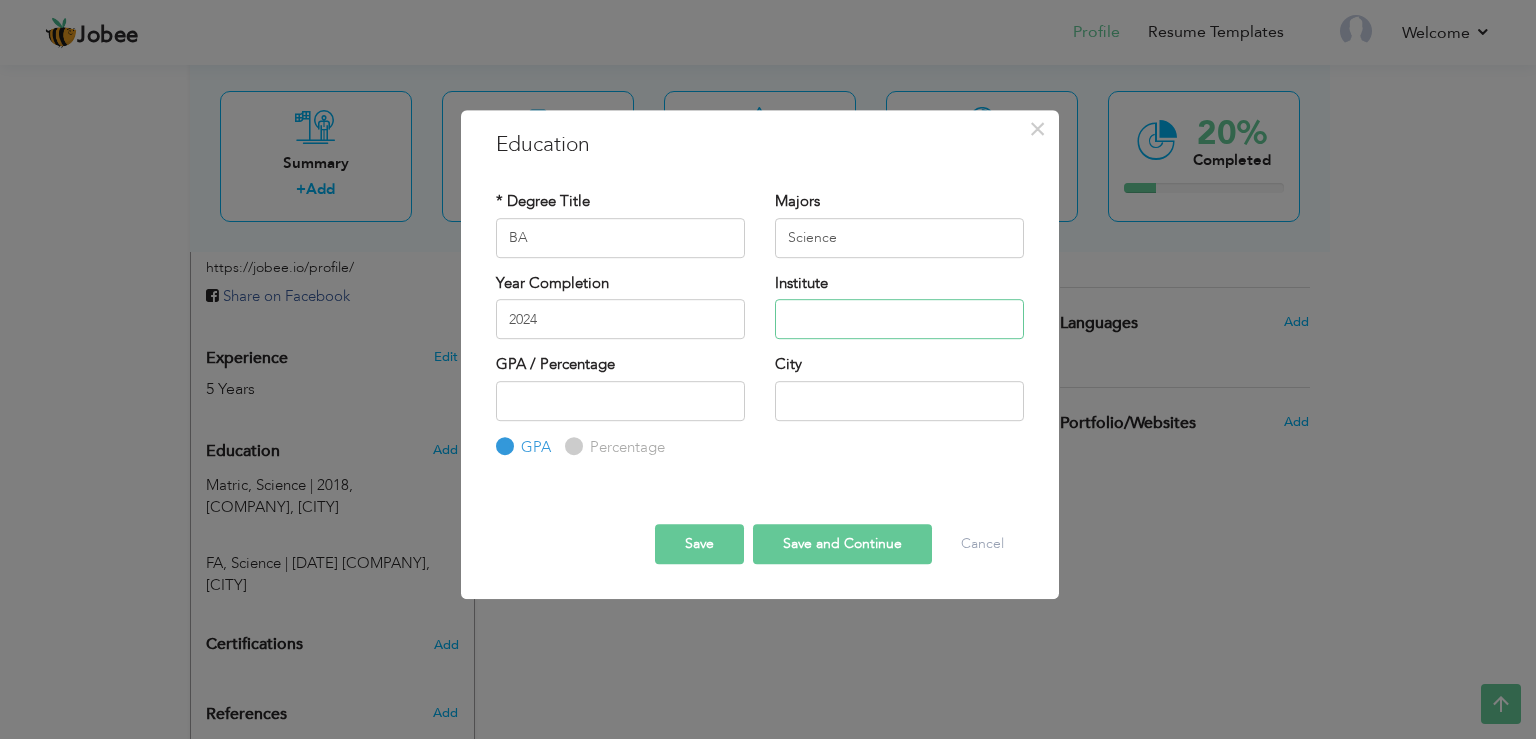 click at bounding box center (899, 319) 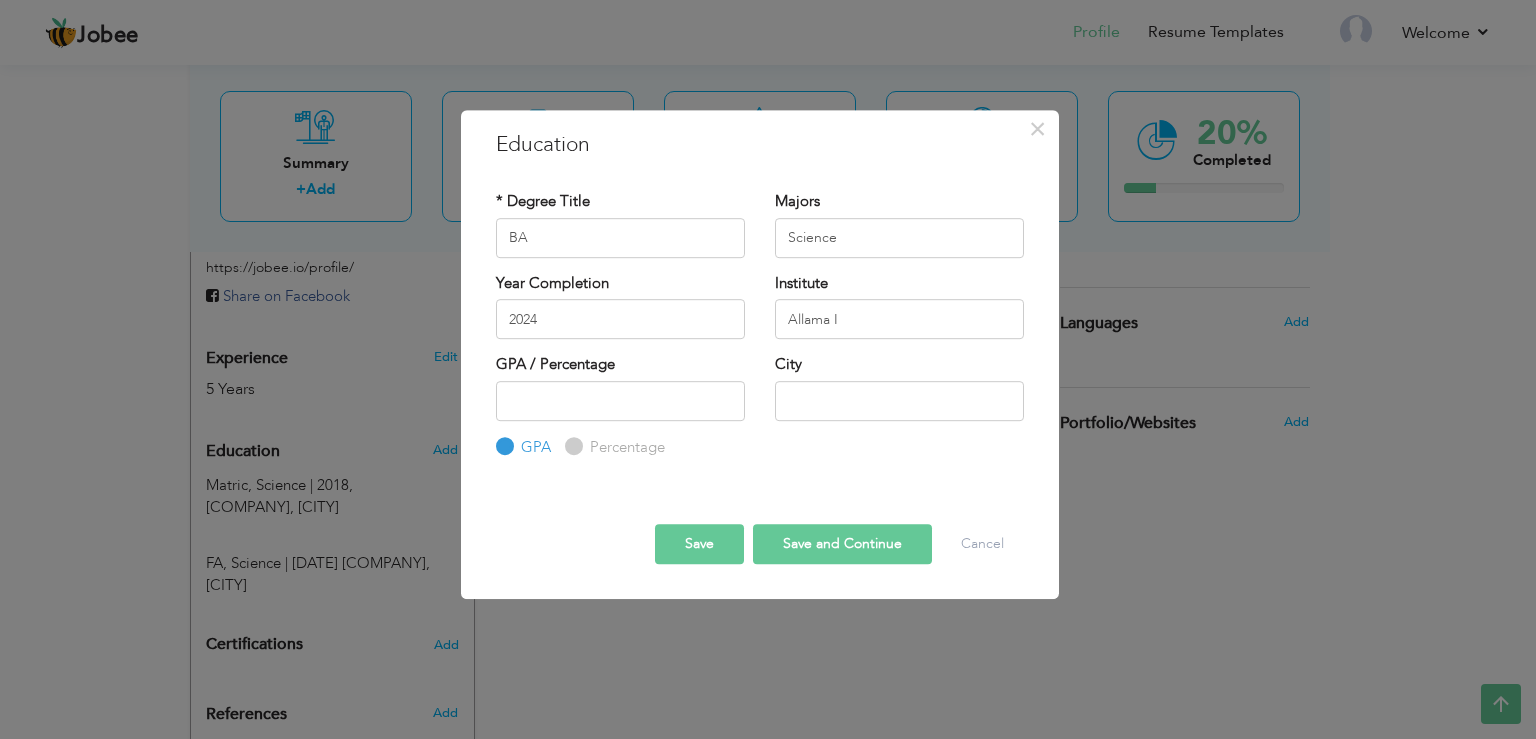 click on "Institute
Allama I" at bounding box center [899, 306] 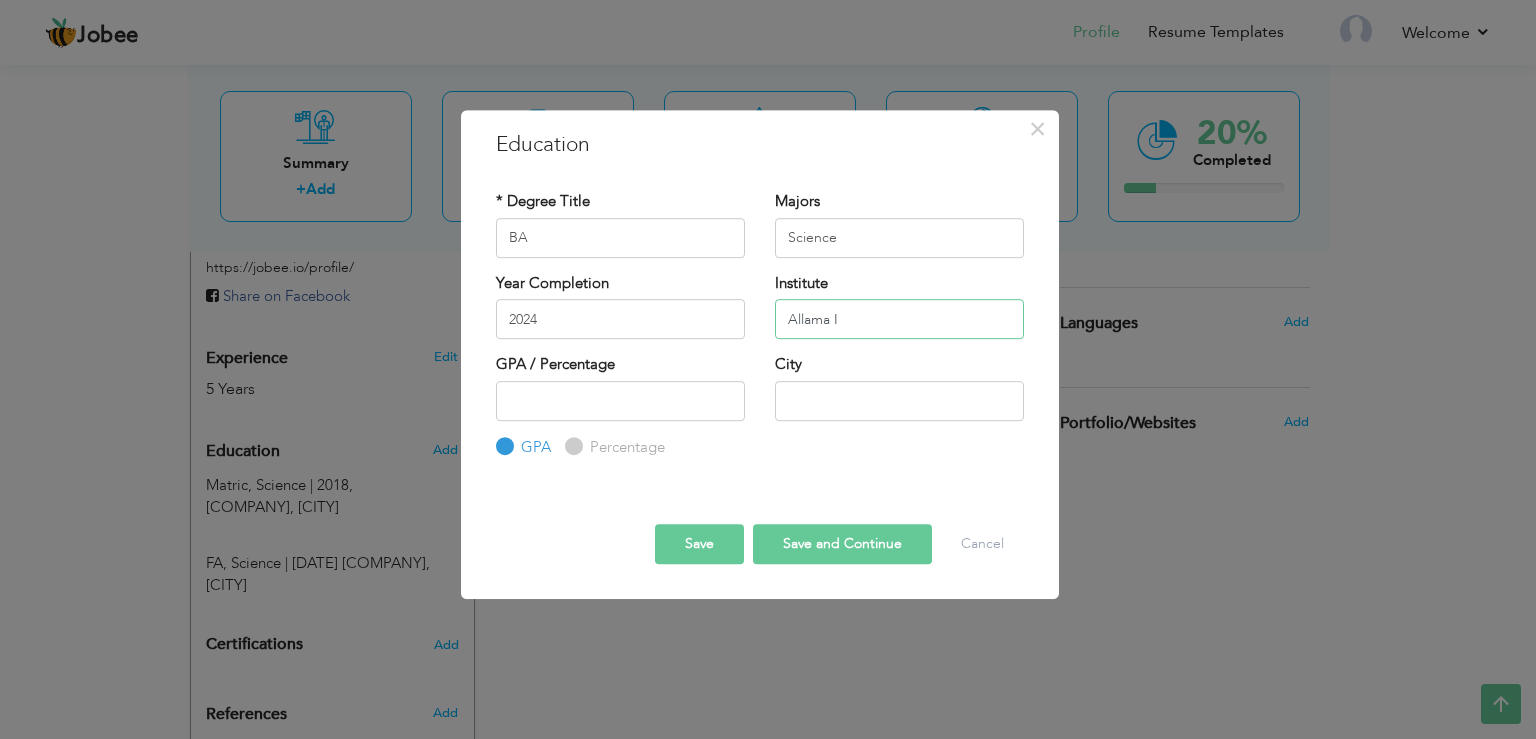 click on "Allama I" at bounding box center [899, 319] 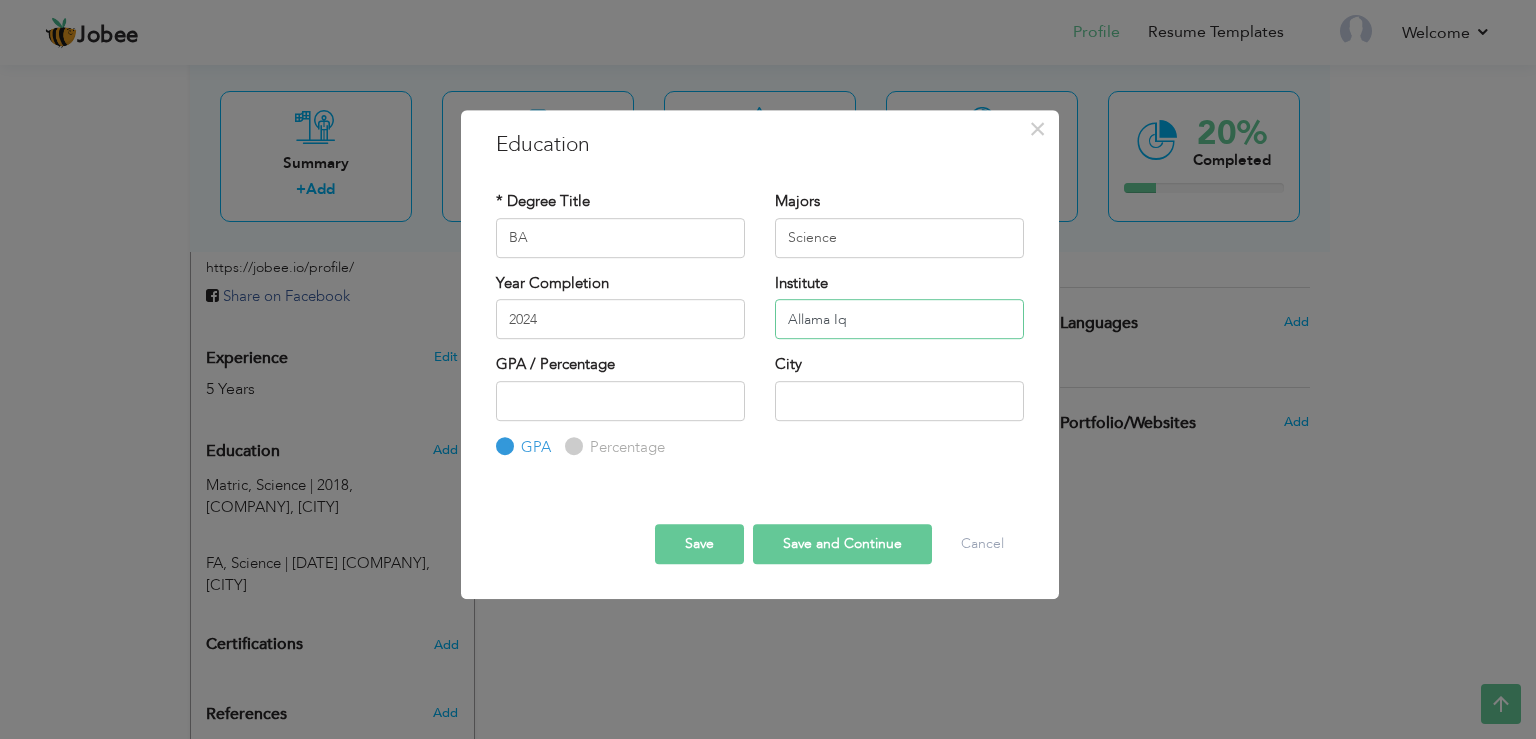 click on "Allama Iq" at bounding box center [899, 319] 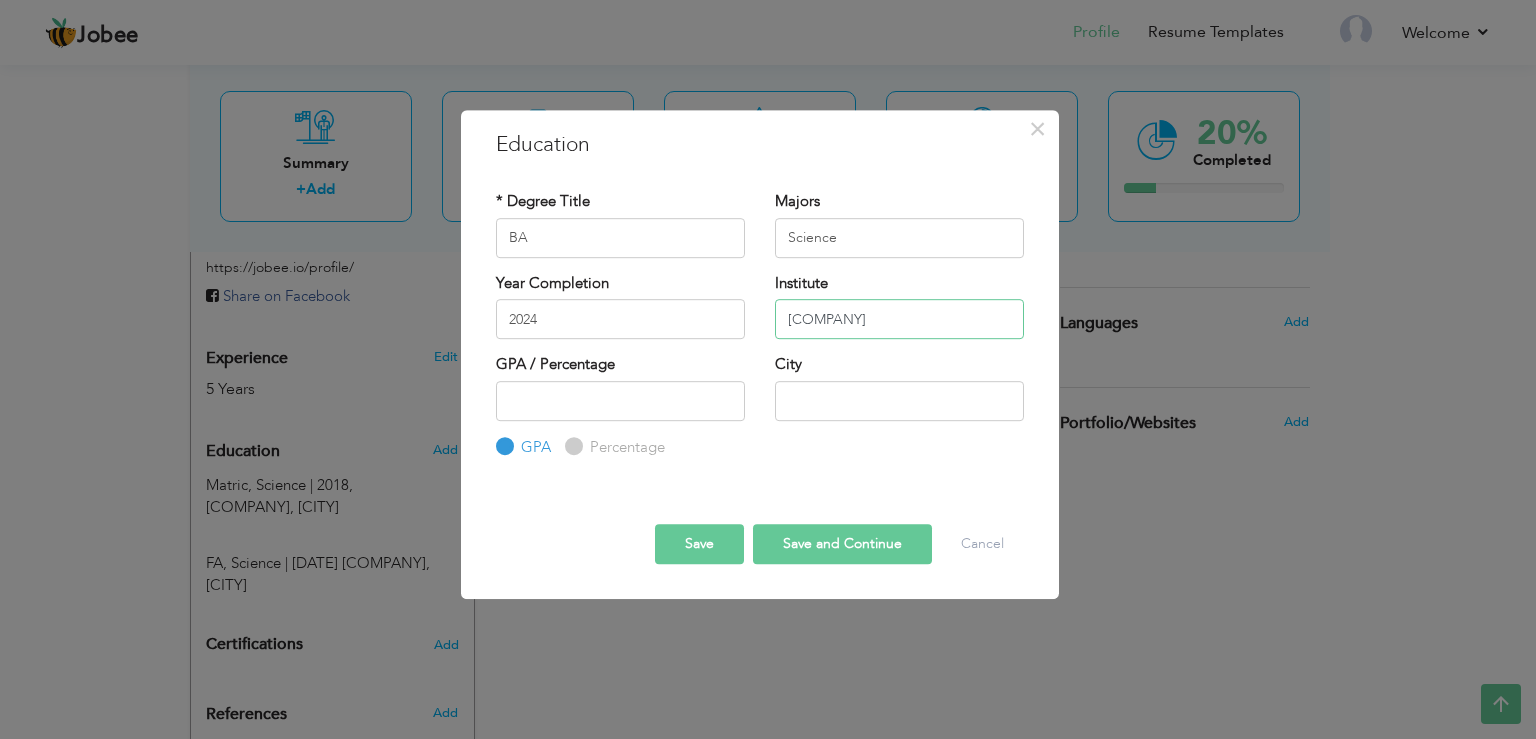 type on "Allama Iqbal Open University" 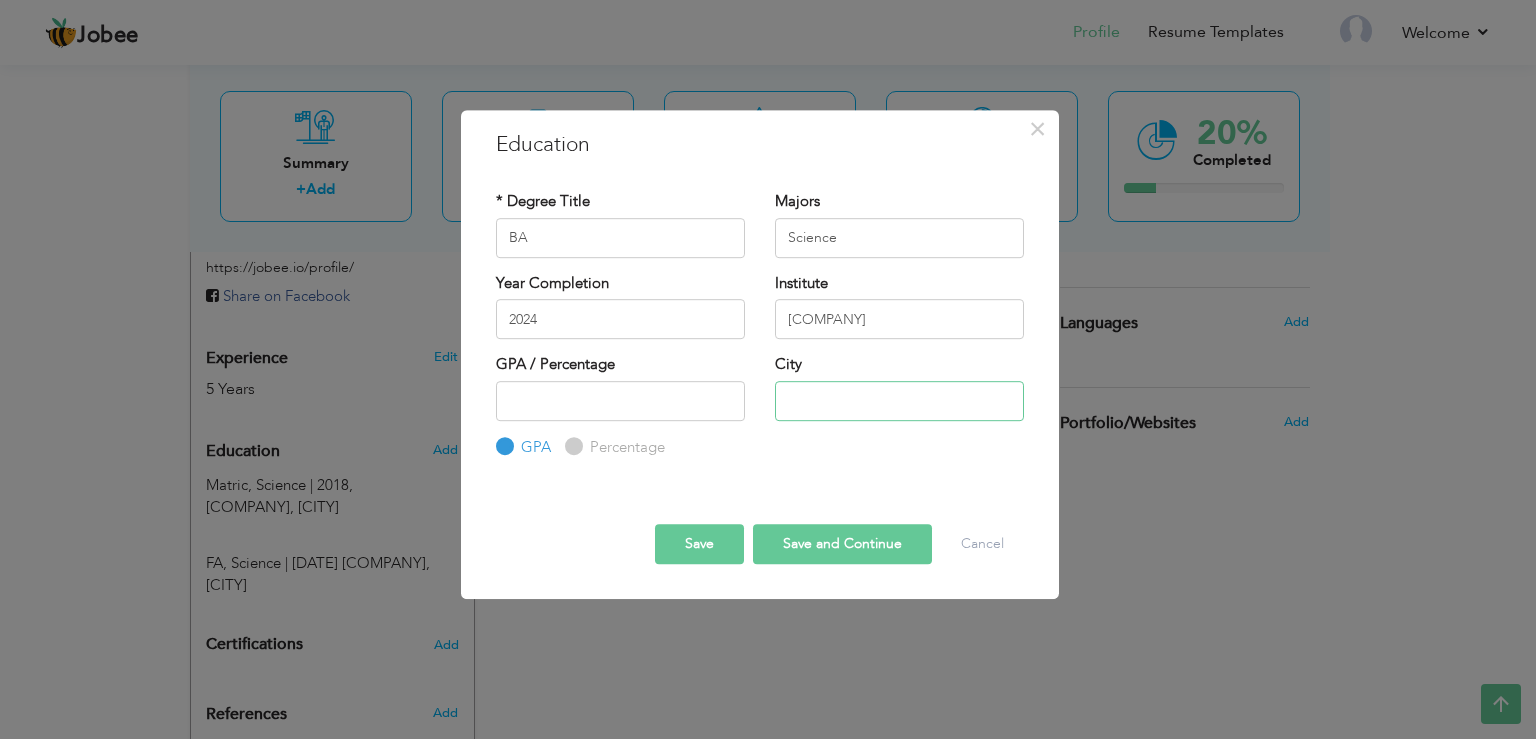 click at bounding box center [899, 401] 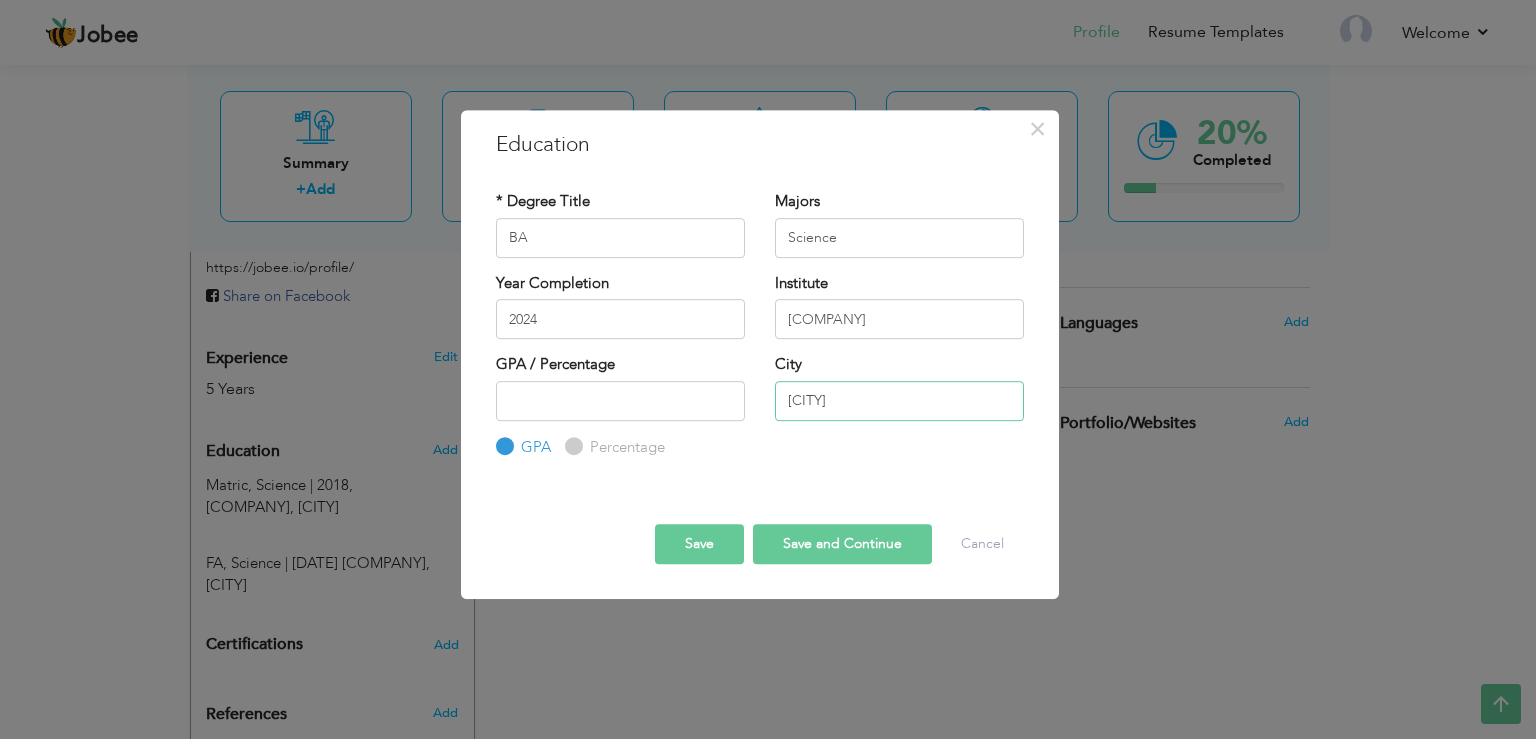 type on "[CITY]" 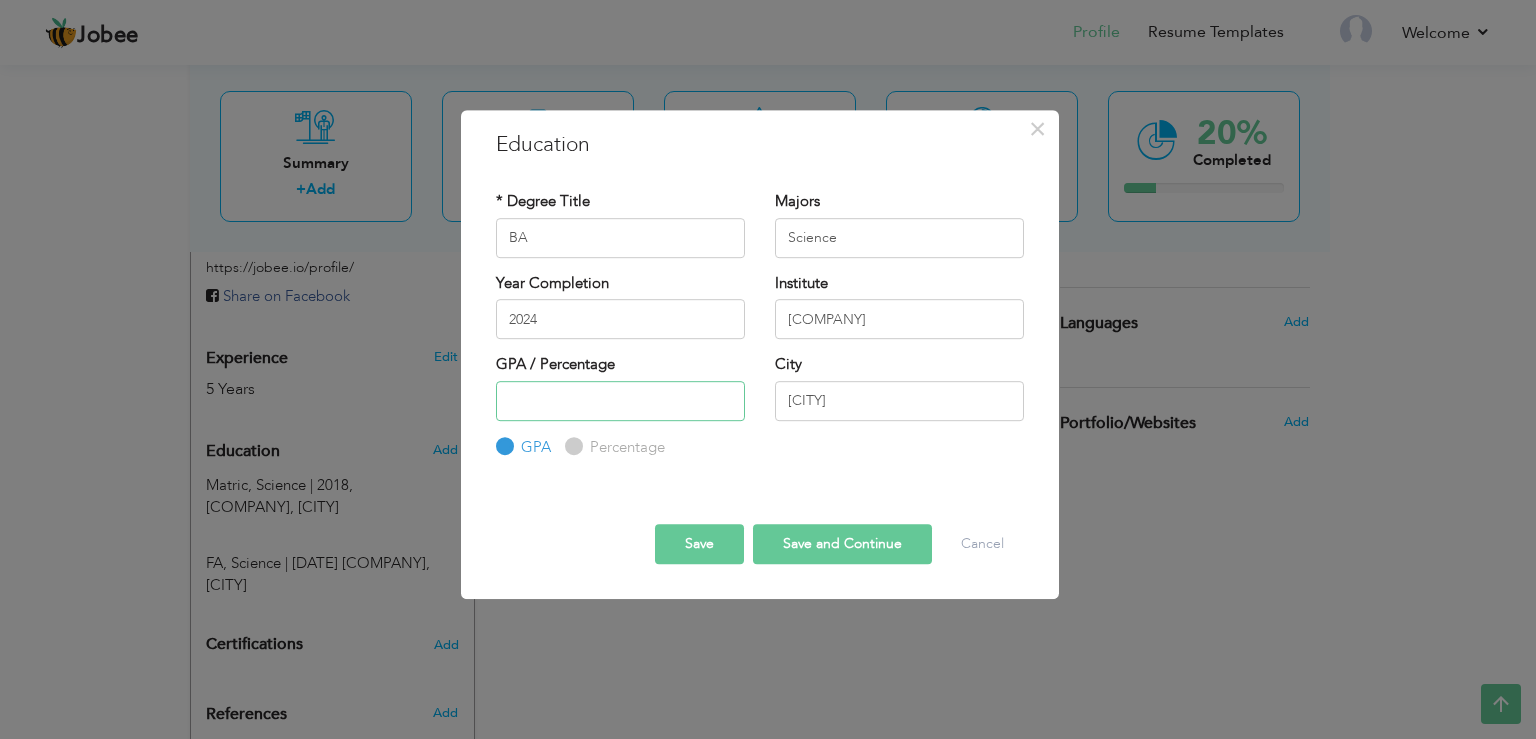 click at bounding box center [620, 401] 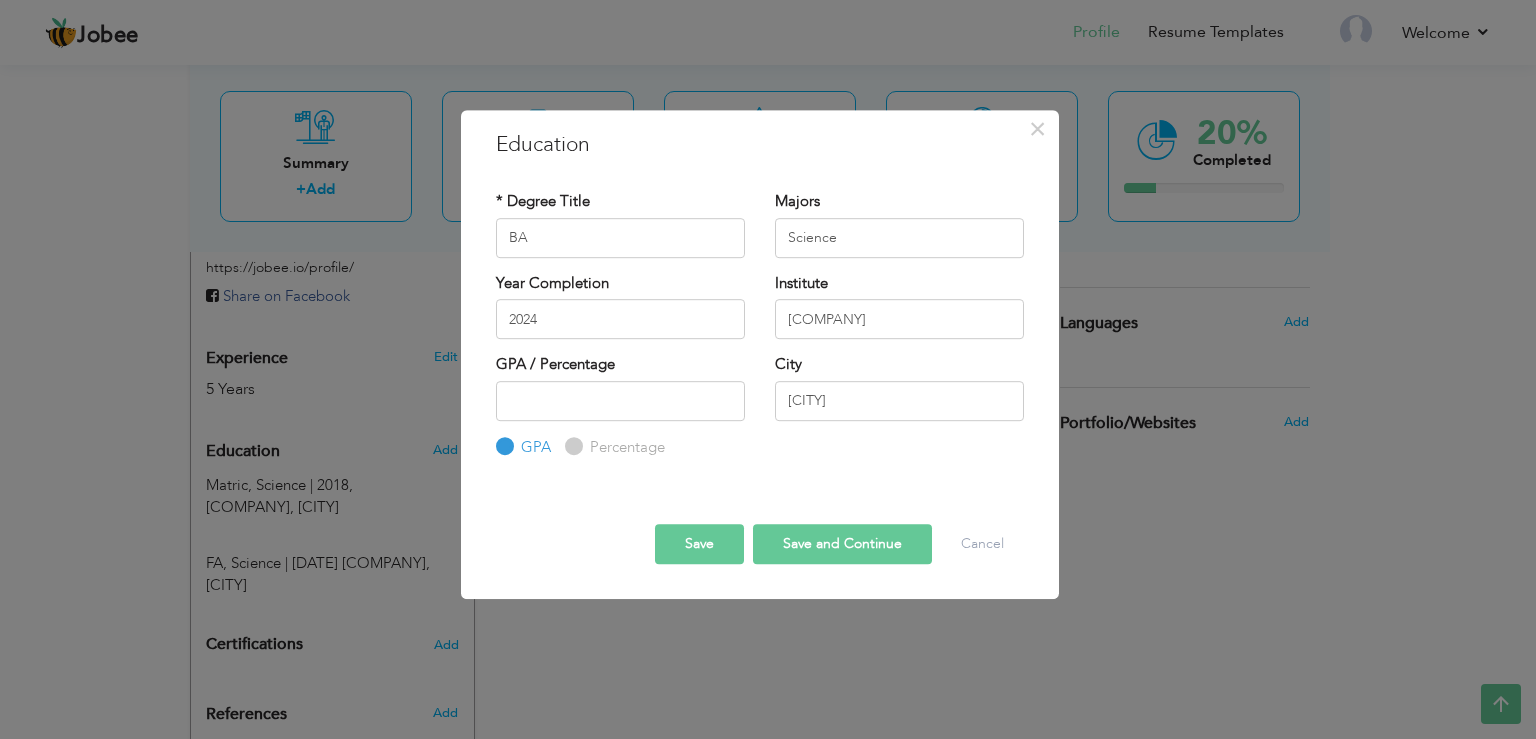 click on "Save and Continue" at bounding box center (842, 544) 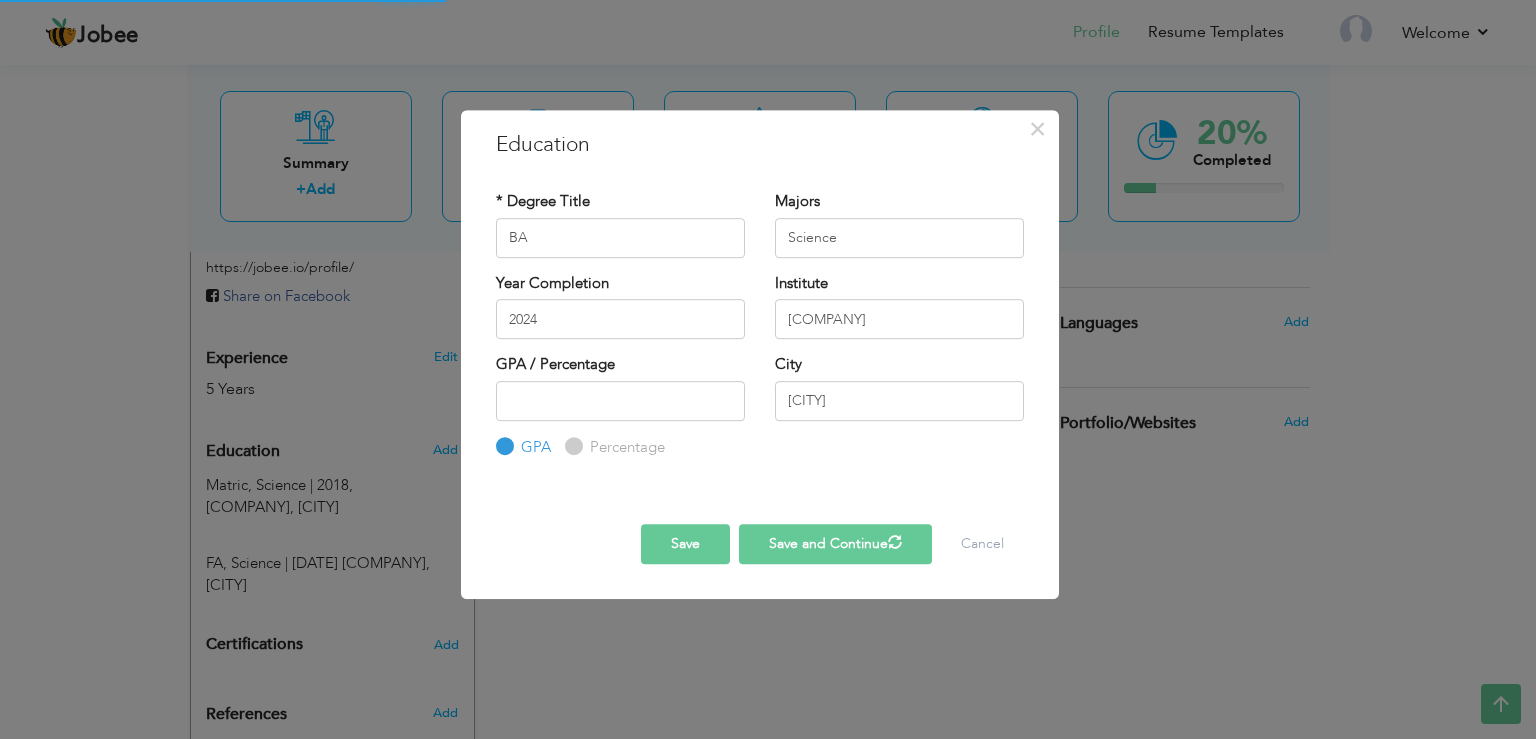 type 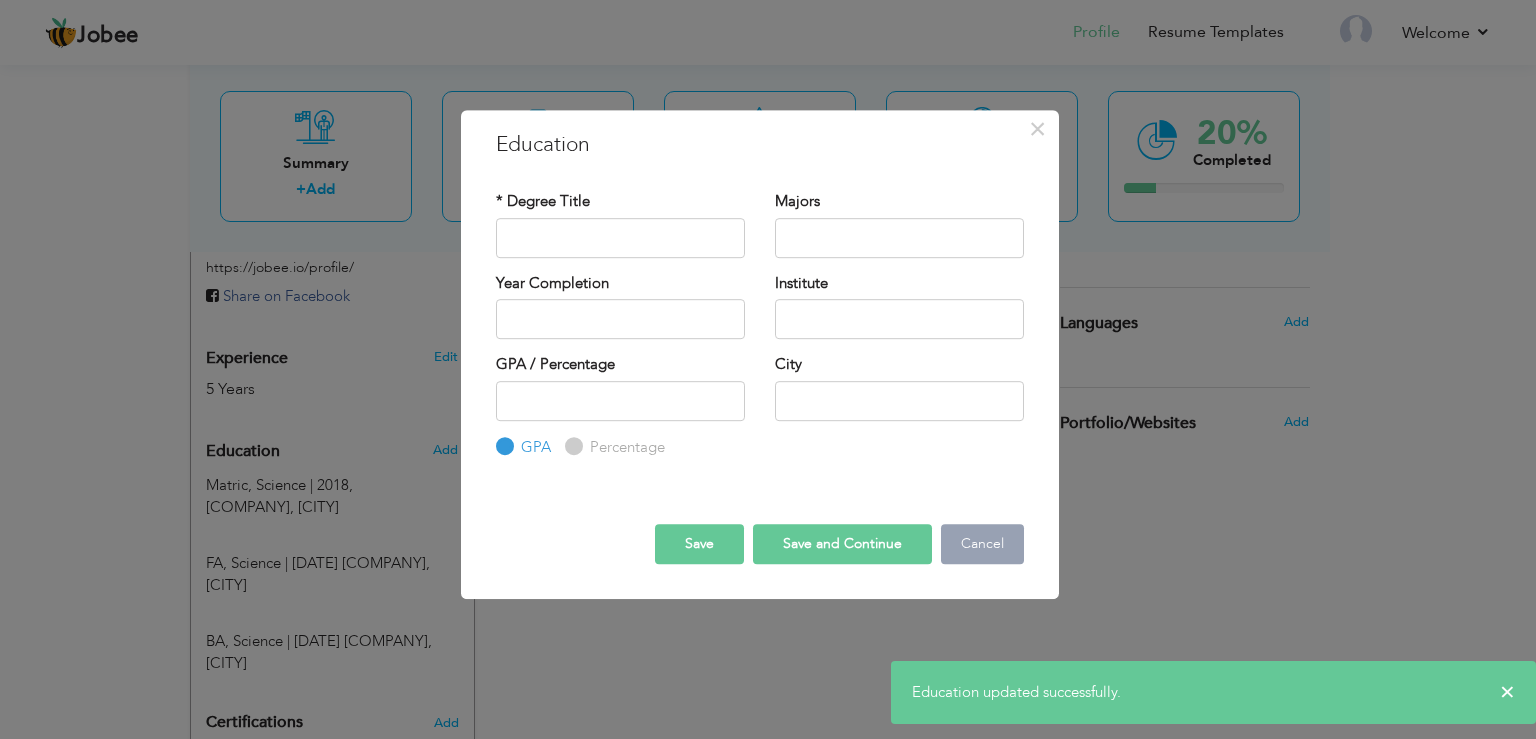 click on "Cancel" at bounding box center [982, 544] 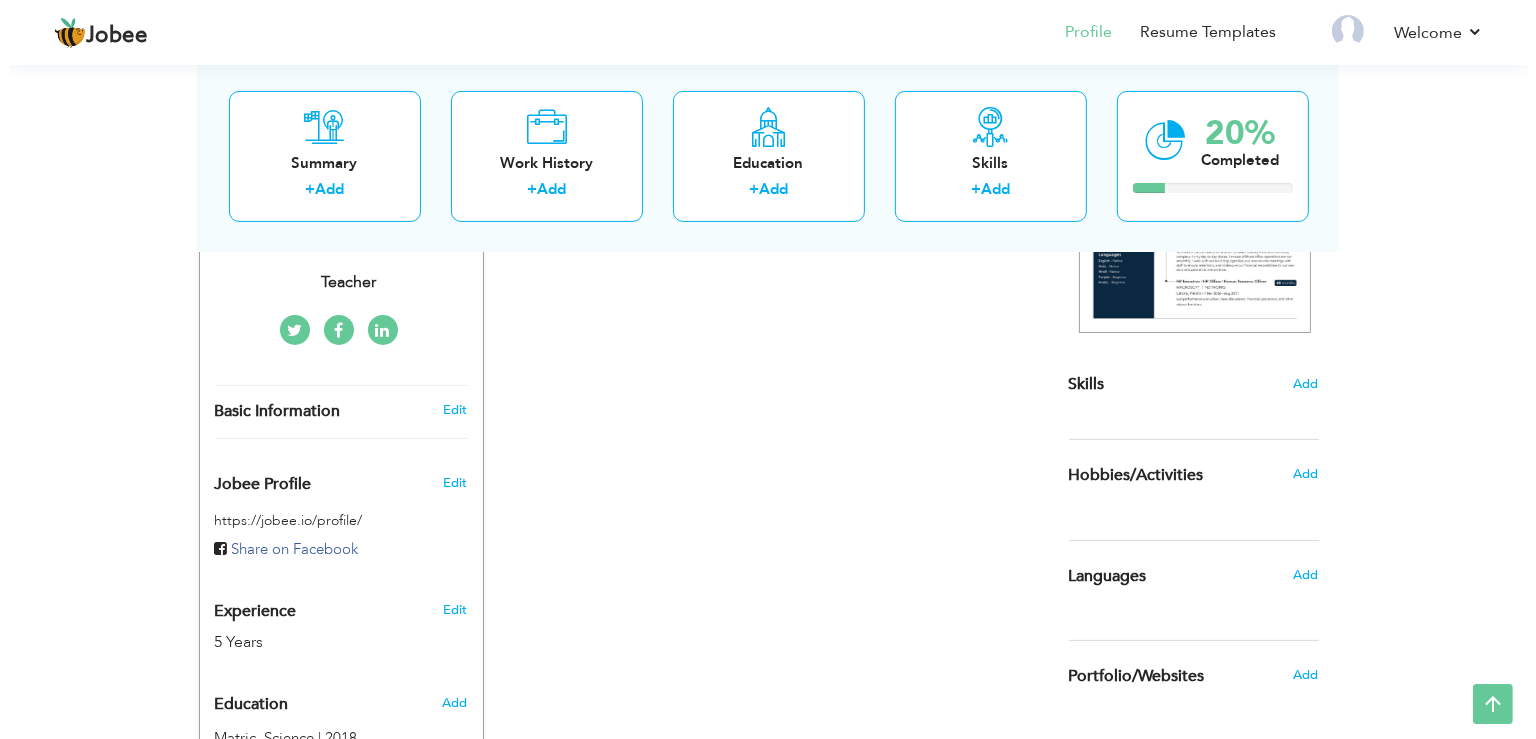 scroll, scrollTop: 394, scrollLeft: 0, axis: vertical 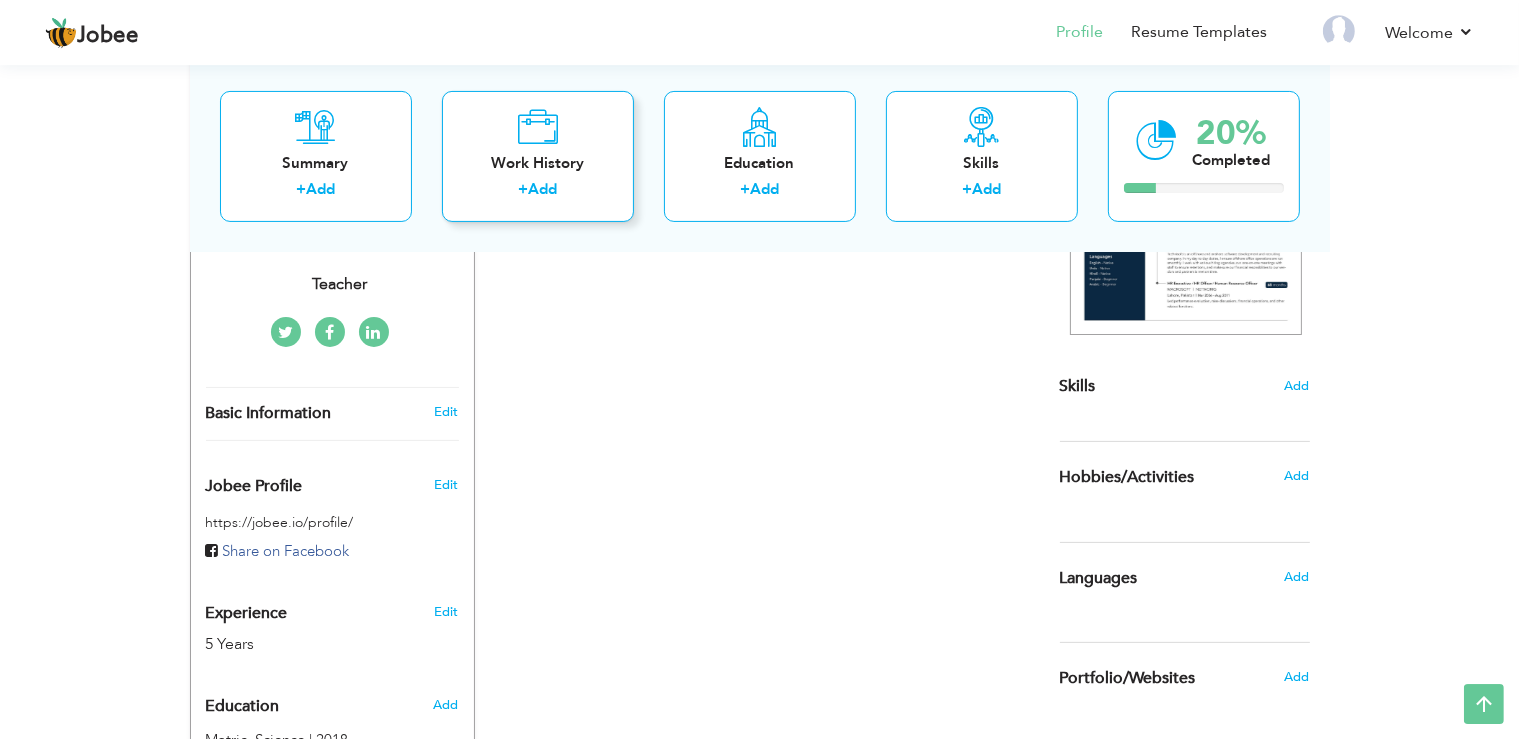 click on "Work History" at bounding box center [538, 162] 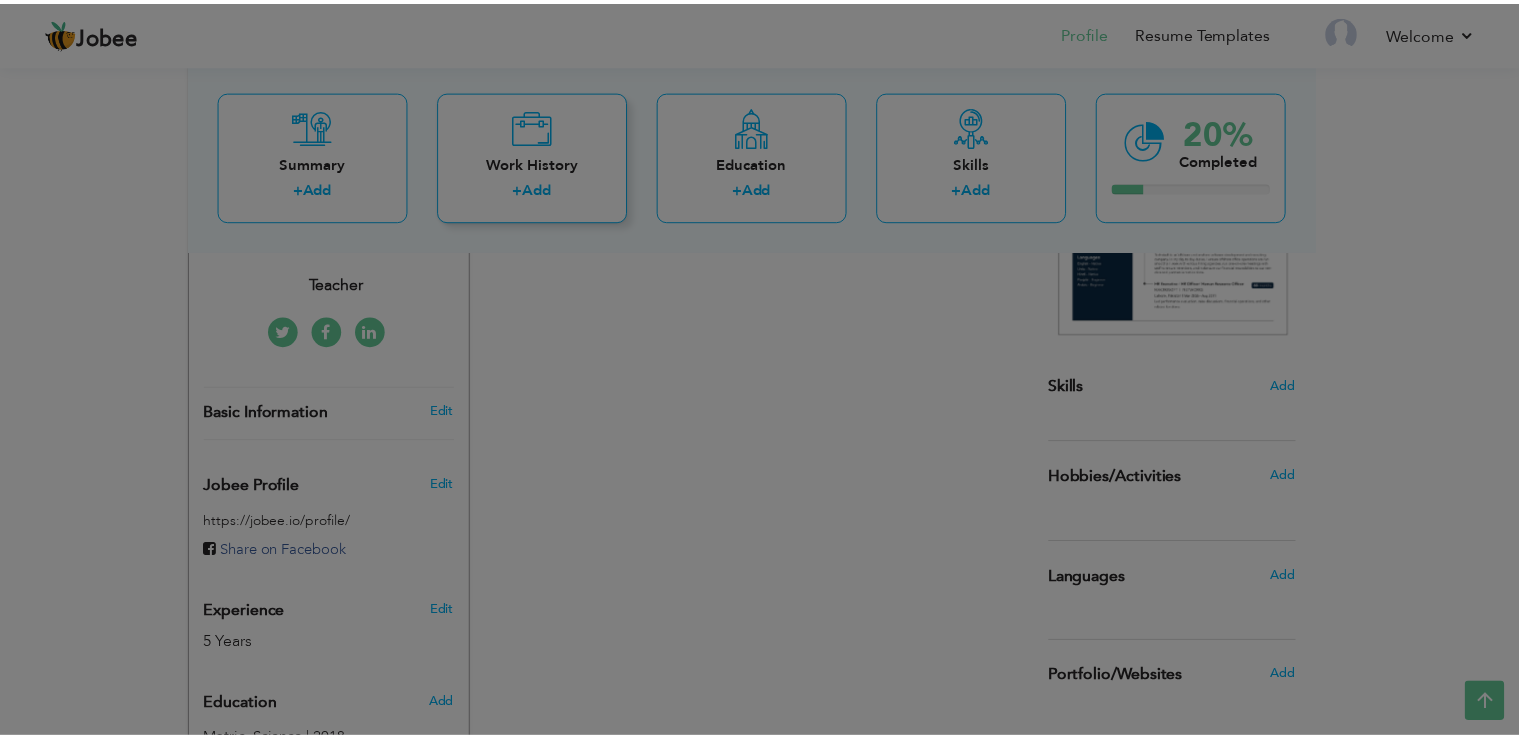 scroll, scrollTop: 0, scrollLeft: 0, axis: both 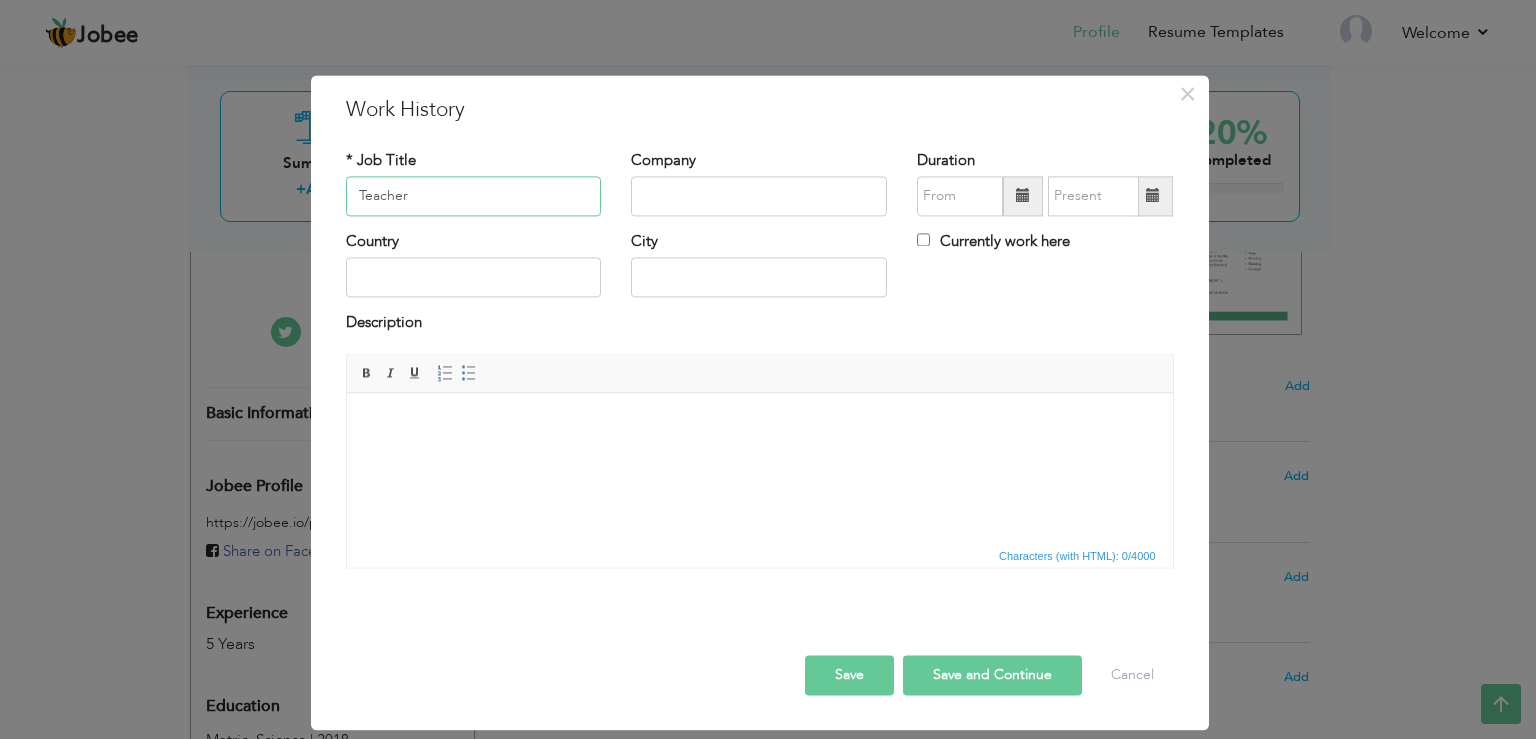 type on "Teacher" 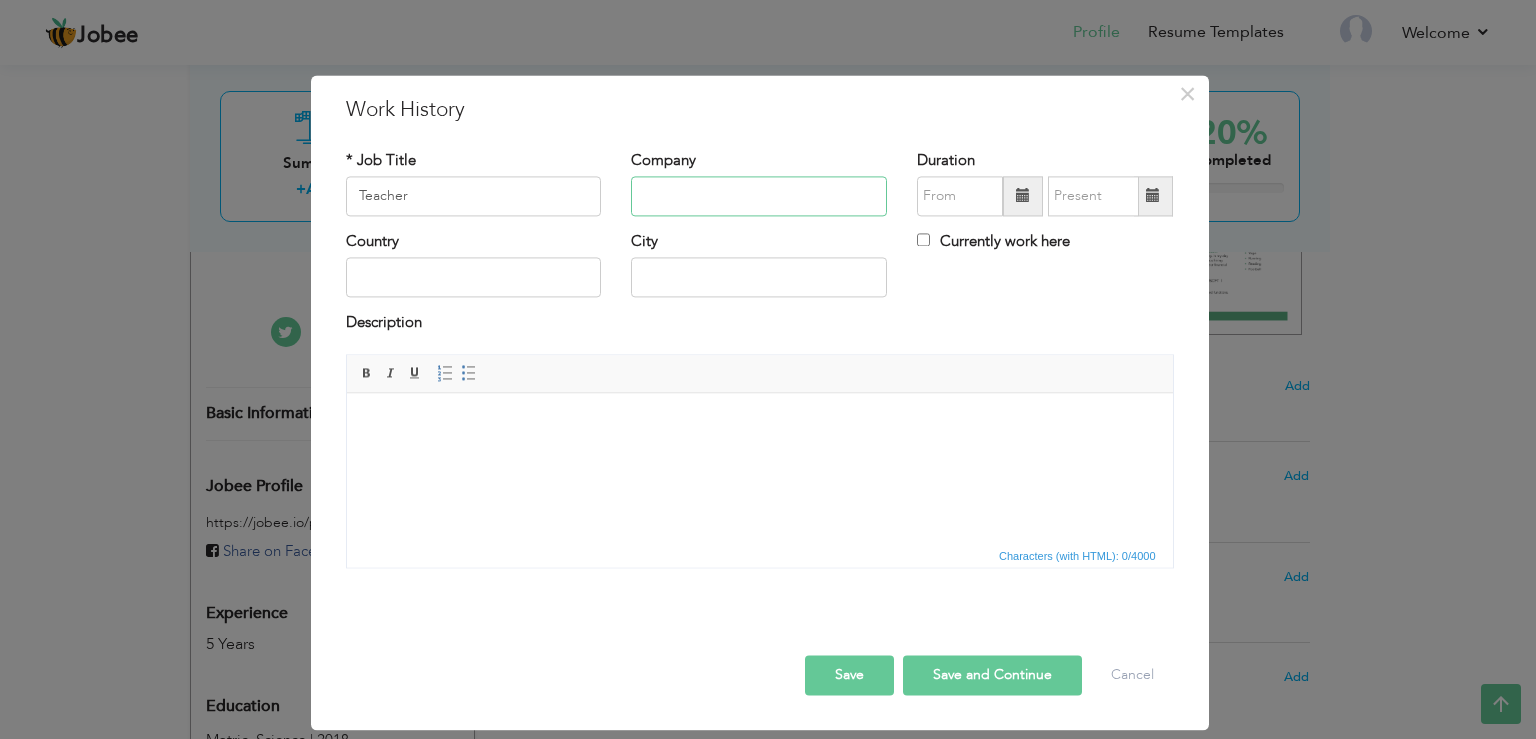 click at bounding box center (759, 196) 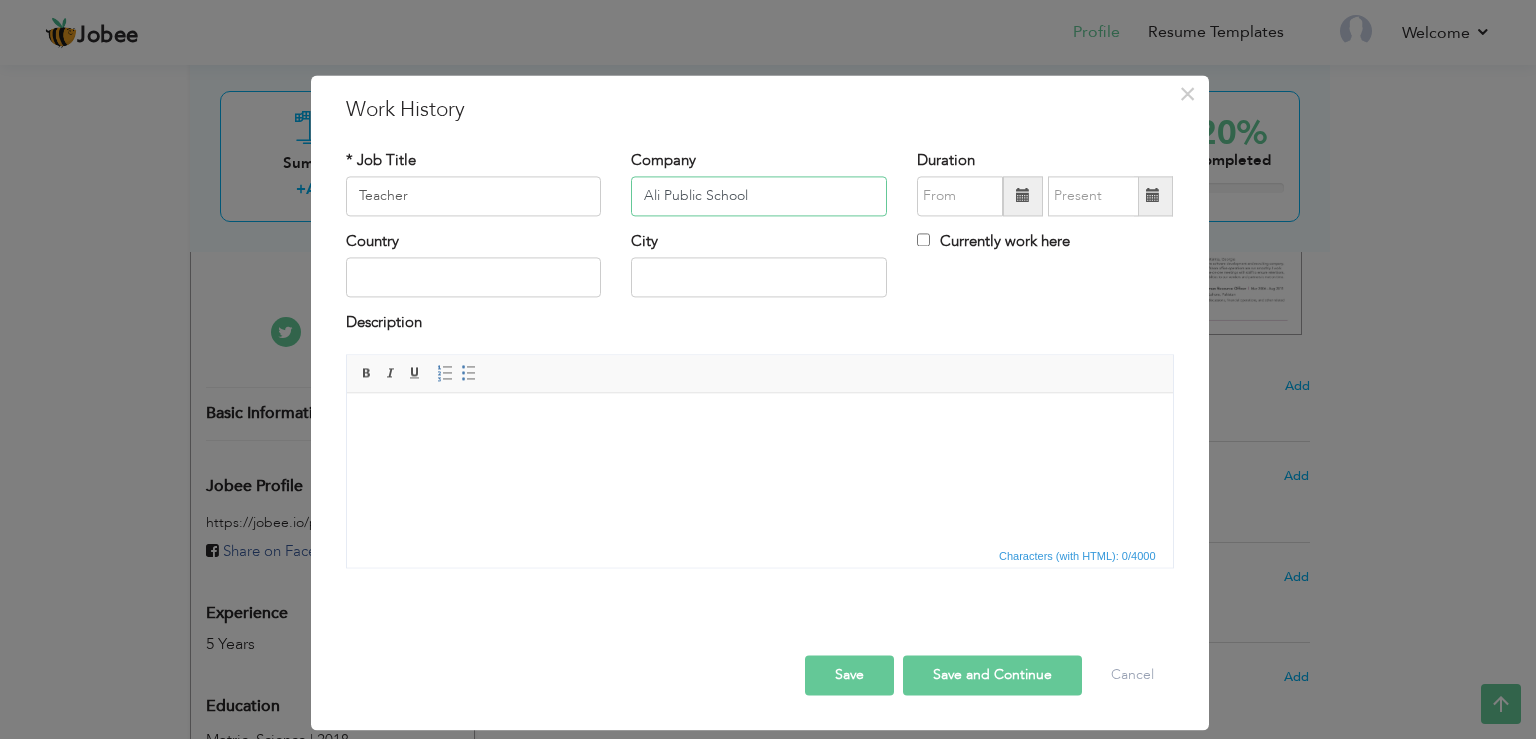 type on "Ali Public School" 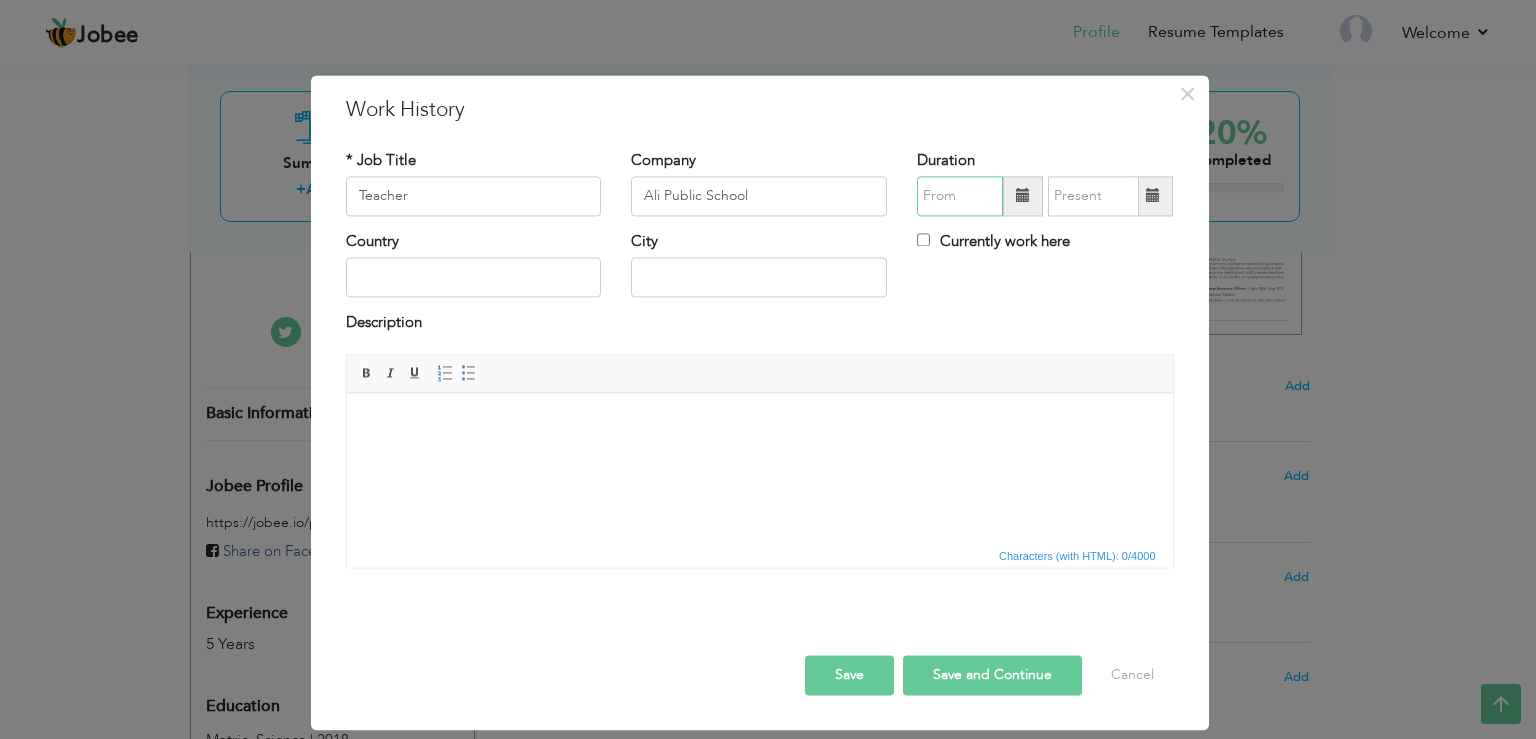 click at bounding box center [960, 196] 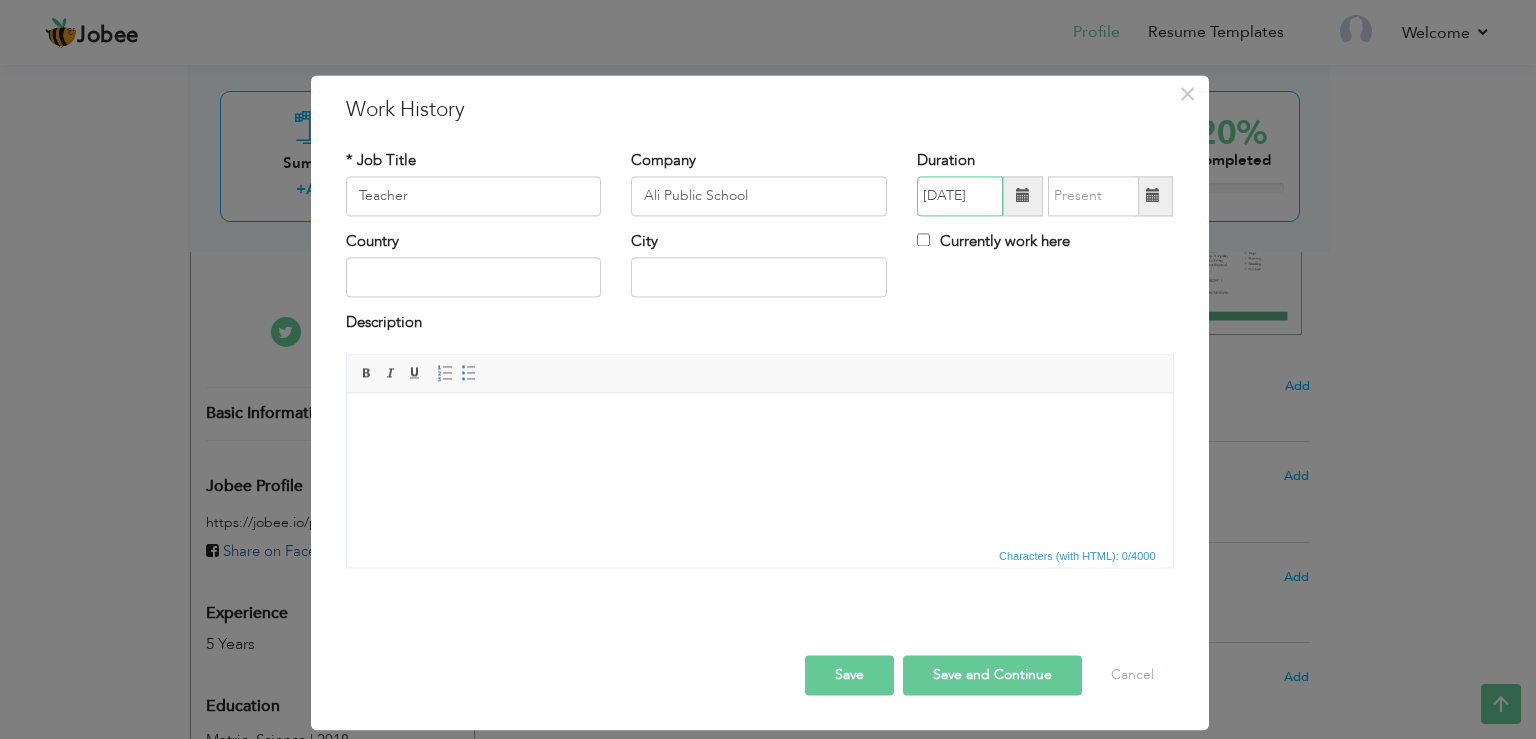 click on "08/2025" at bounding box center (960, 196) 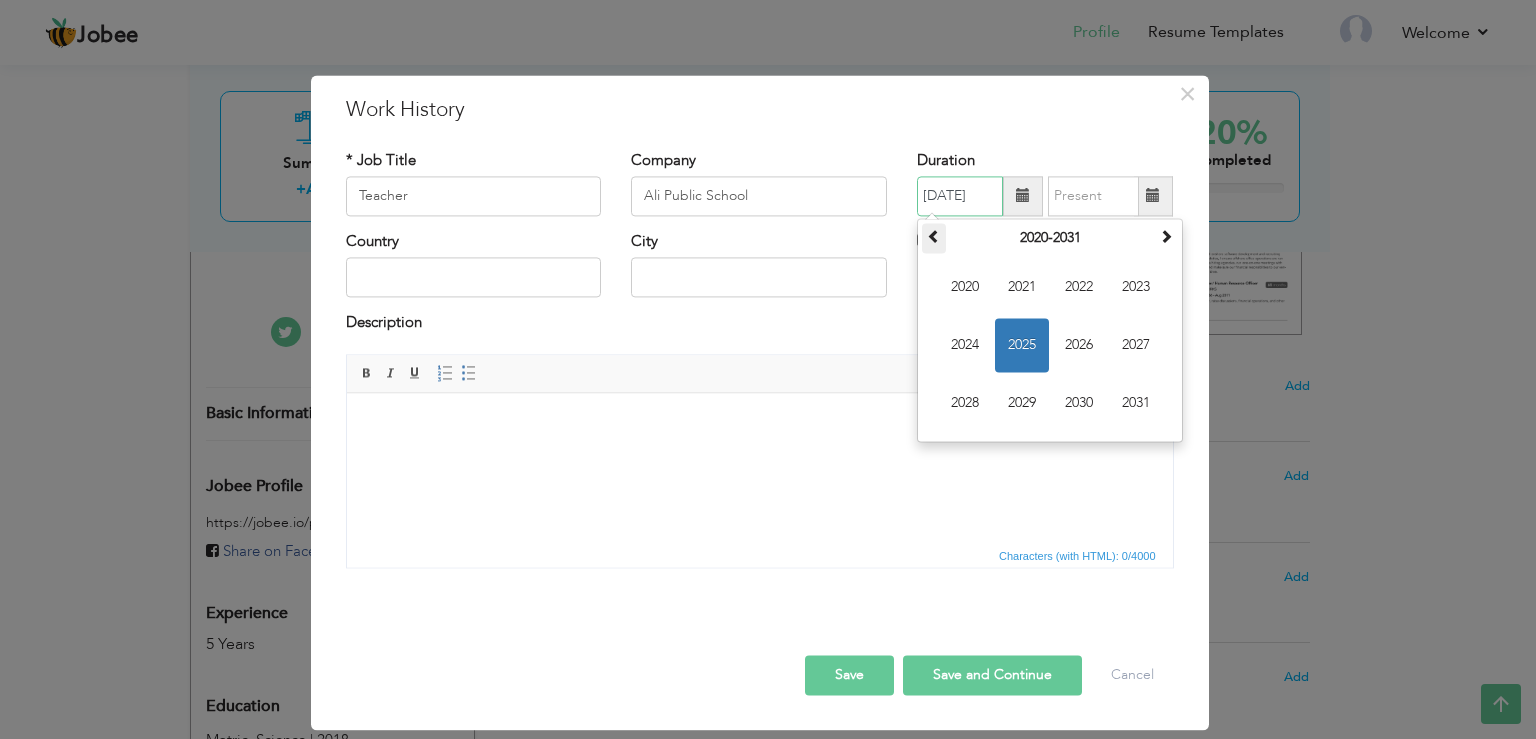 click at bounding box center [934, 236] 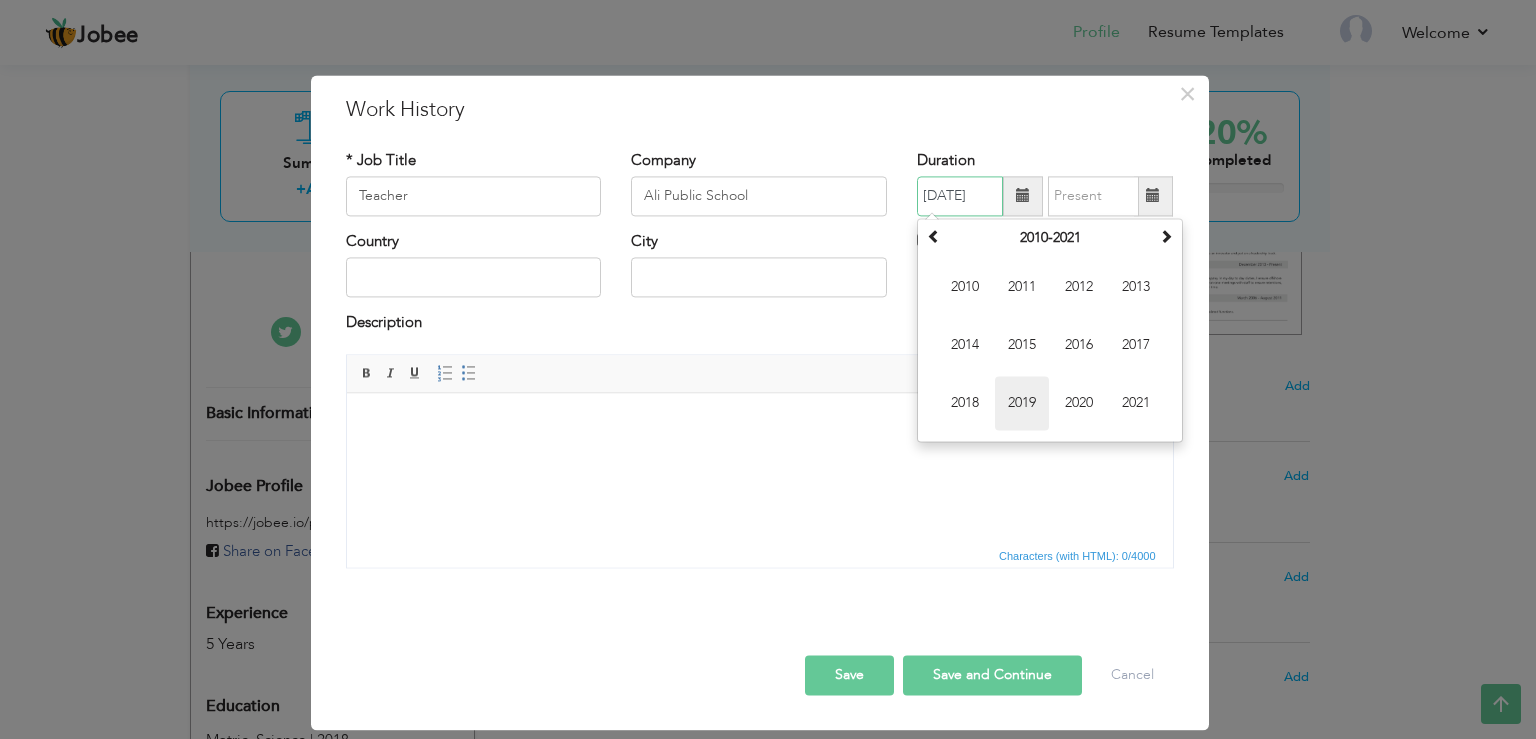 click on "2019" at bounding box center (1022, 403) 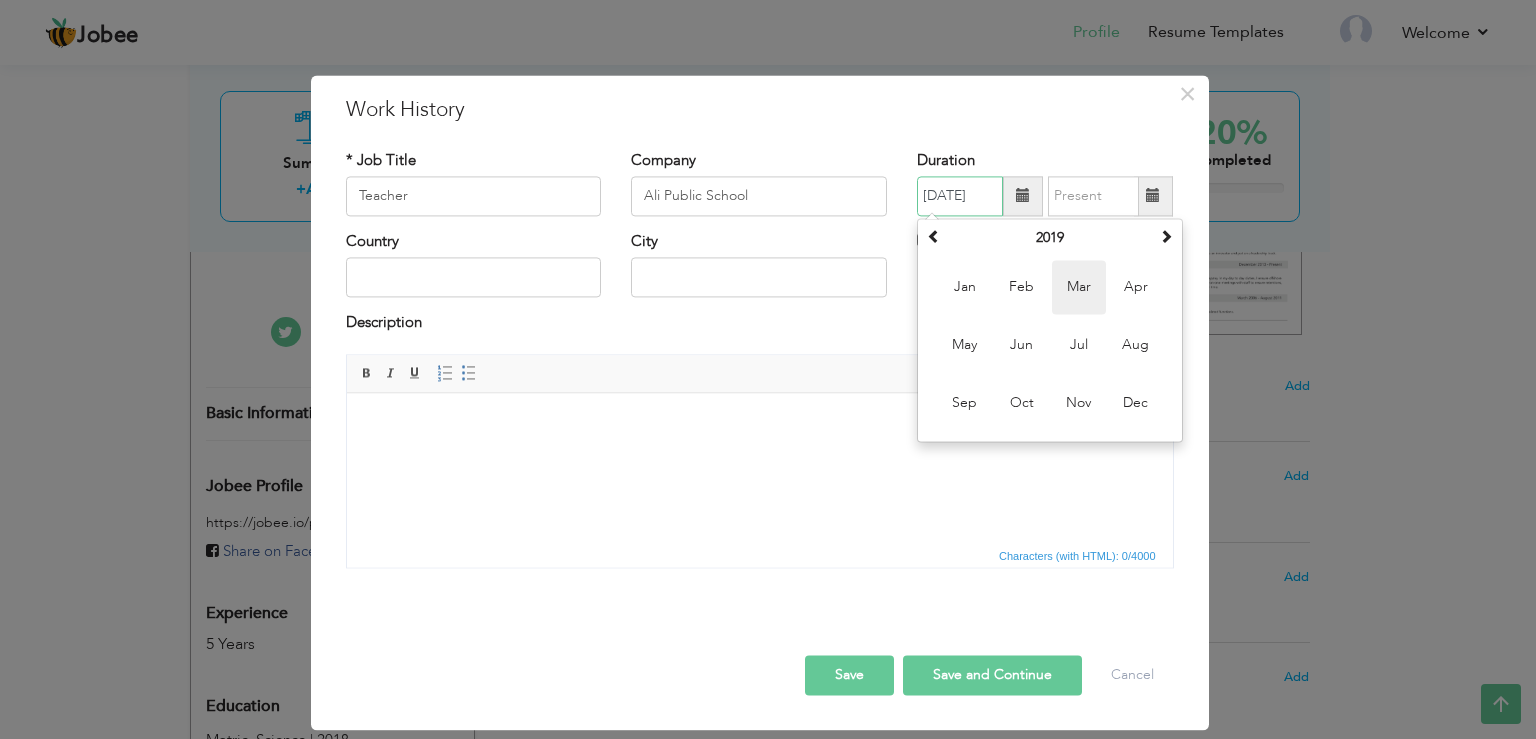 click on "Mar" at bounding box center [1079, 287] 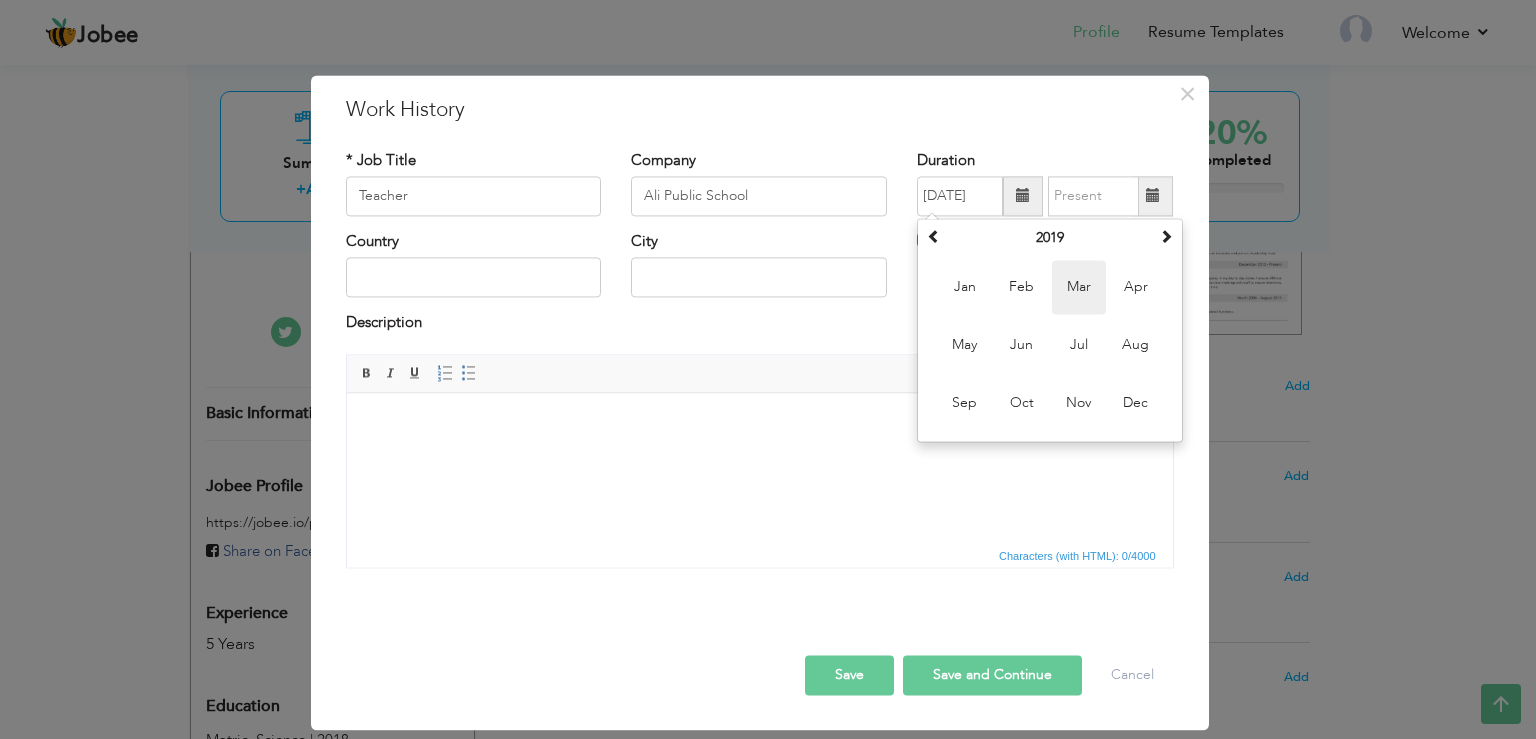 type on "03/2019" 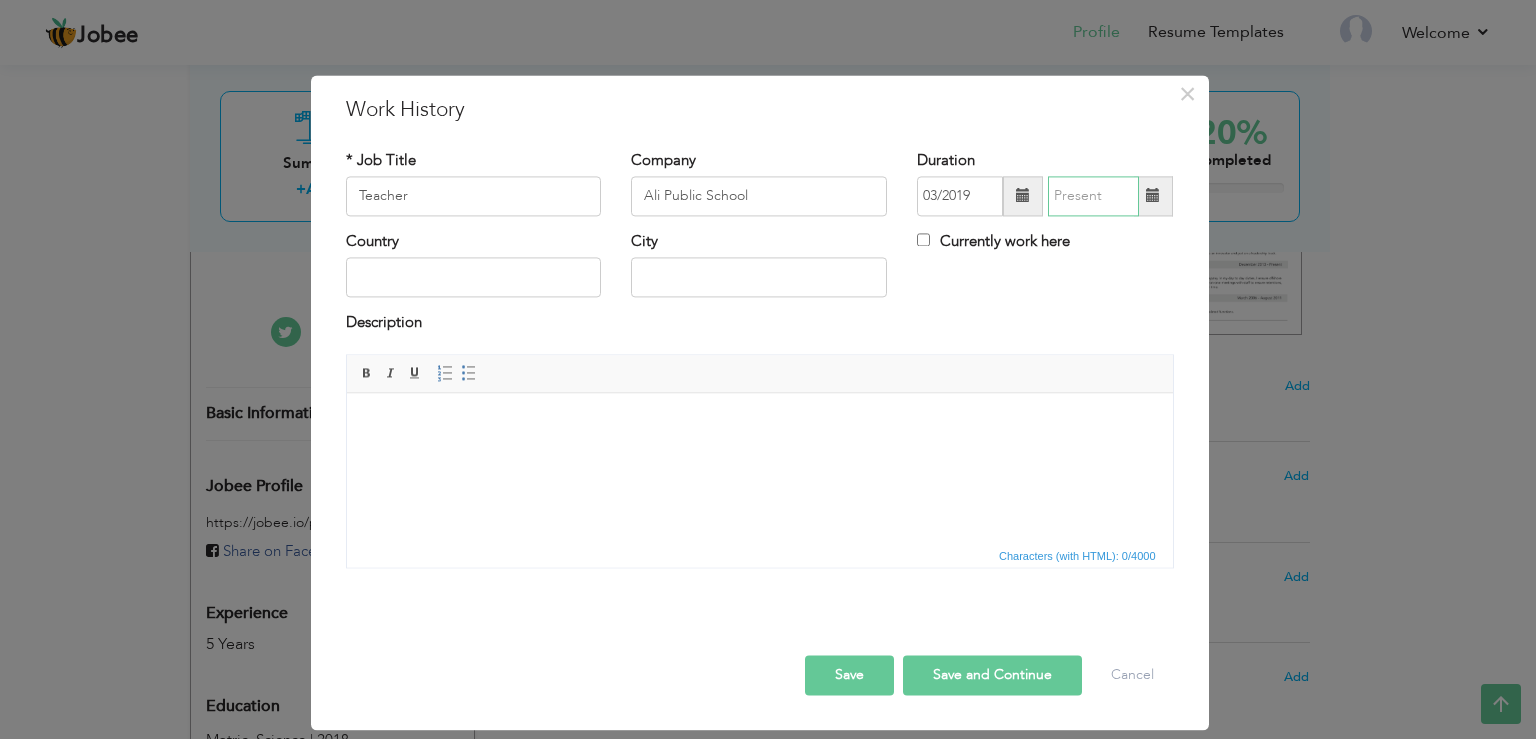 click at bounding box center (1093, 196) 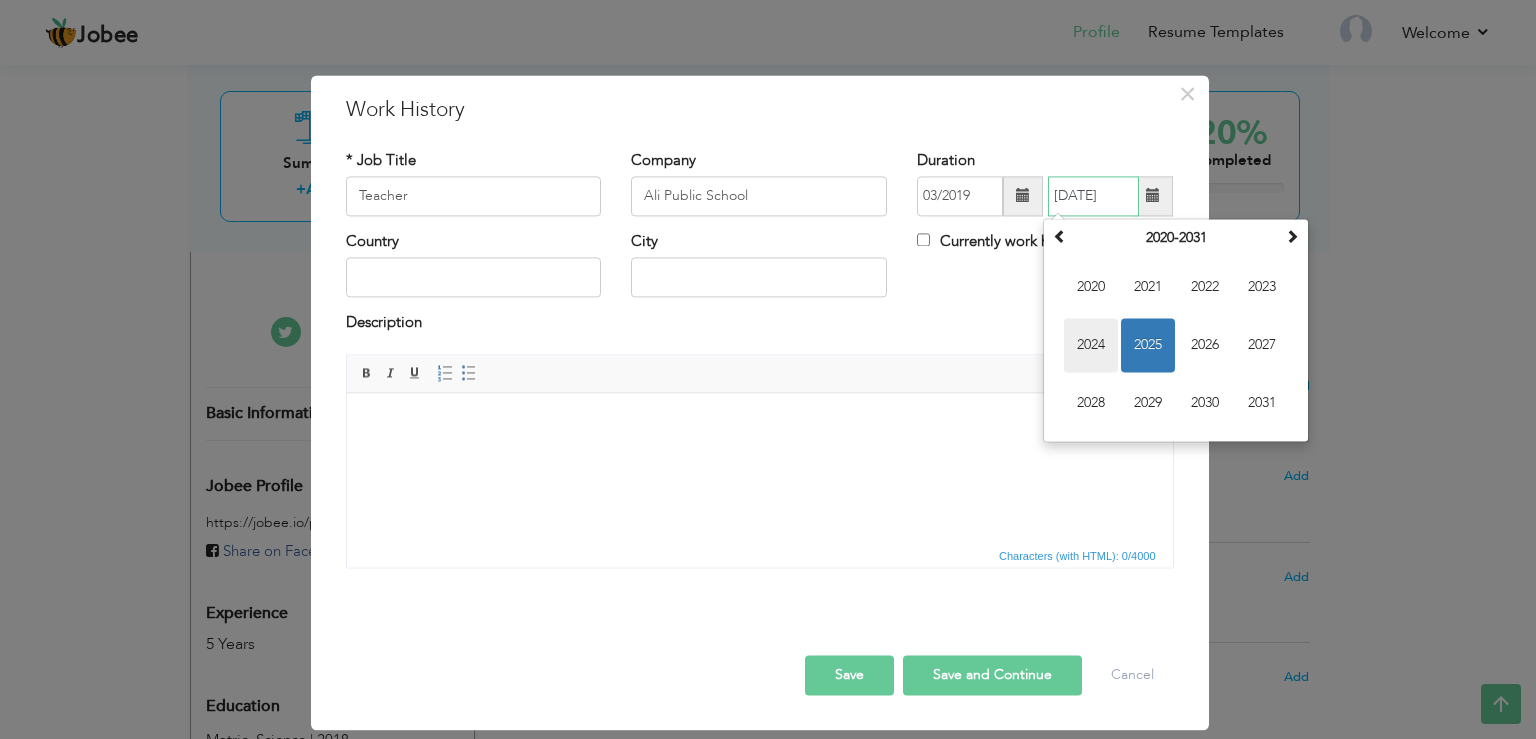 click on "2024" at bounding box center (1091, 345) 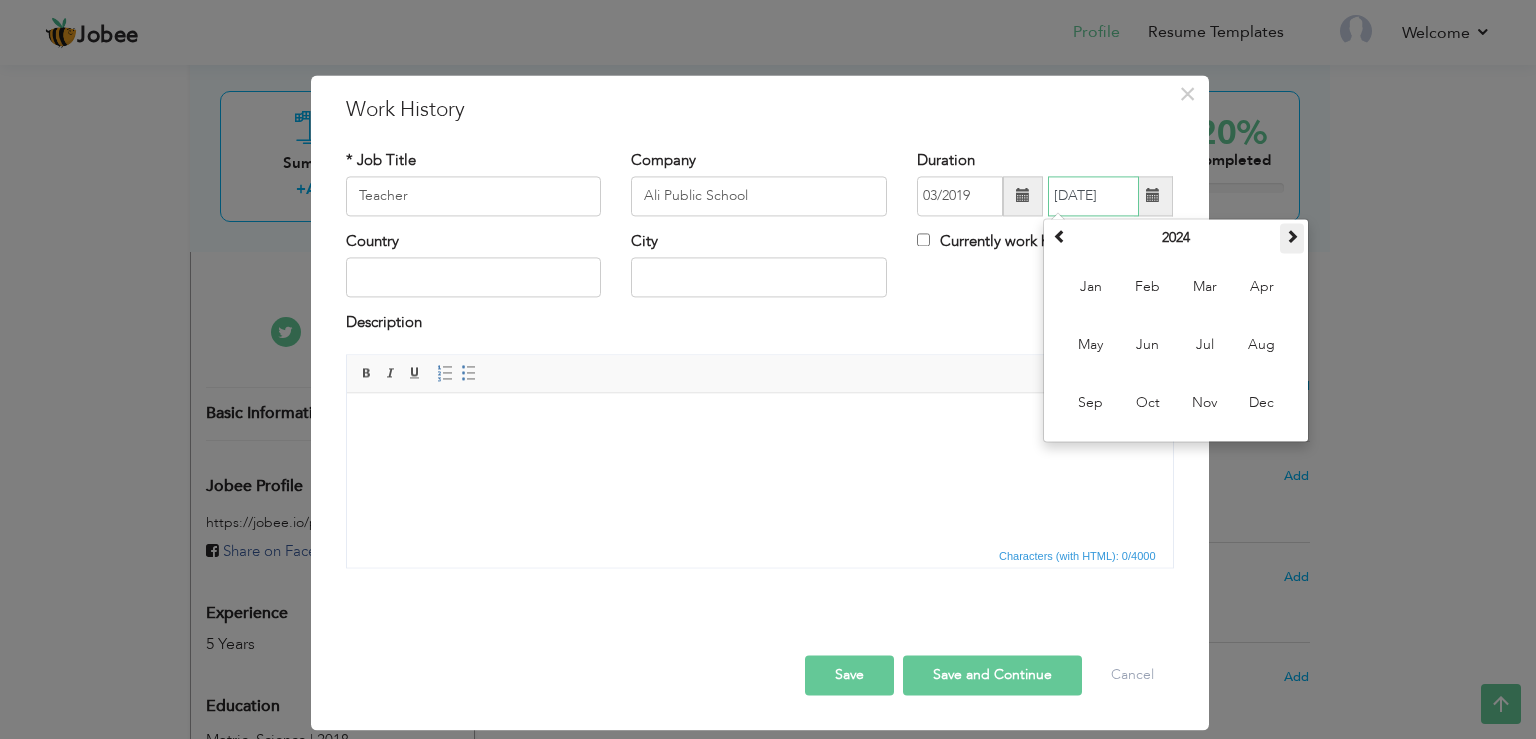 click at bounding box center (1292, 238) 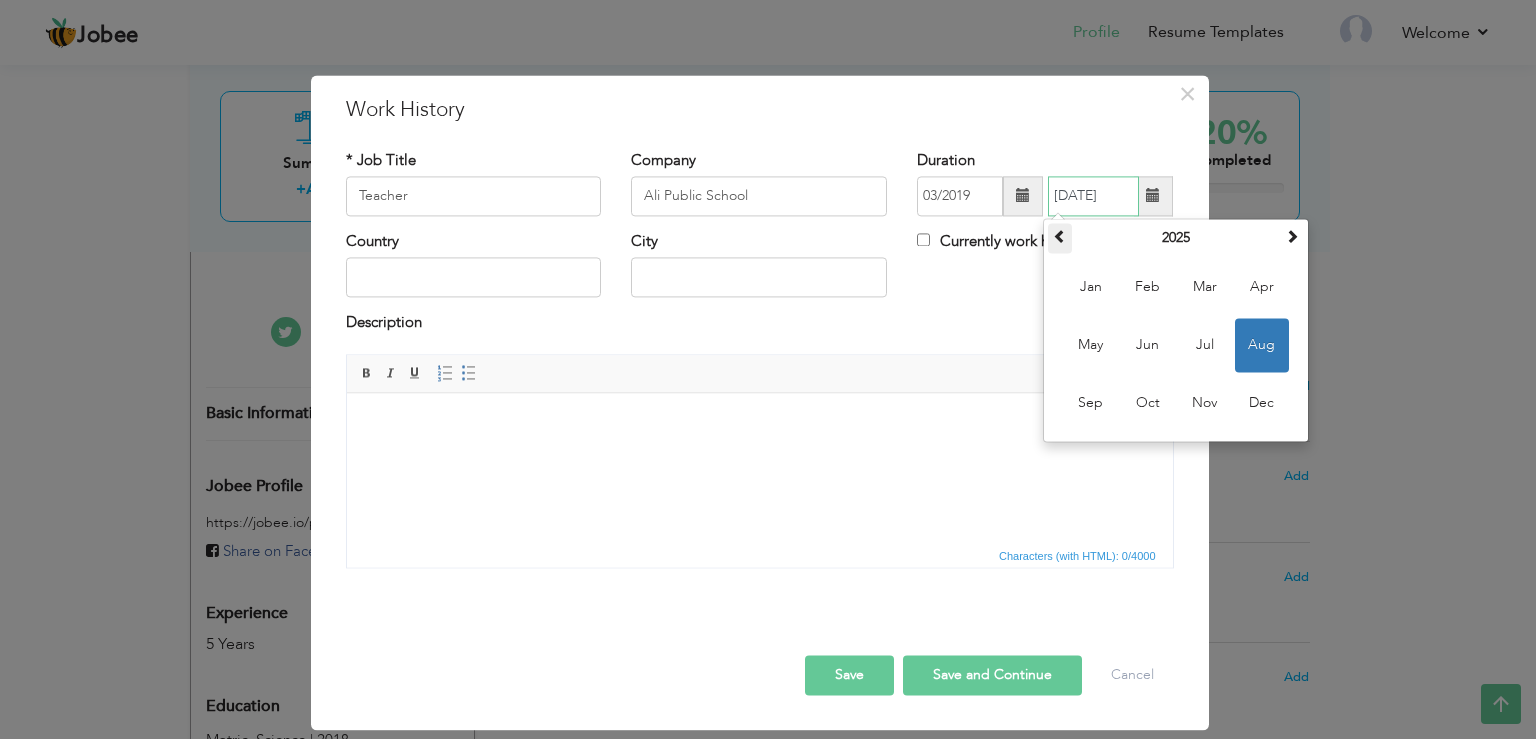 click at bounding box center [1060, 236] 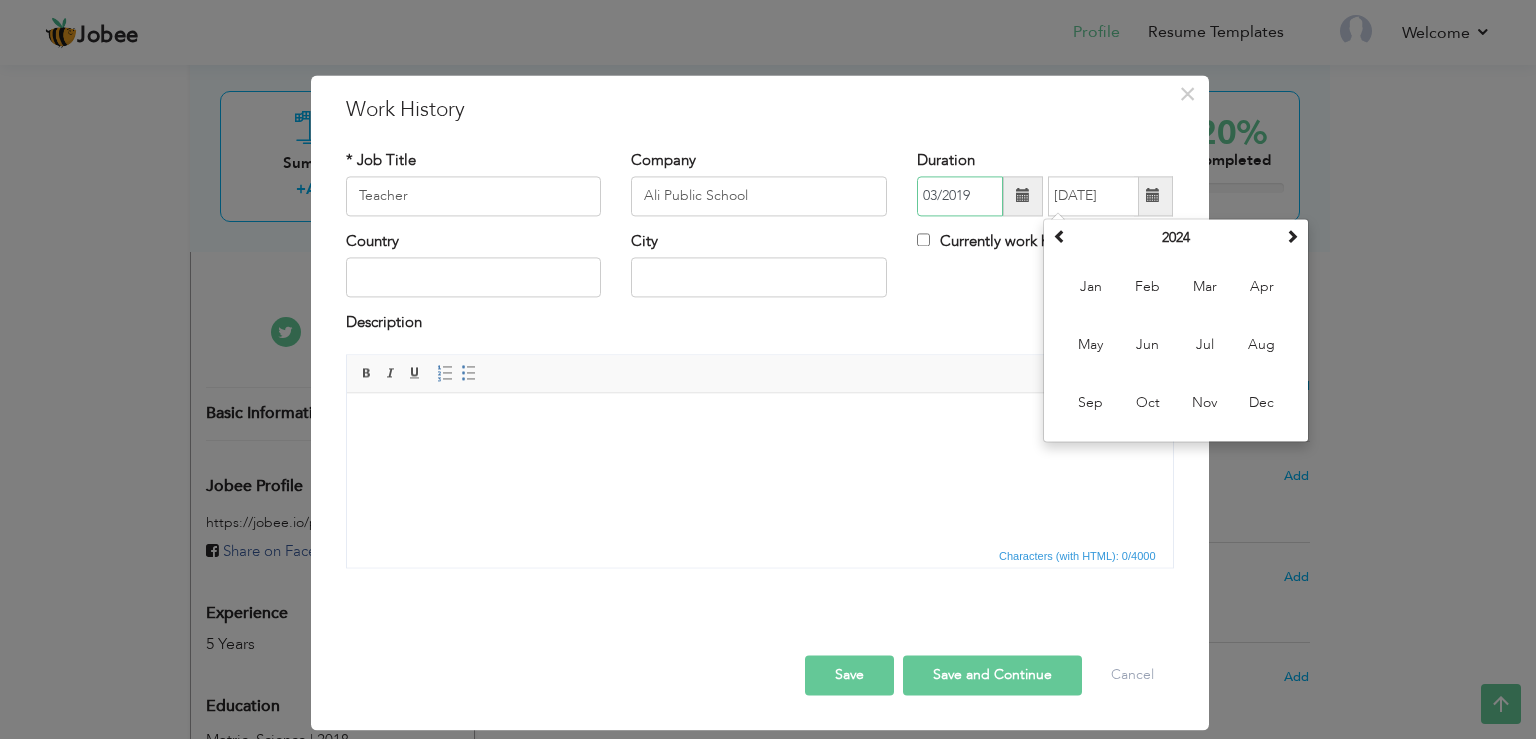 click on "03/2019" at bounding box center (960, 196) 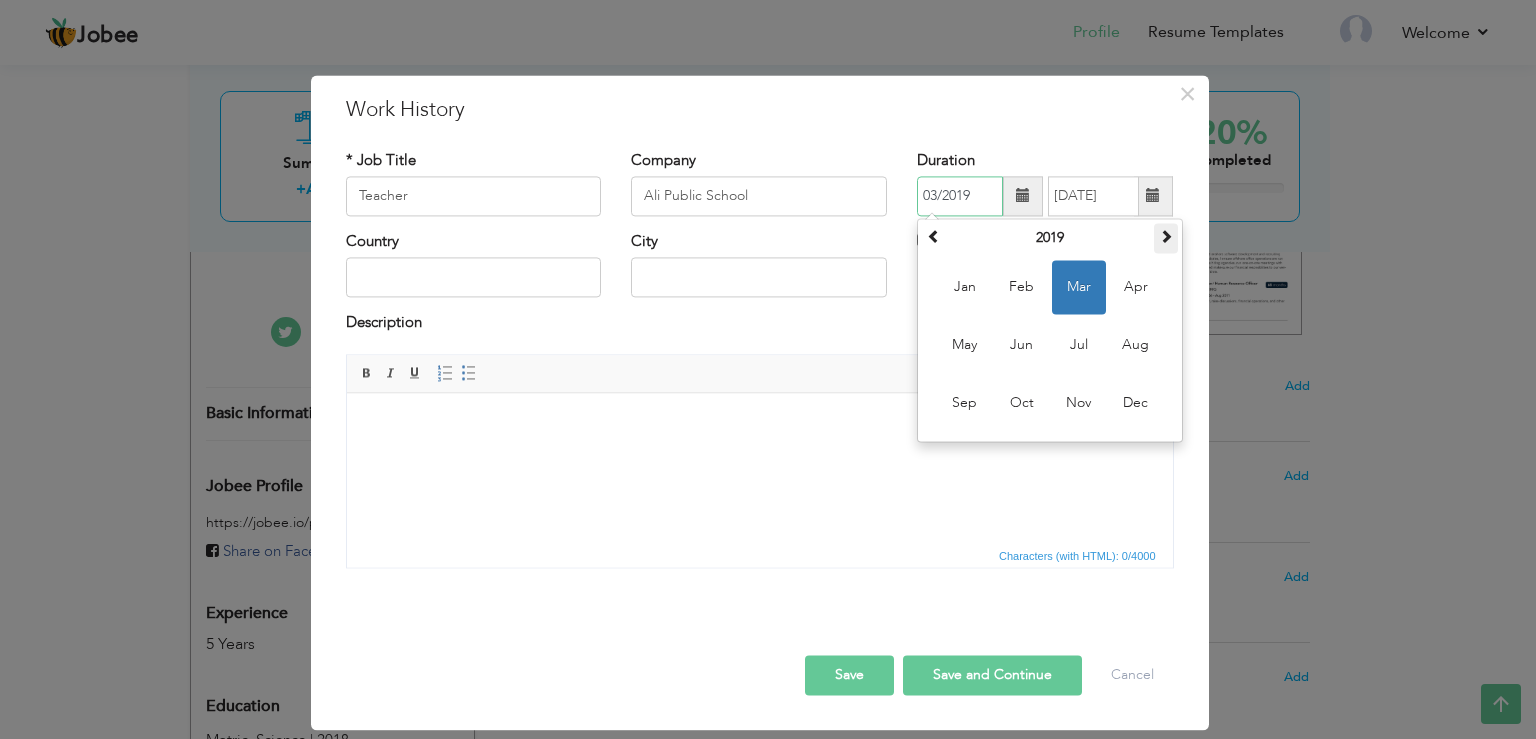 click at bounding box center (1166, 238) 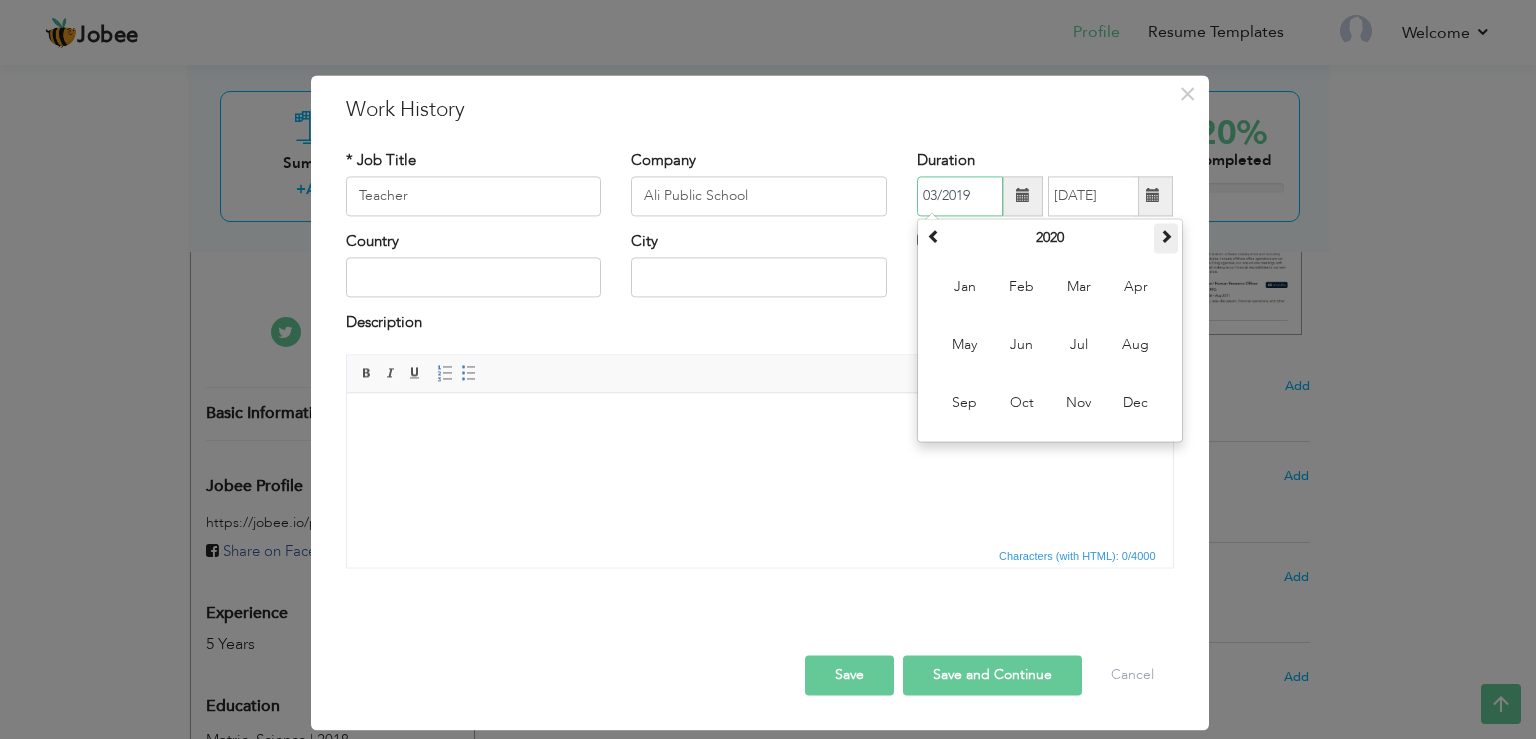 click at bounding box center (1166, 238) 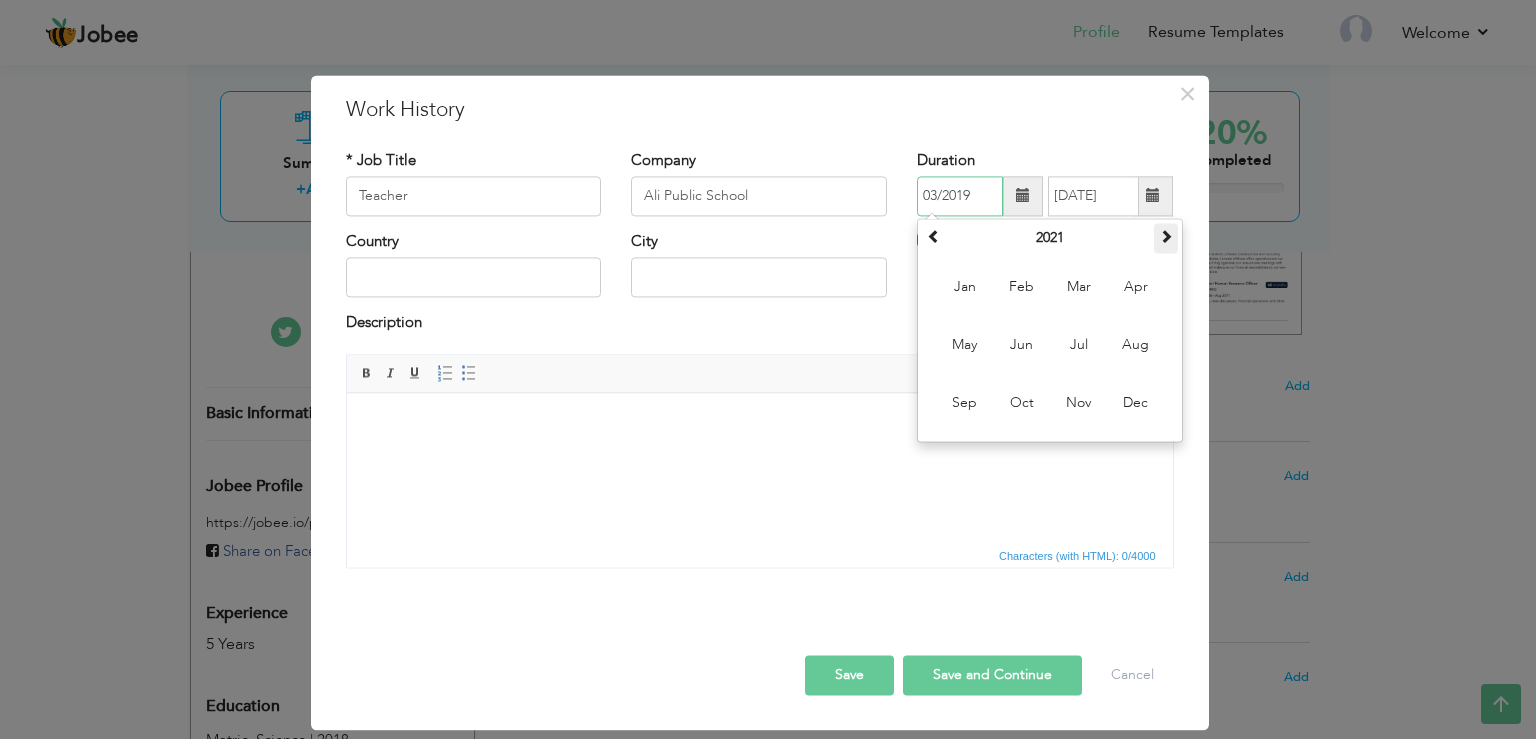 click at bounding box center (1166, 236) 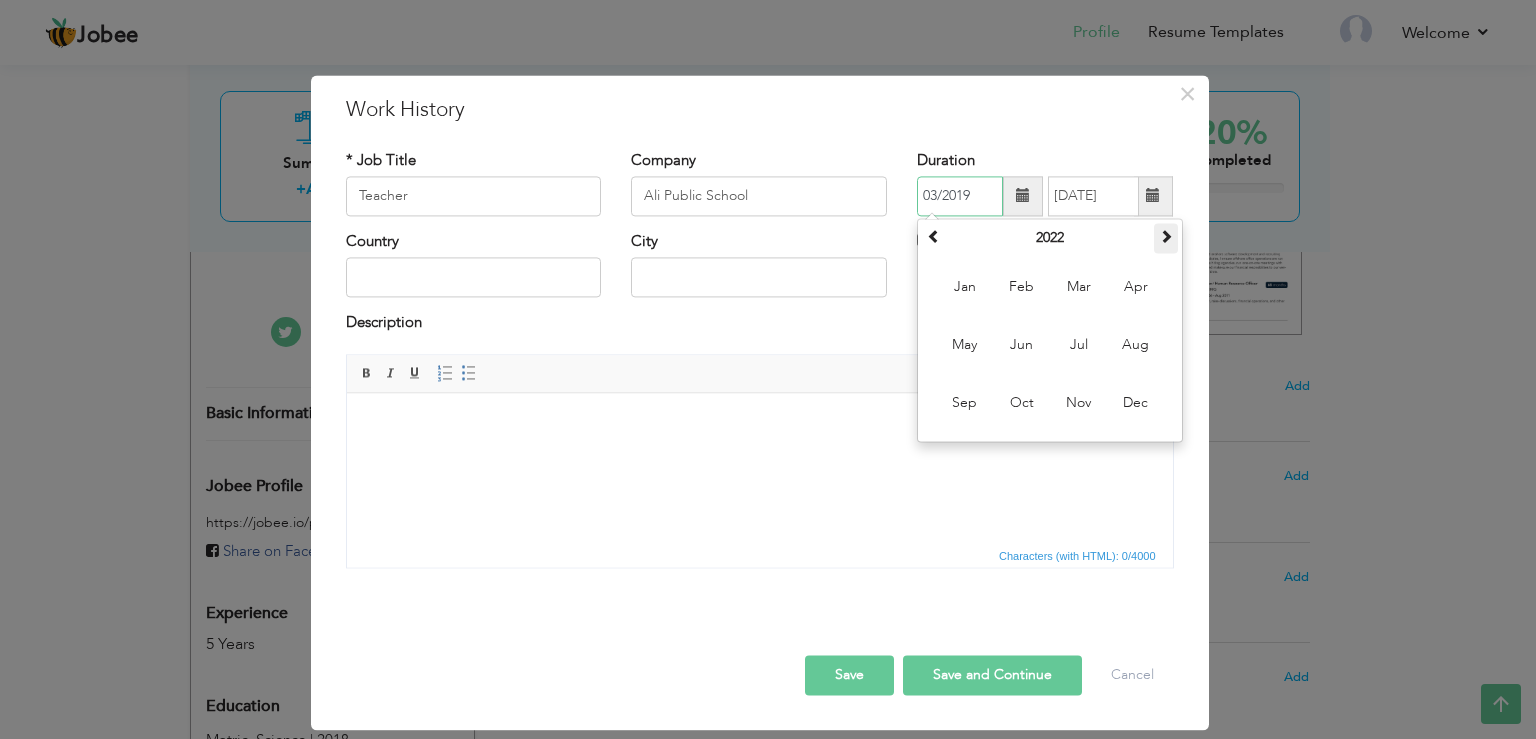 click at bounding box center (1166, 236) 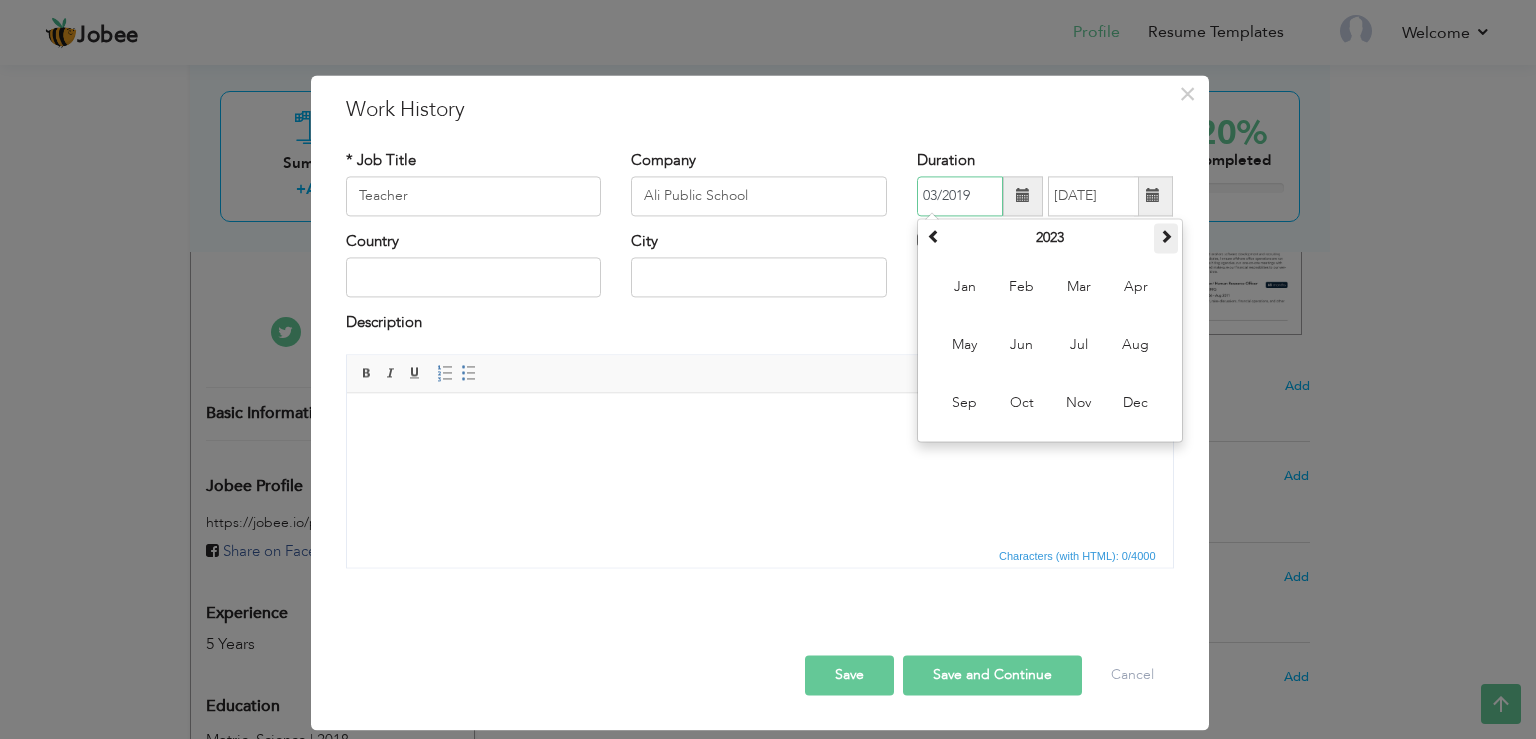 click at bounding box center [1166, 236] 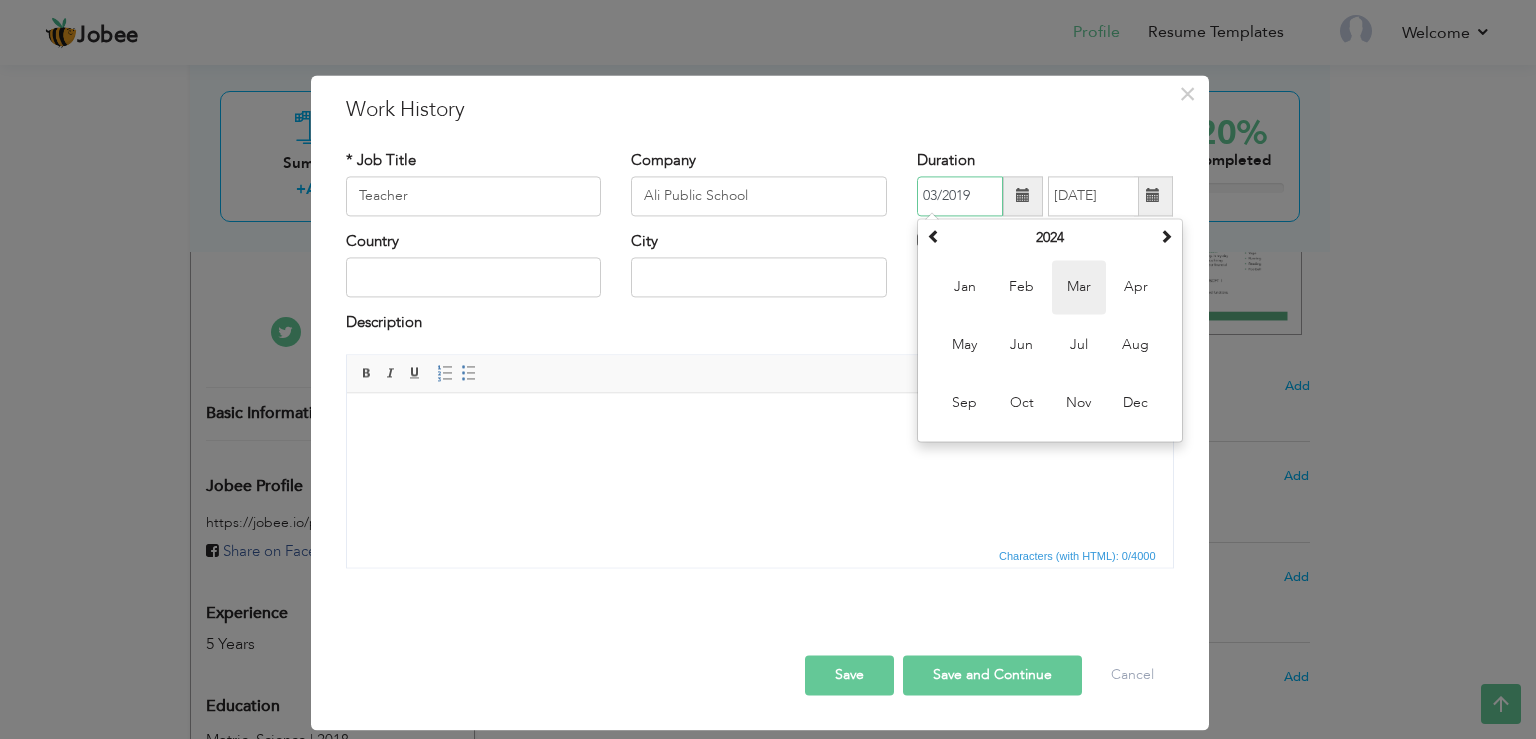 click on "Mar" at bounding box center [1079, 287] 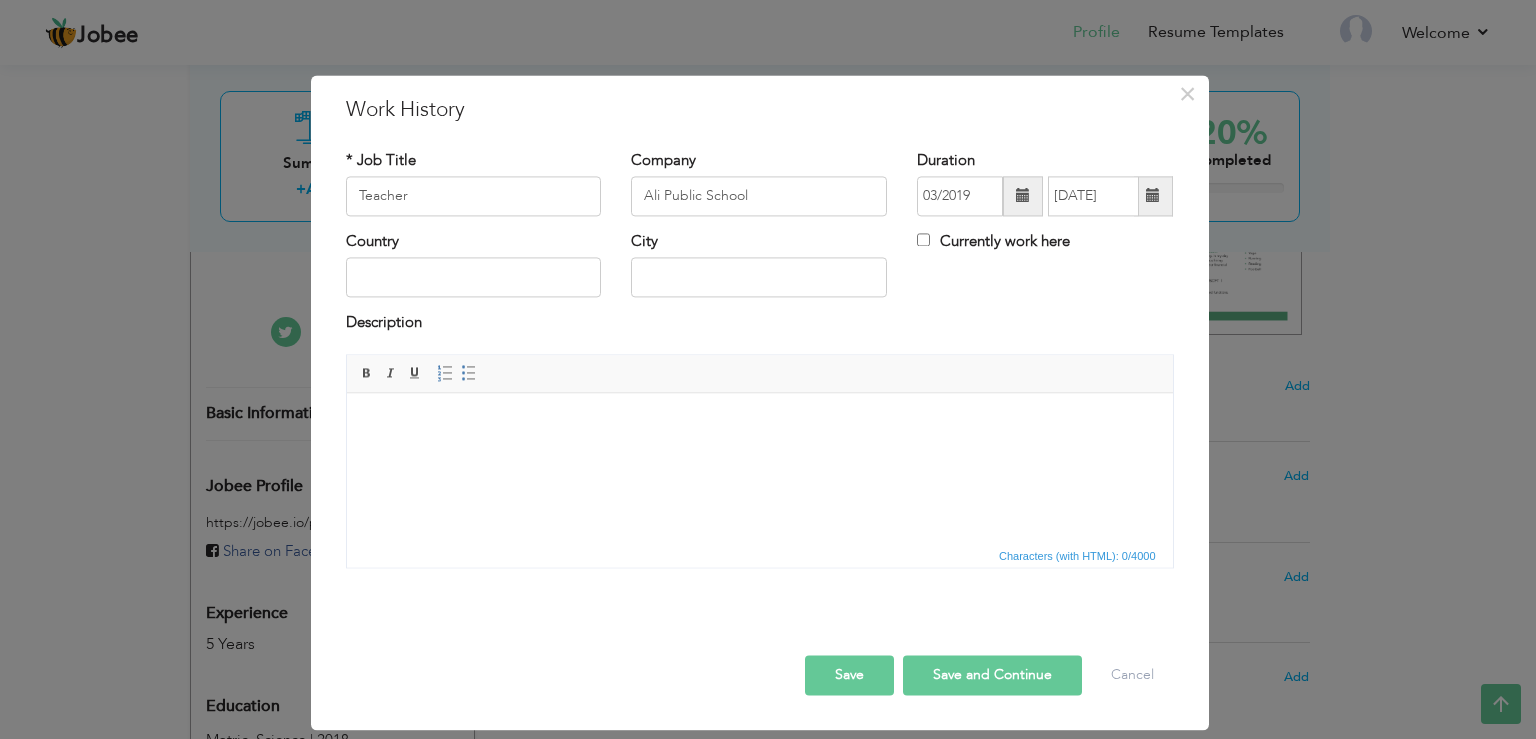 type on "03/2024" 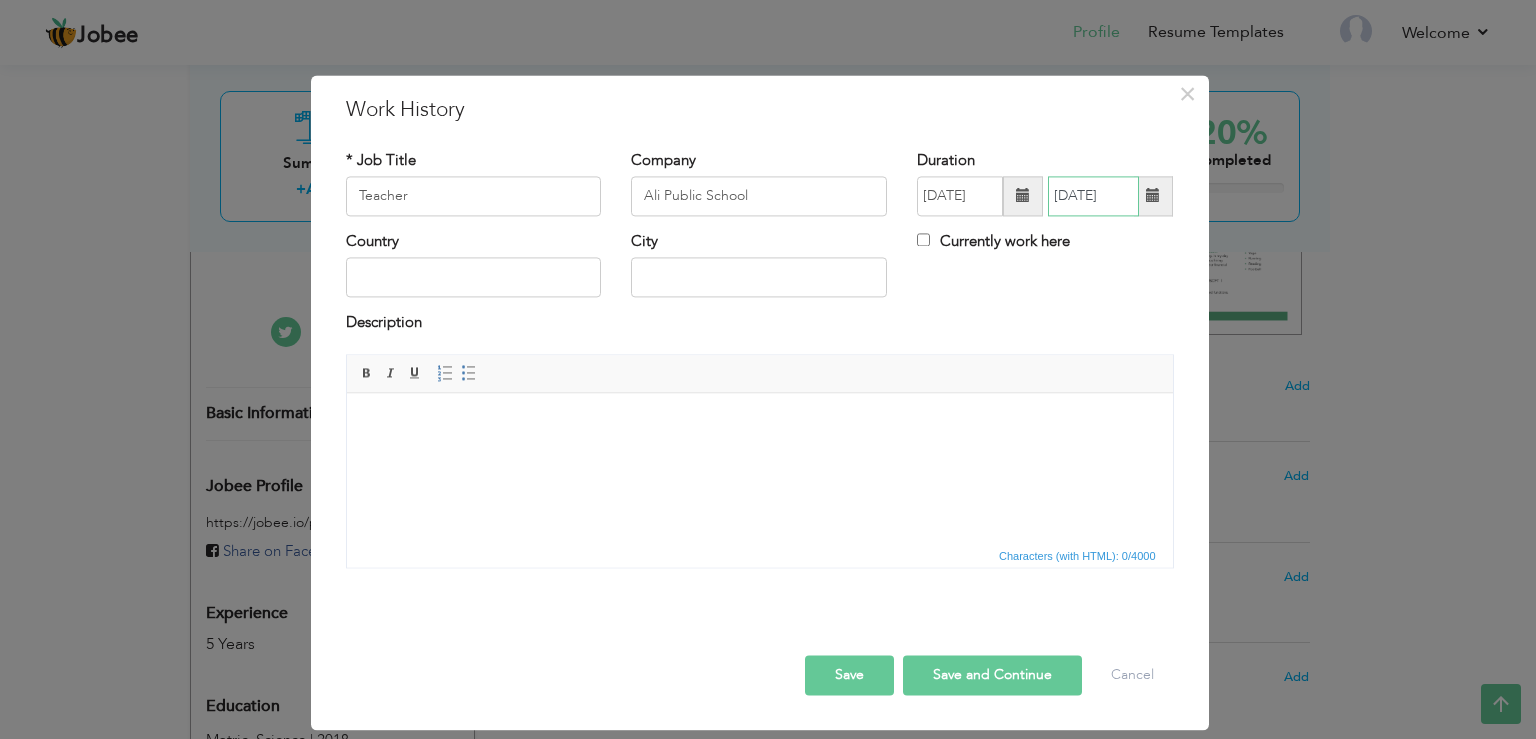 click on "08/2025" at bounding box center [1093, 196] 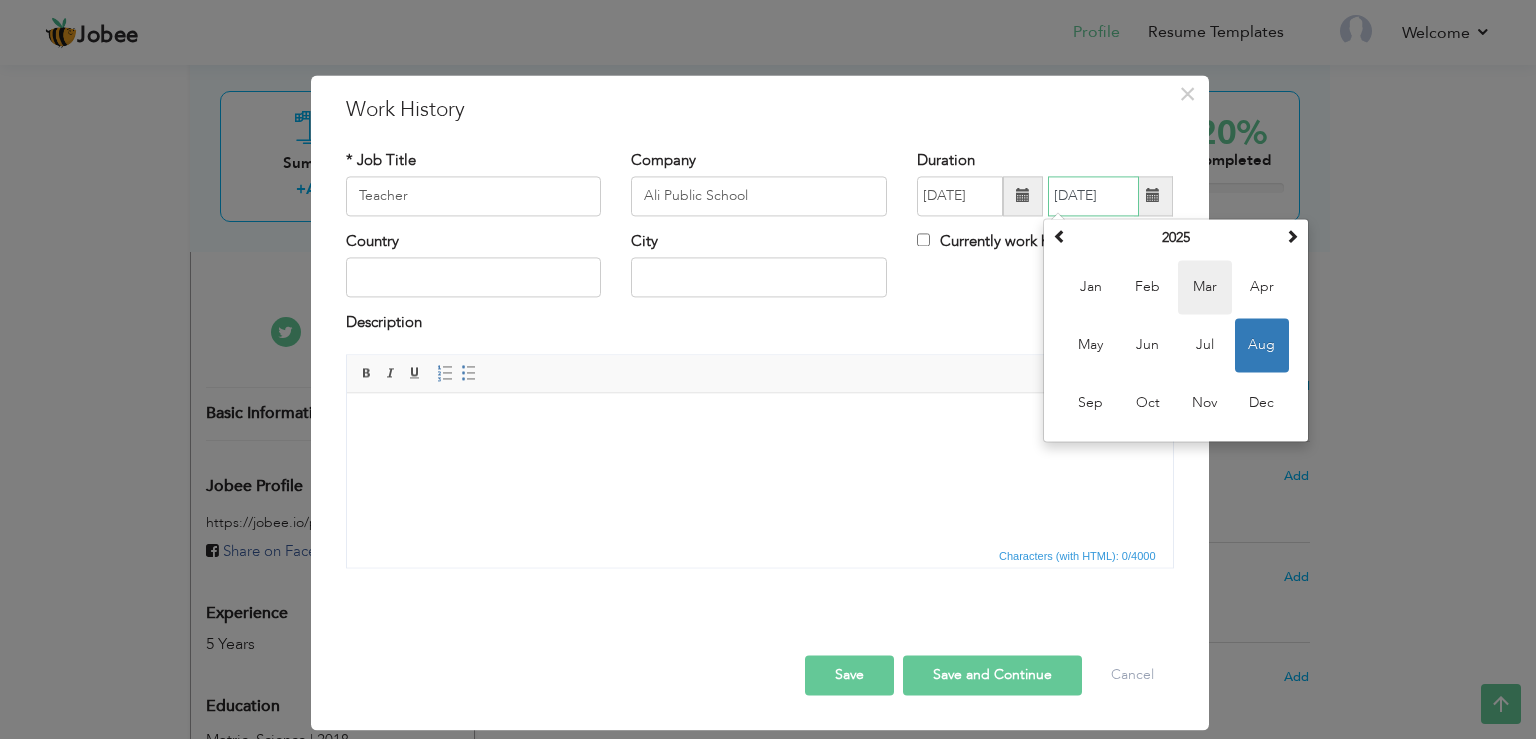click on "Mar" at bounding box center [1205, 287] 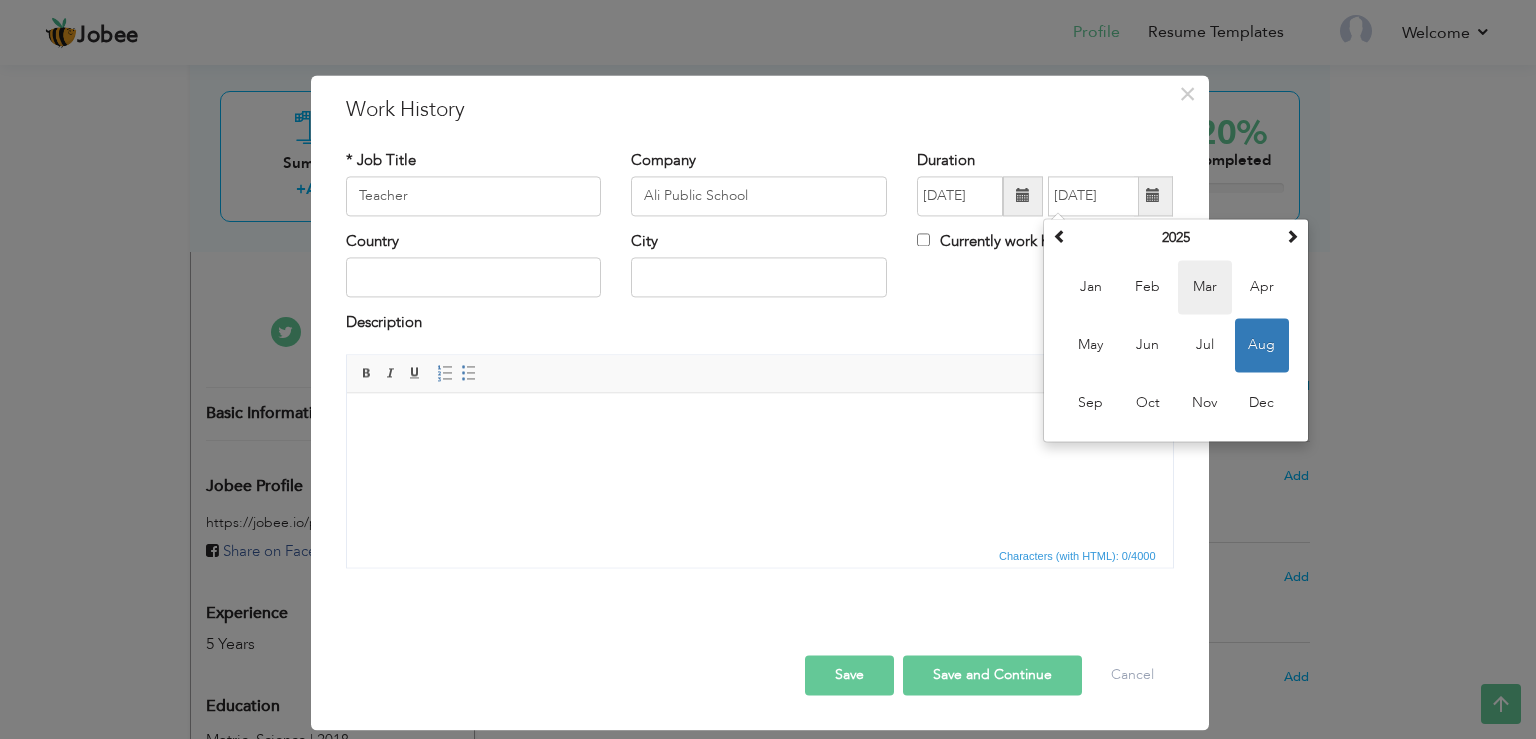 type on "03/2025" 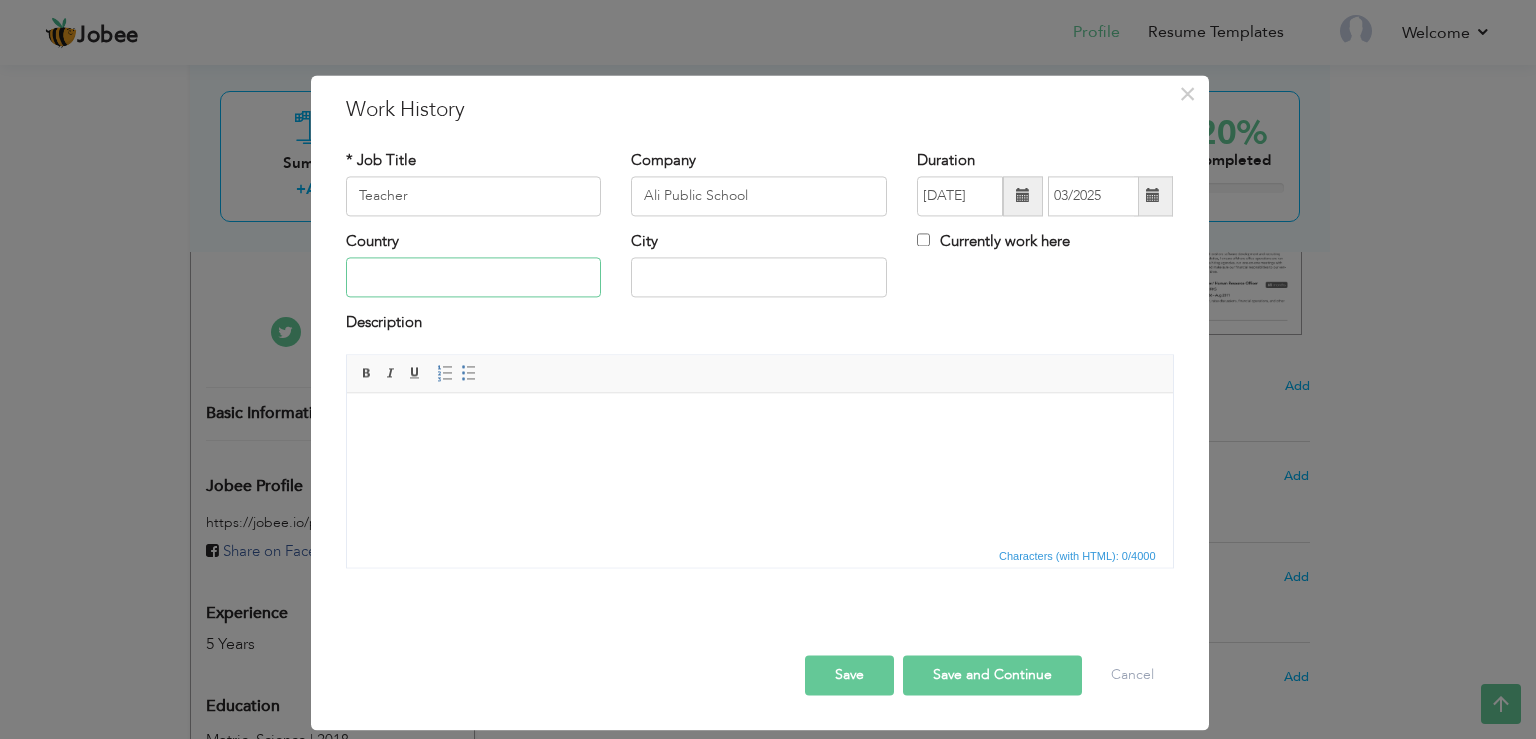 click at bounding box center (474, 278) 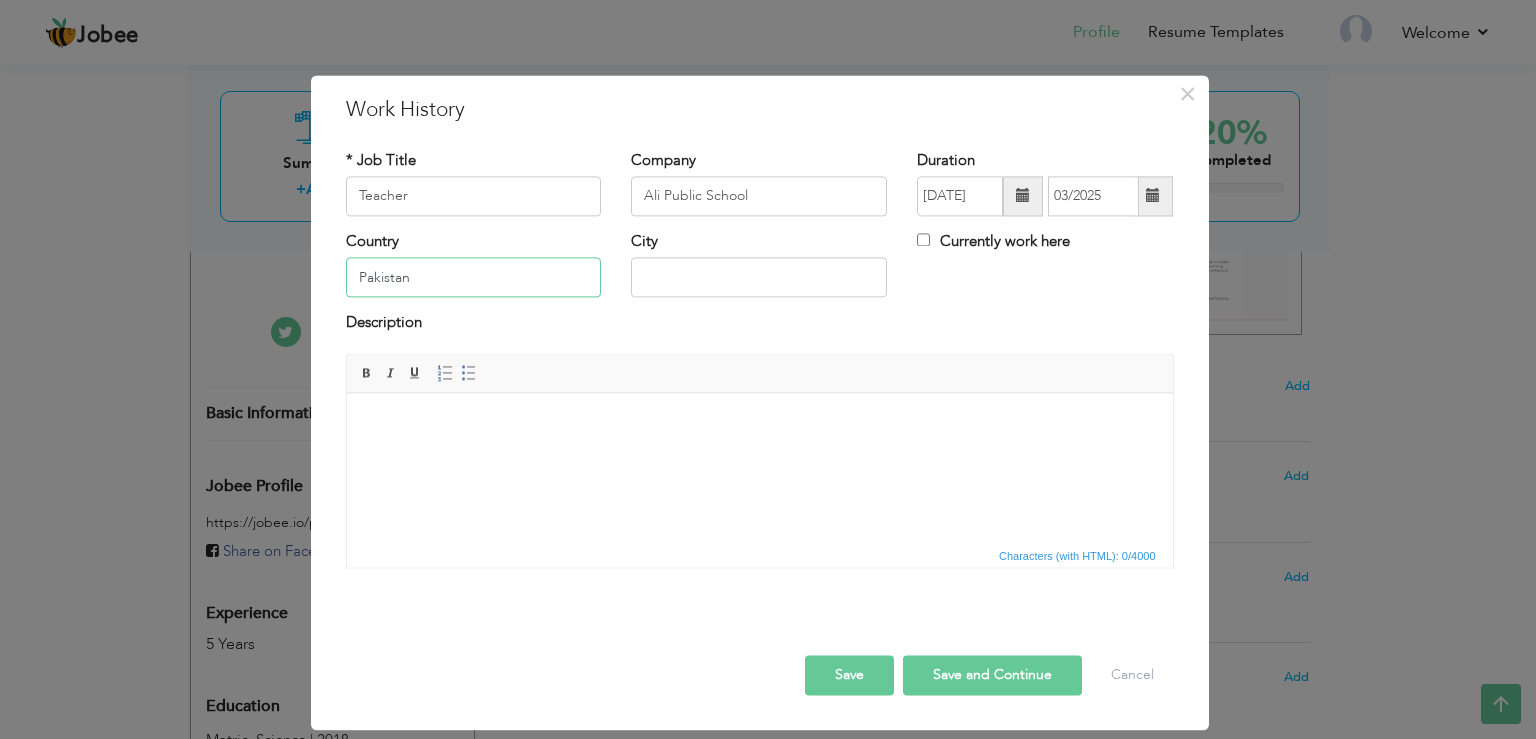 type on "Pakistan" 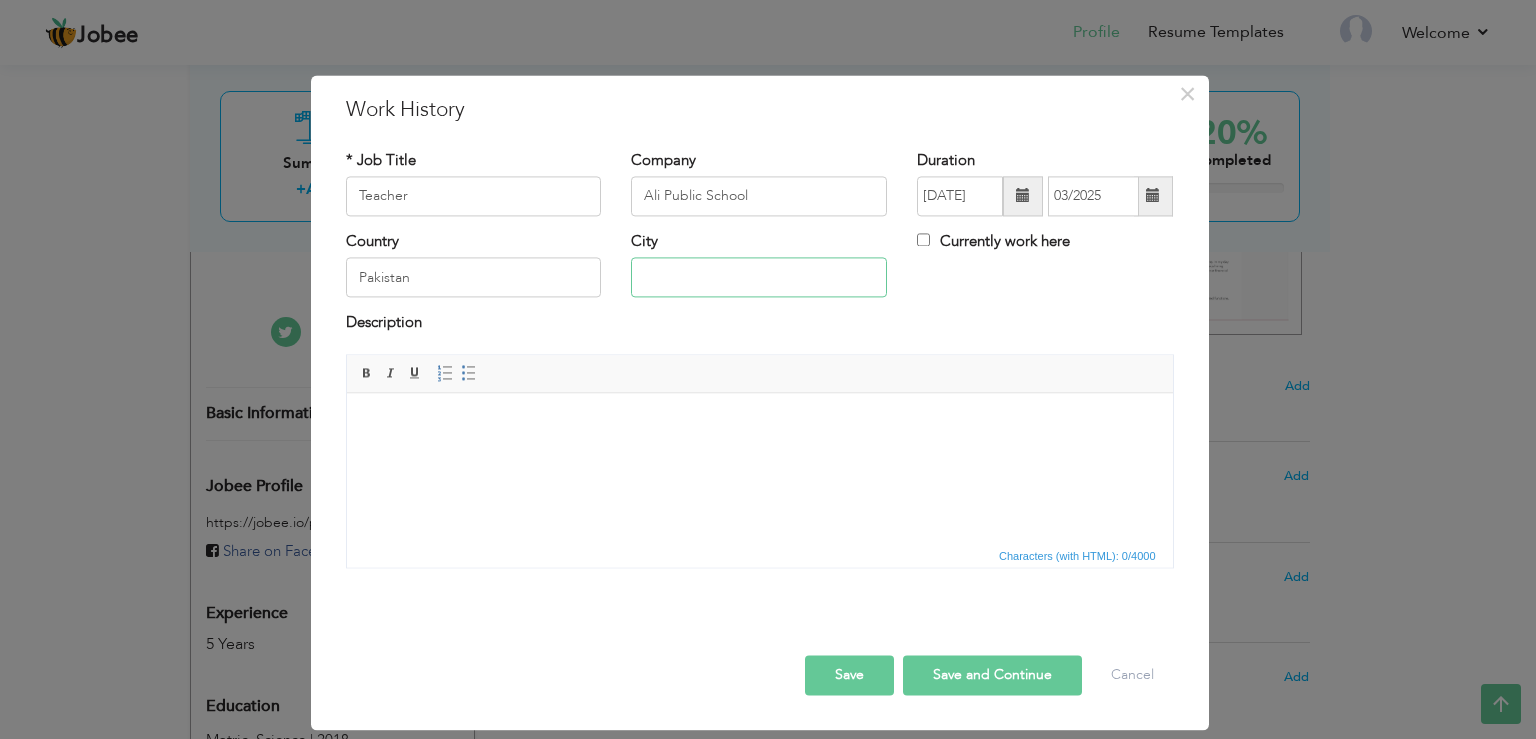 click at bounding box center [759, 278] 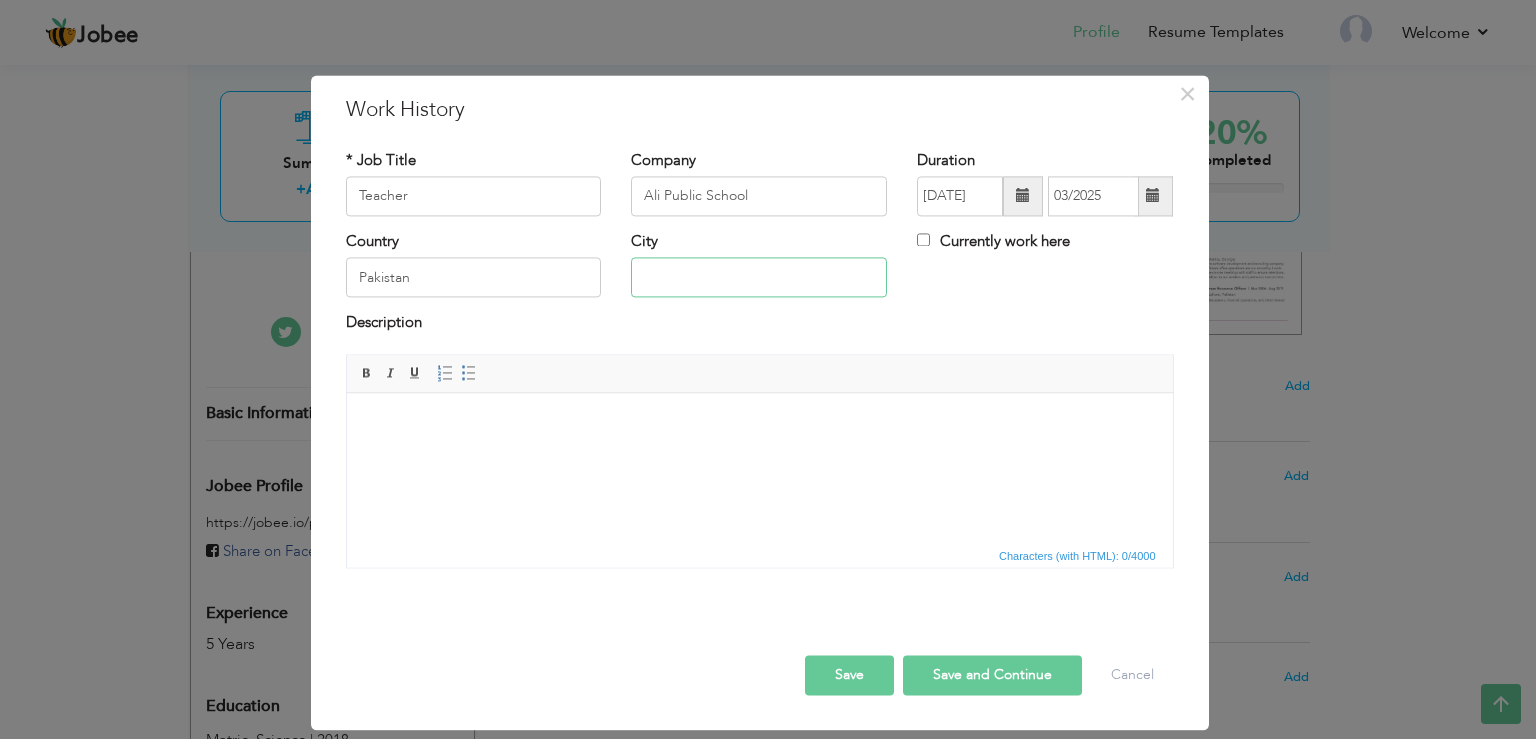type on "d" 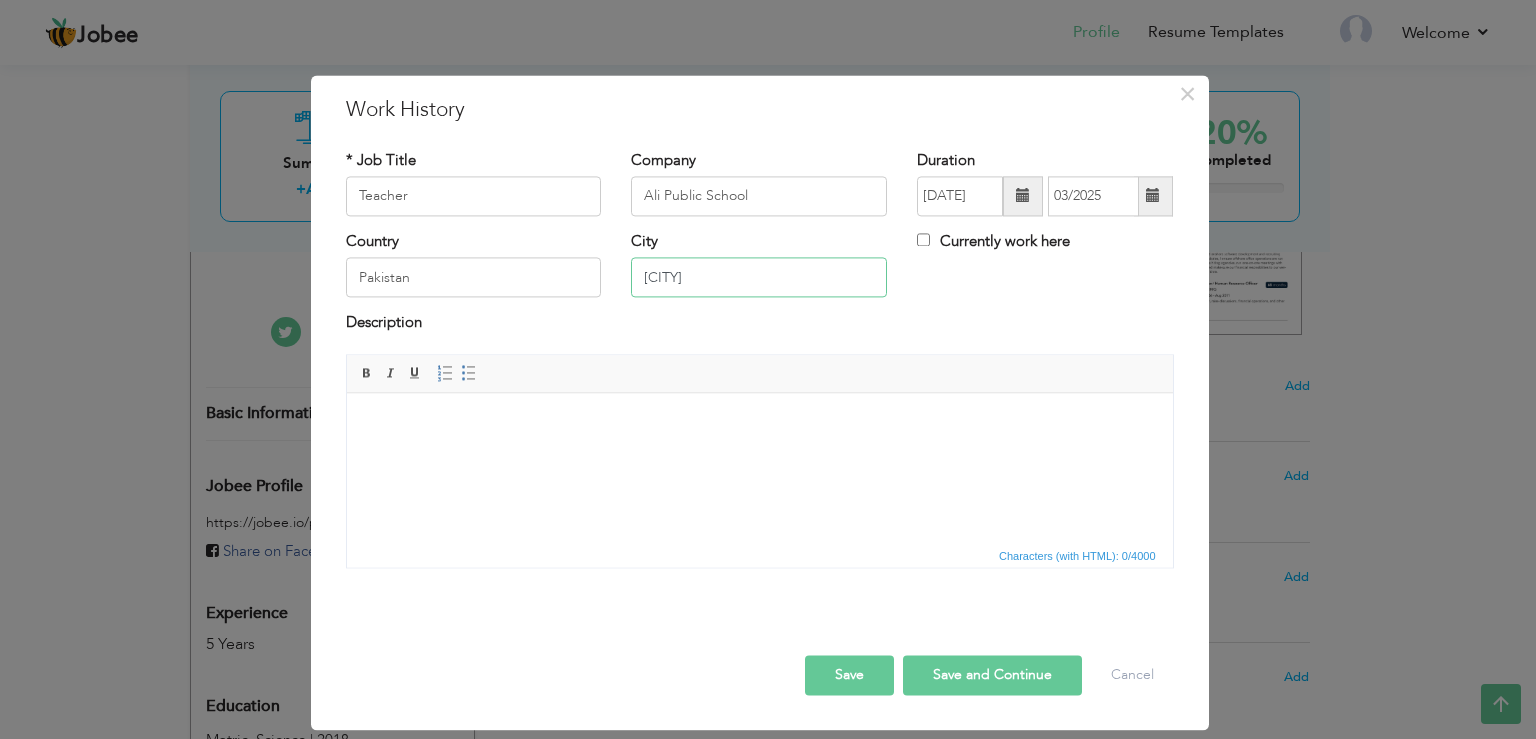 type on "[CITY]" 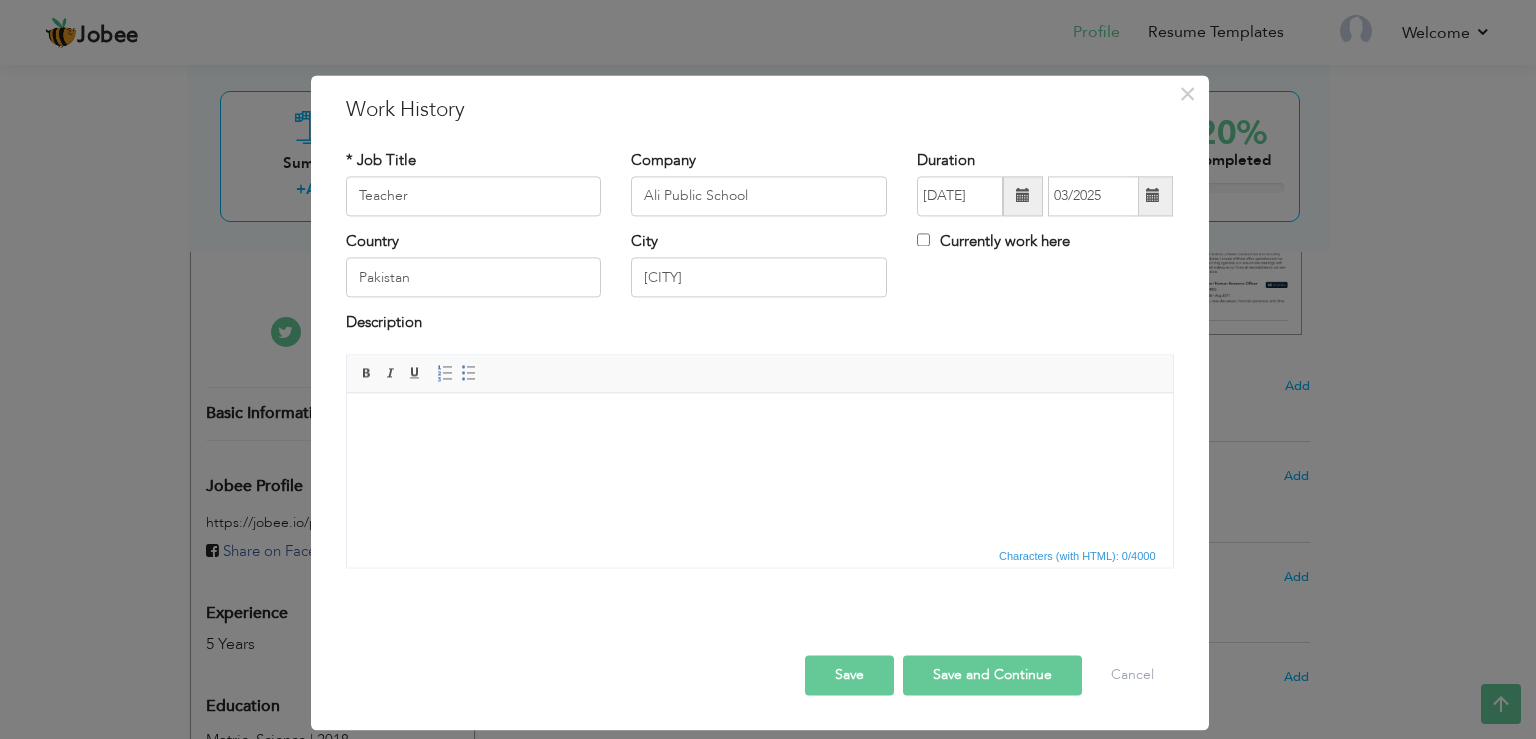 click on "Save and Continue" at bounding box center (992, 675) 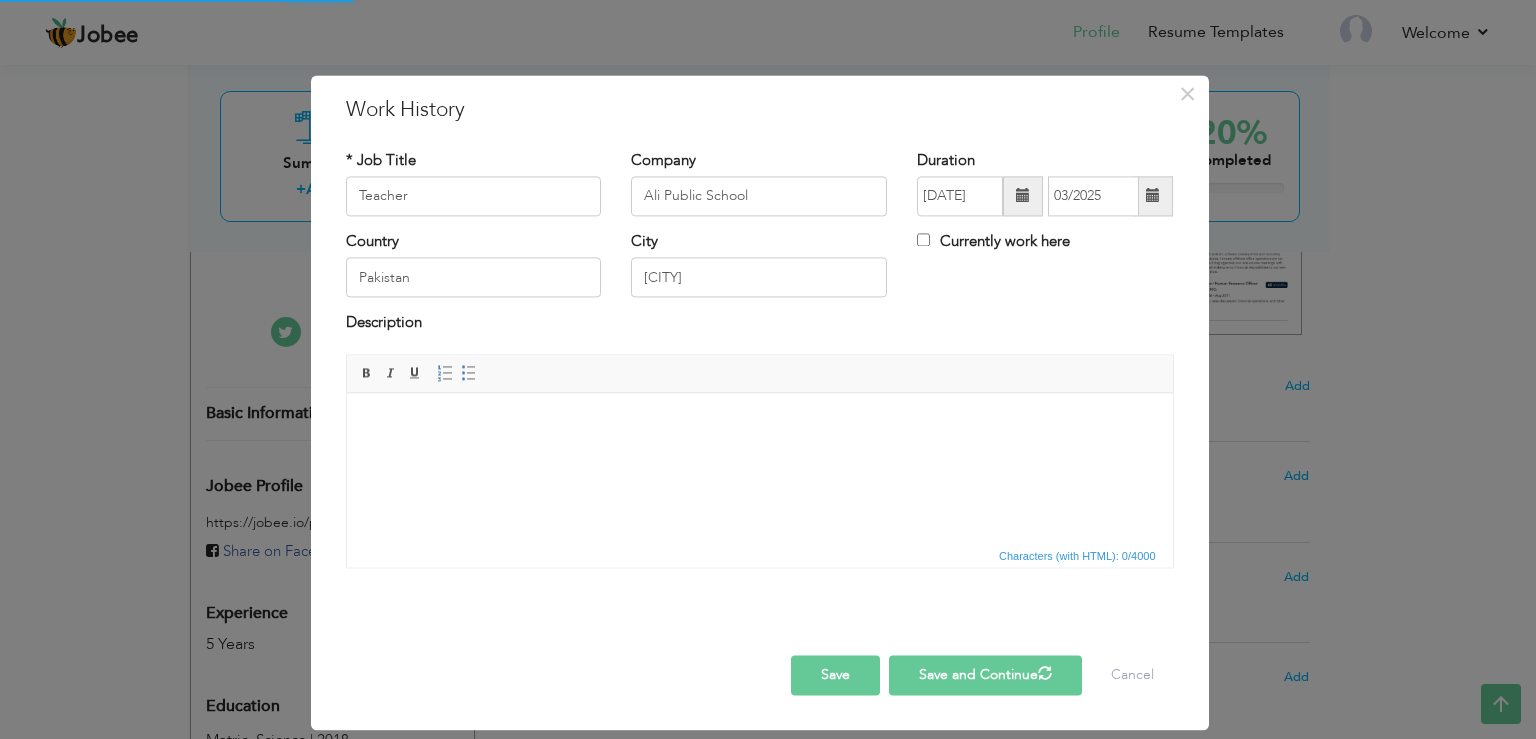 type 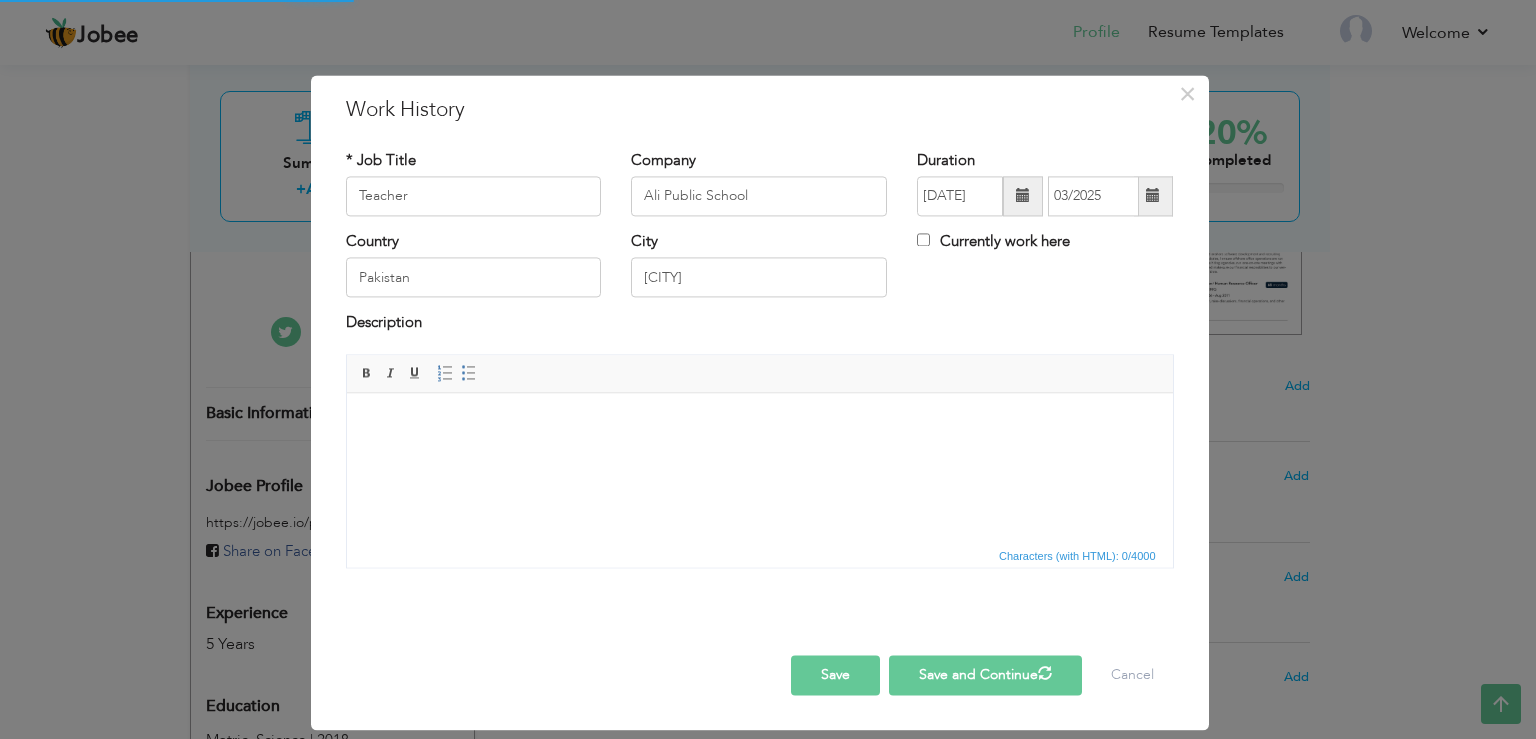 type 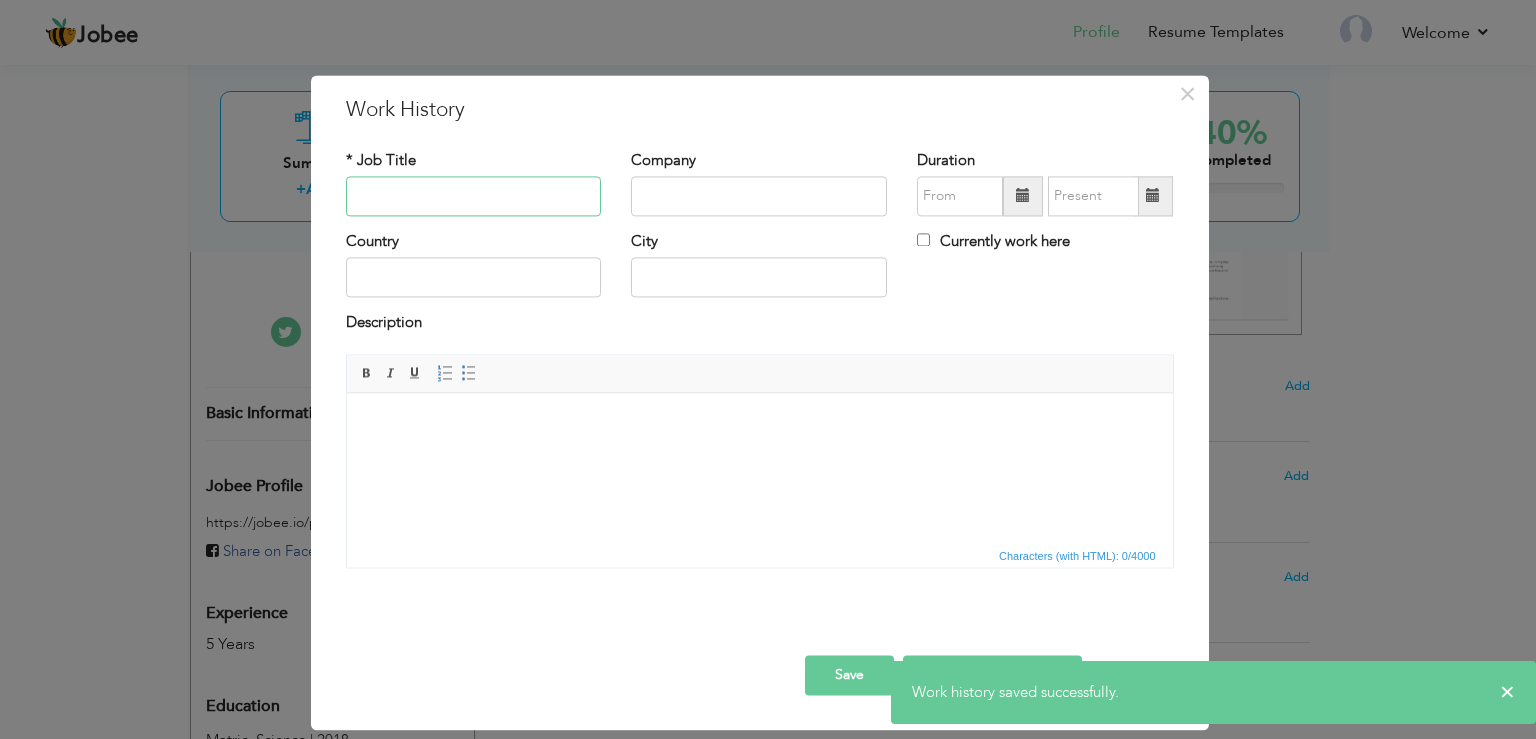 click at bounding box center [474, 196] 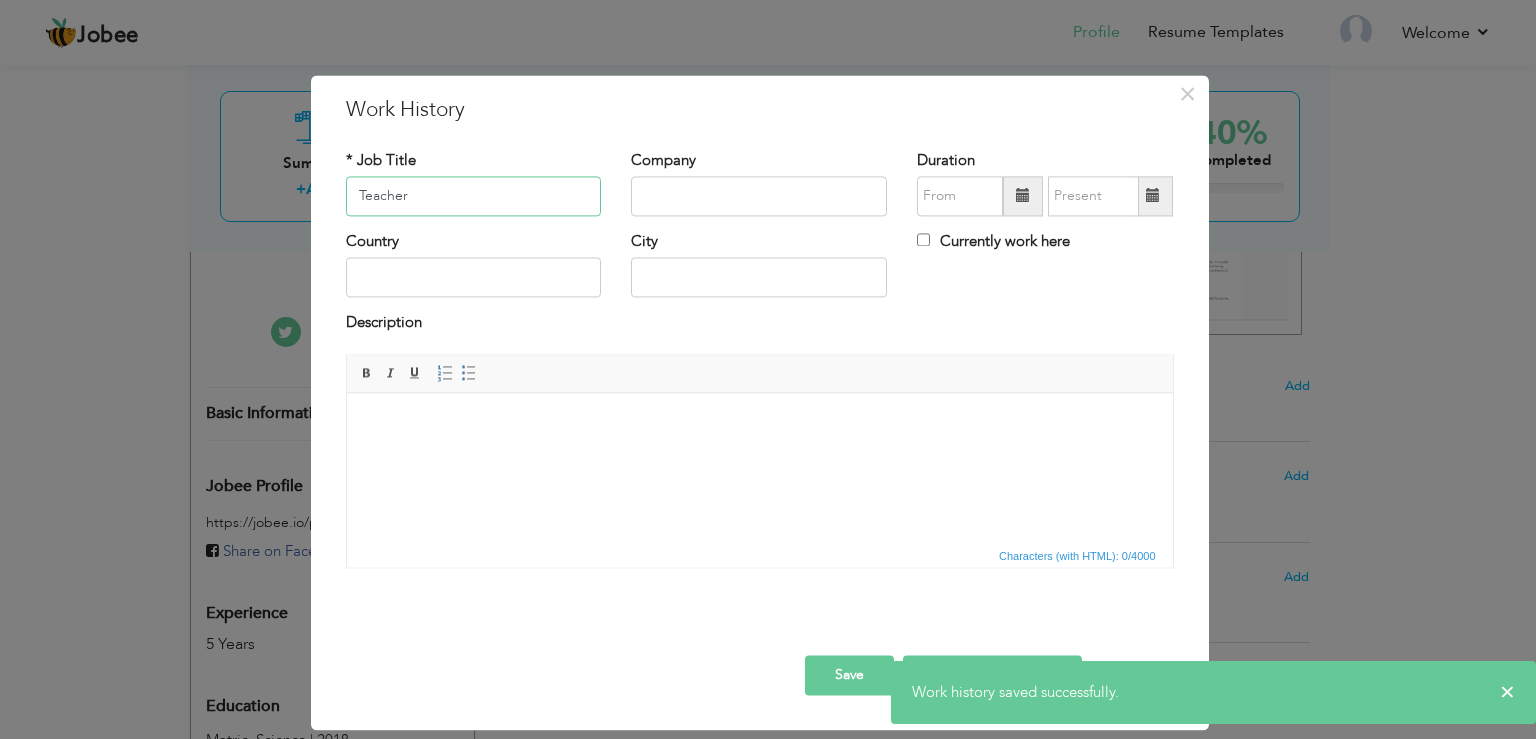 type on "Teacher" 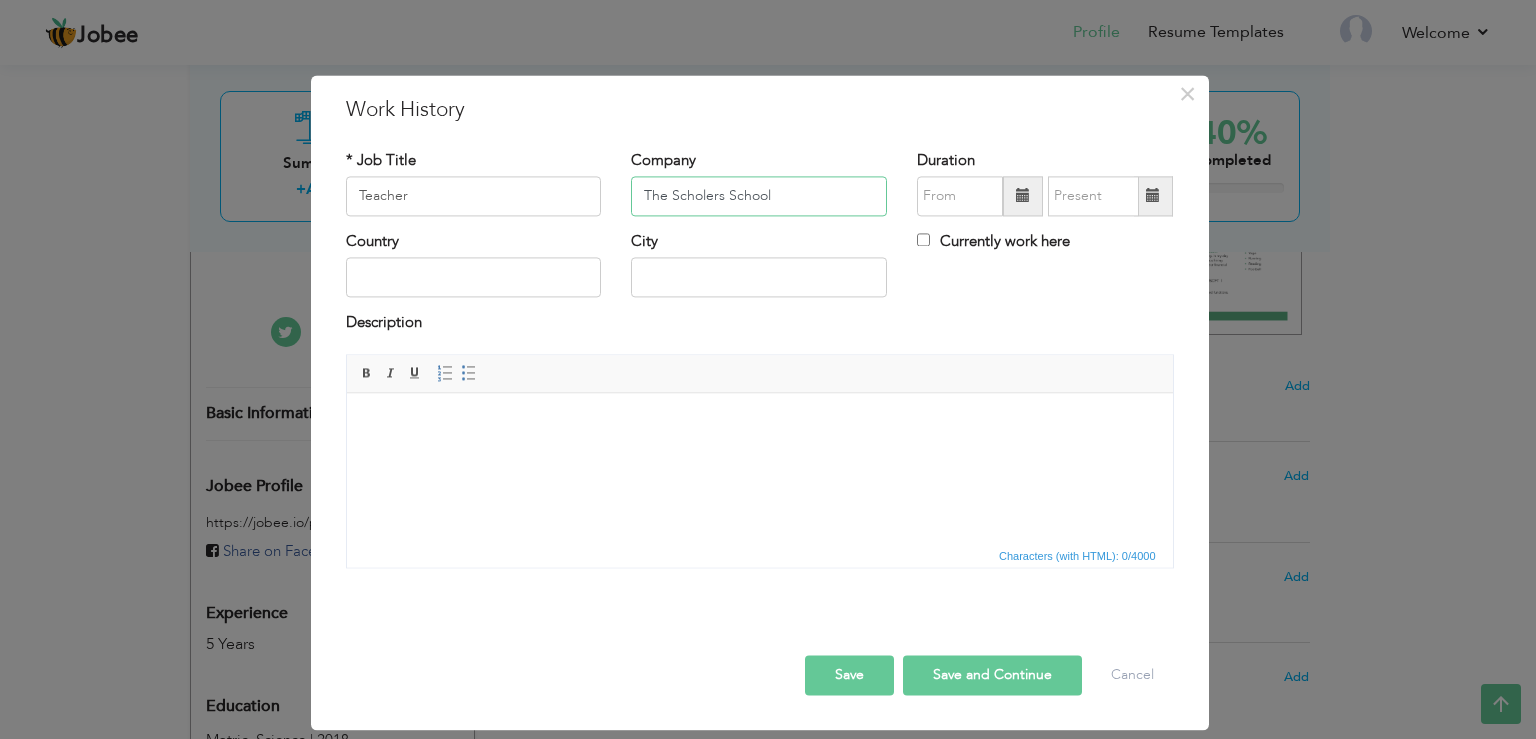 type on "The Scholers School" 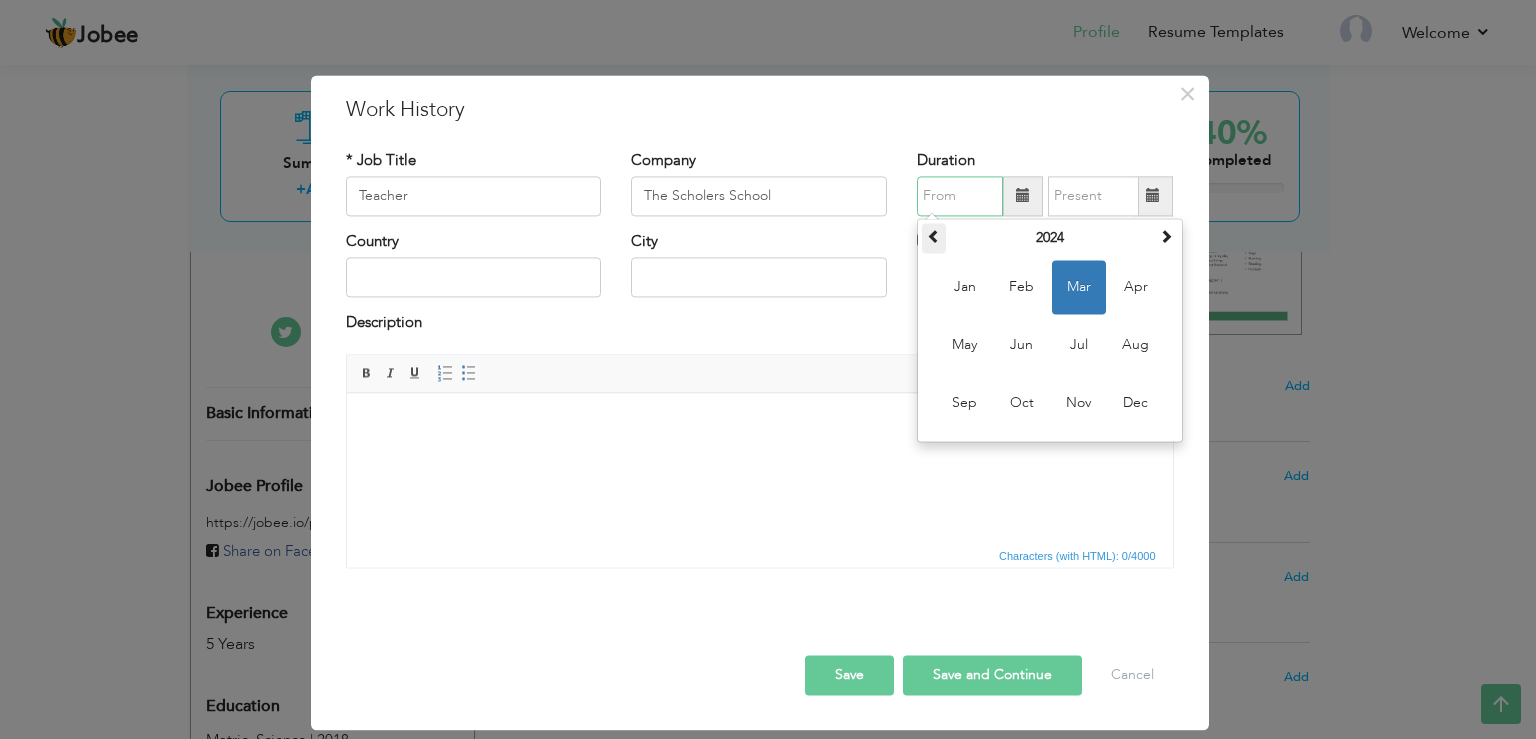 click at bounding box center [934, 236] 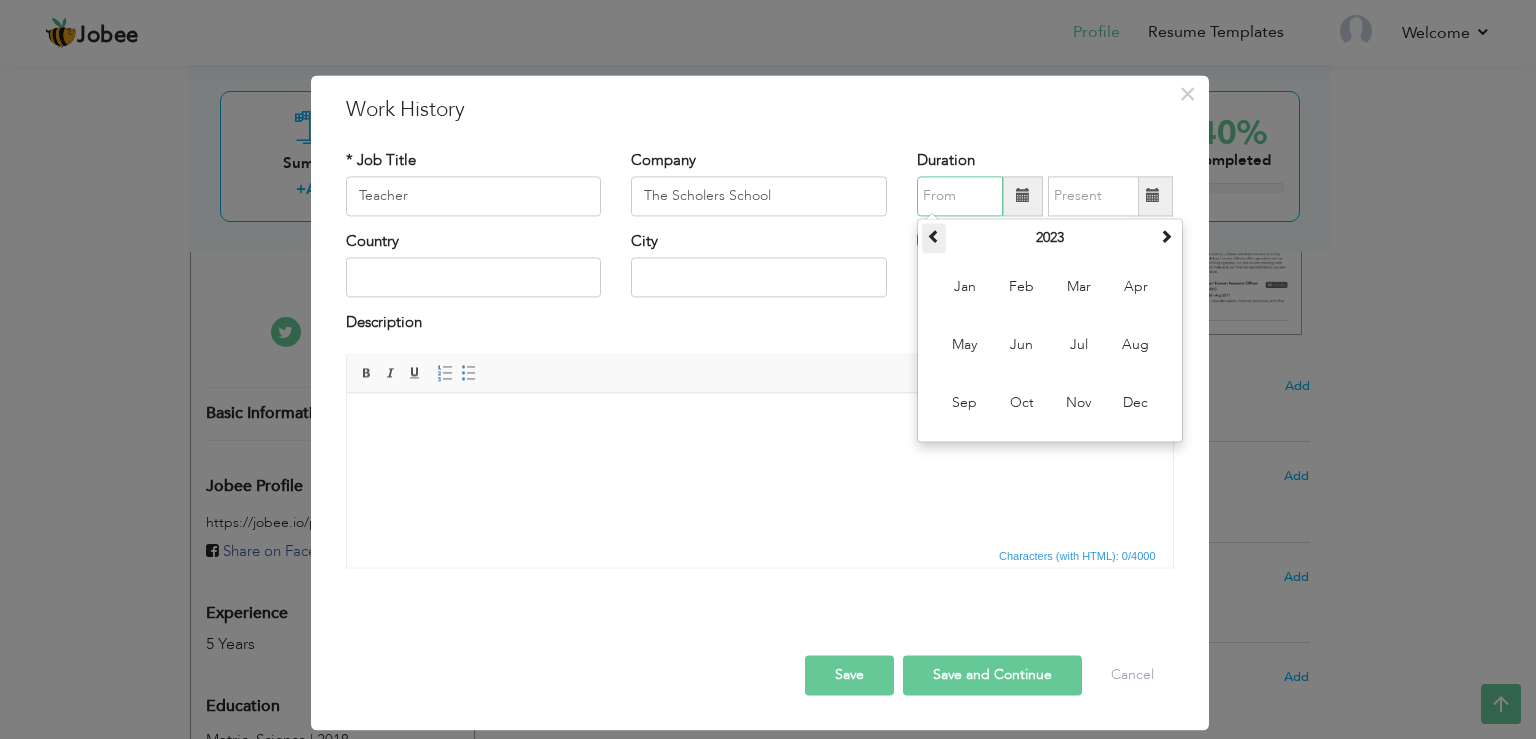 click at bounding box center (934, 236) 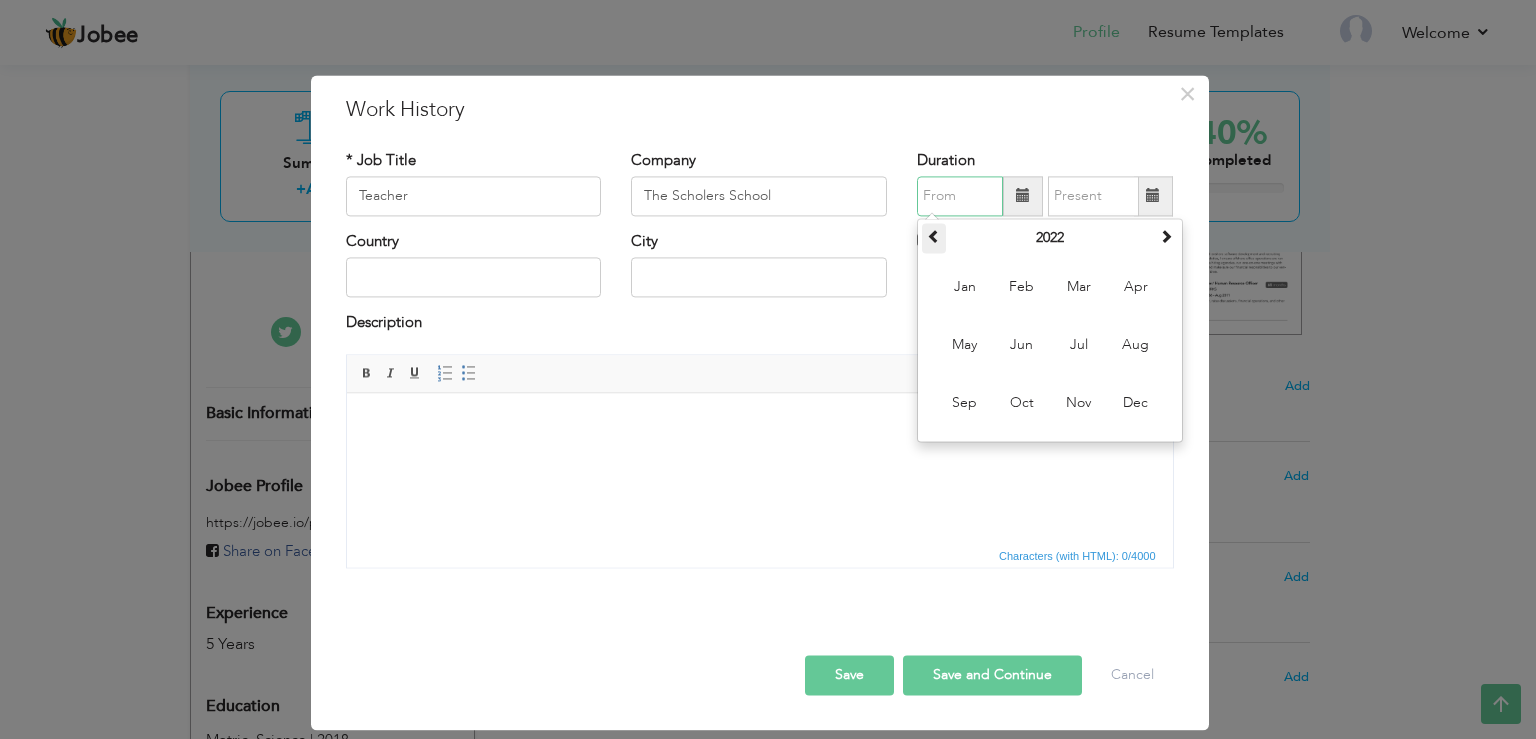 click at bounding box center [934, 236] 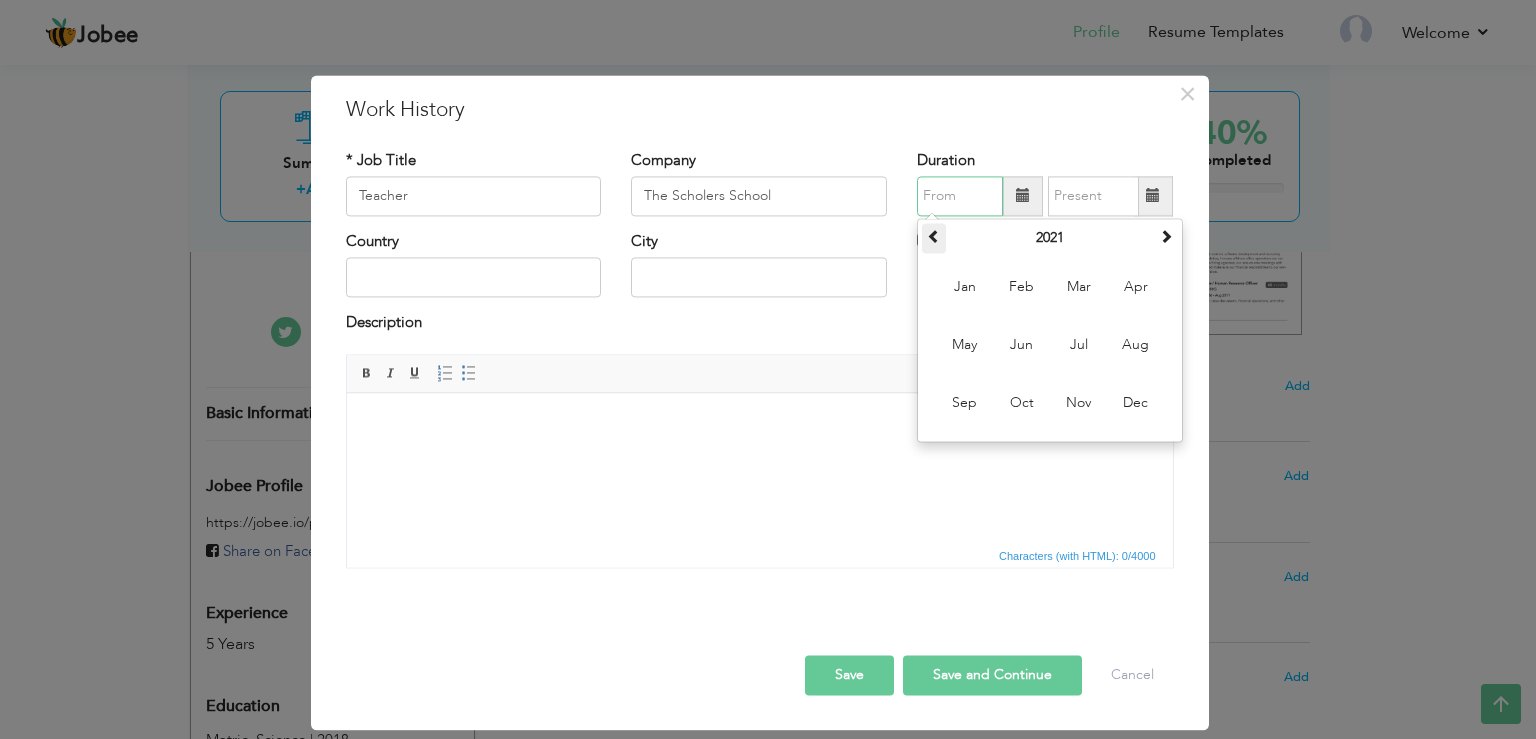 click at bounding box center (934, 236) 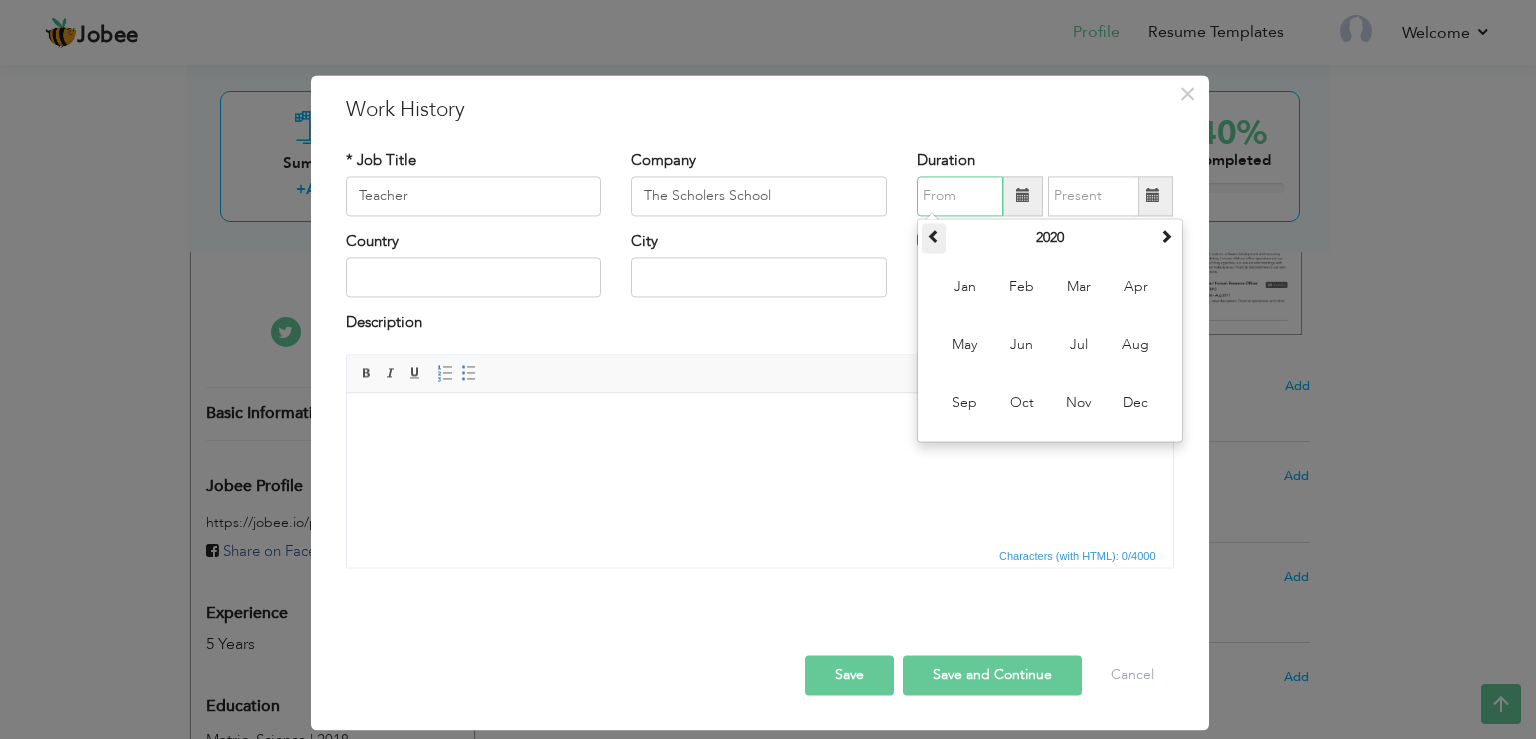 click at bounding box center (934, 236) 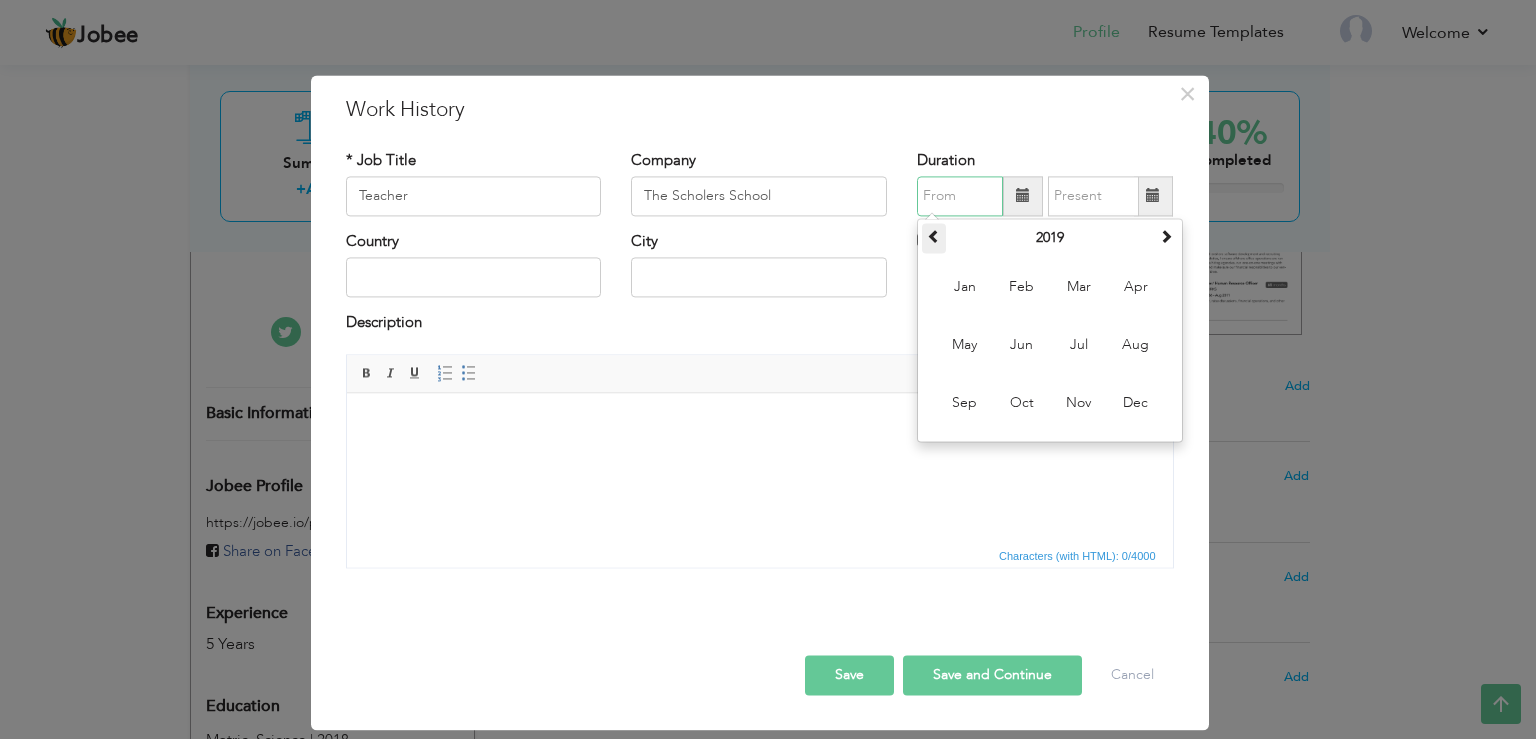 click at bounding box center (934, 236) 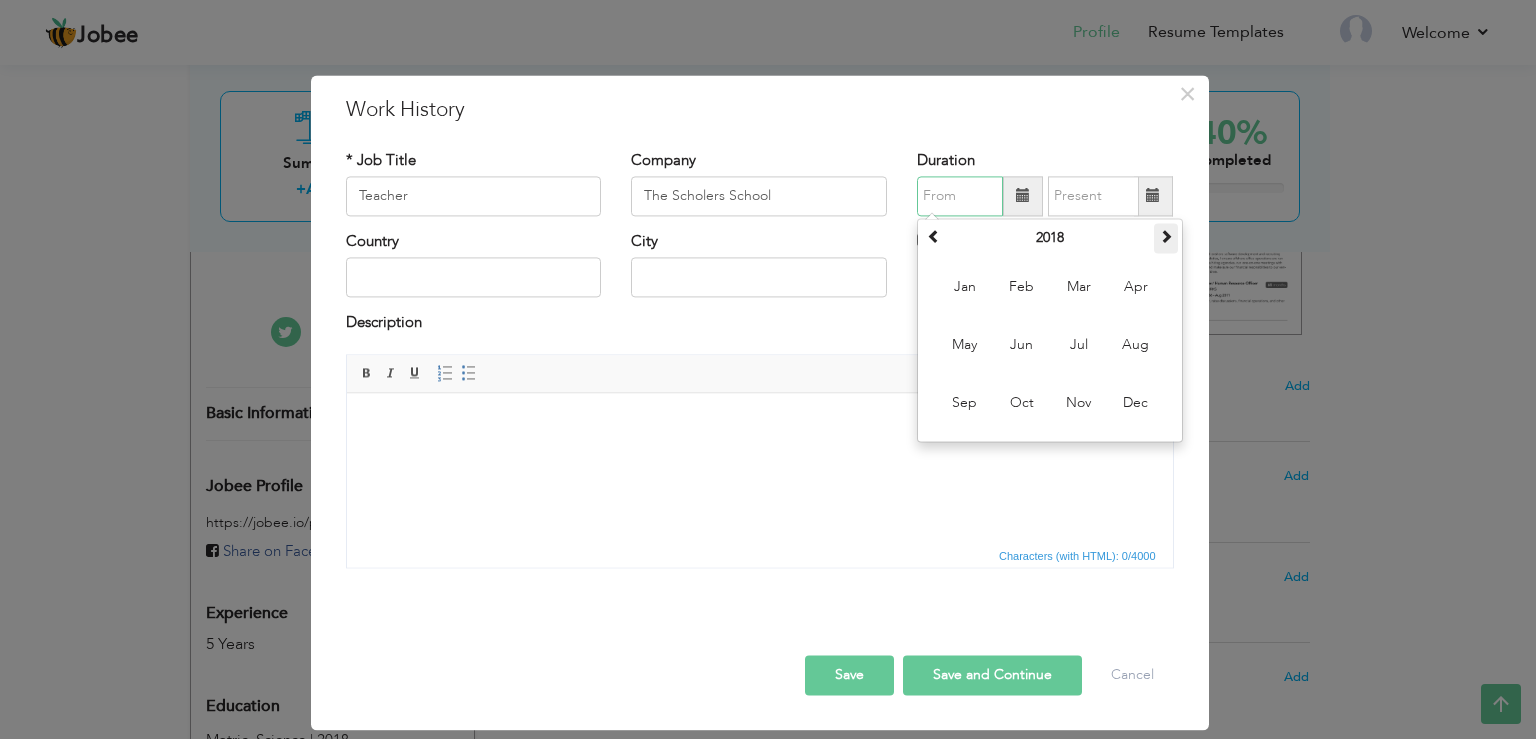 click at bounding box center (1166, 236) 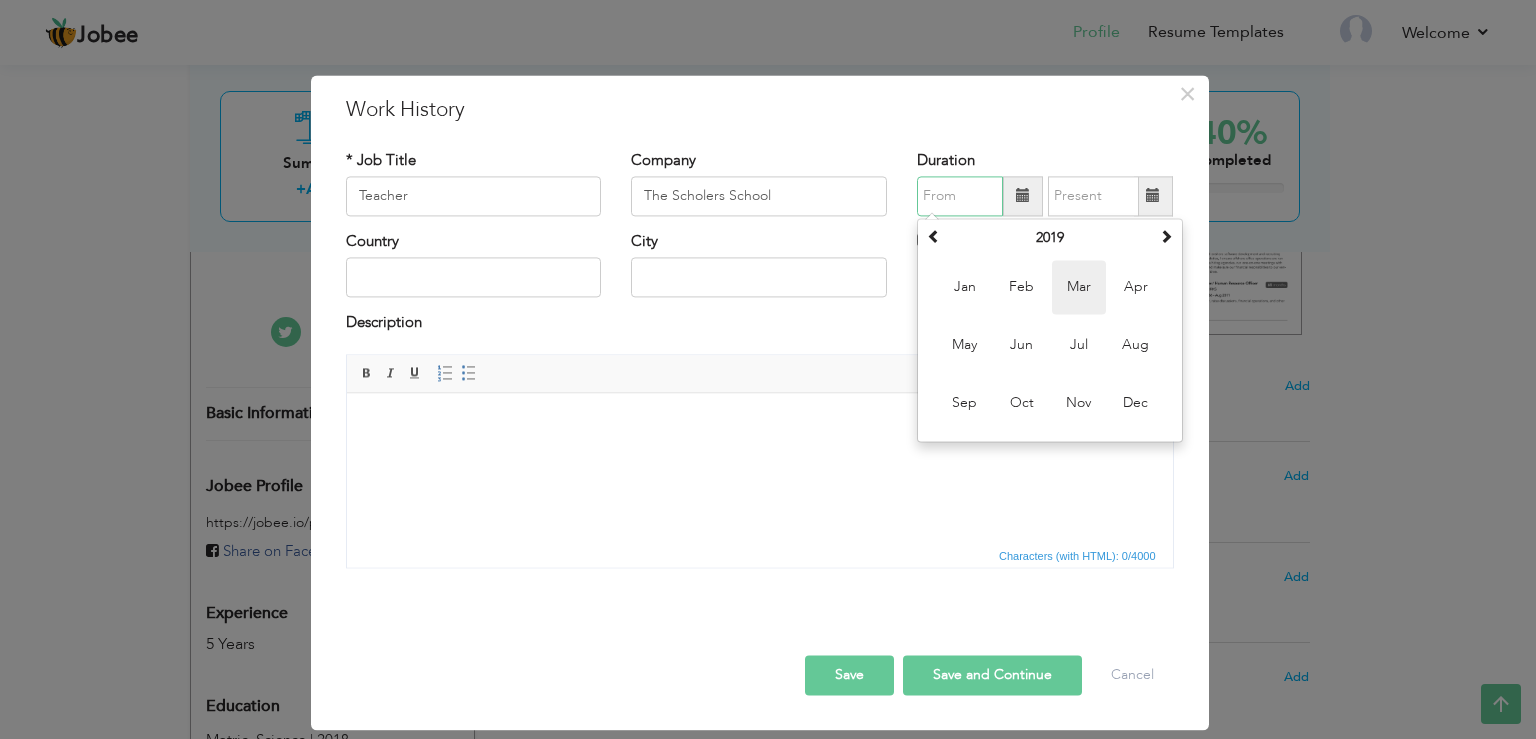 click on "Mar" at bounding box center (1079, 287) 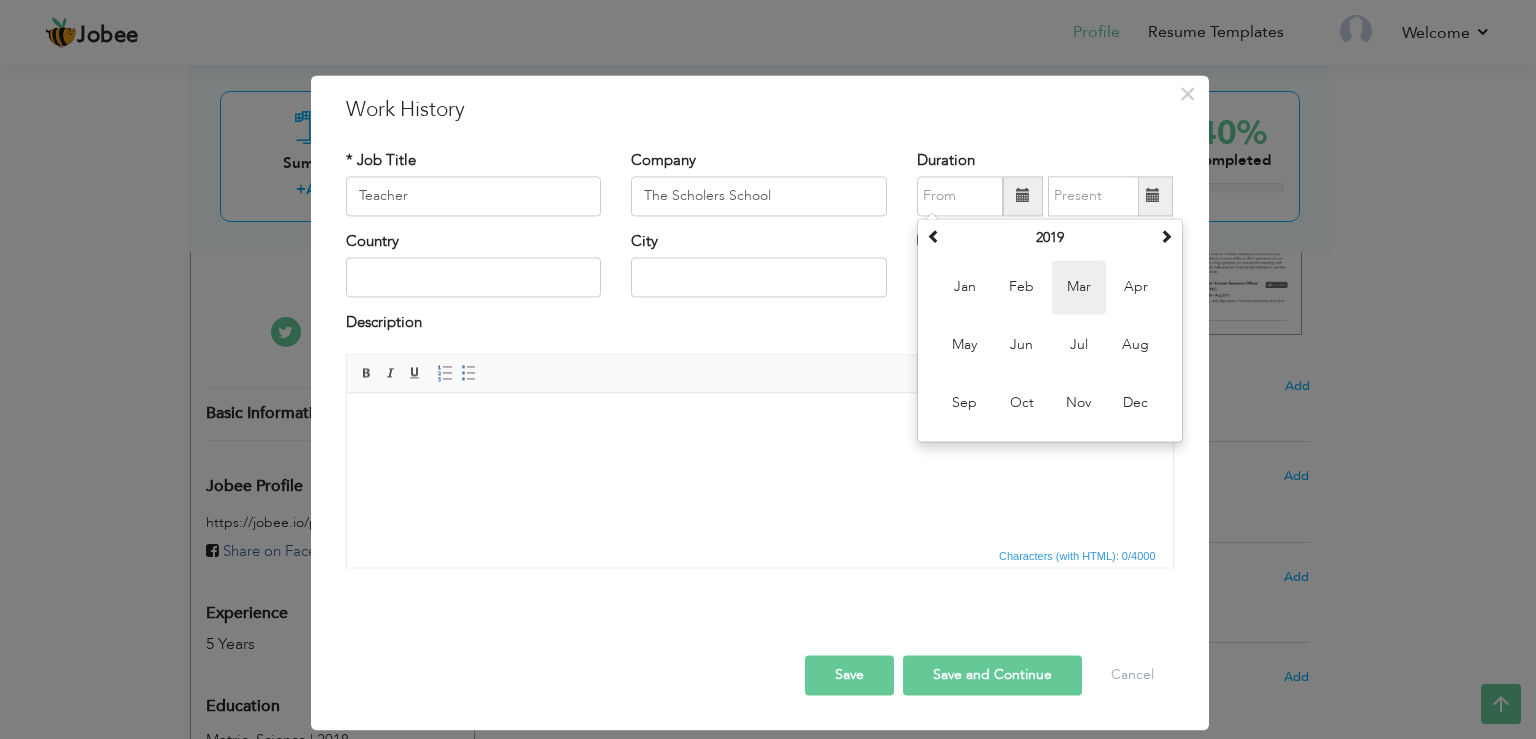 type on "03/2019" 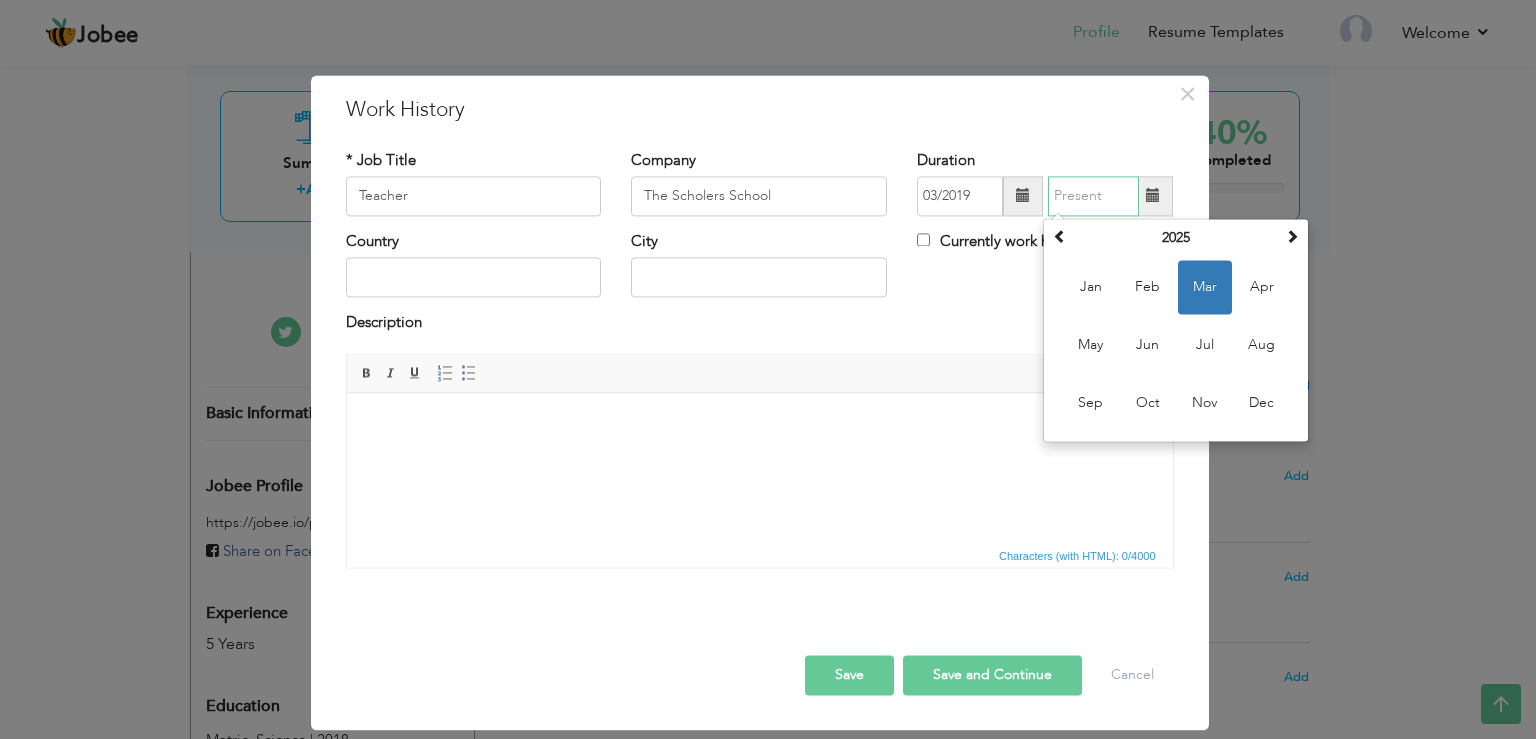 click at bounding box center (1093, 196) 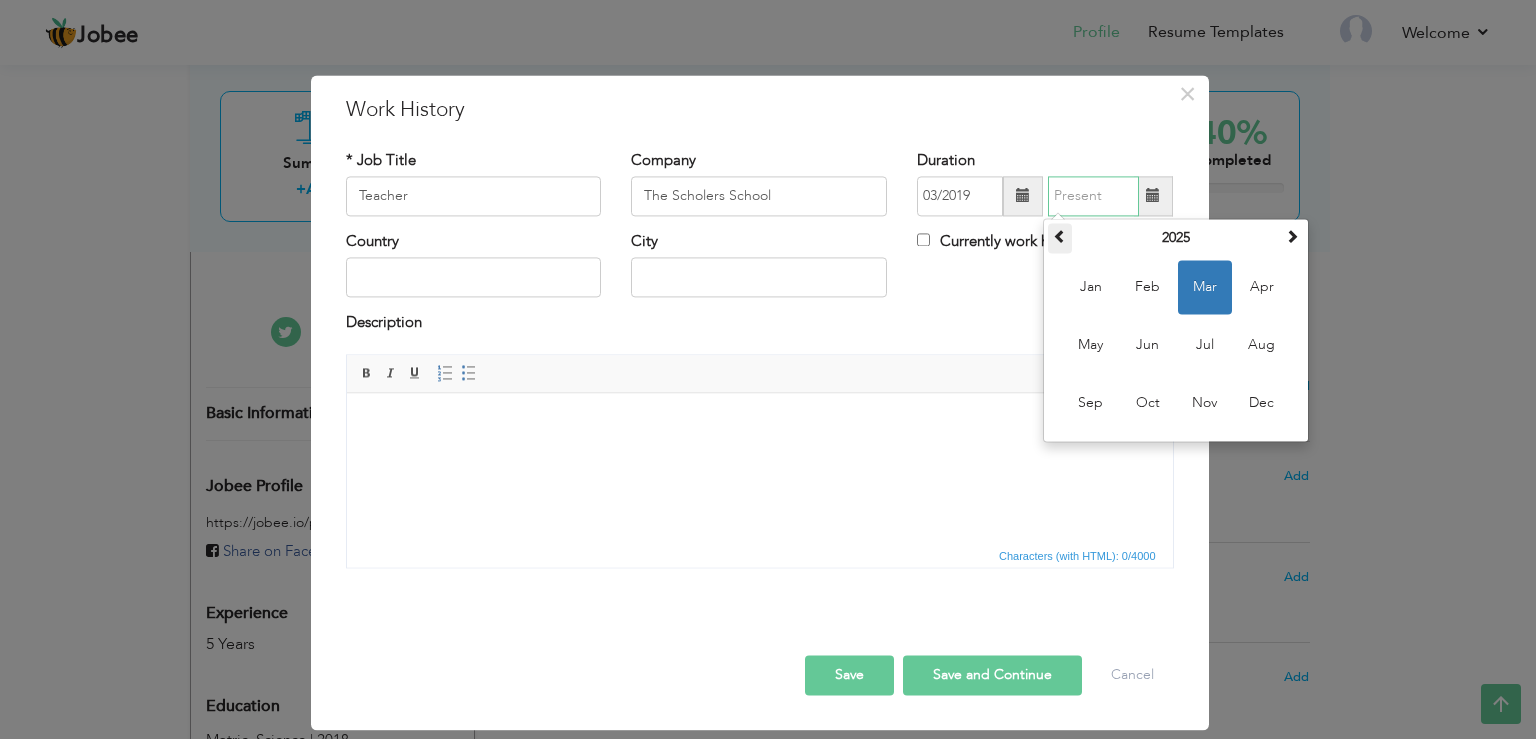 click at bounding box center (1060, 236) 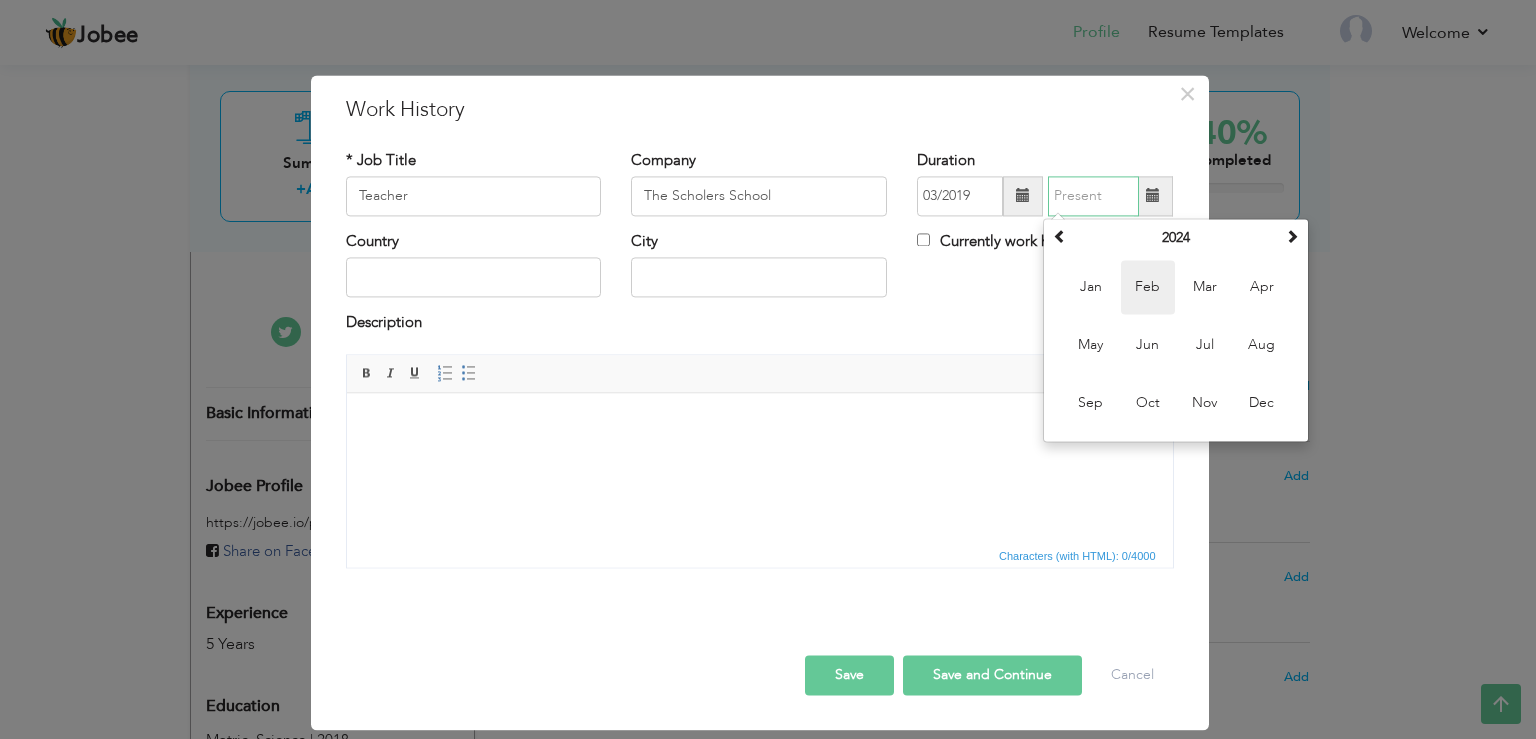 click on "Feb" at bounding box center [1148, 287] 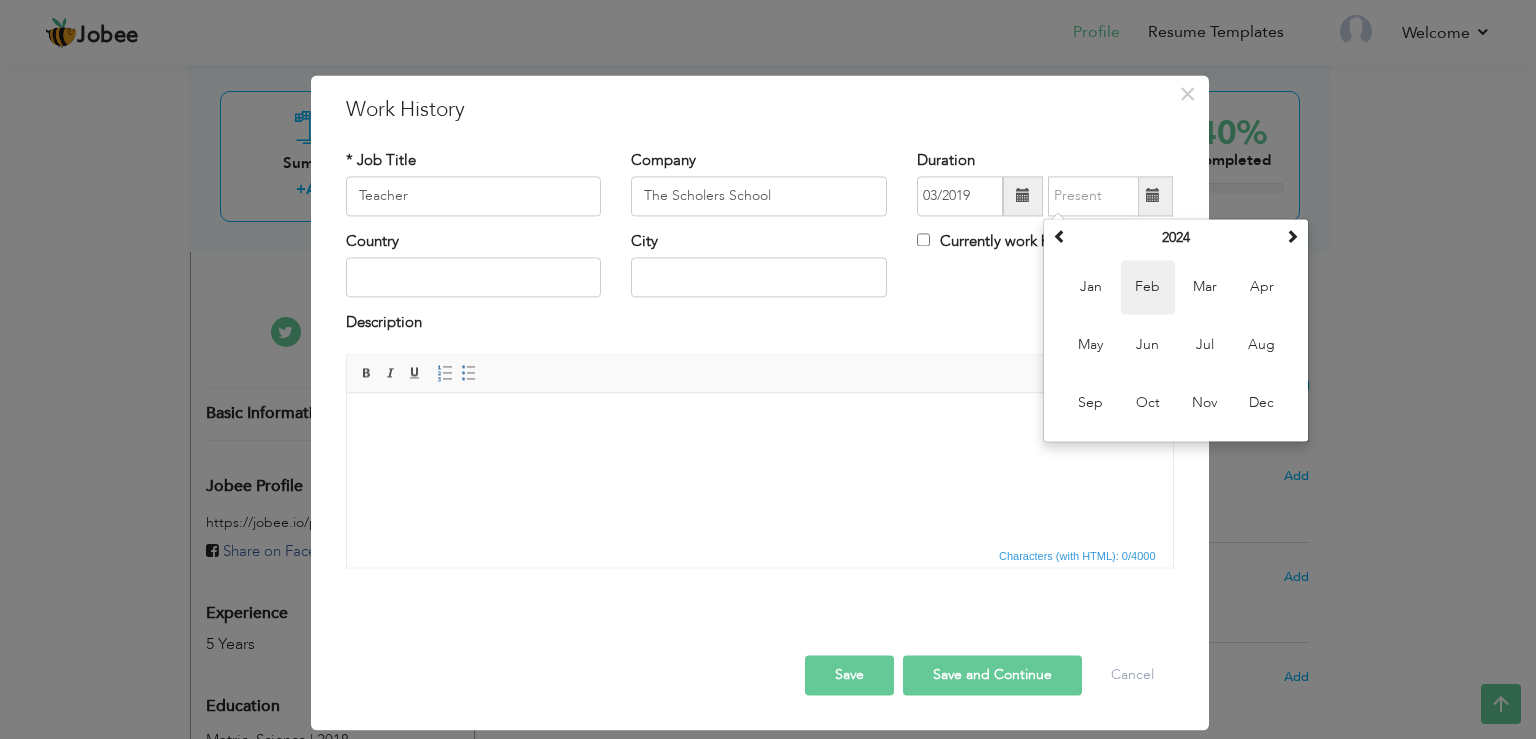 type on "02/2024" 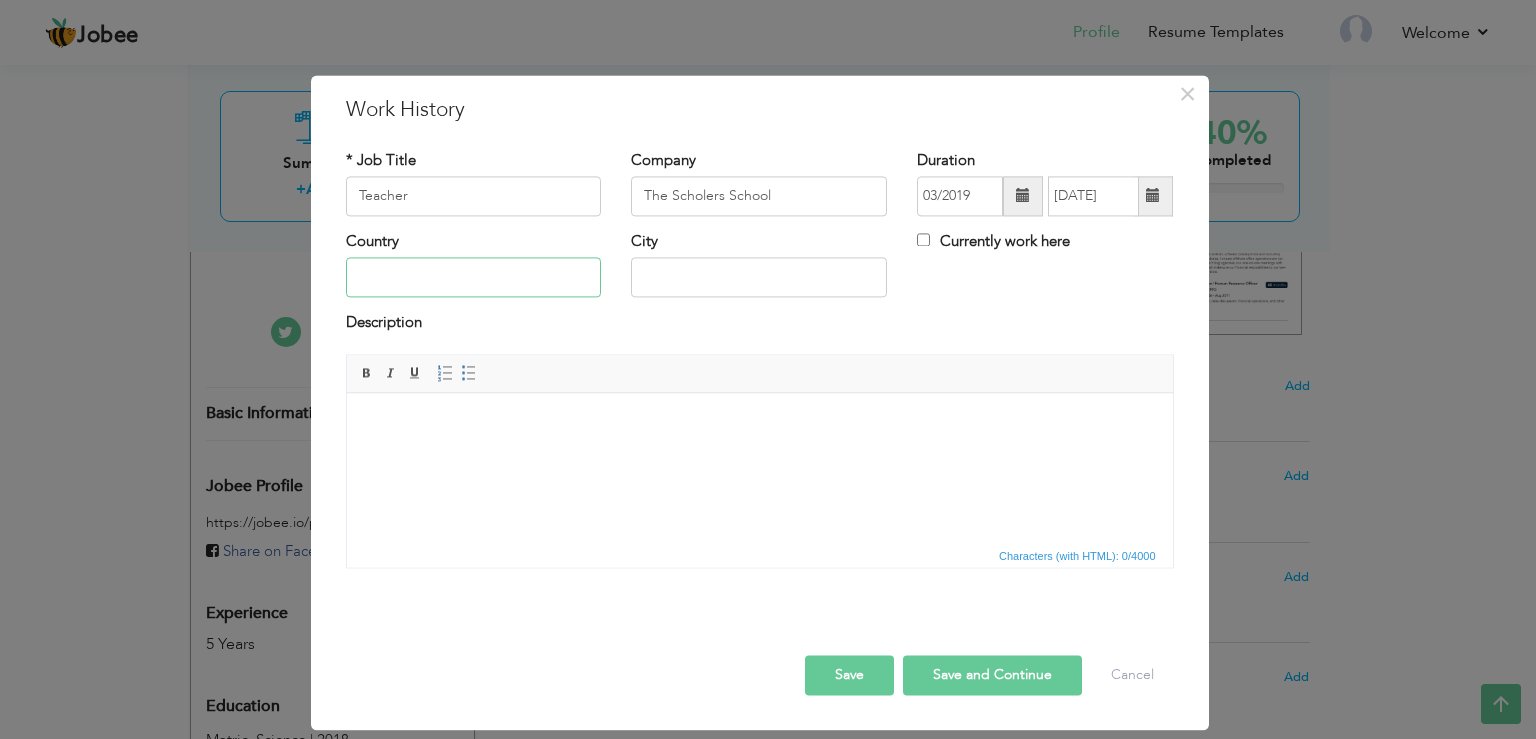 click at bounding box center (474, 278) 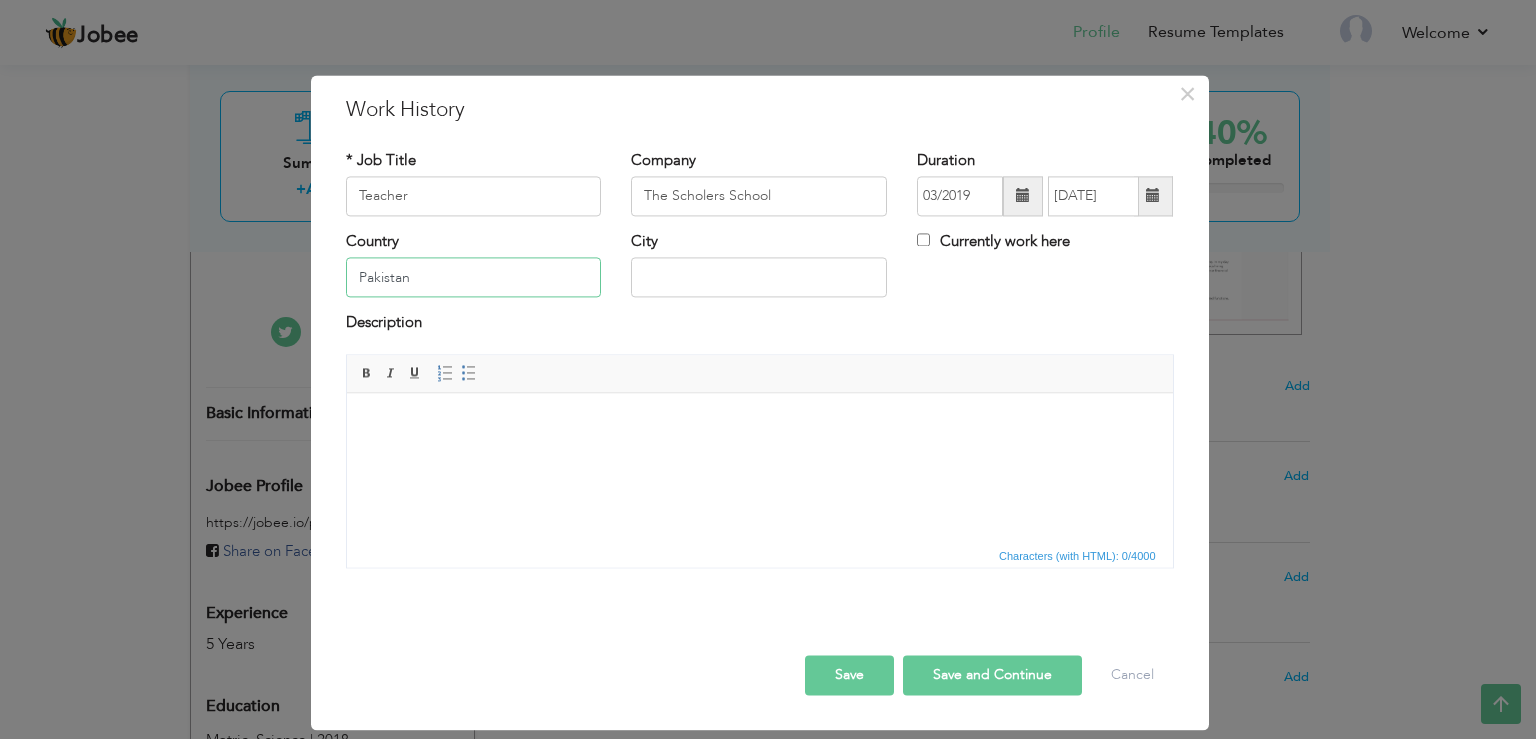 type on "Pakistan" 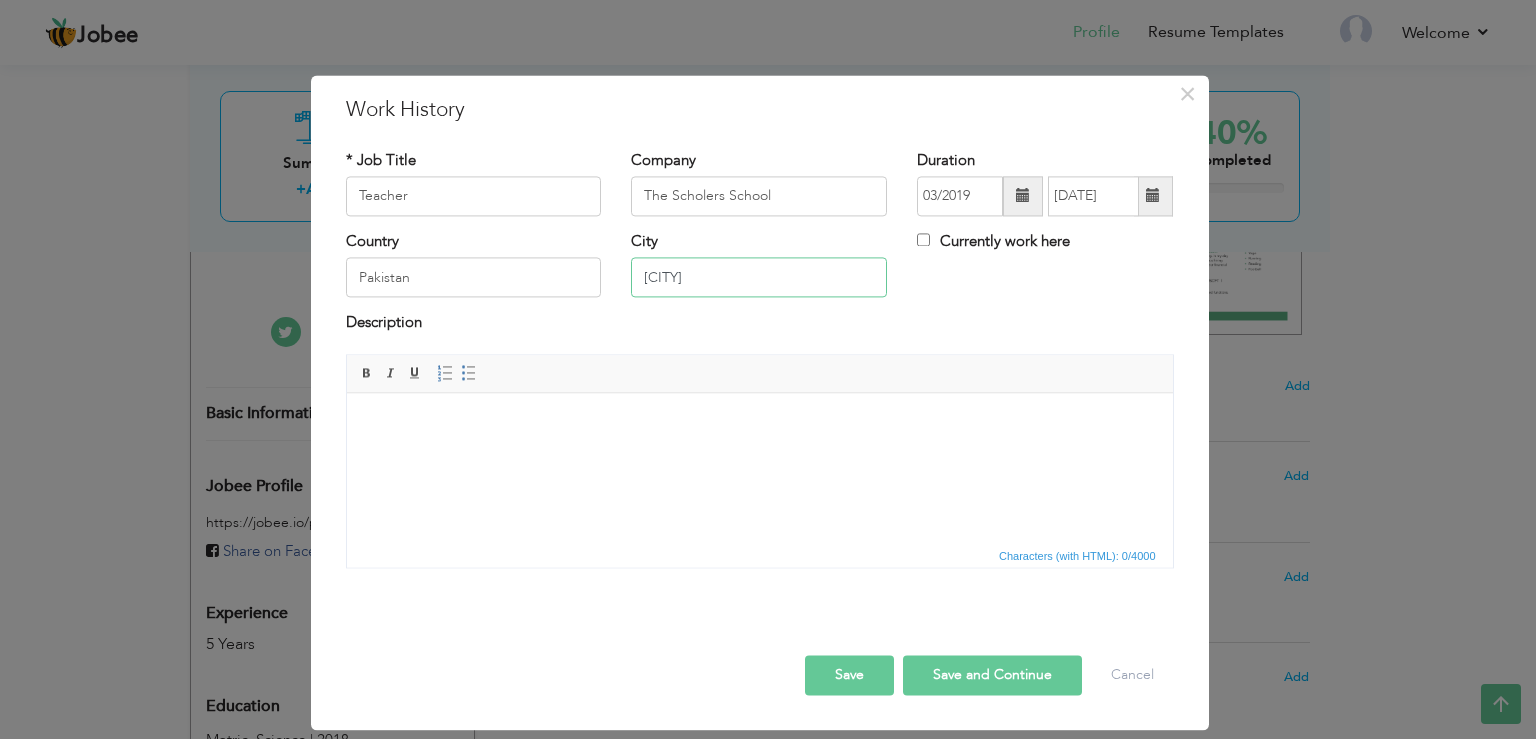 type on "[CITY]" 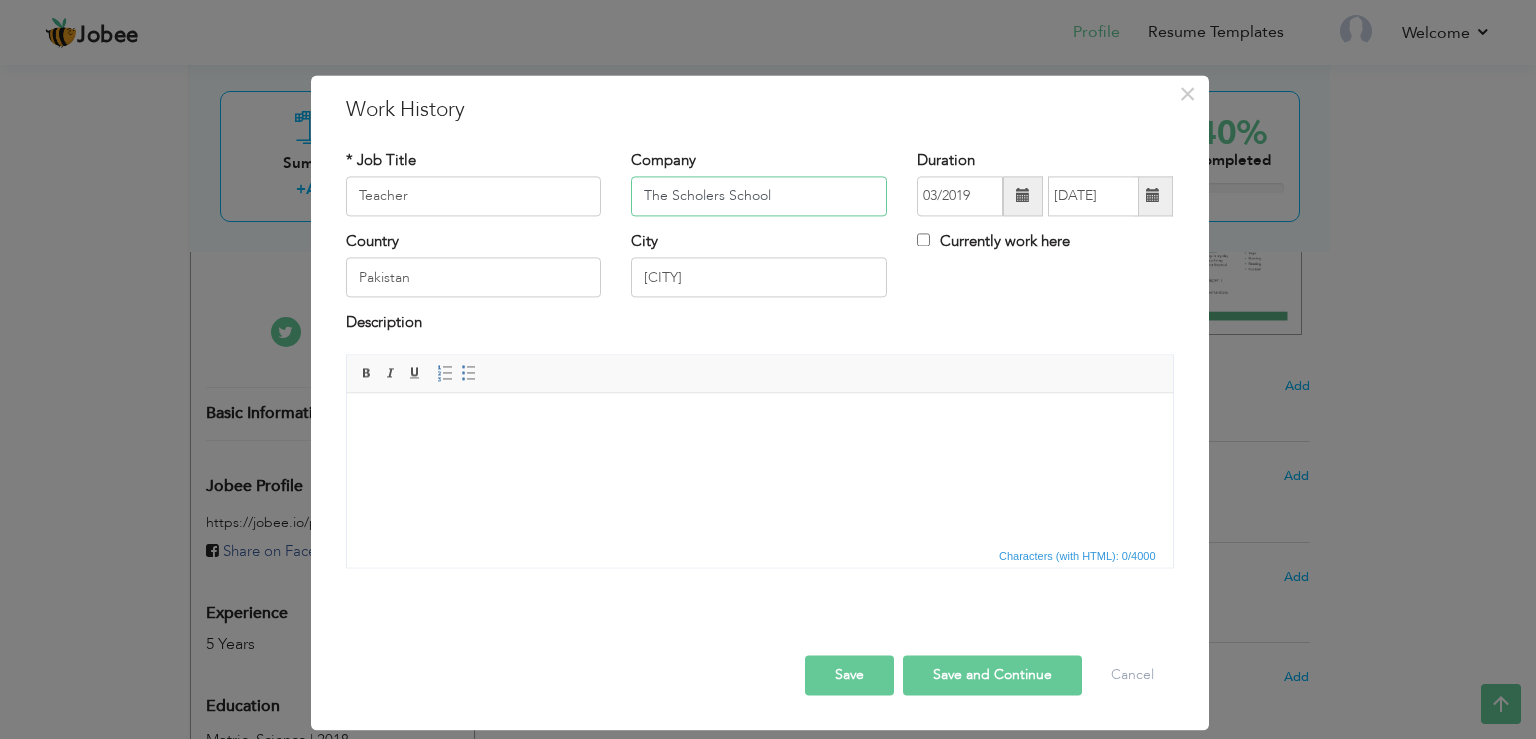 click on "The Scholers School" at bounding box center [759, 196] 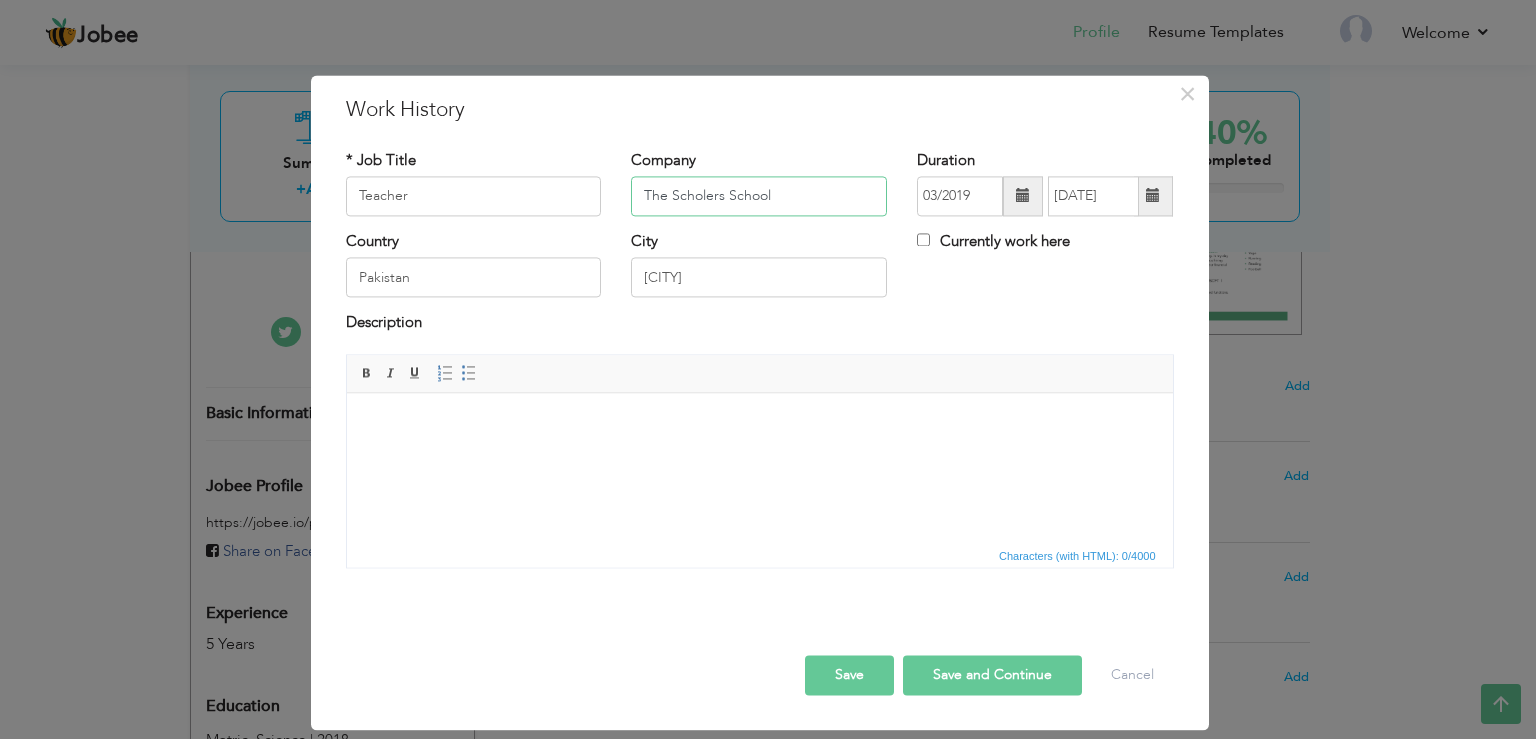 click on "The Scholers School" at bounding box center [759, 196] 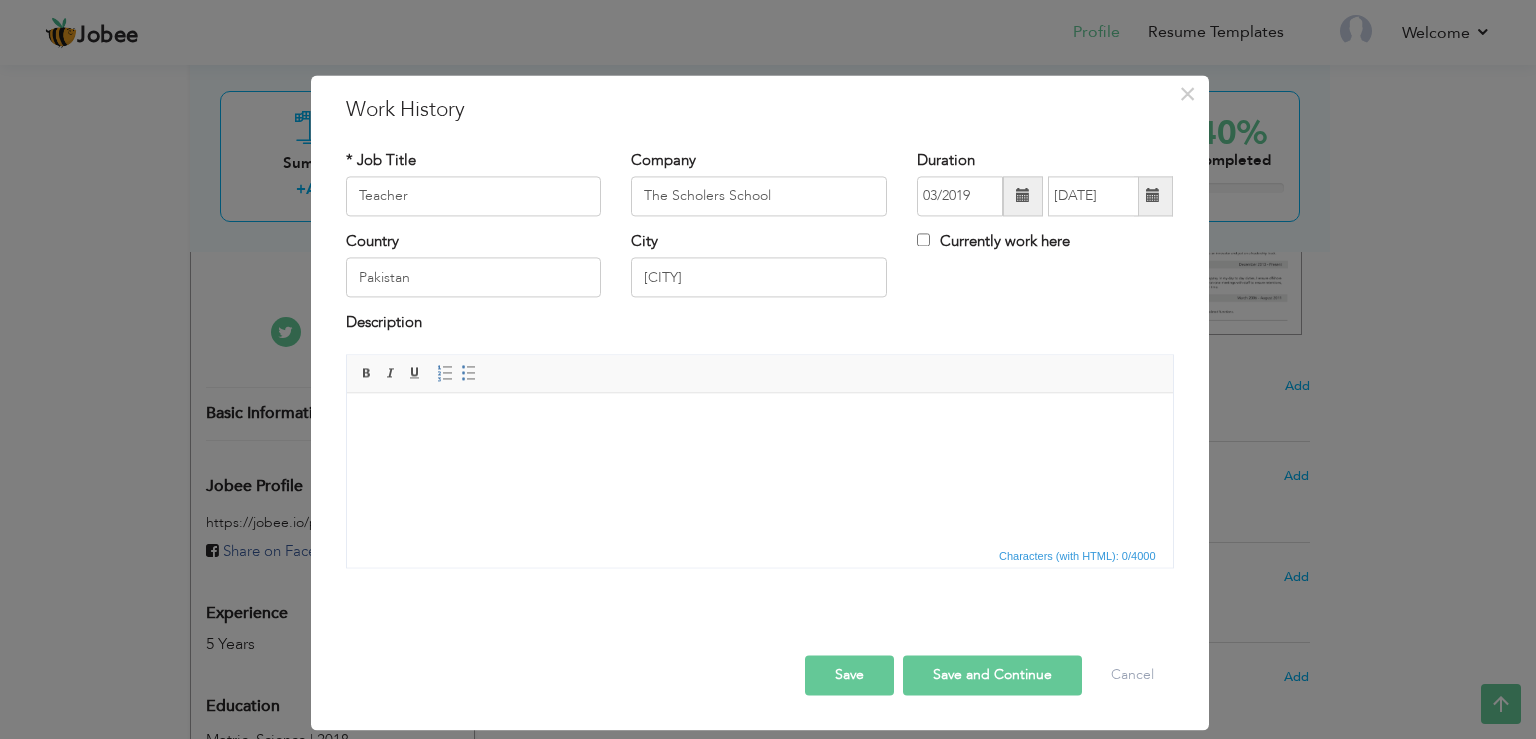 click on "Save and Continue" at bounding box center [992, 675] 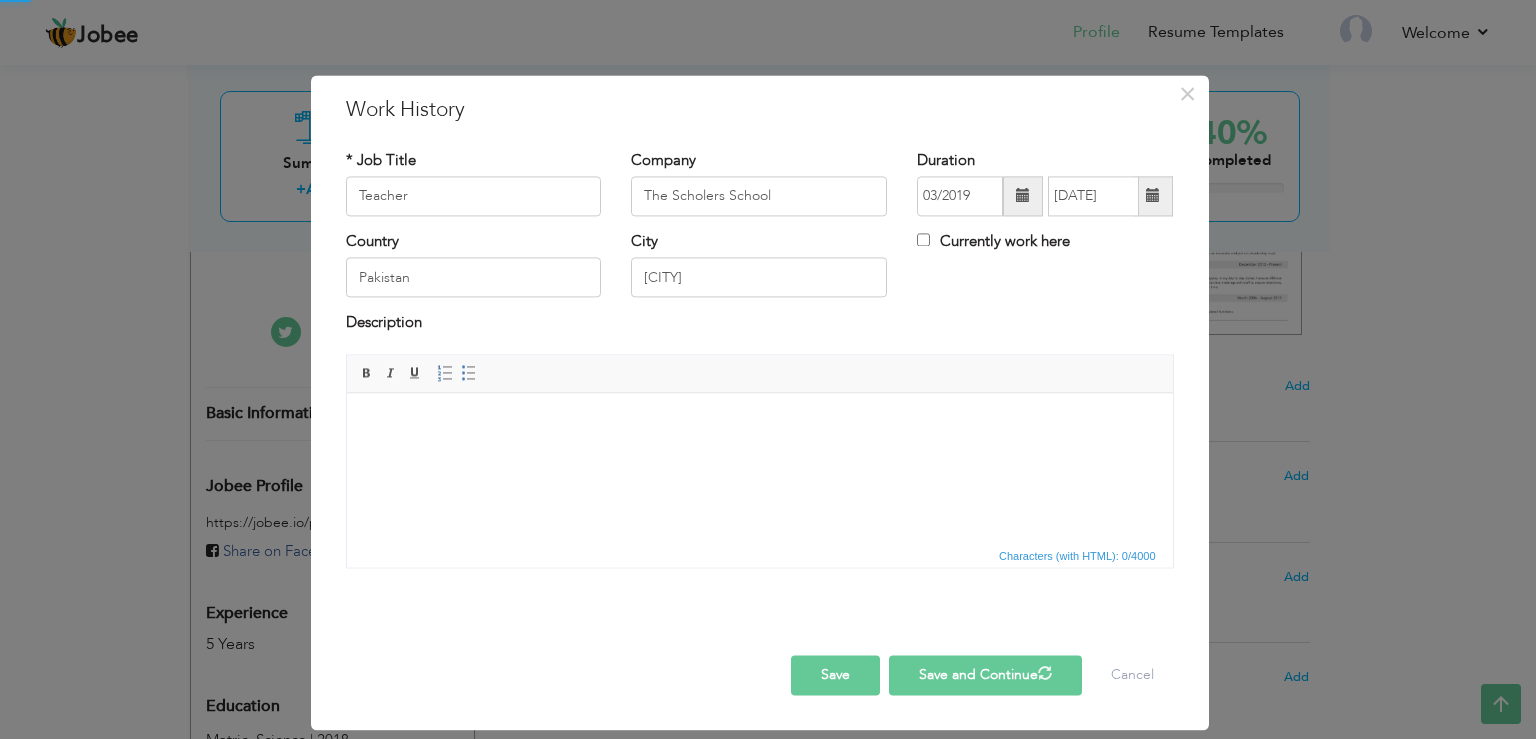 type 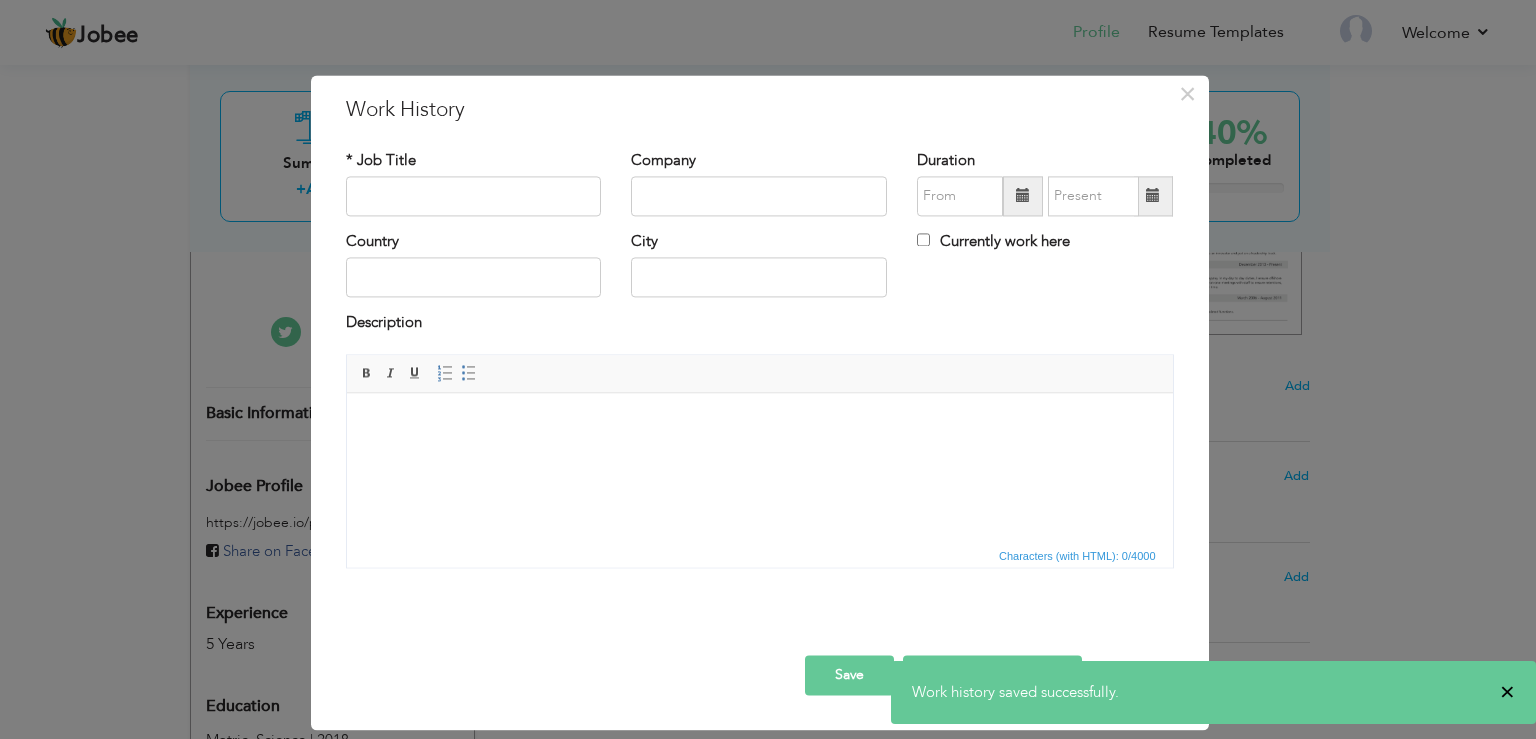 click on "×" at bounding box center (1507, 692) 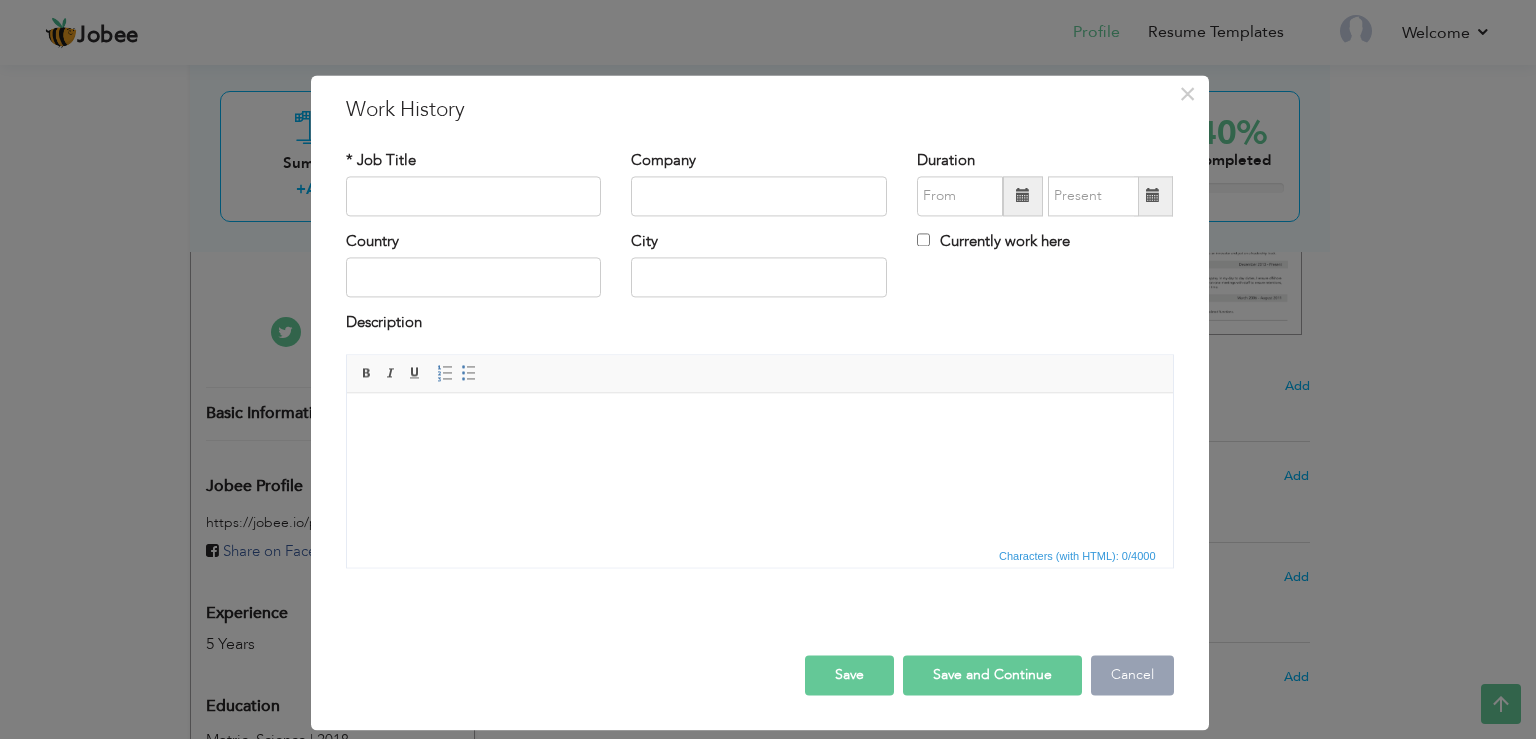 click on "Cancel" at bounding box center [1132, 675] 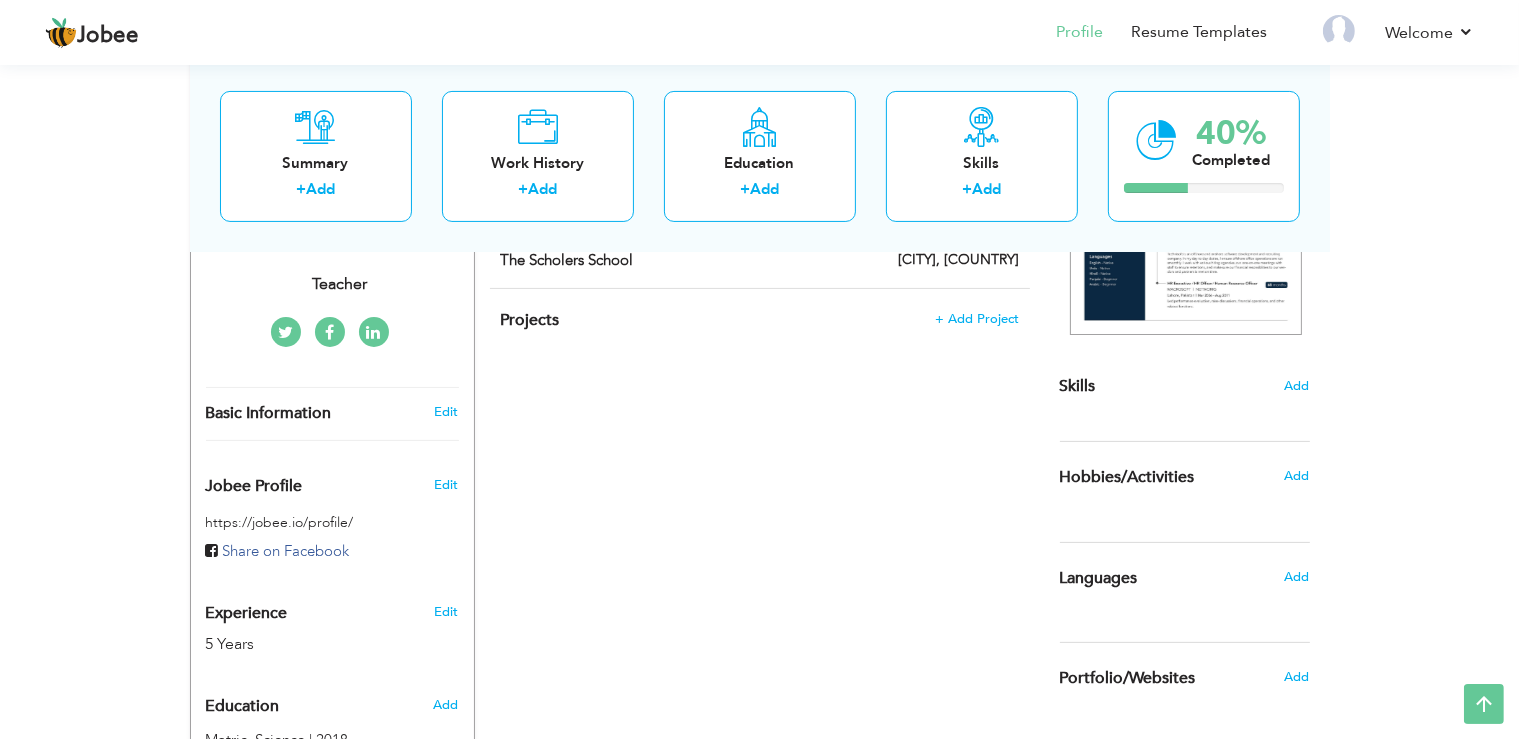 click on "Projects
+ Add Project
×
Projects
* Project Title
Company Tools" at bounding box center [760, 330] 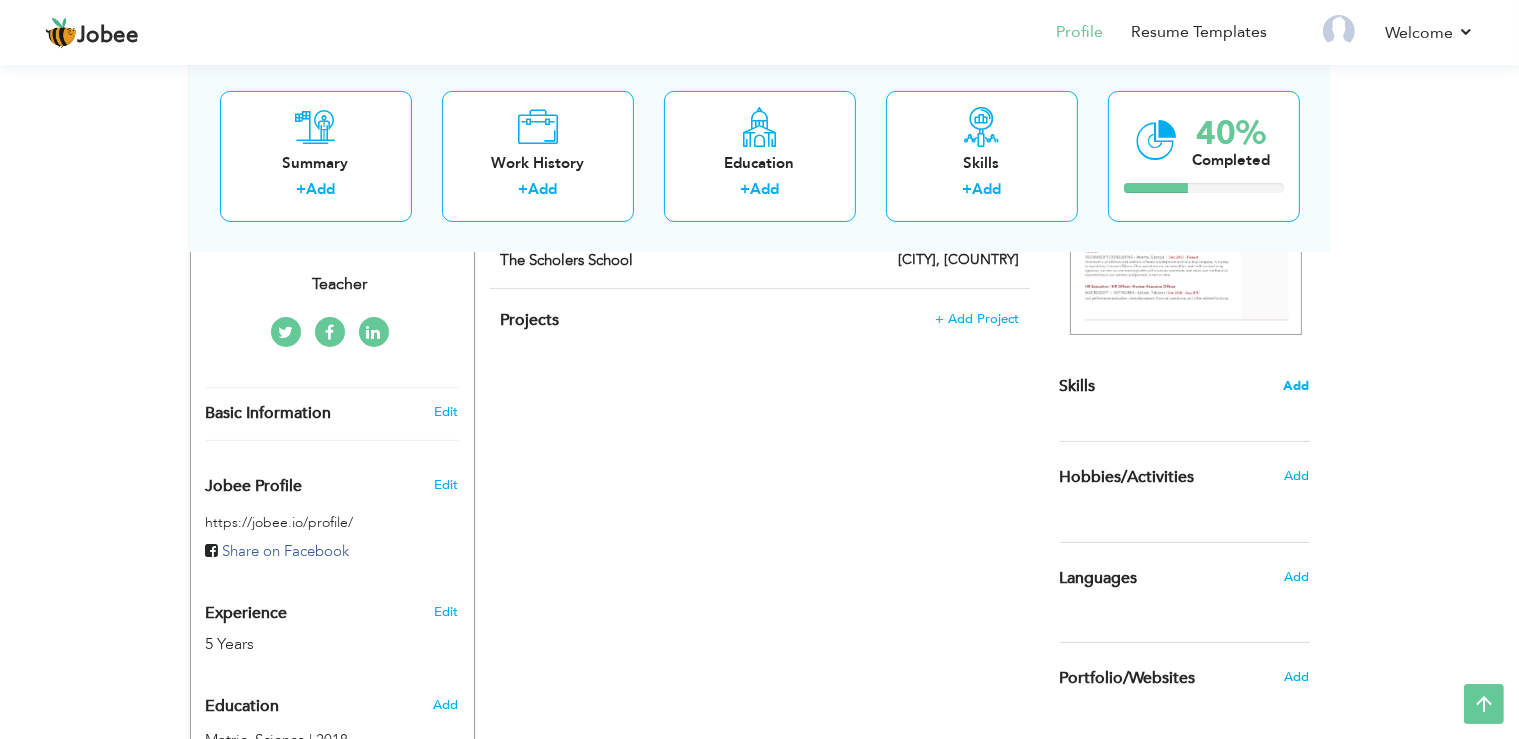 click on "Add" at bounding box center (1297, 386) 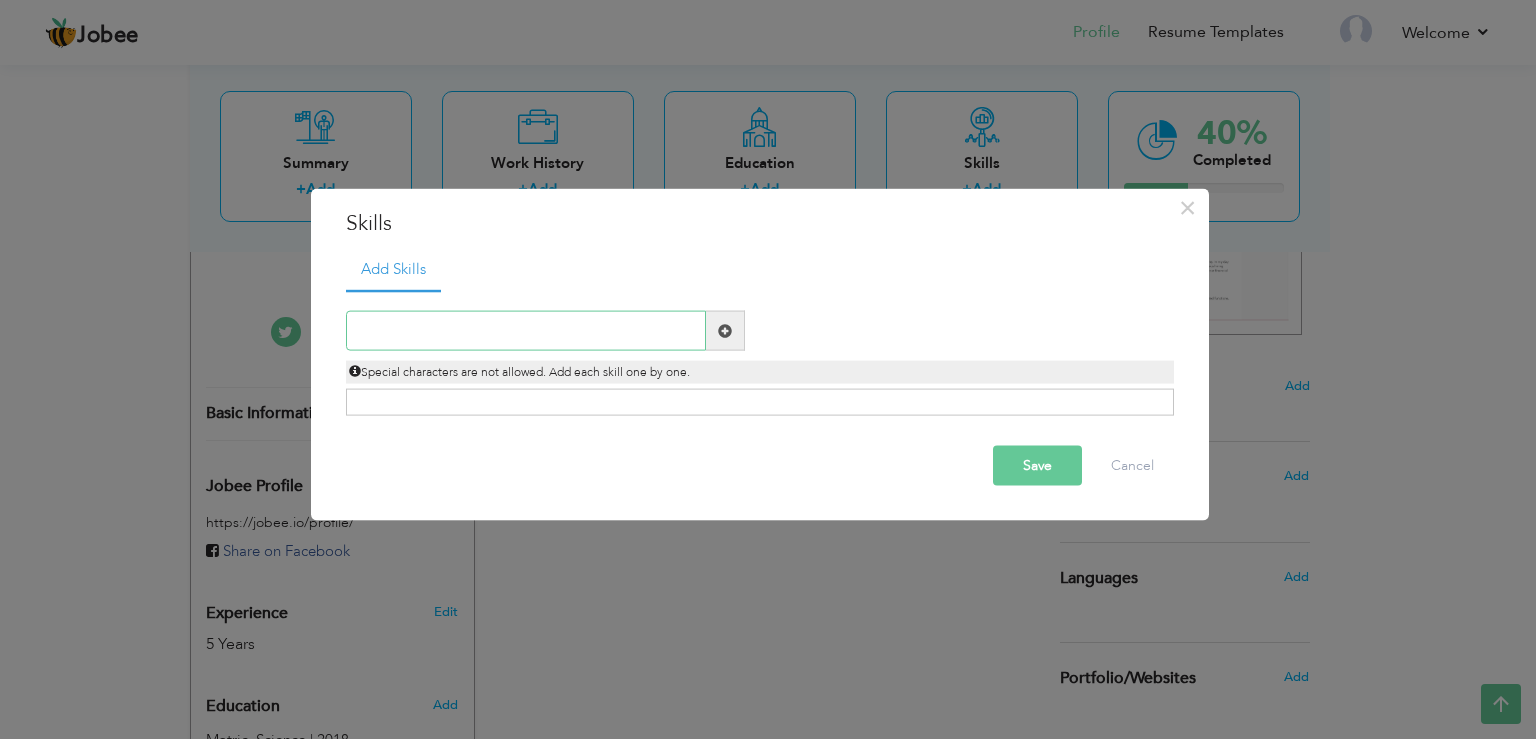 click at bounding box center [526, 331] 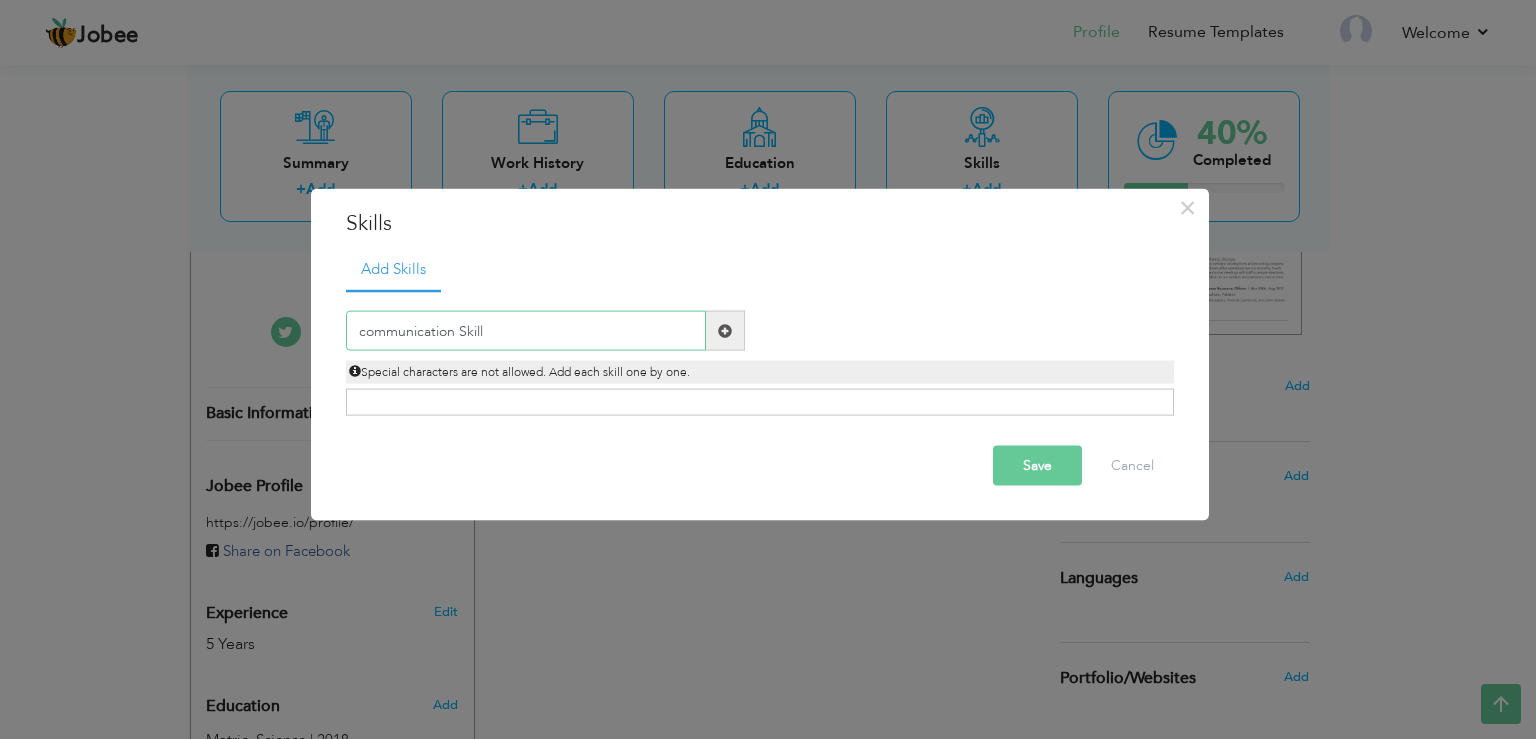 type on "communication Skill" 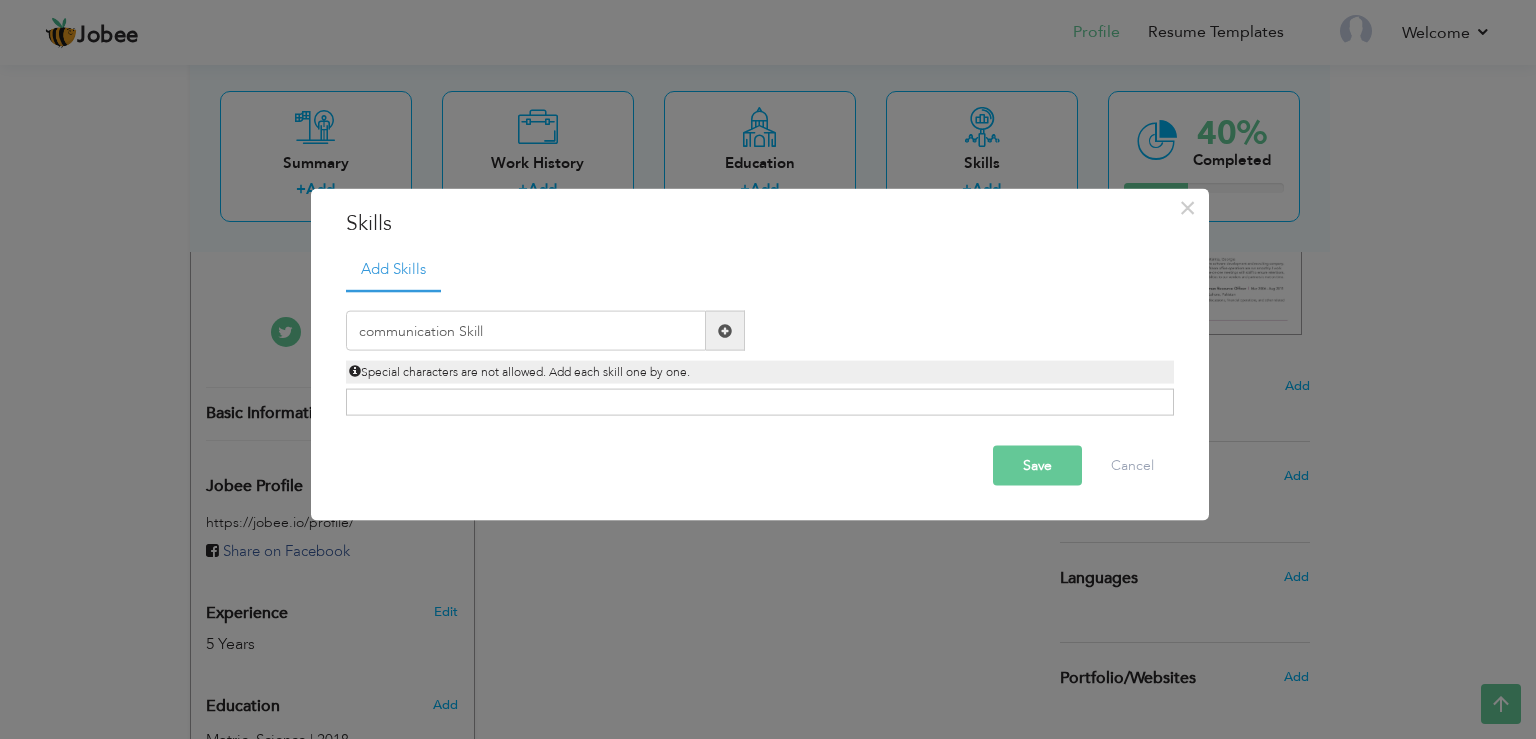 click at bounding box center [725, 331] 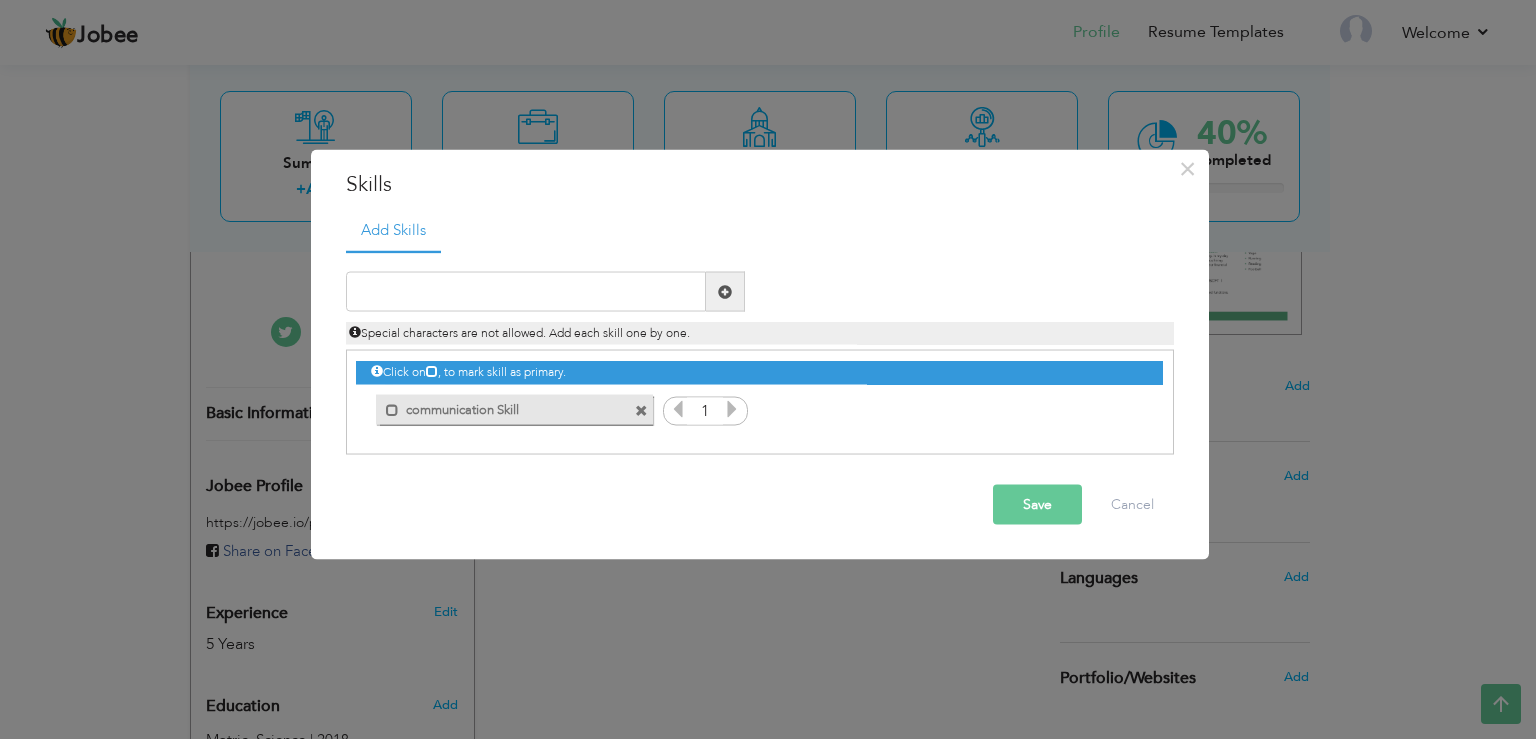 click at bounding box center [732, 409] 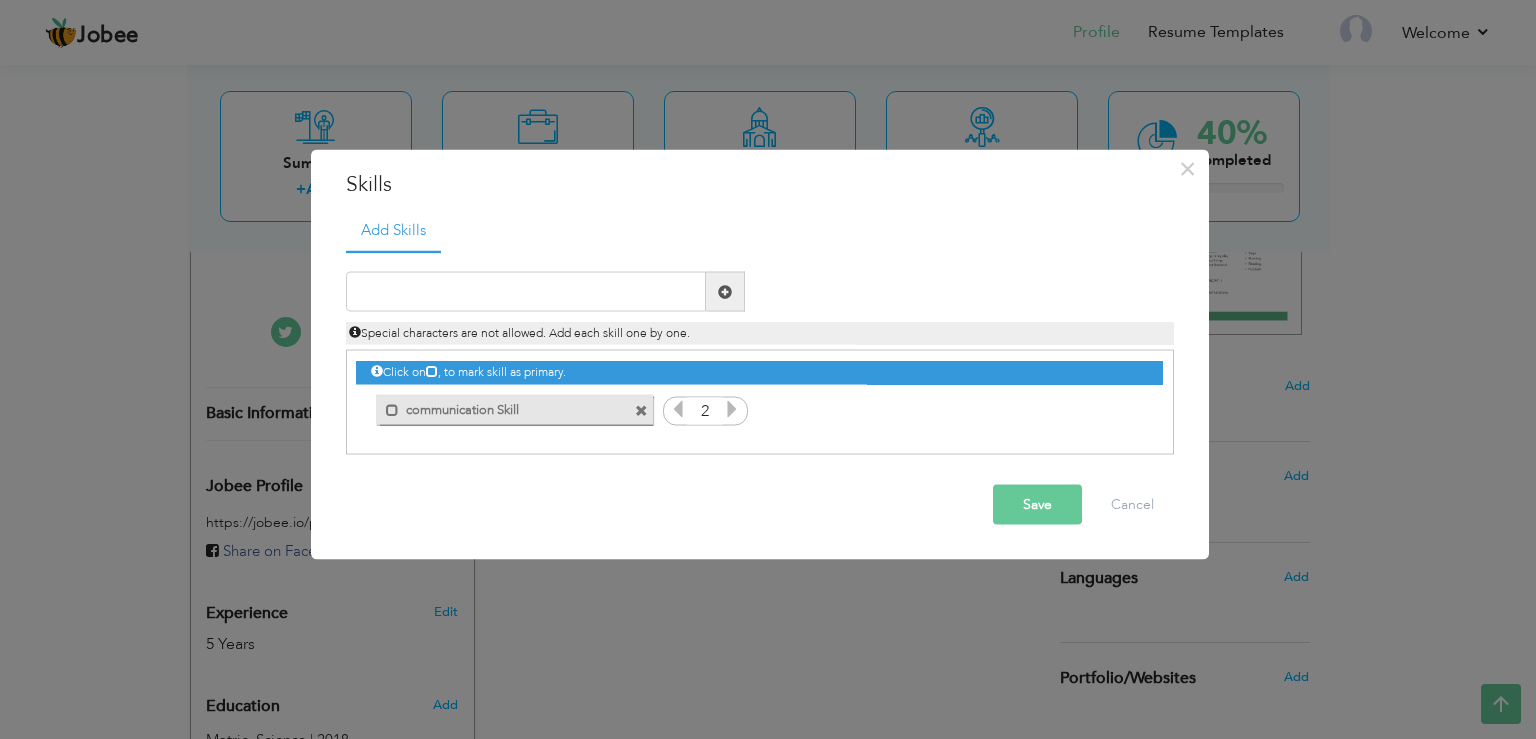 click at bounding box center (732, 409) 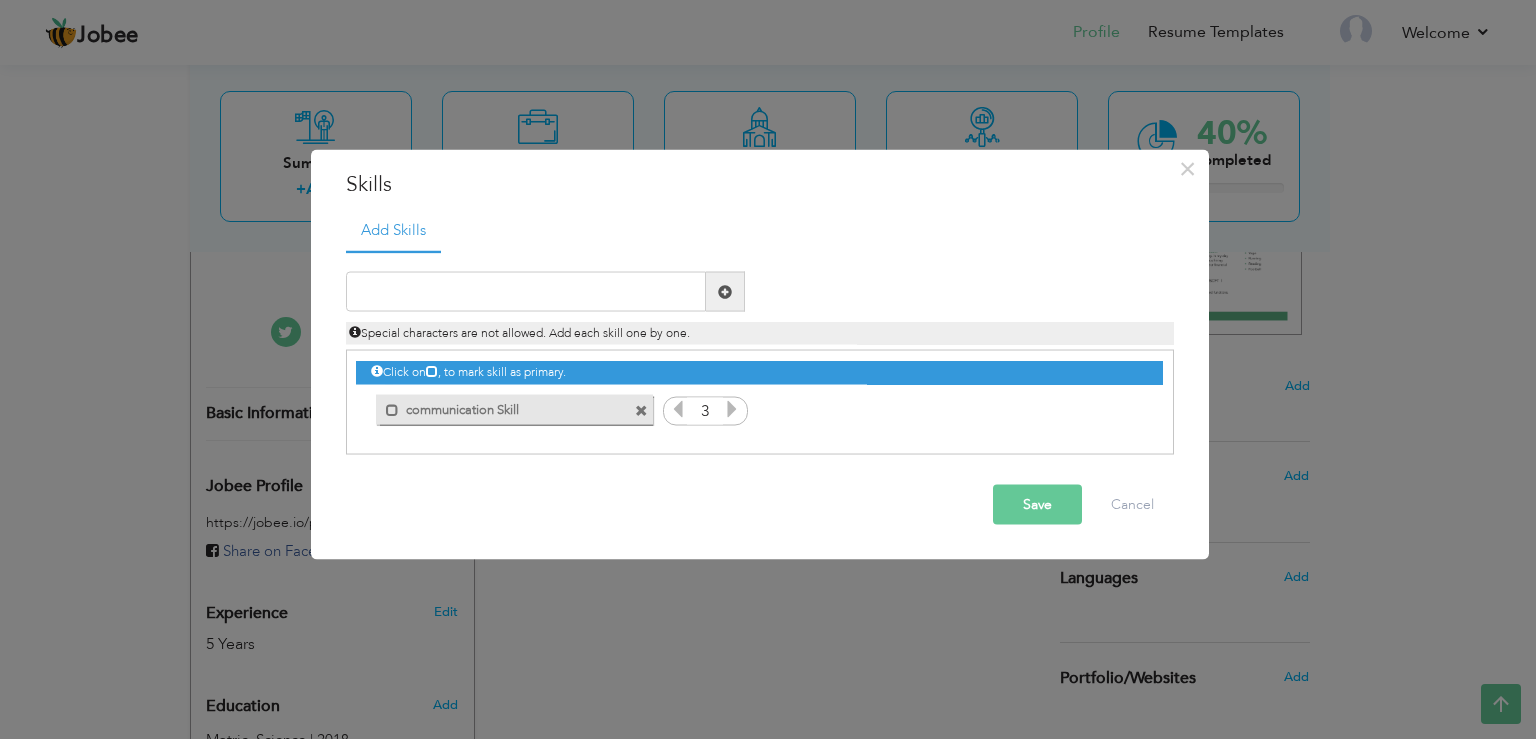 click at bounding box center (732, 409) 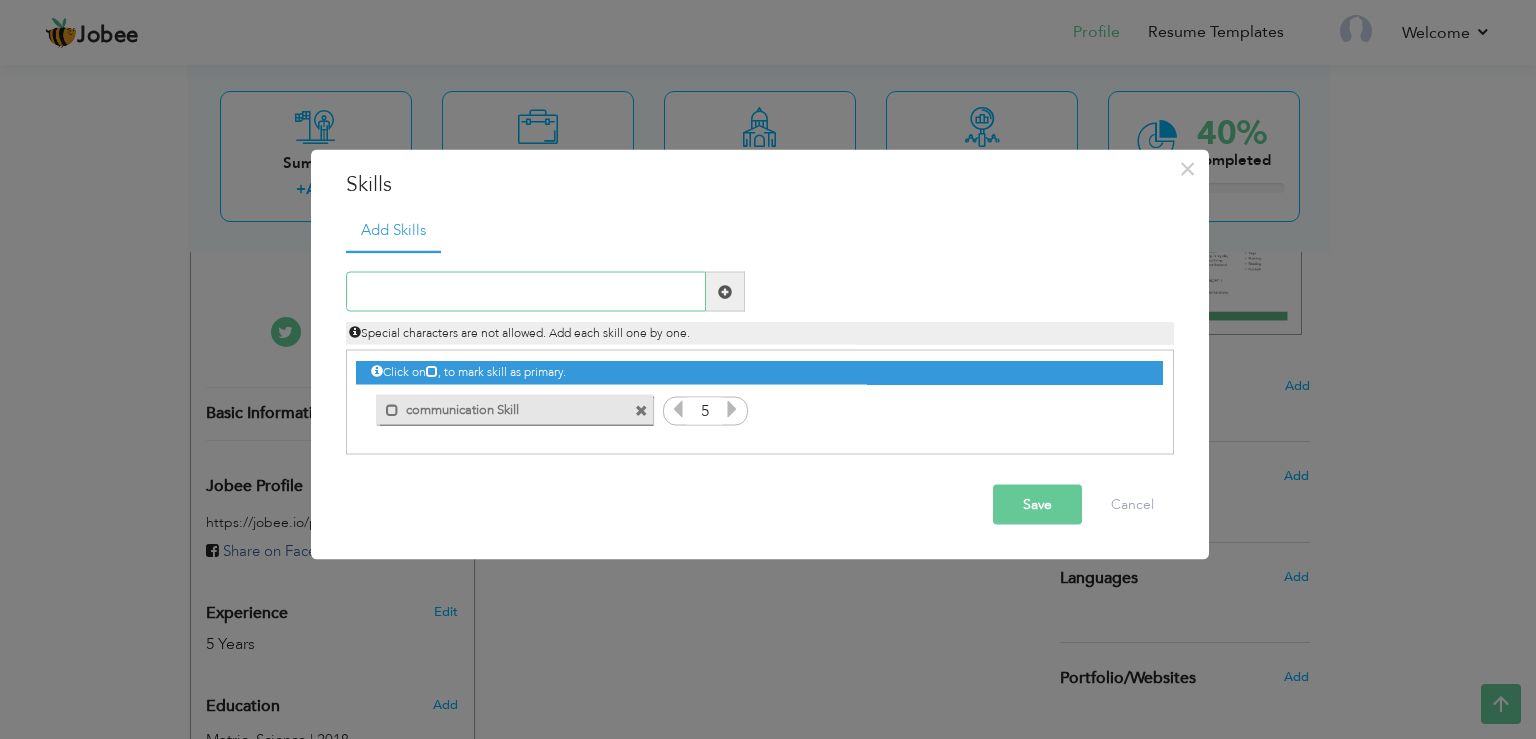 click at bounding box center (526, 292) 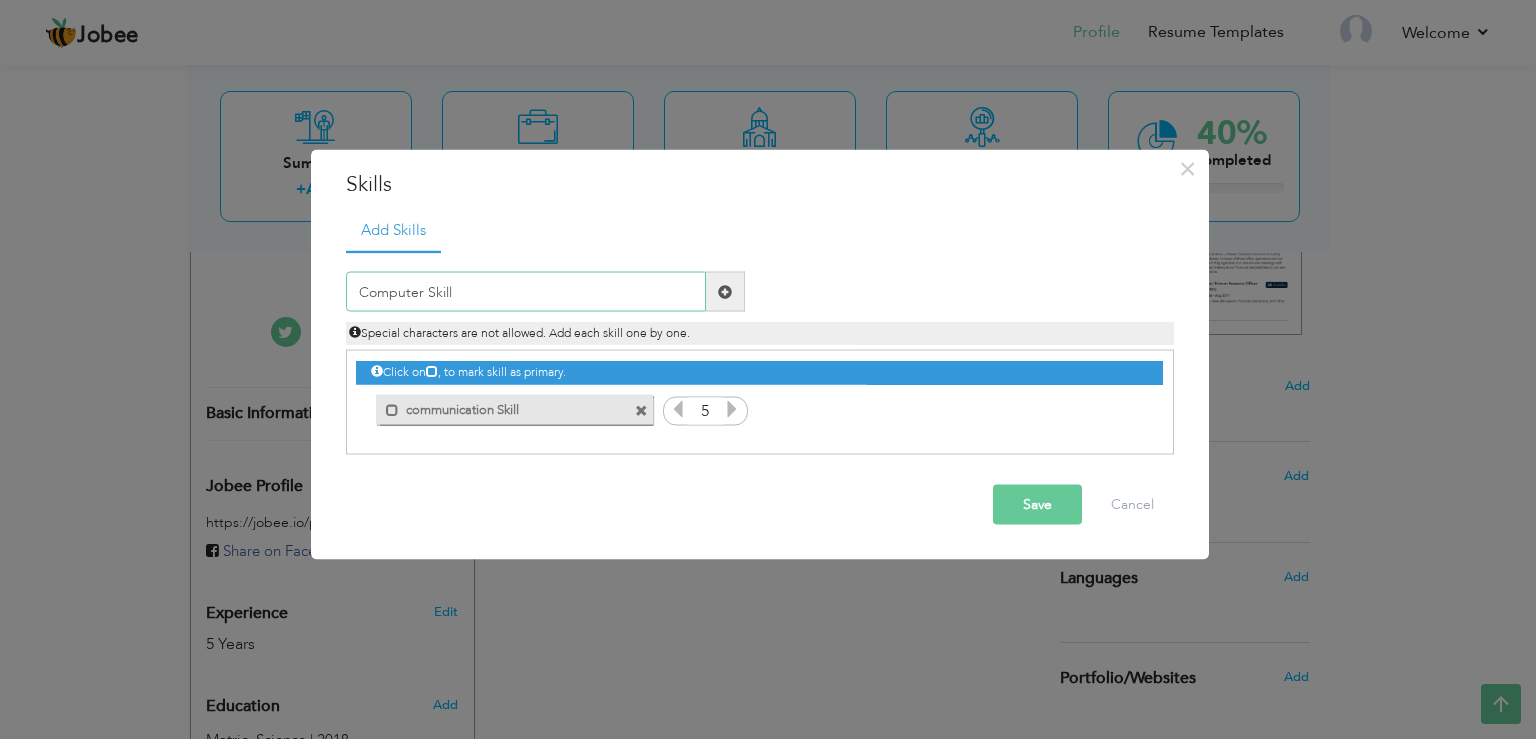 type on "Computer Skill" 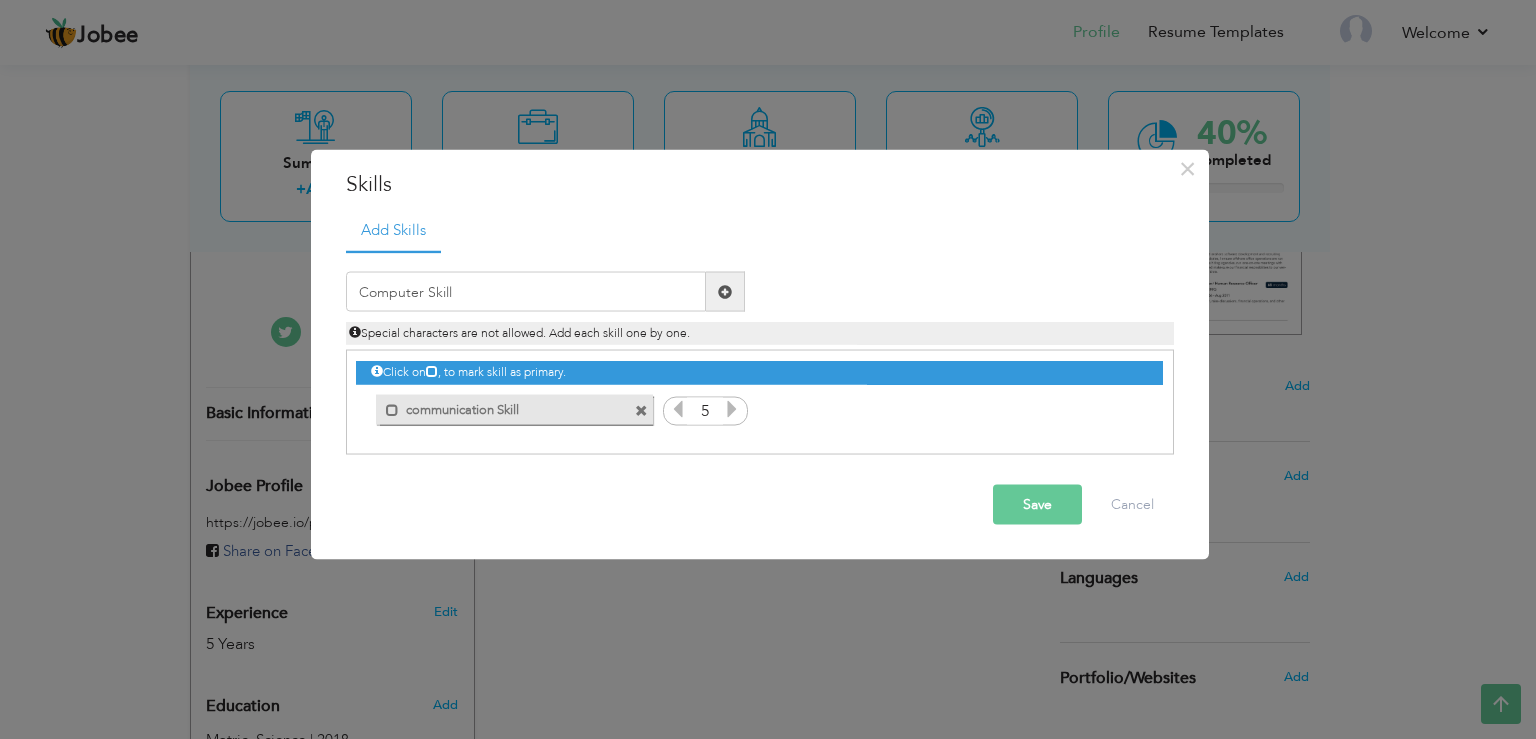 click at bounding box center [725, 291] 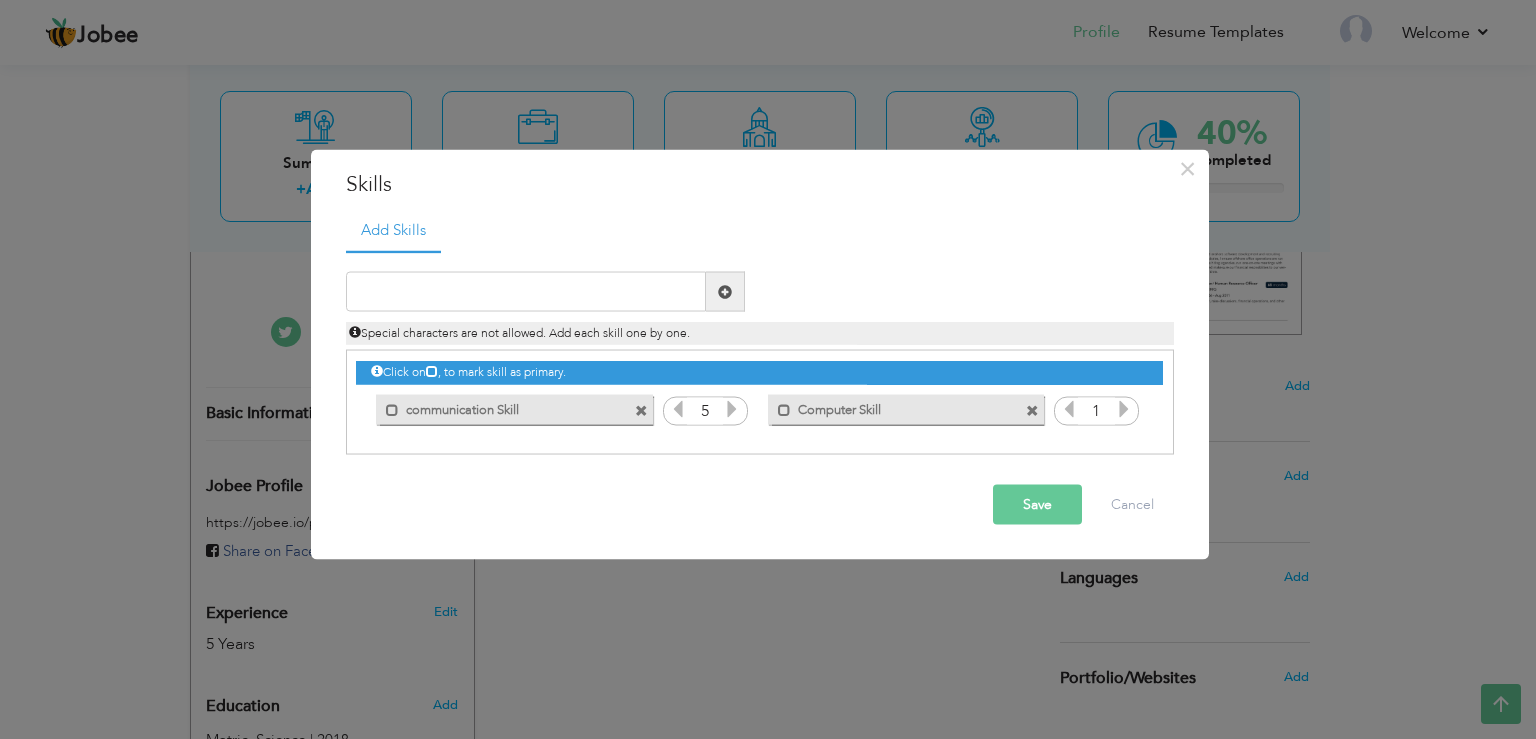 click at bounding box center (1124, 409) 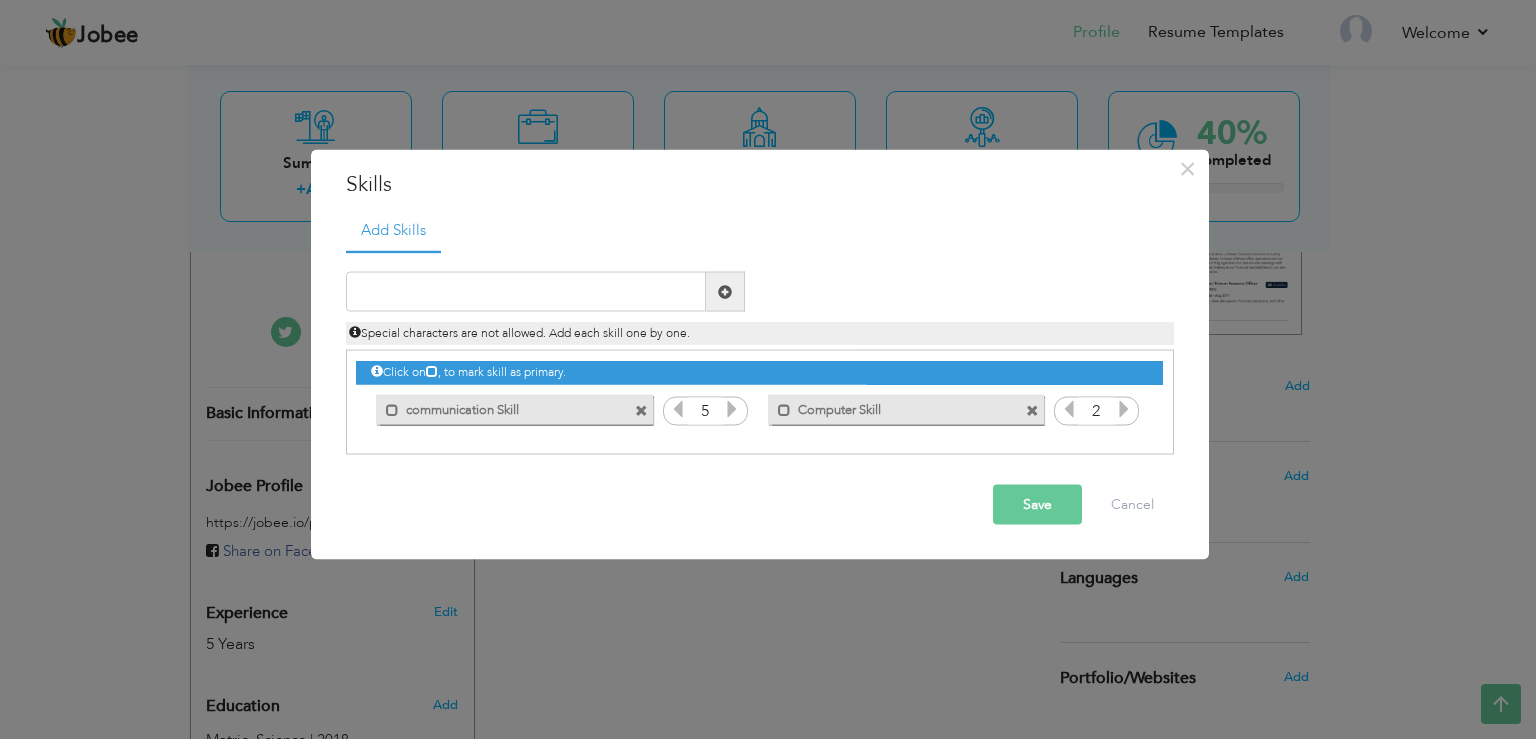 click at bounding box center [1124, 409] 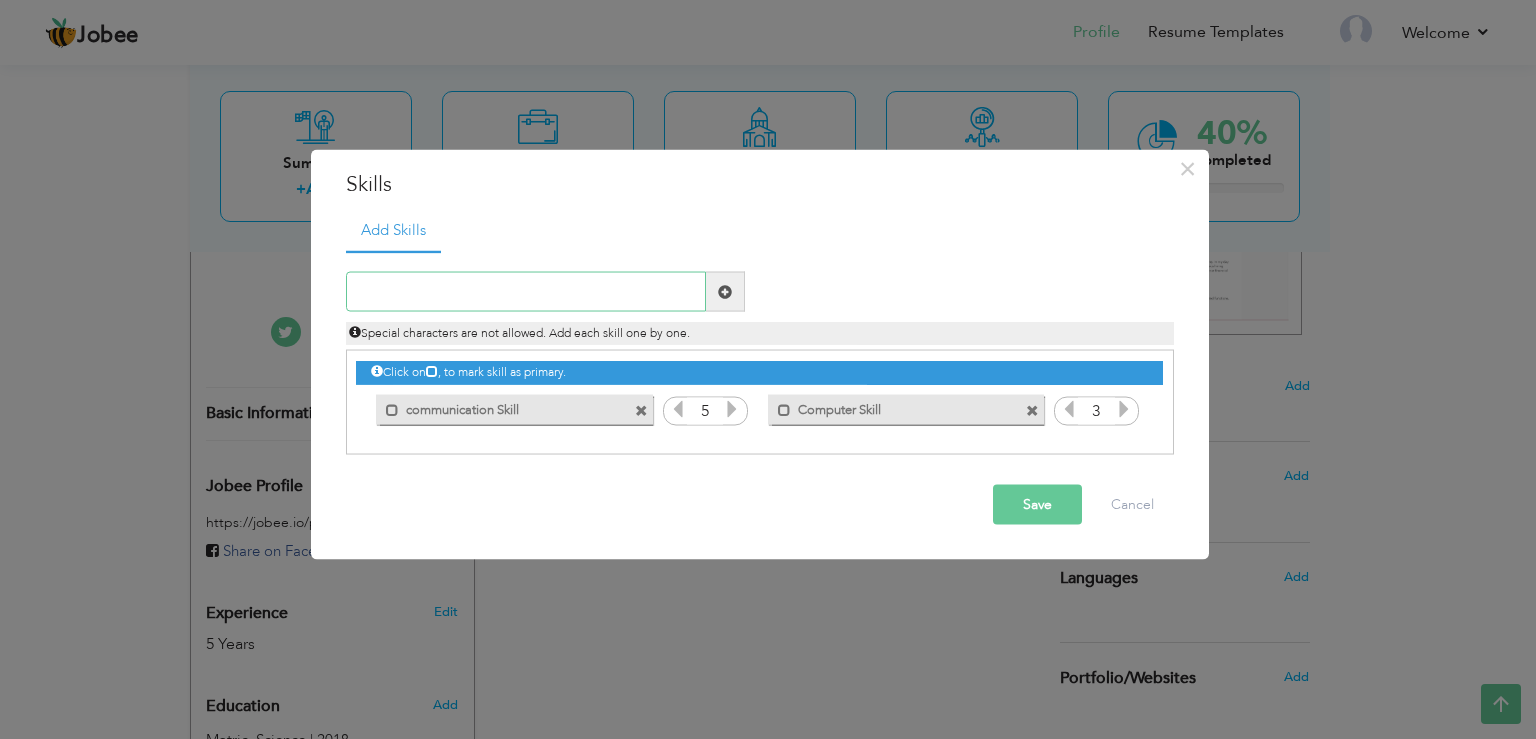click at bounding box center [526, 292] 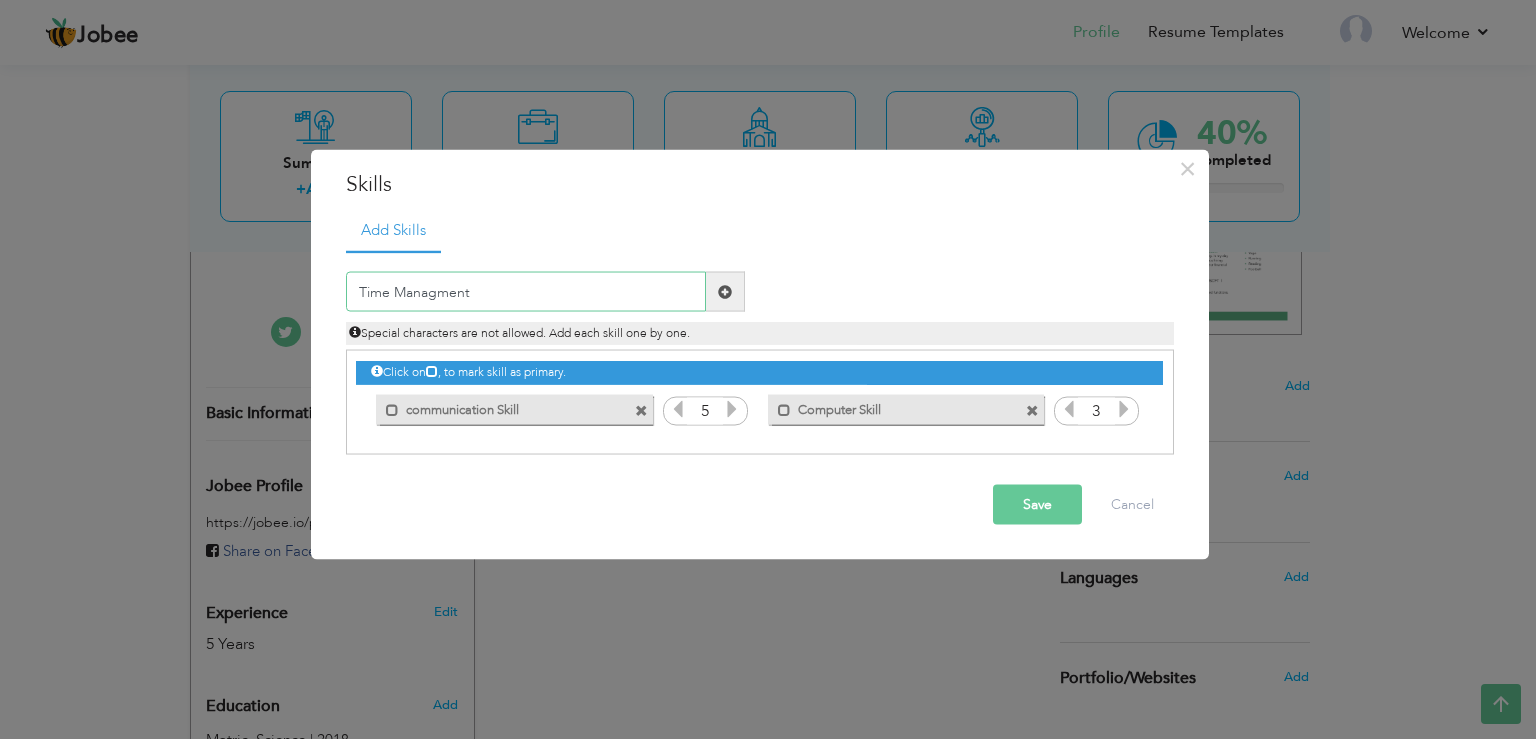 type on "Time Managment" 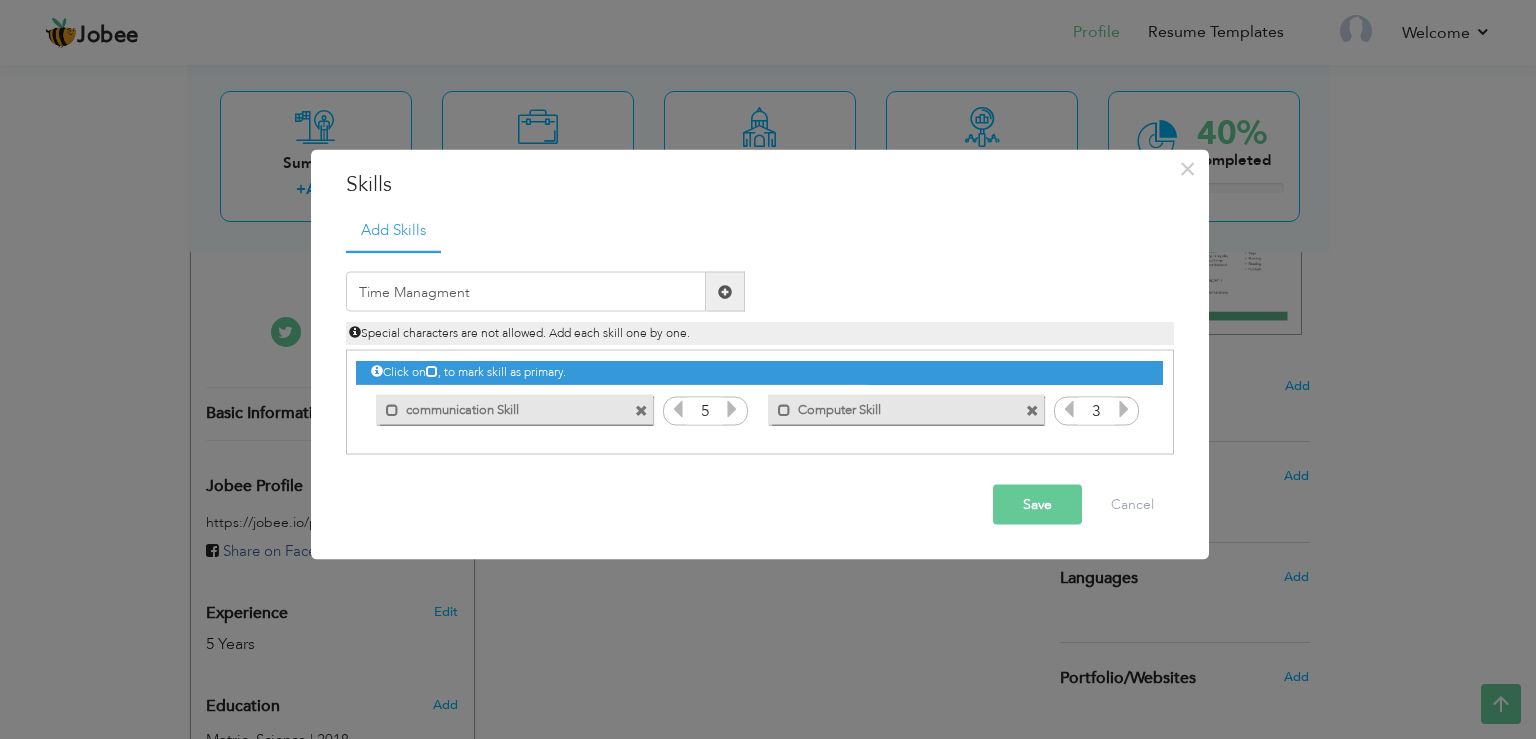 click at bounding box center (725, 291) 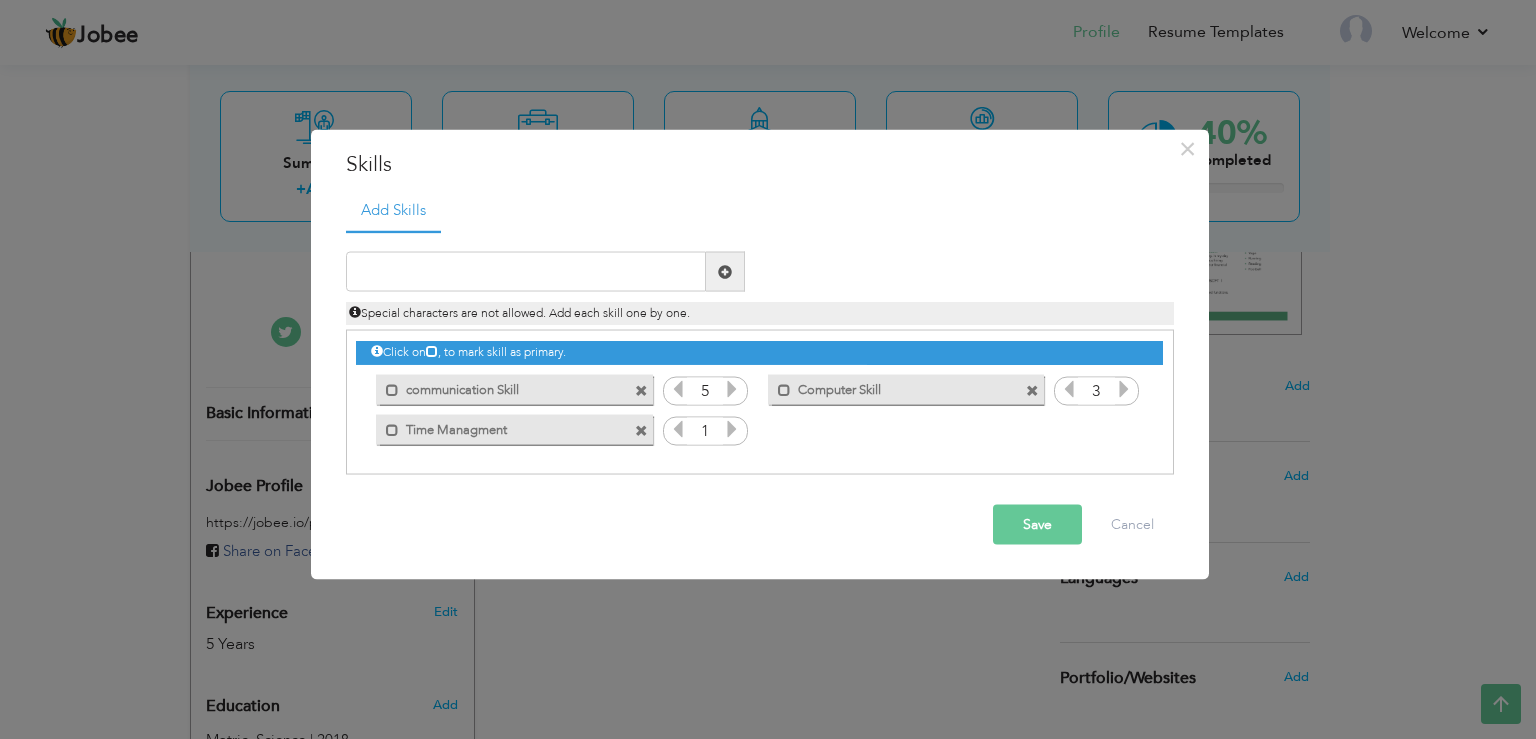 click at bounding box center [732, 429] 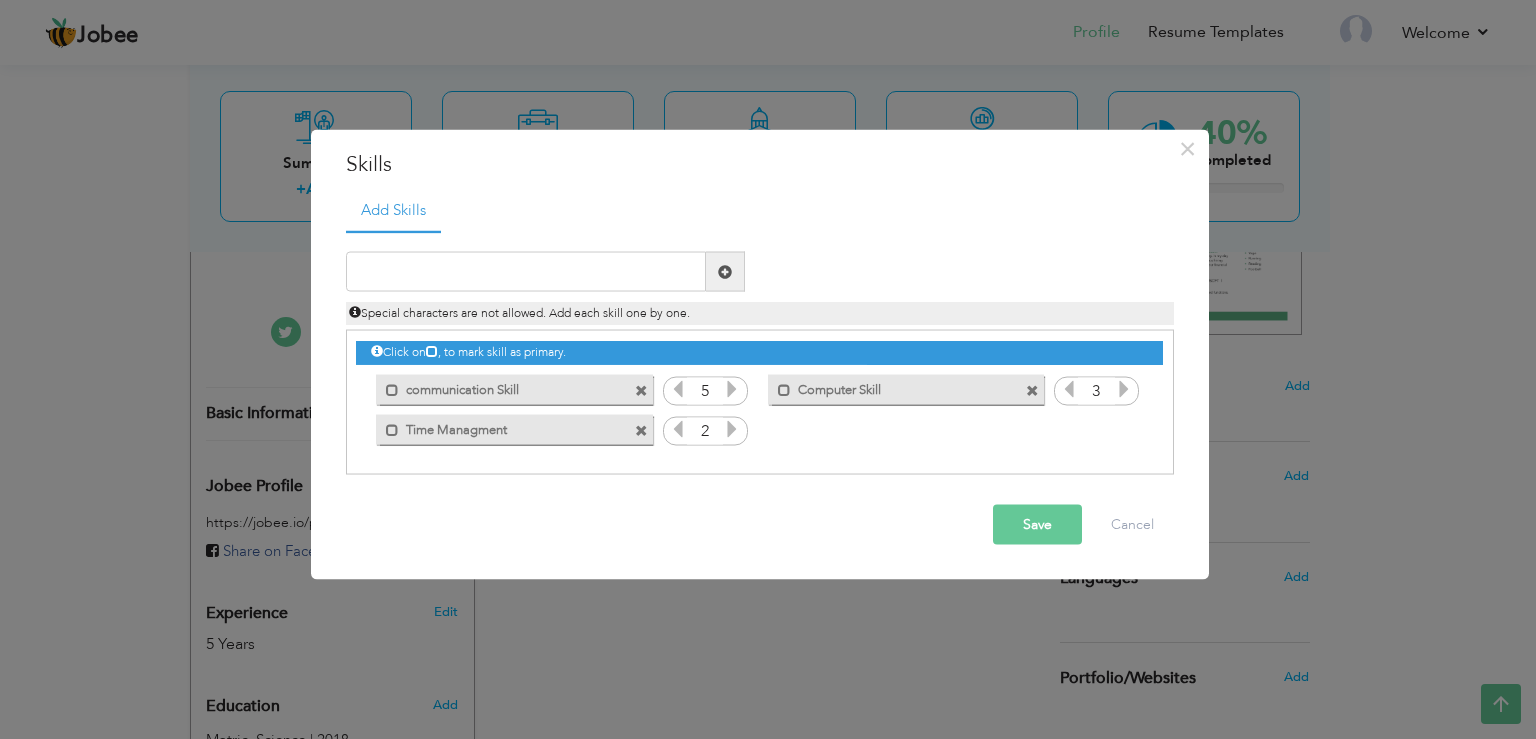 click at bounding box center [732, 429] 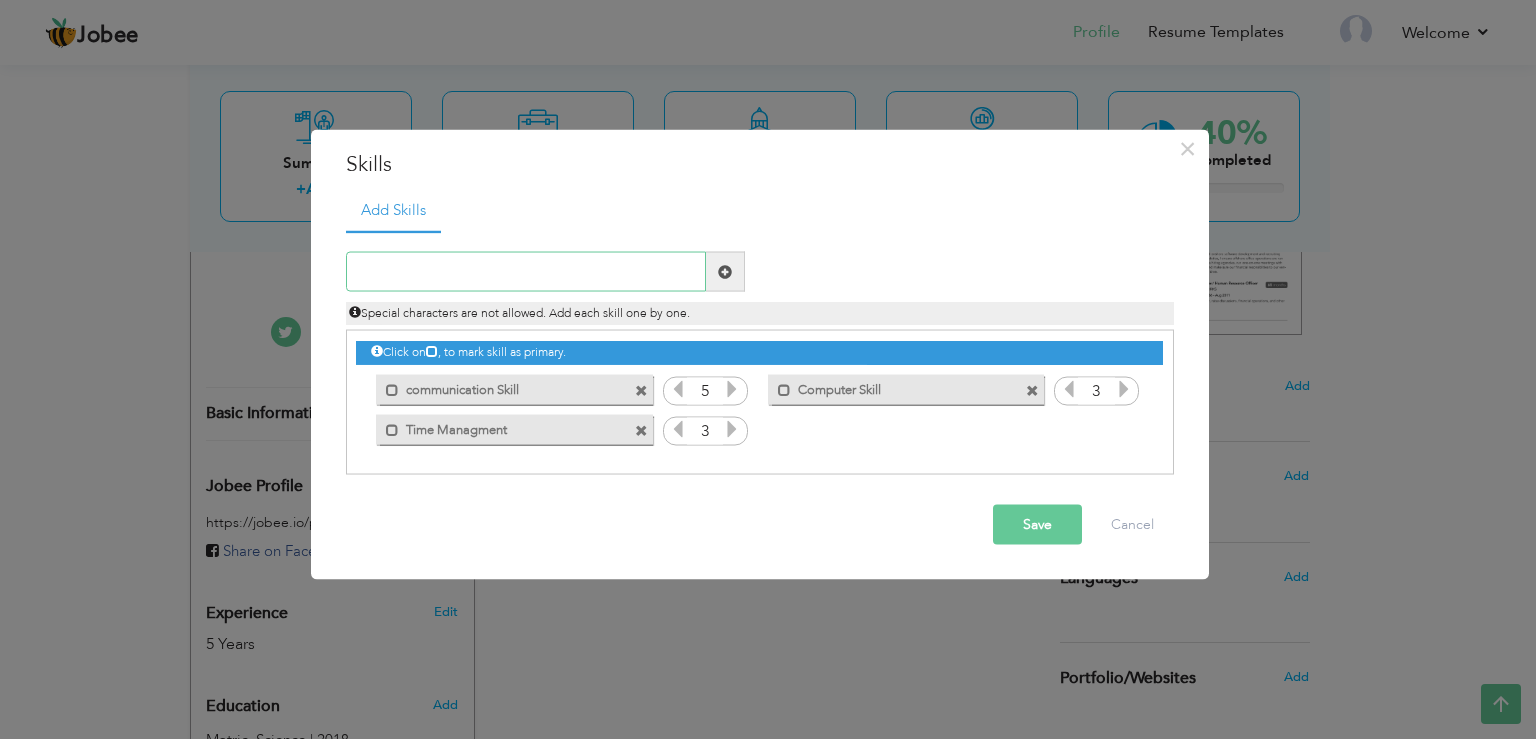 click at bounding box center (526, 272) 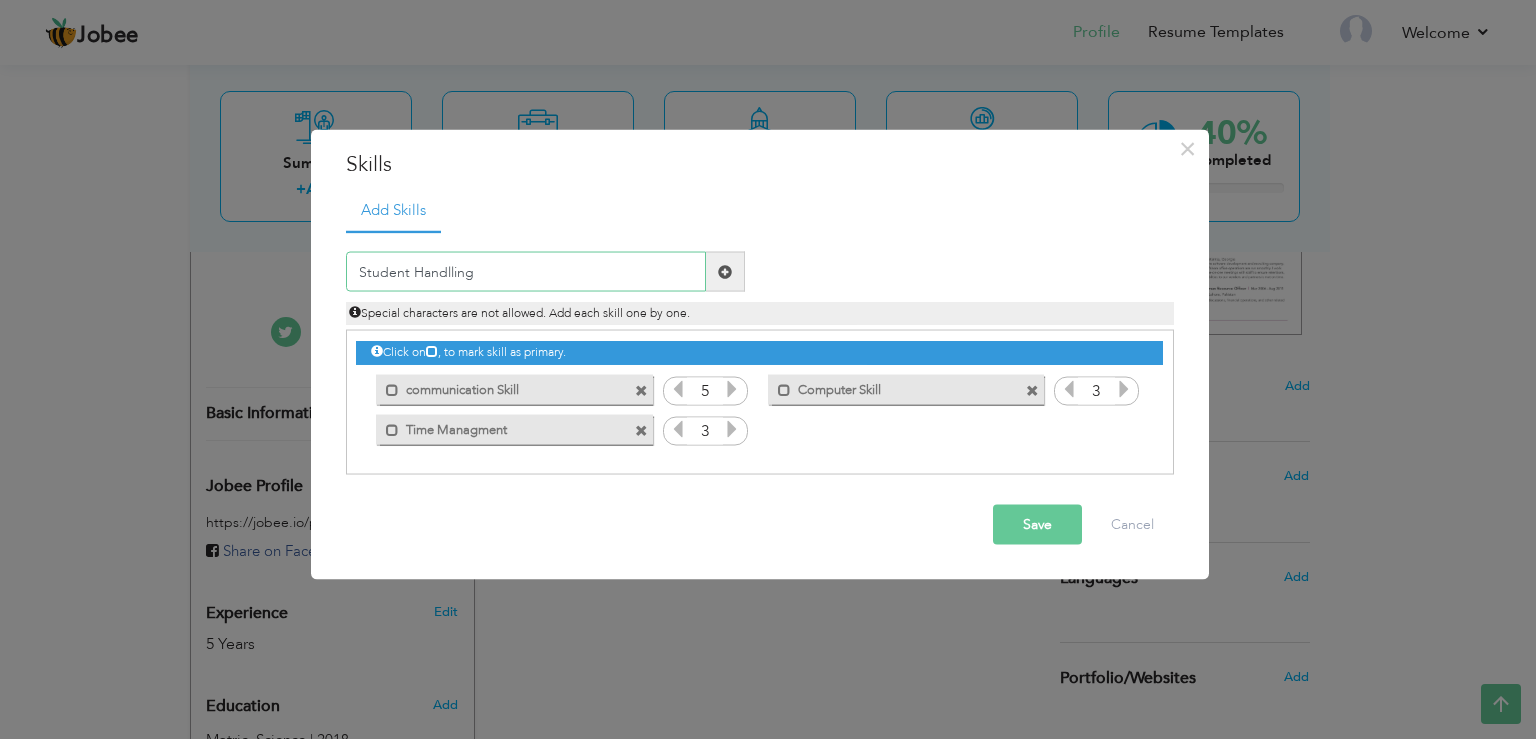 type on "Student Handlling" 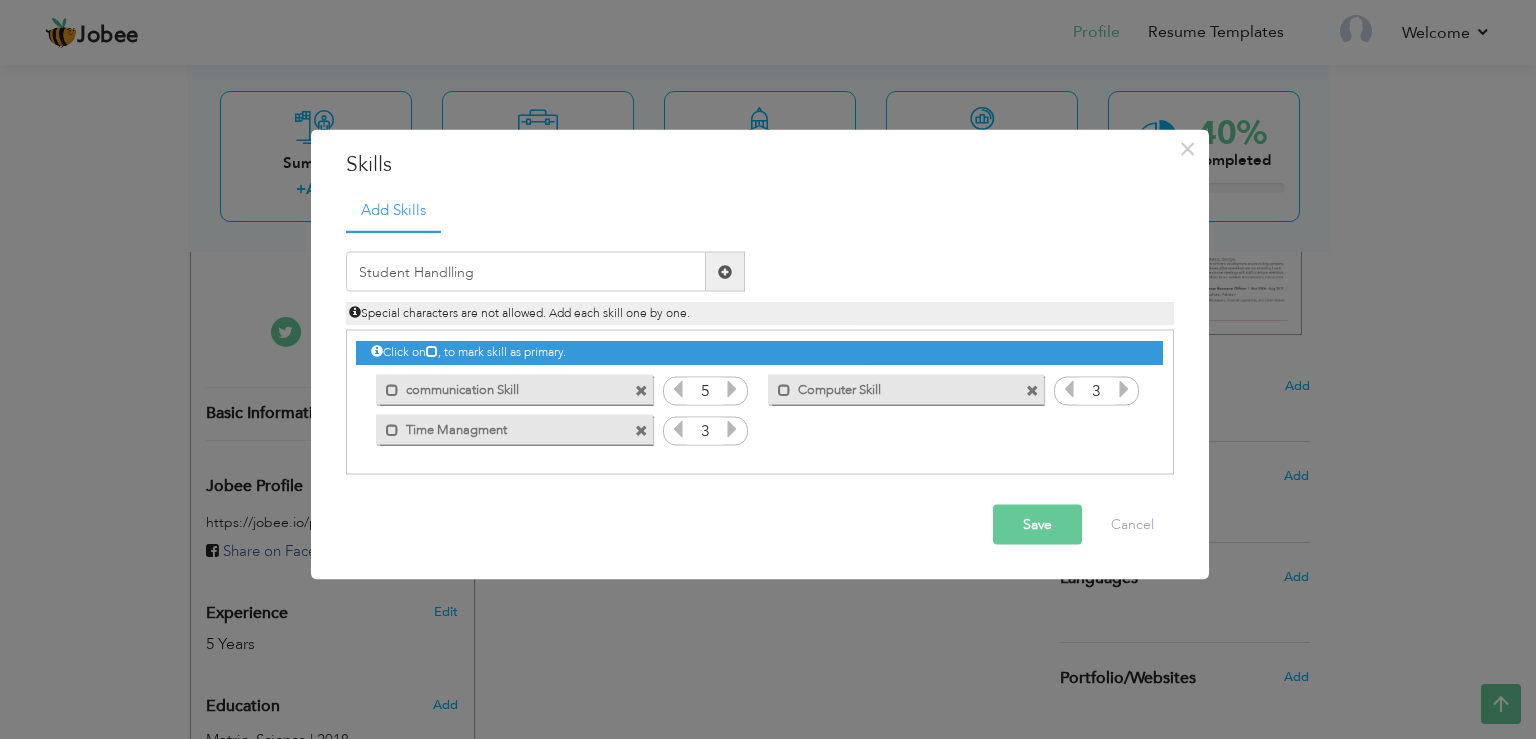 click at bounding box center (725, 271) 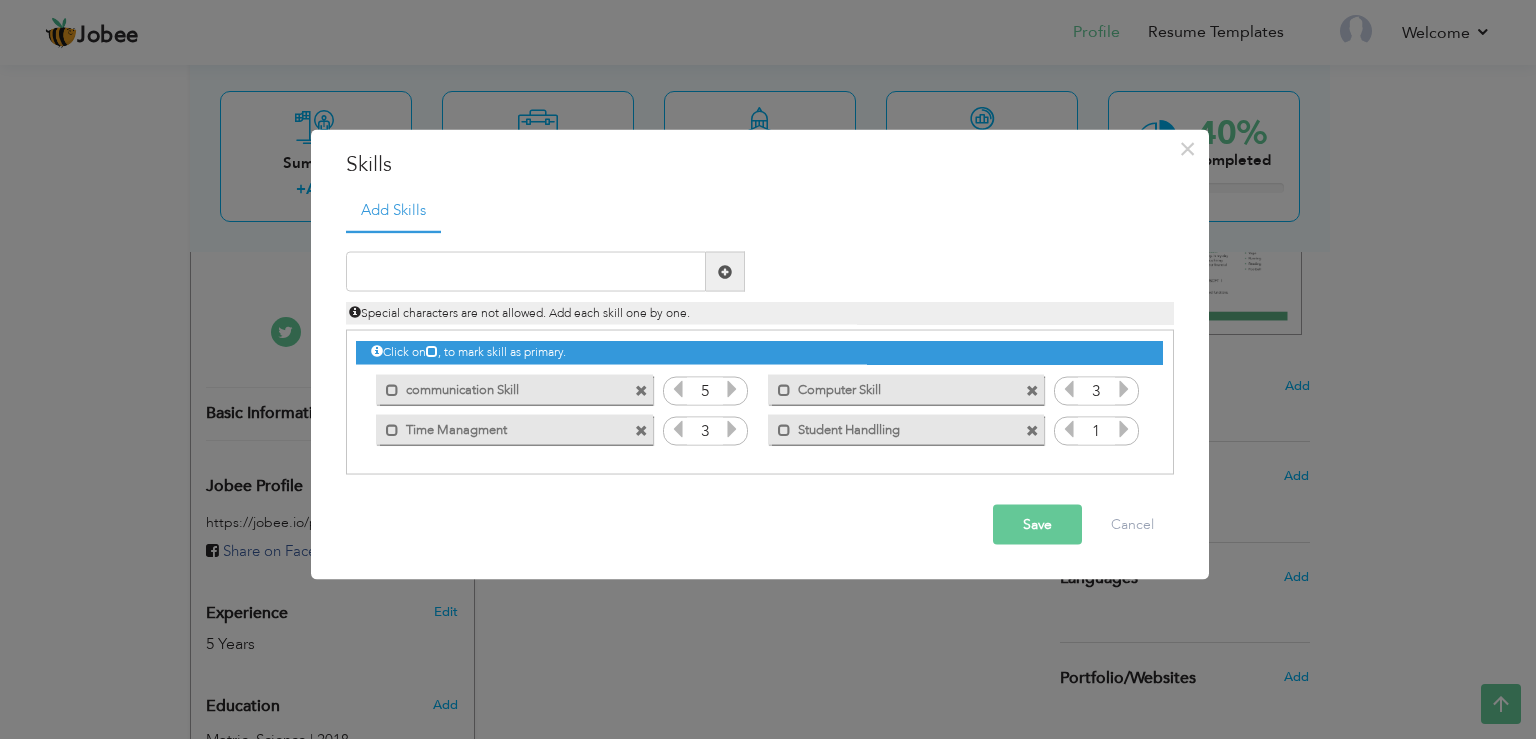 click at bounding box center [1124, 429] 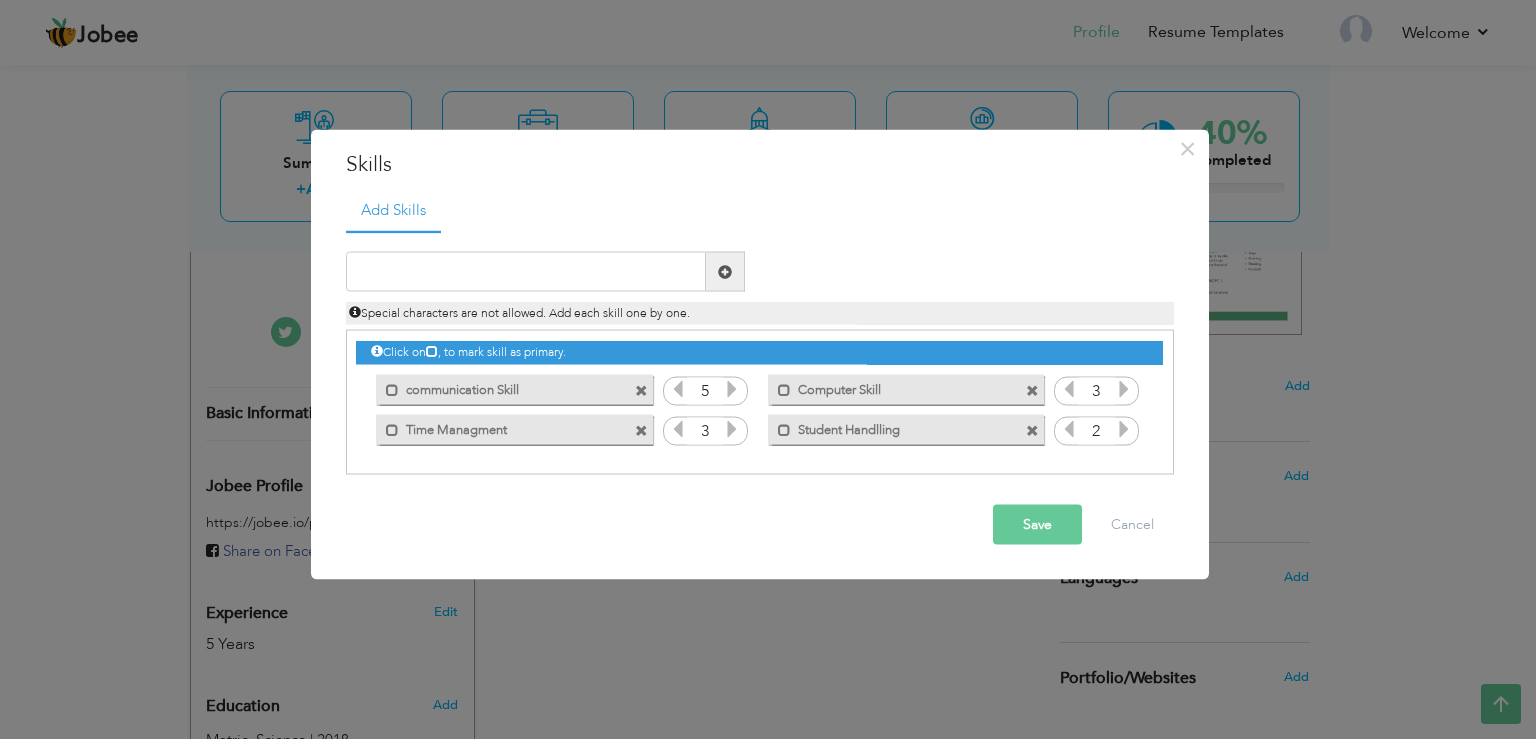 click at bounding box center (1124, 429) 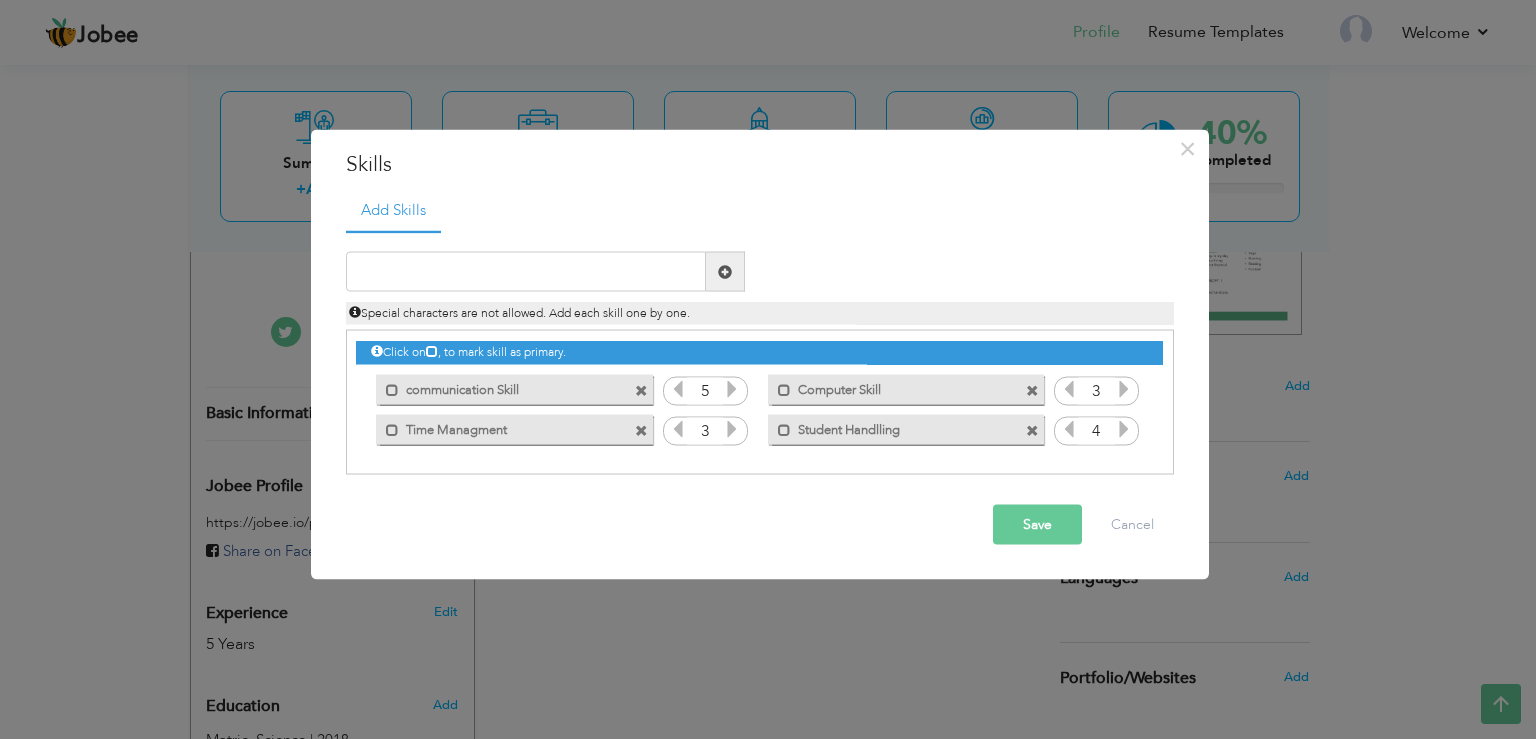click at bounding box center (1124, 429) 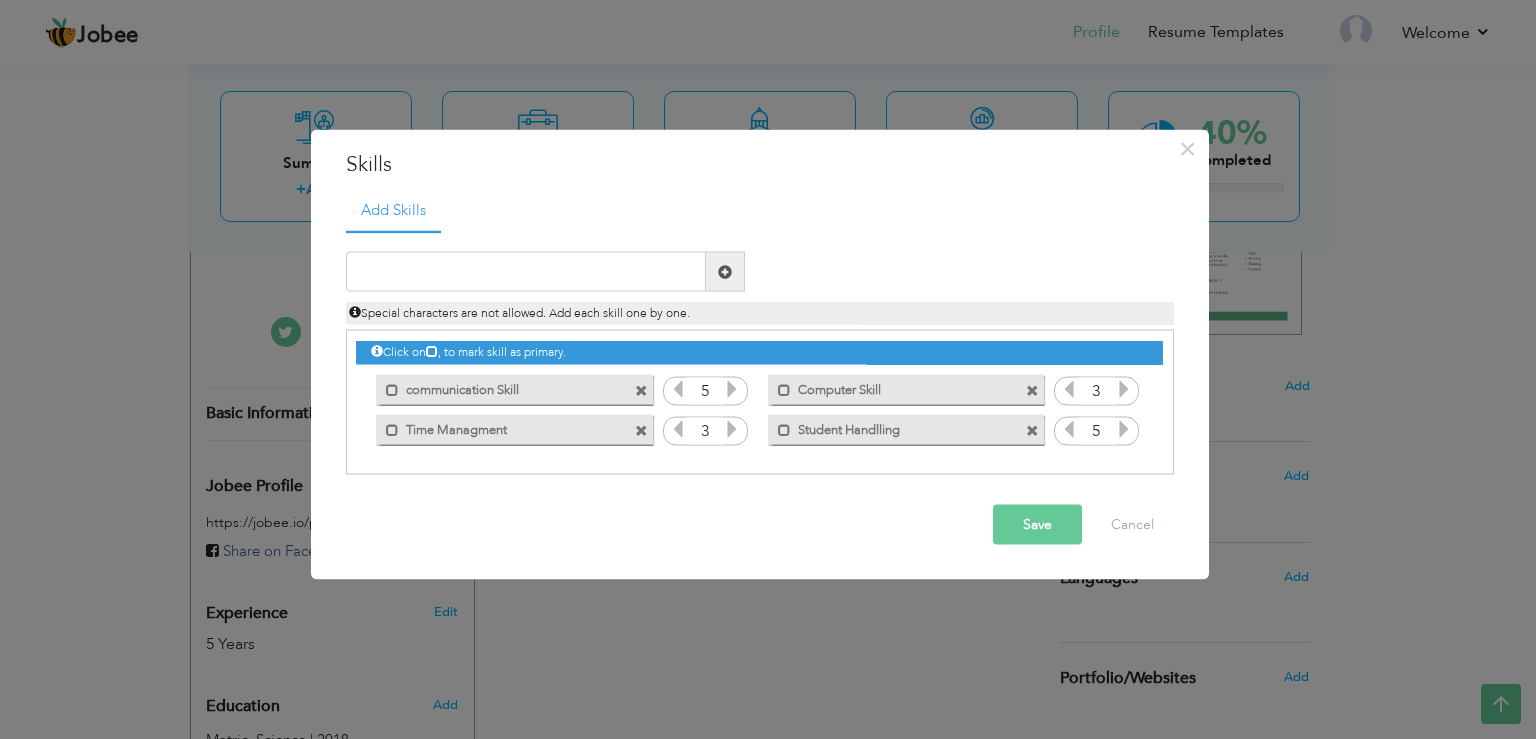 click at bounding box center [1124, 429] 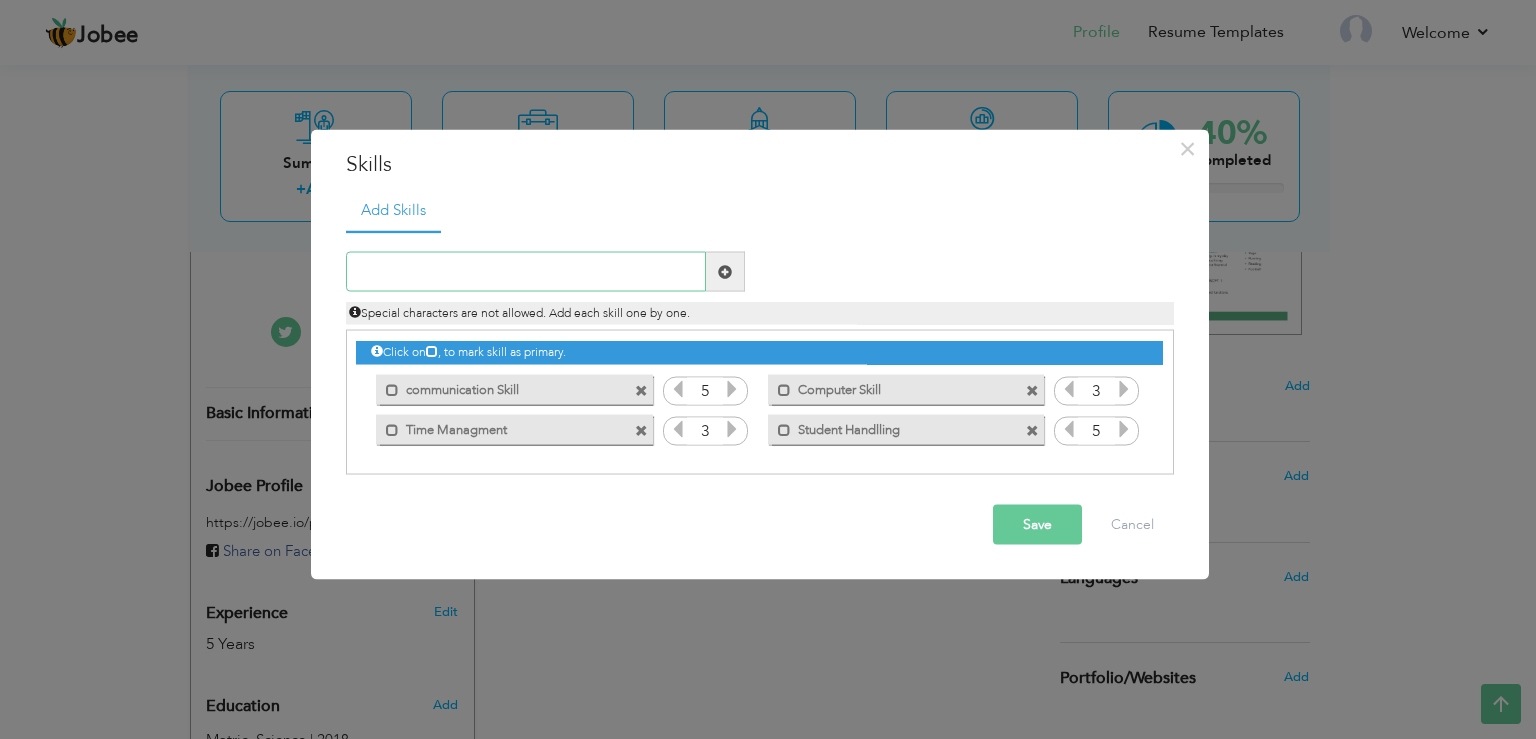 click at bounding box center (526, 272) 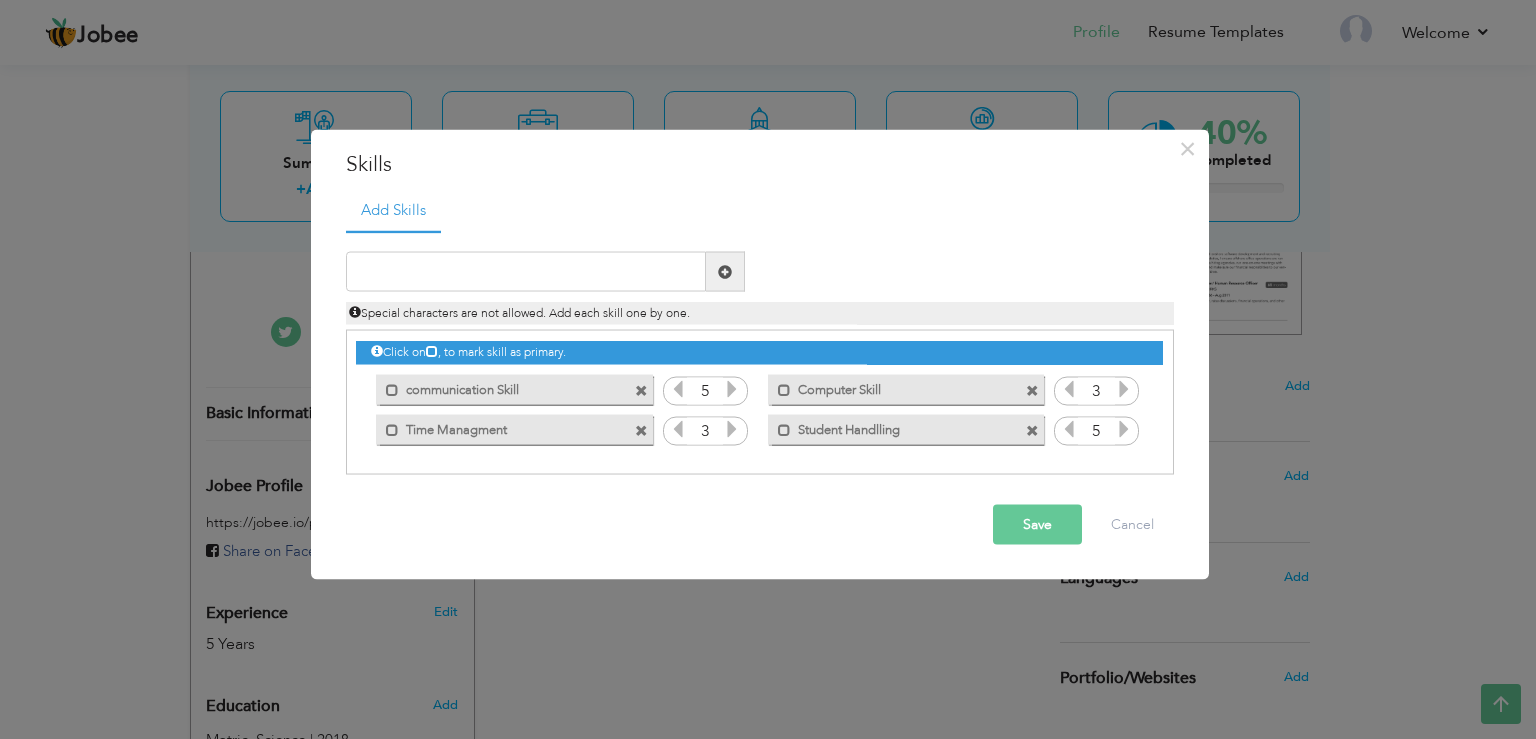 click on "communication Skill" at bounding box center (500, 386) 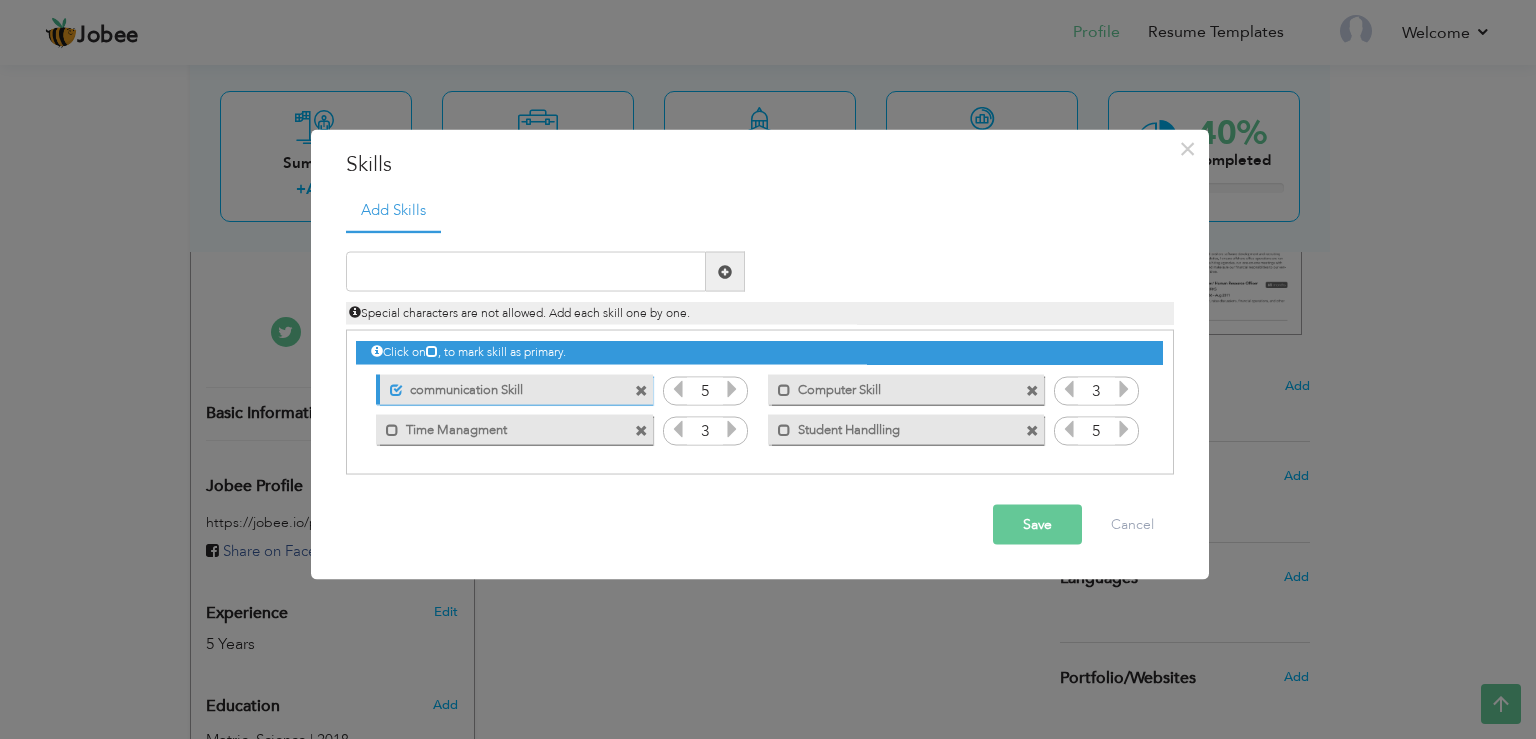 click on "communication Skill" at bounding box center (502, 386) 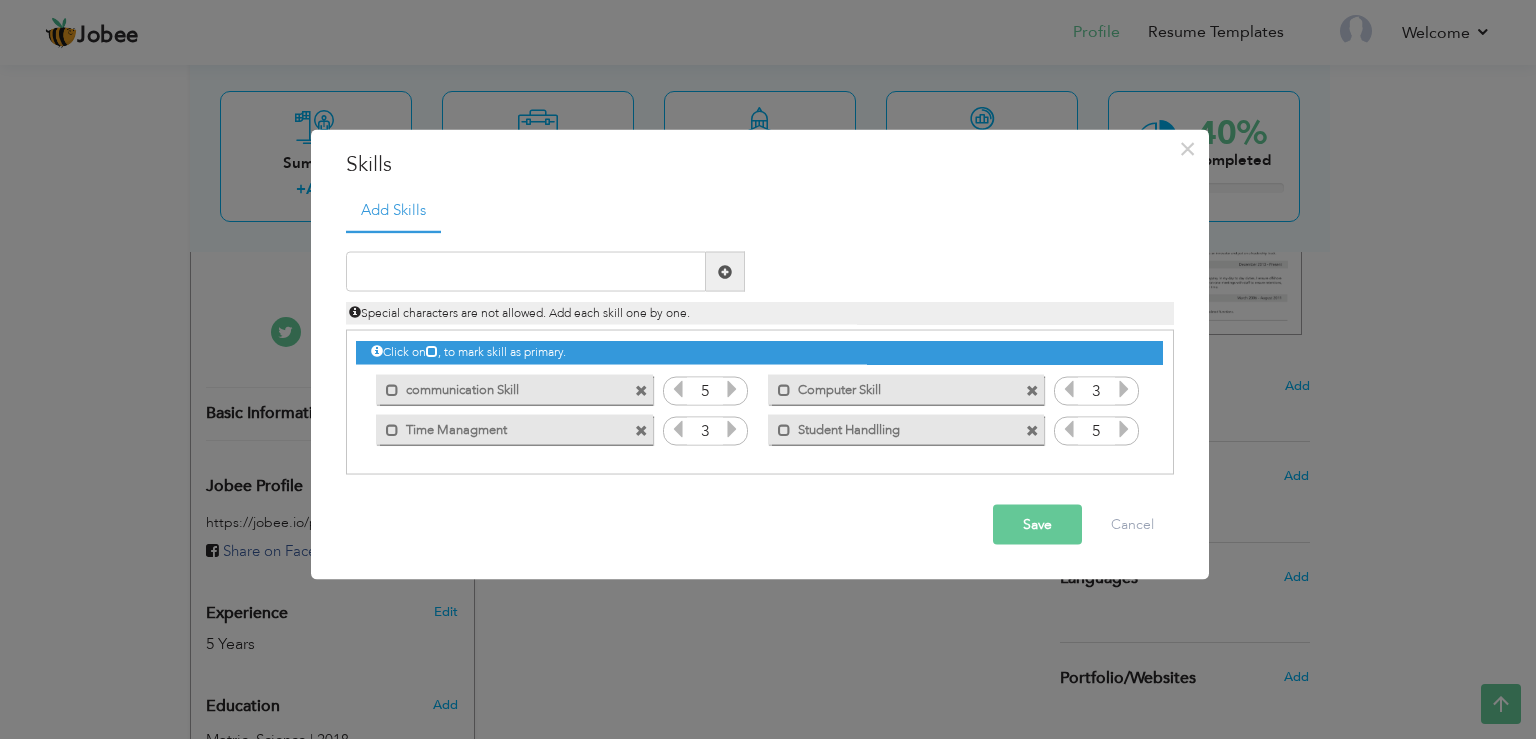 click on "Computer Skill" at bounding box center (892, 386) 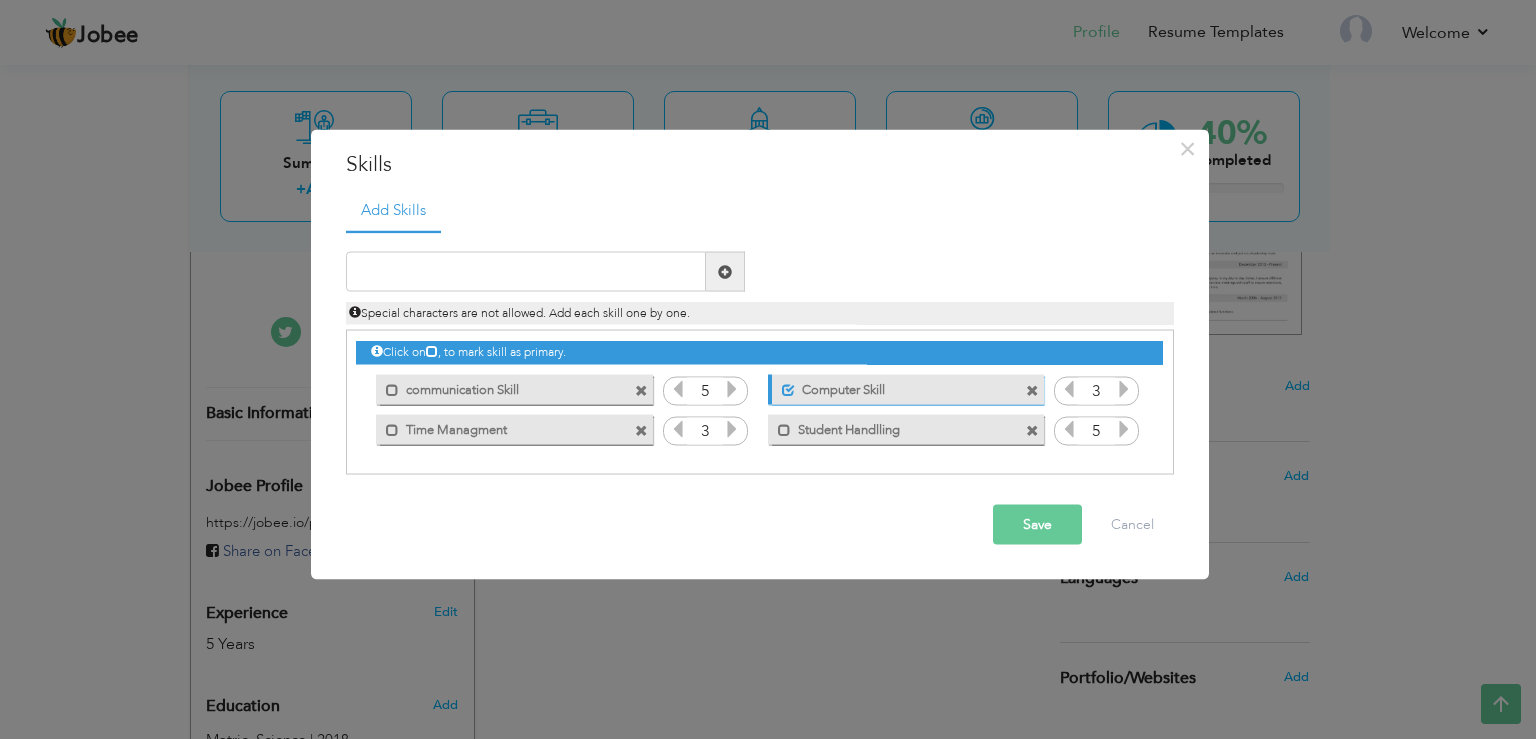 click on "Student Handlling" at bounding box center (892, 426) 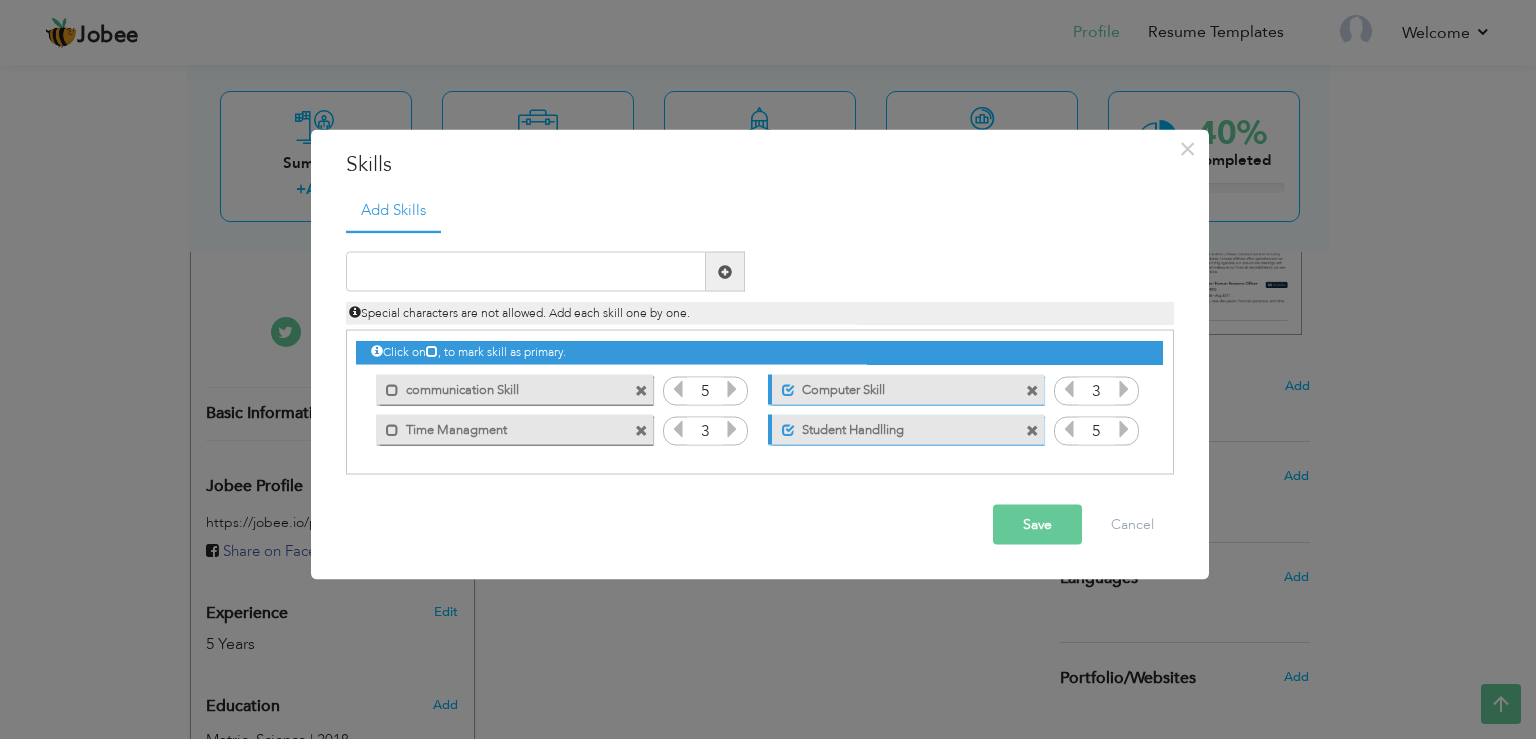 click on "Mark as primary skill.
communication Skill" at bounding box center (509, 389) 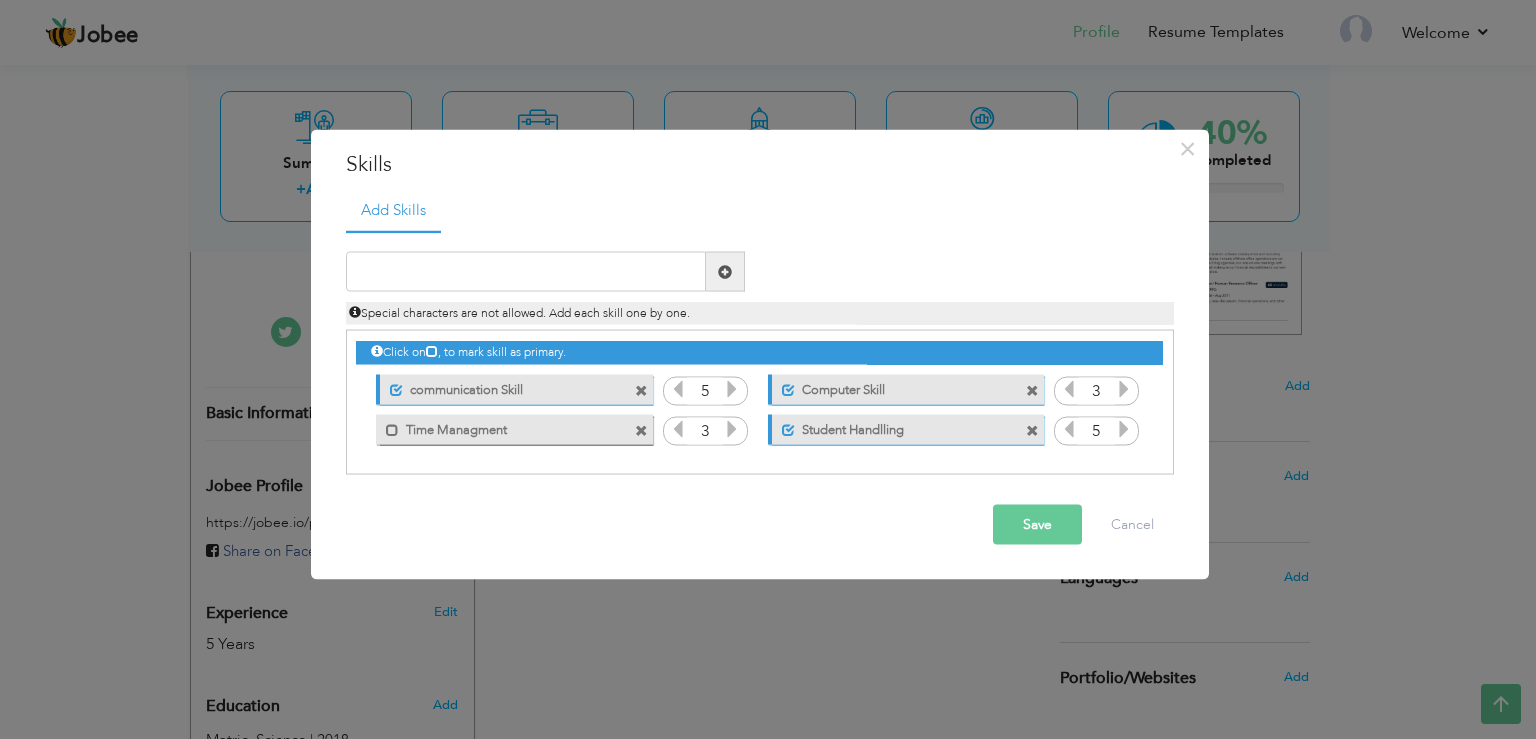click on "Time Managment" at bounding box center [500, 426] 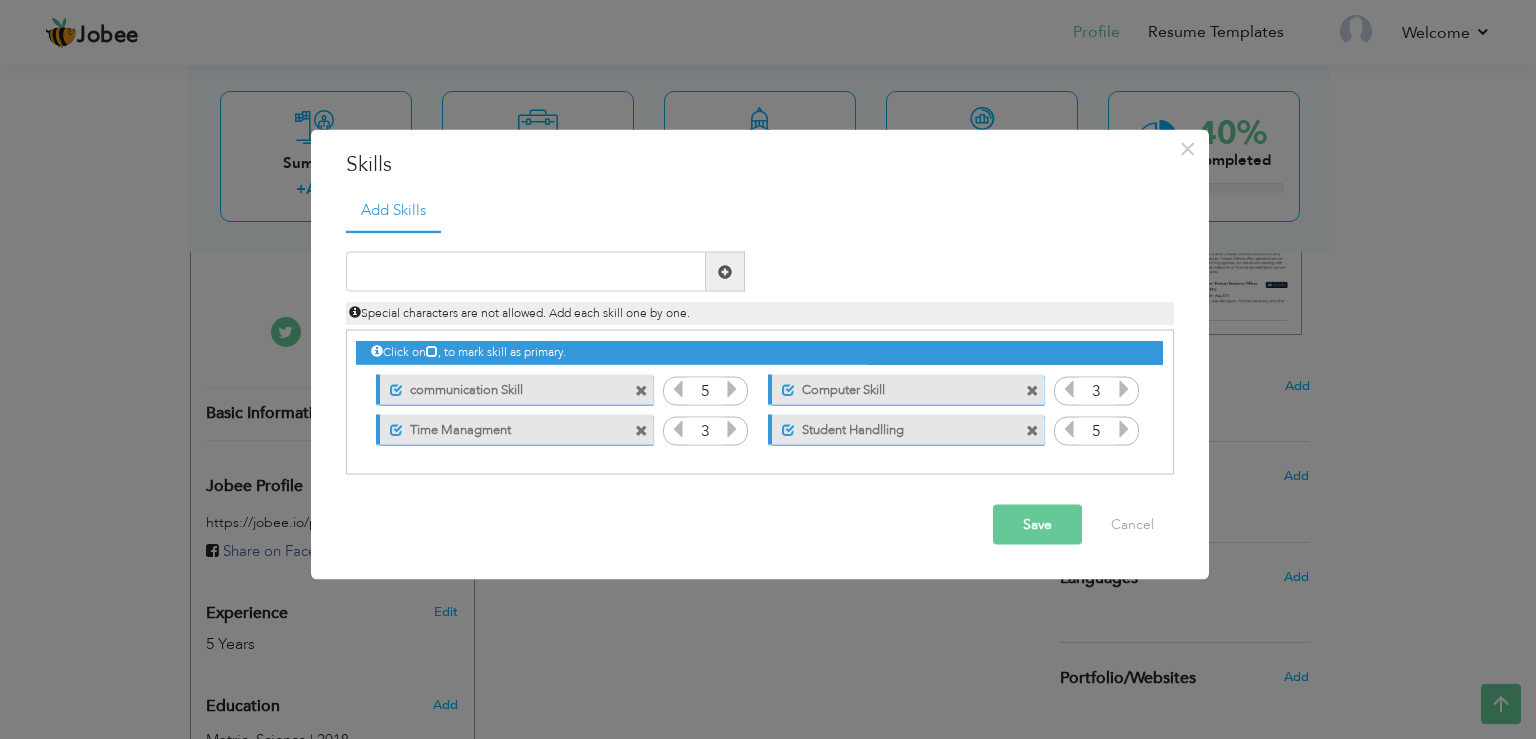 click on "Save" at bounding box center (1037, 525) 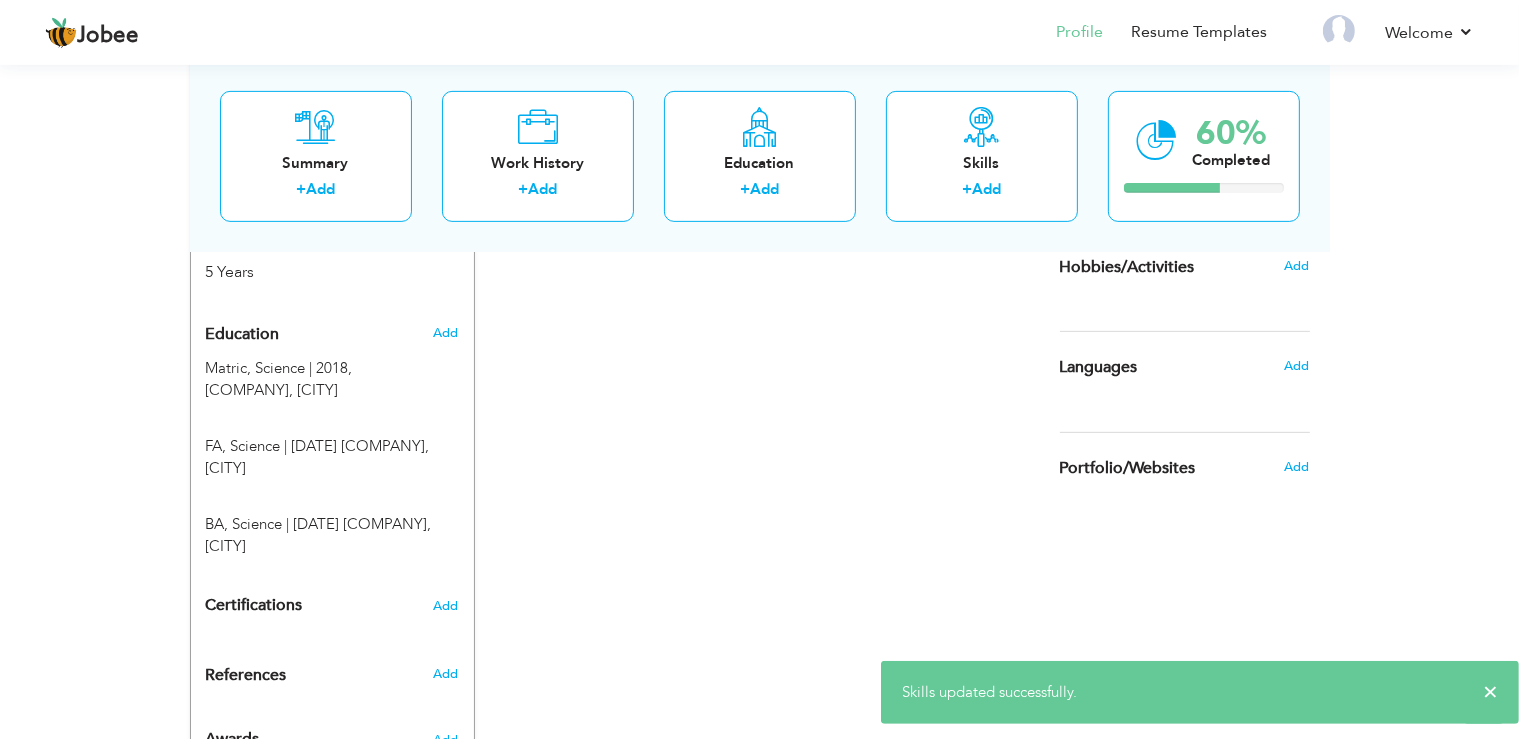 scroll, scrollTop: 767, scrollLeft: 0, axis: vertical 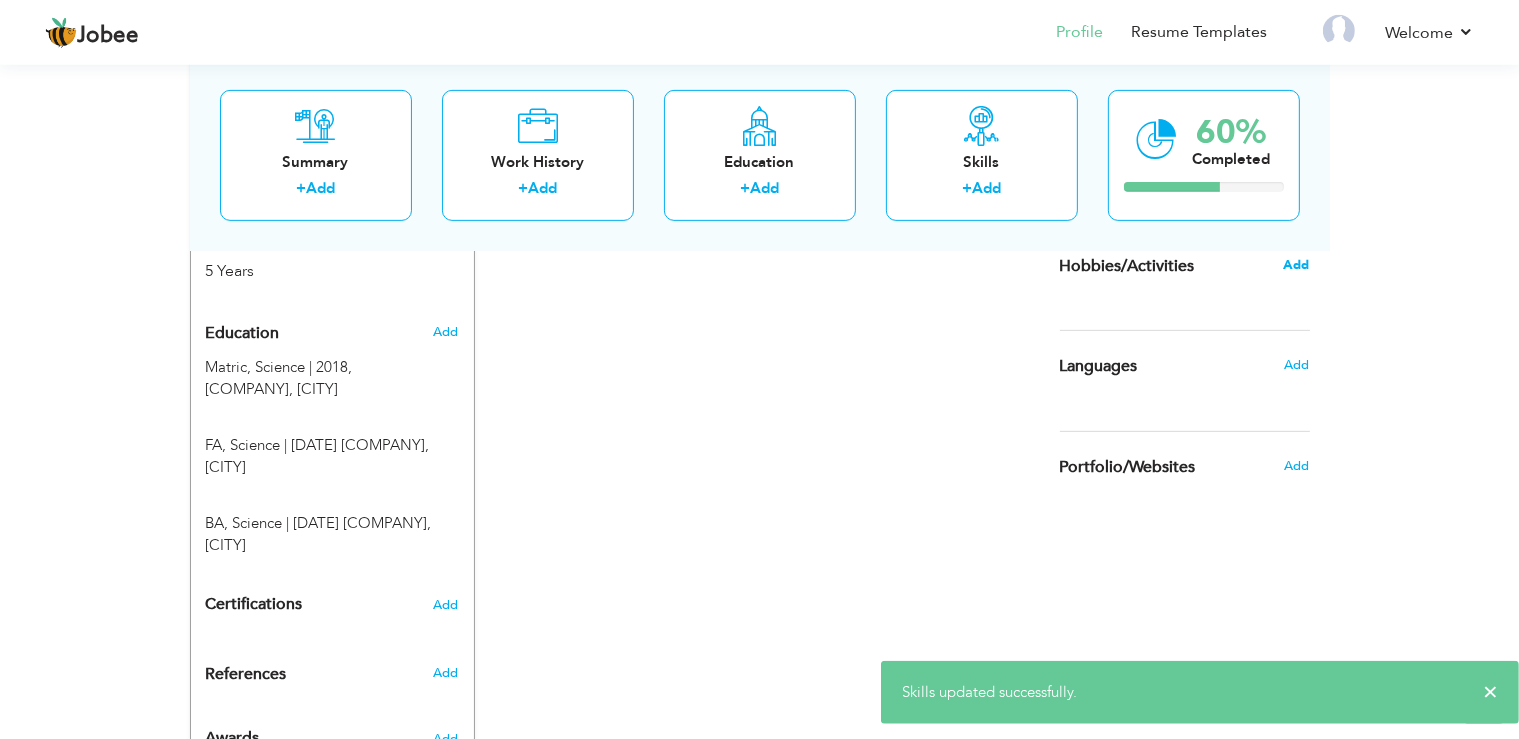 click on "Add" at bounding box center (1296, 265) 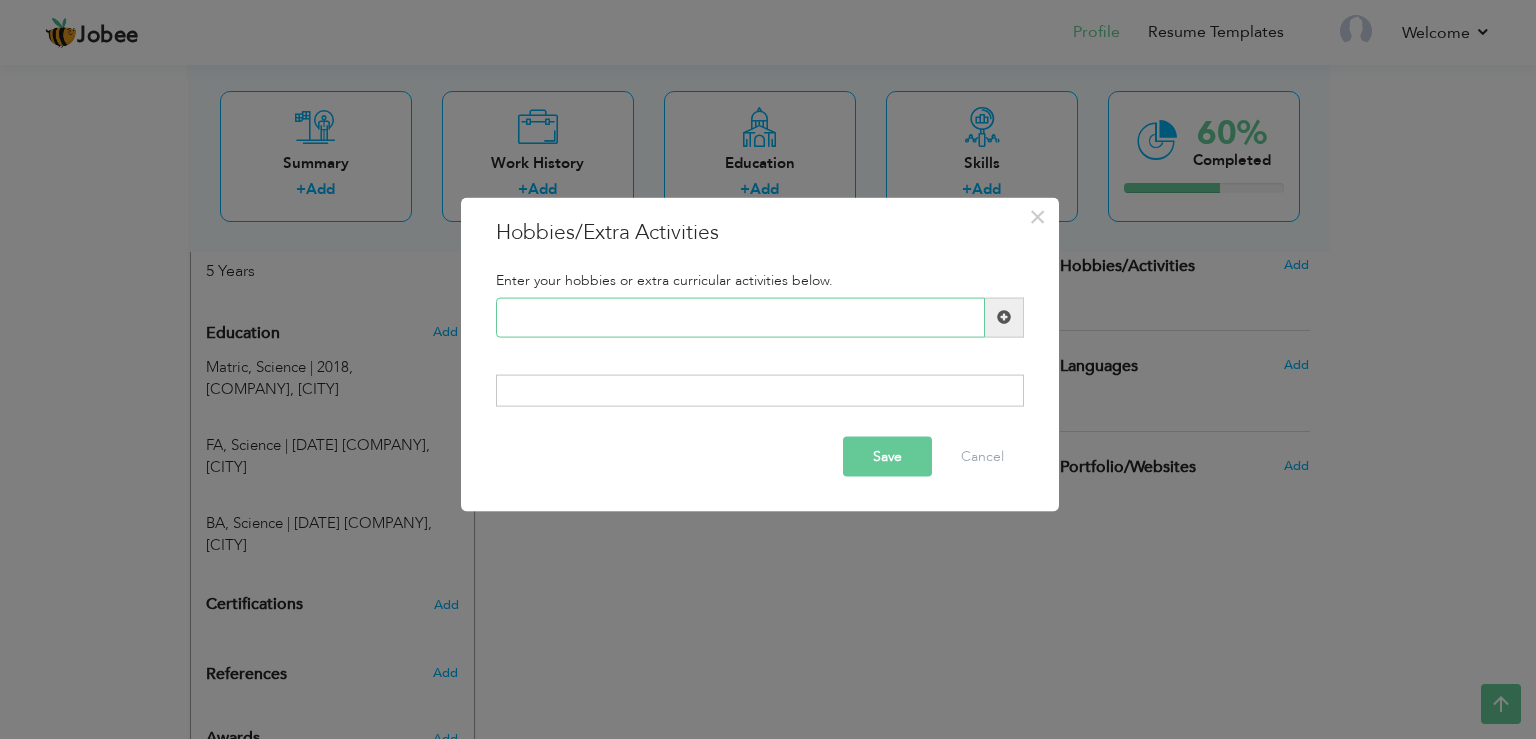 click at bounding box center (740, 317) 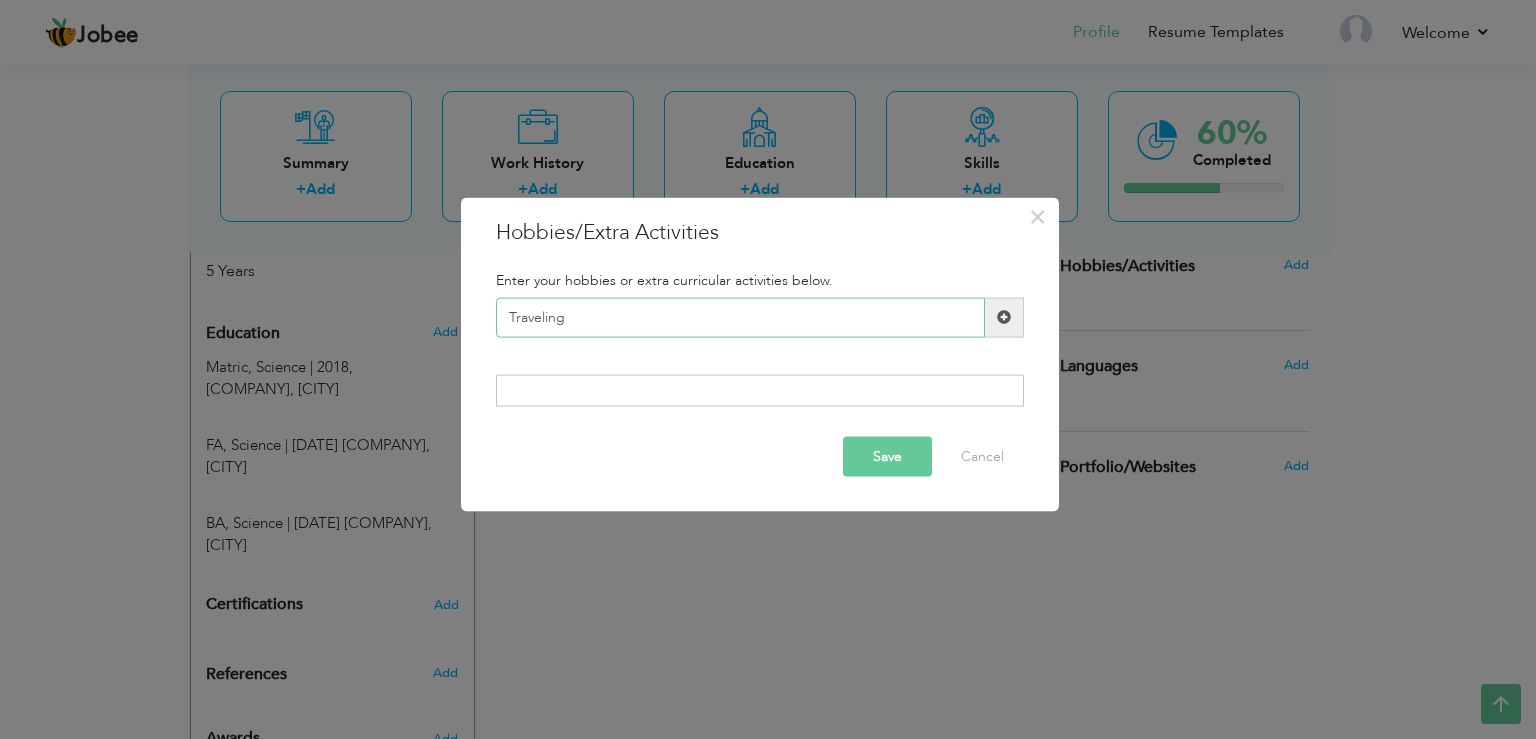 type on "Traveling" 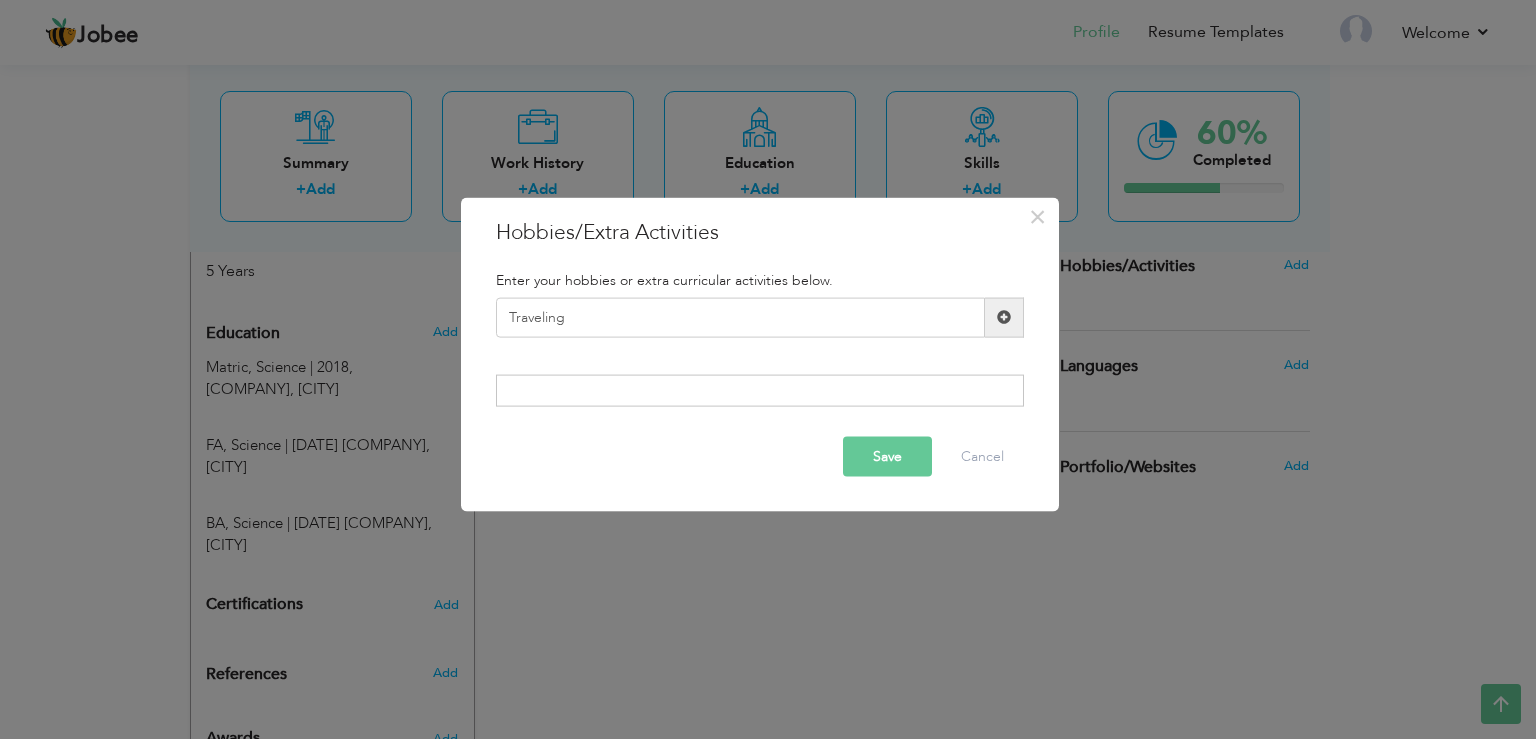 click at bounding box center (1004, 317) 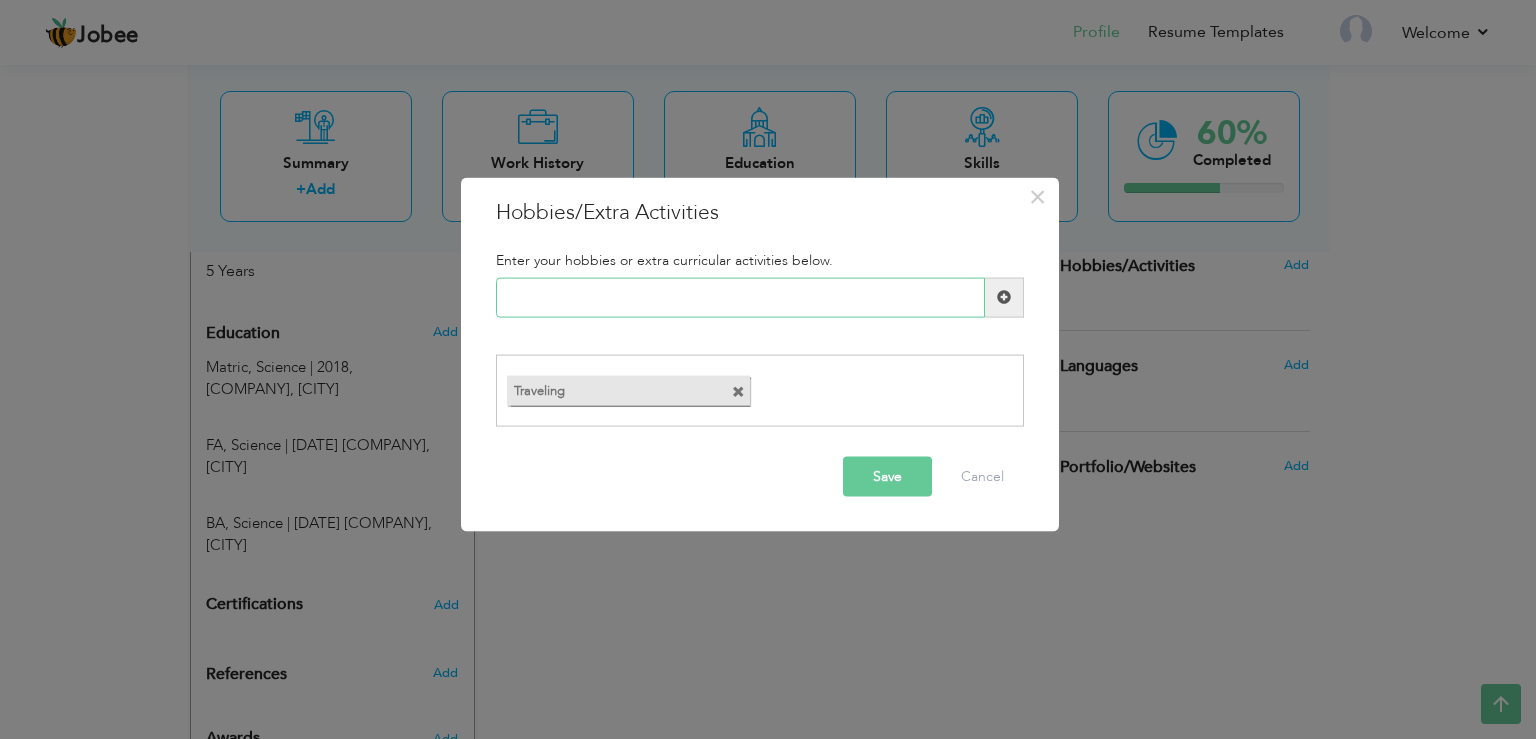 click at bounding box center [740, 297] 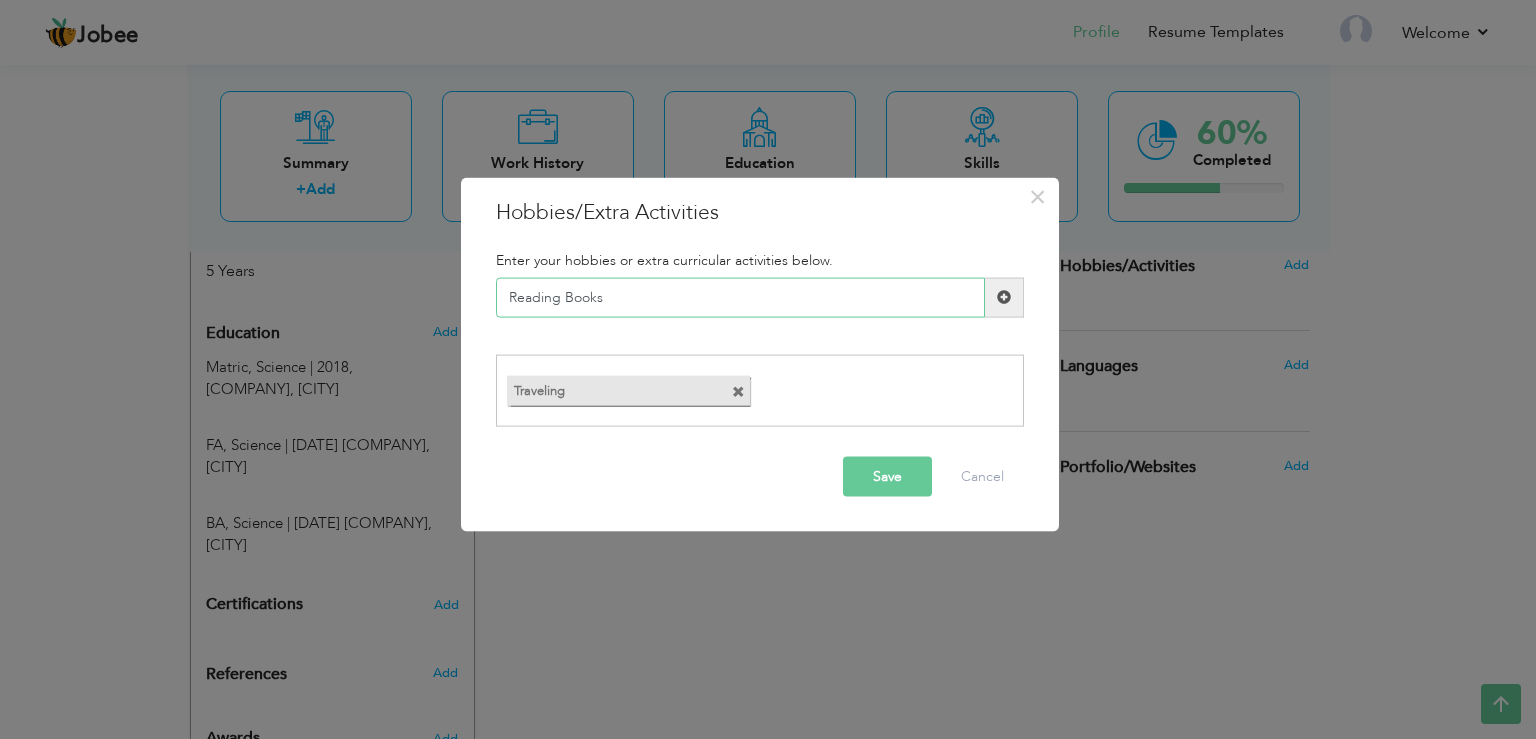 type on "Reading Books" 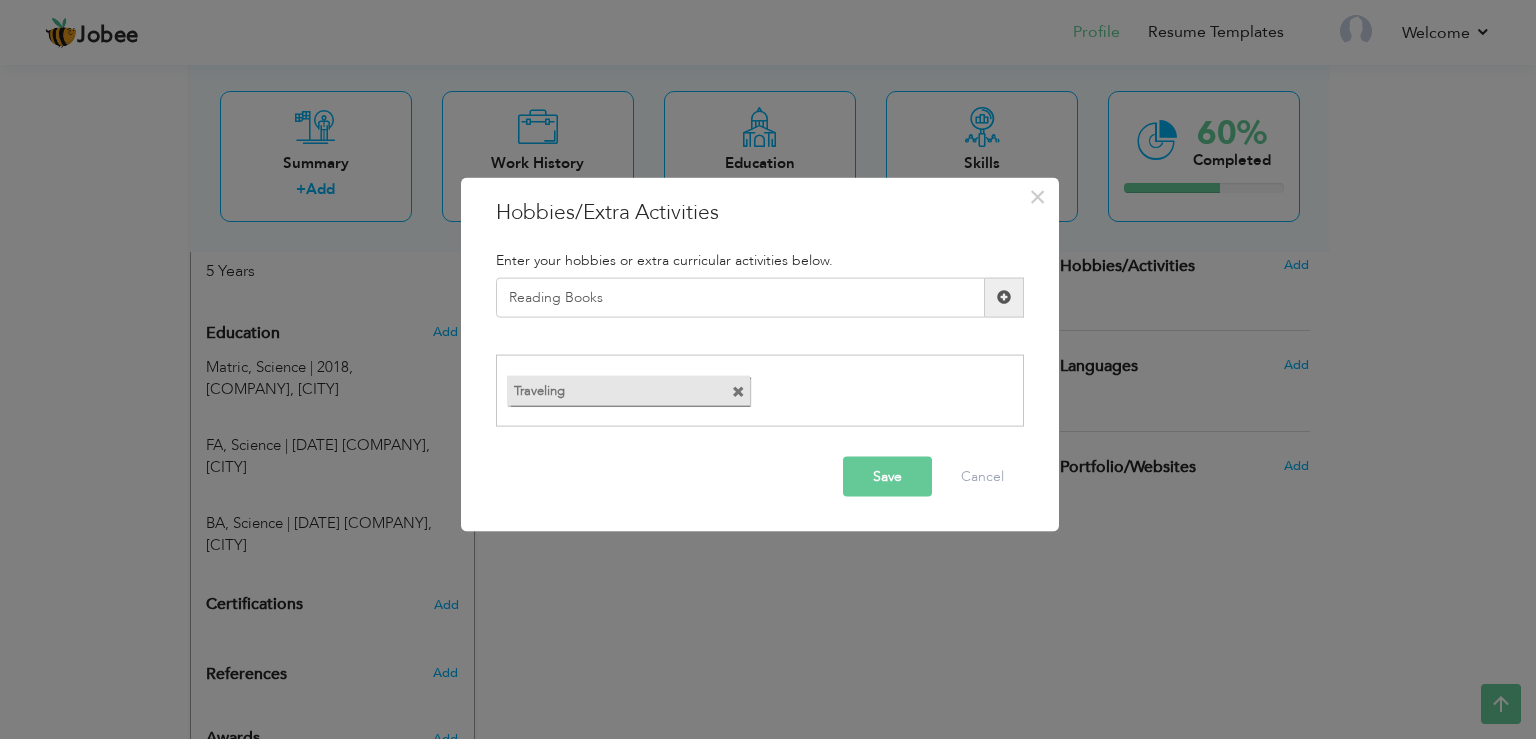 click at bounding box center (1004, 297) 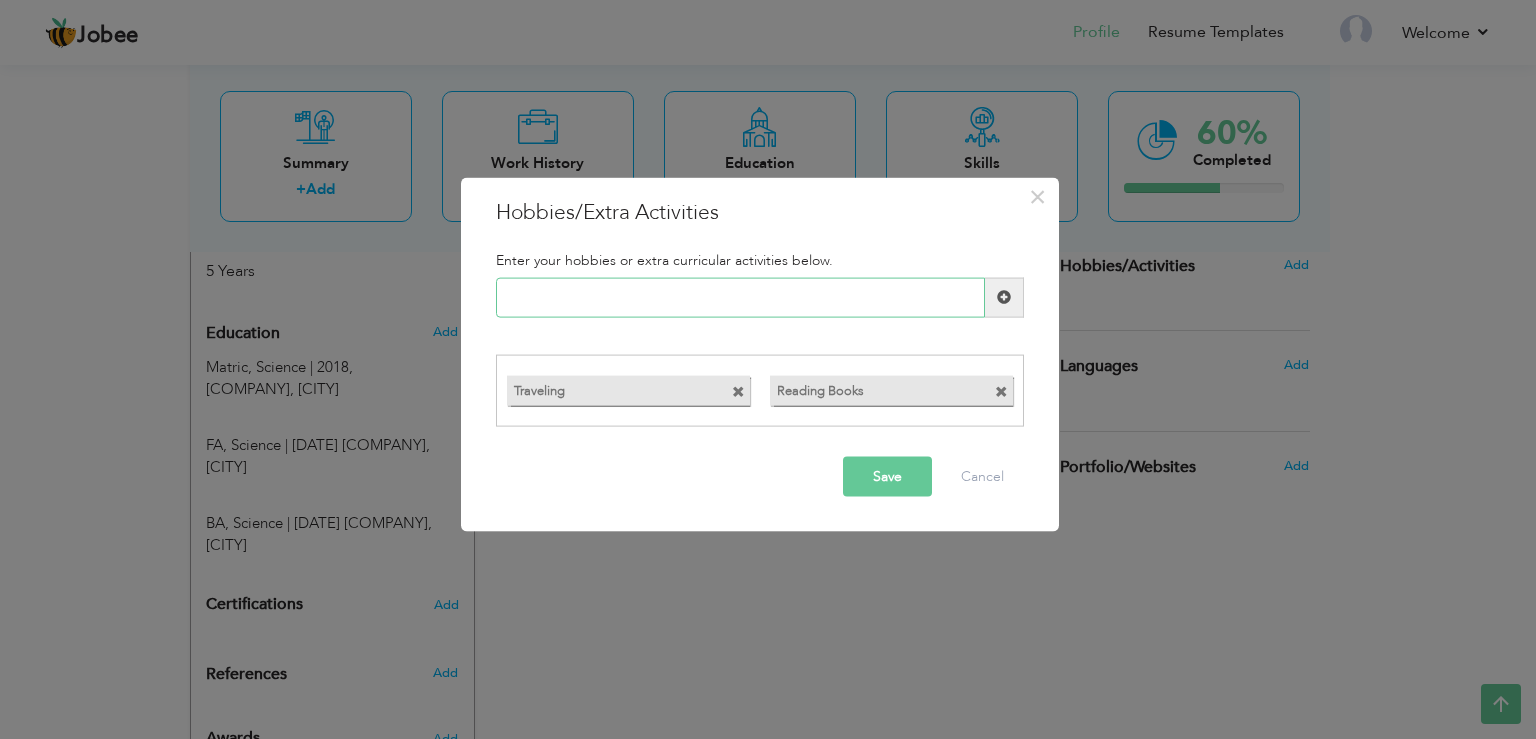 click at bounding box center (740, 297) 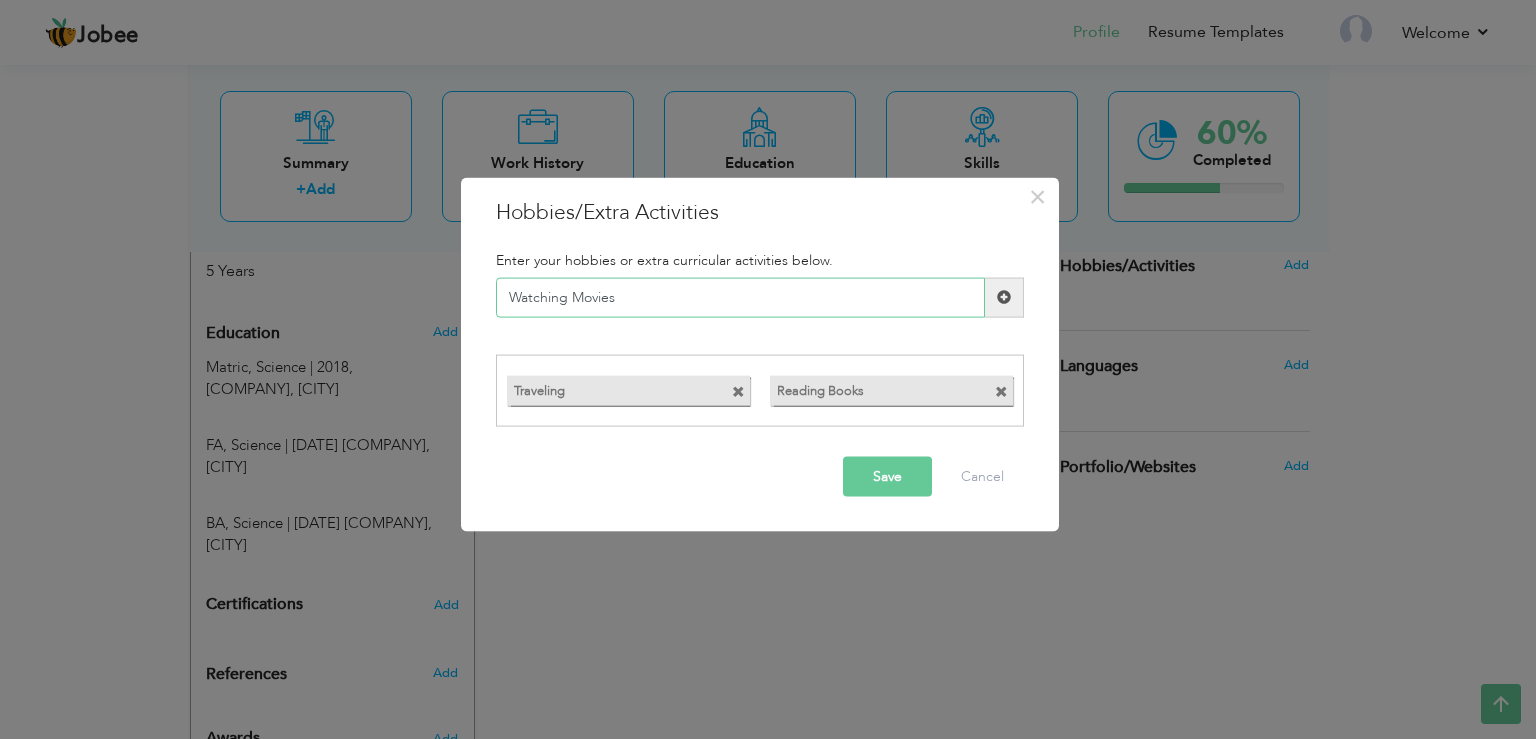 type on "Watching Movies" 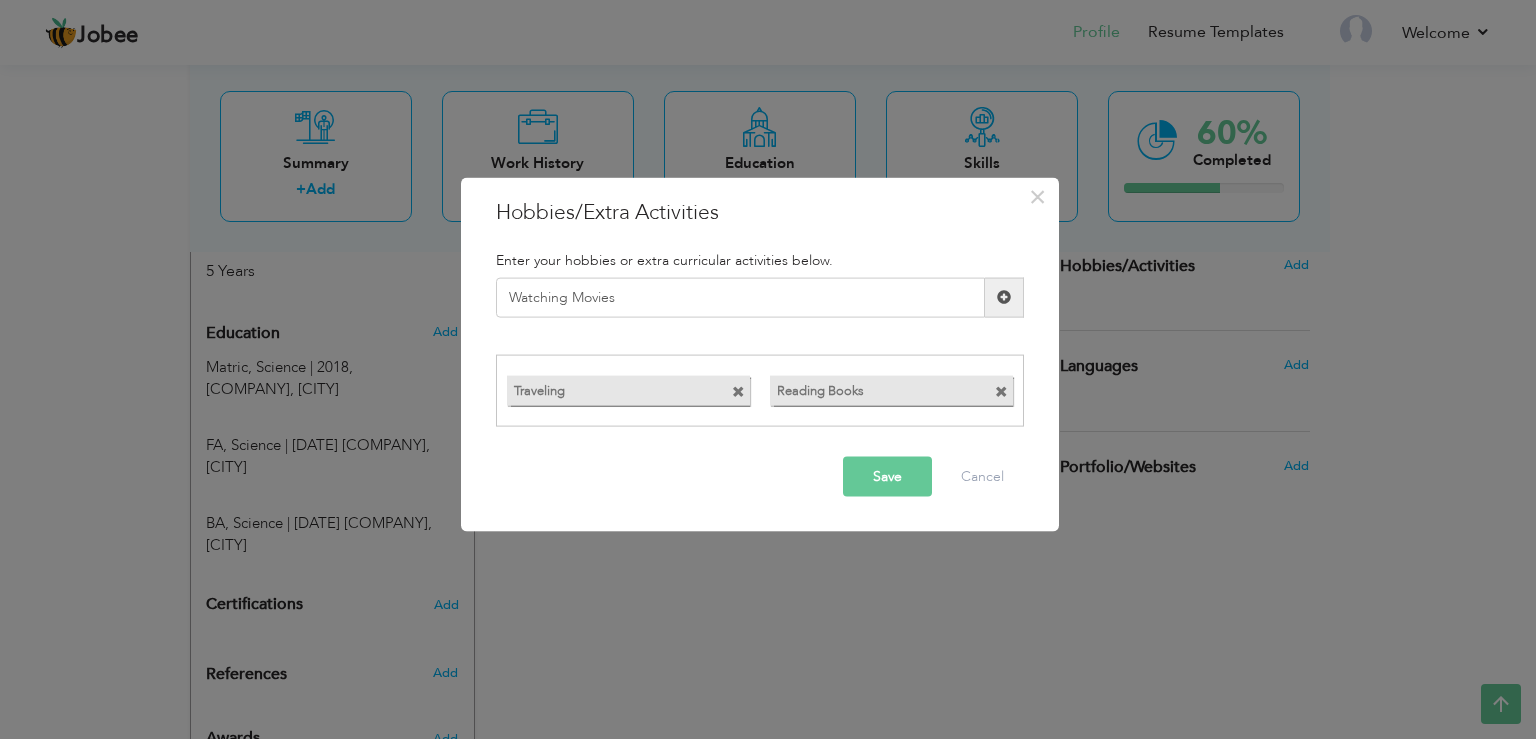 click at bounding box center (1004, 297) 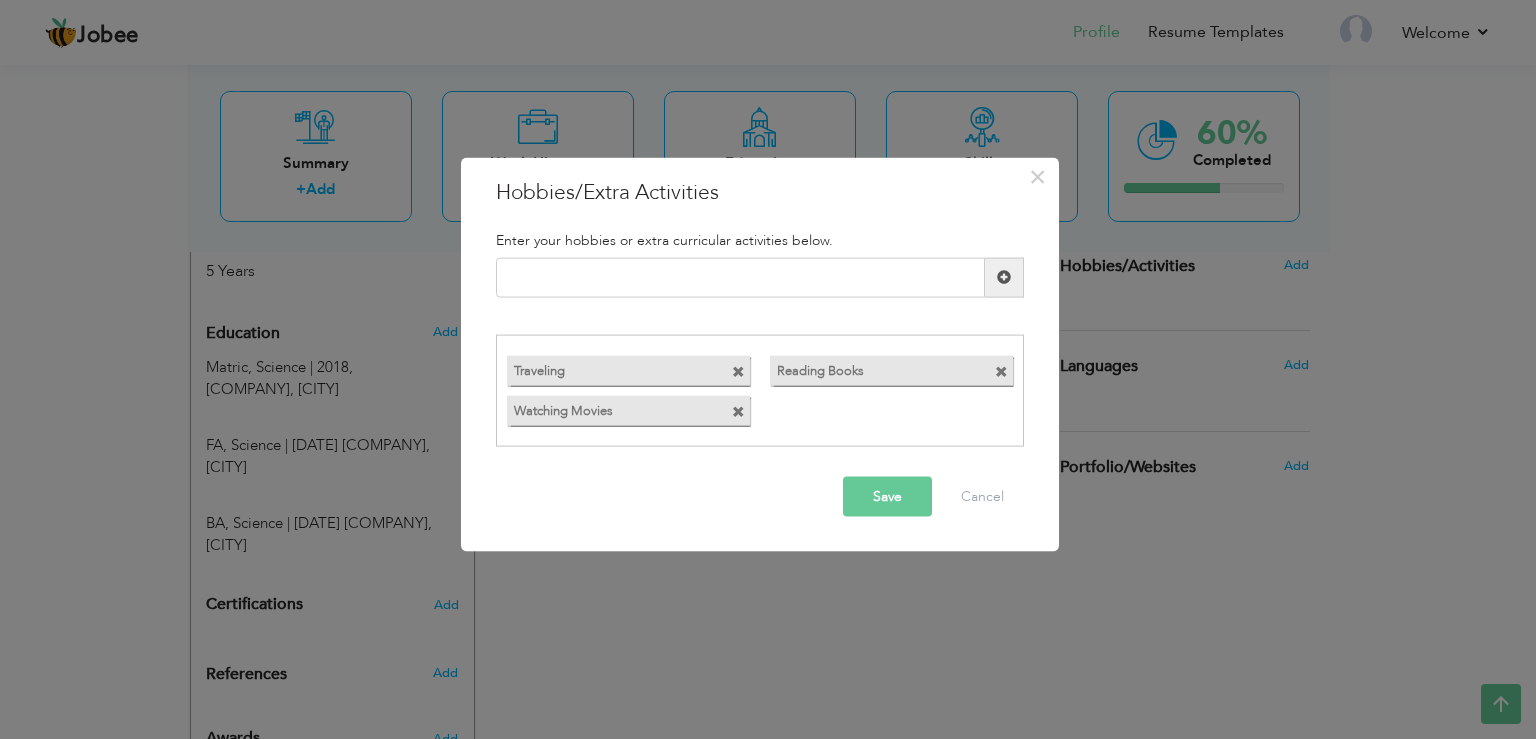 click on "Save" at bounding box center [887, 497] 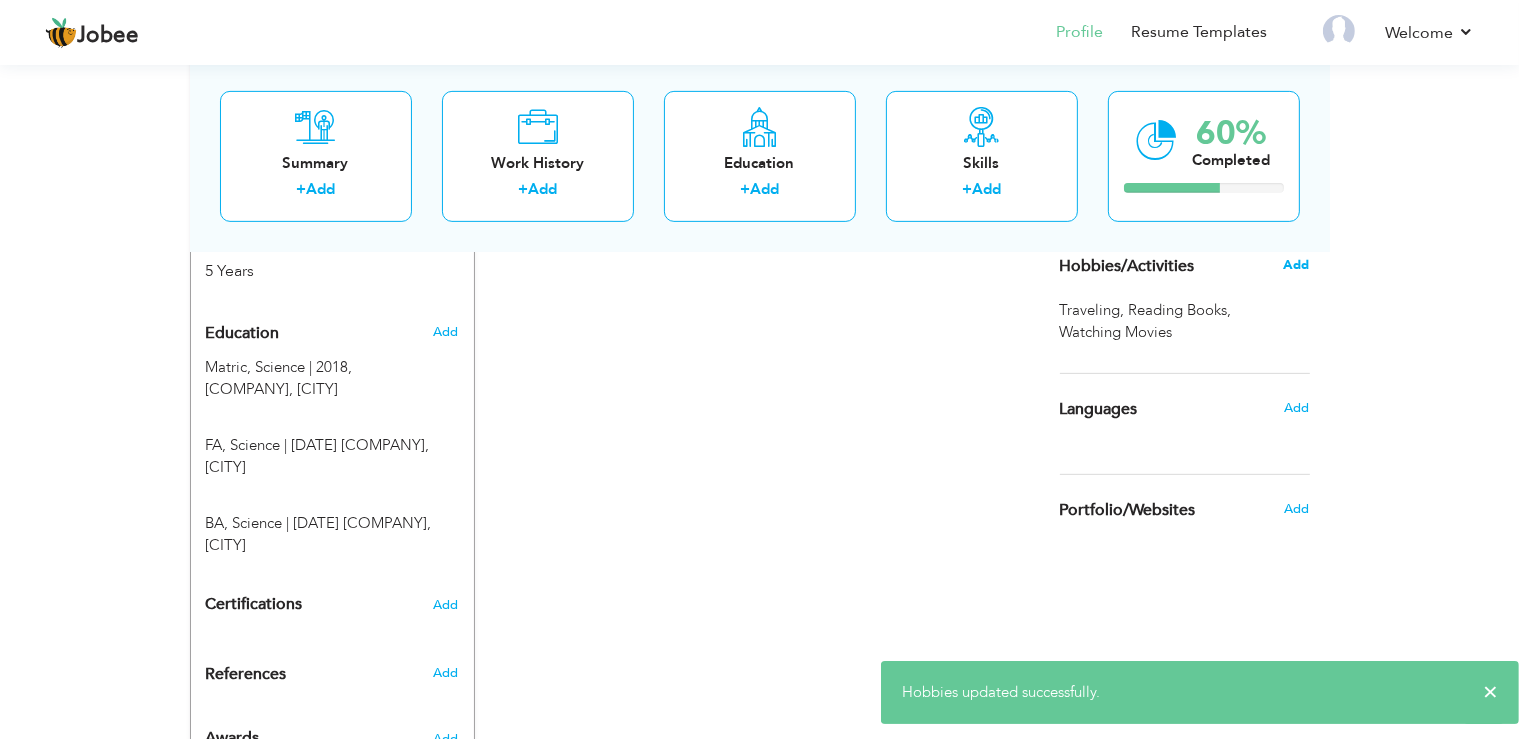 click on "Add" at bounding box center [1296, 265] 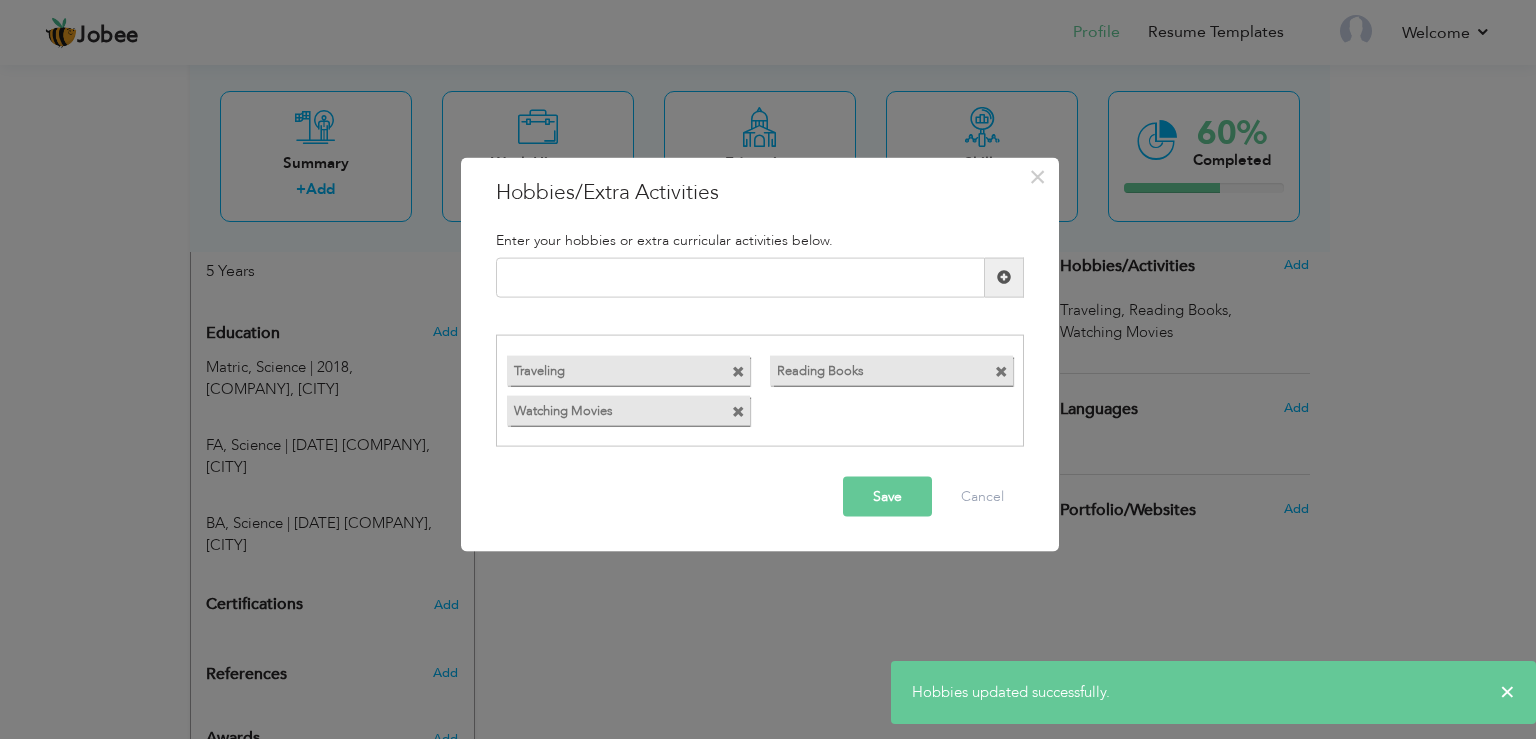click on "Save" at bounding box center [887, 497] 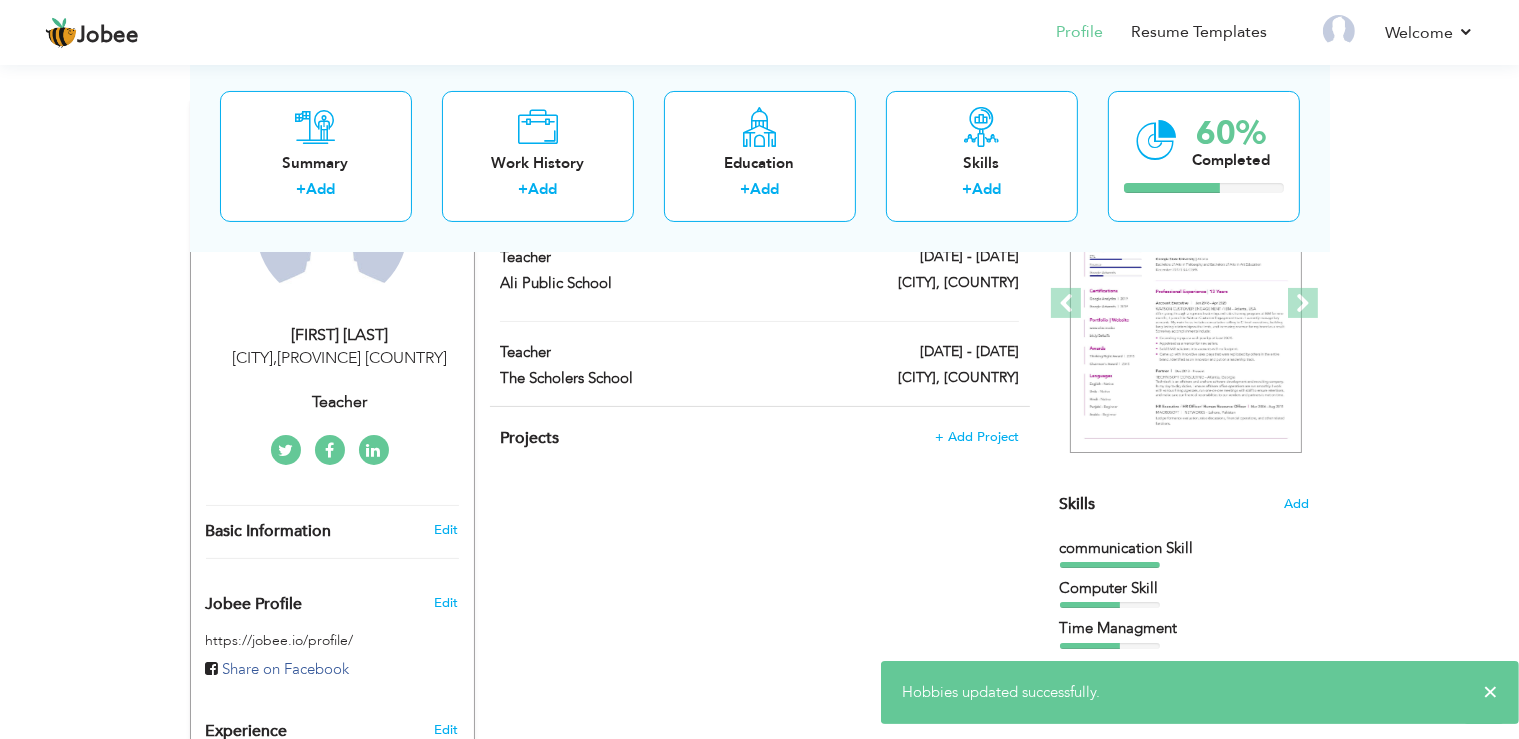 scroll, scrollTop: 274, scrollLeft: 0, axis: vertical 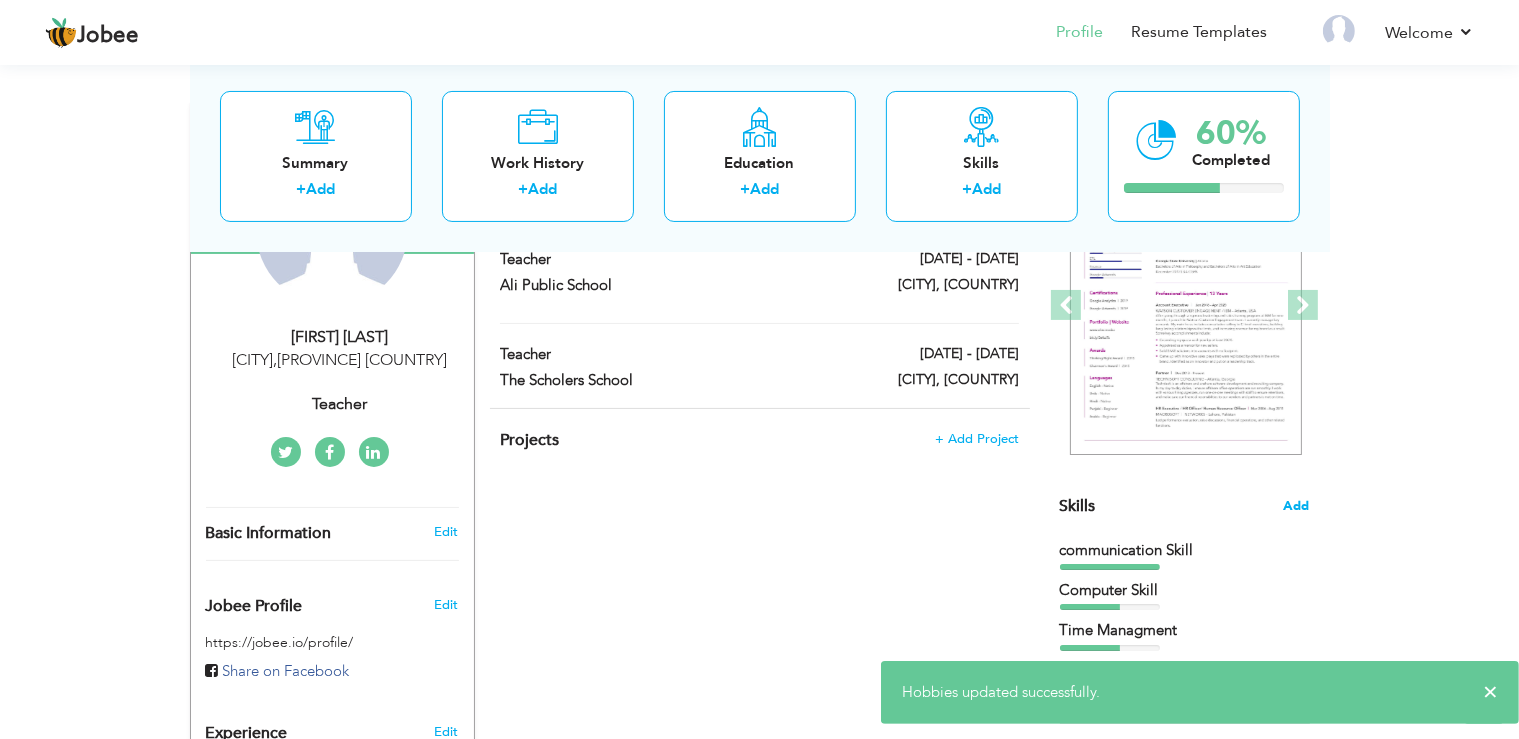 click on "Add" at bounding box center (1297, 506) 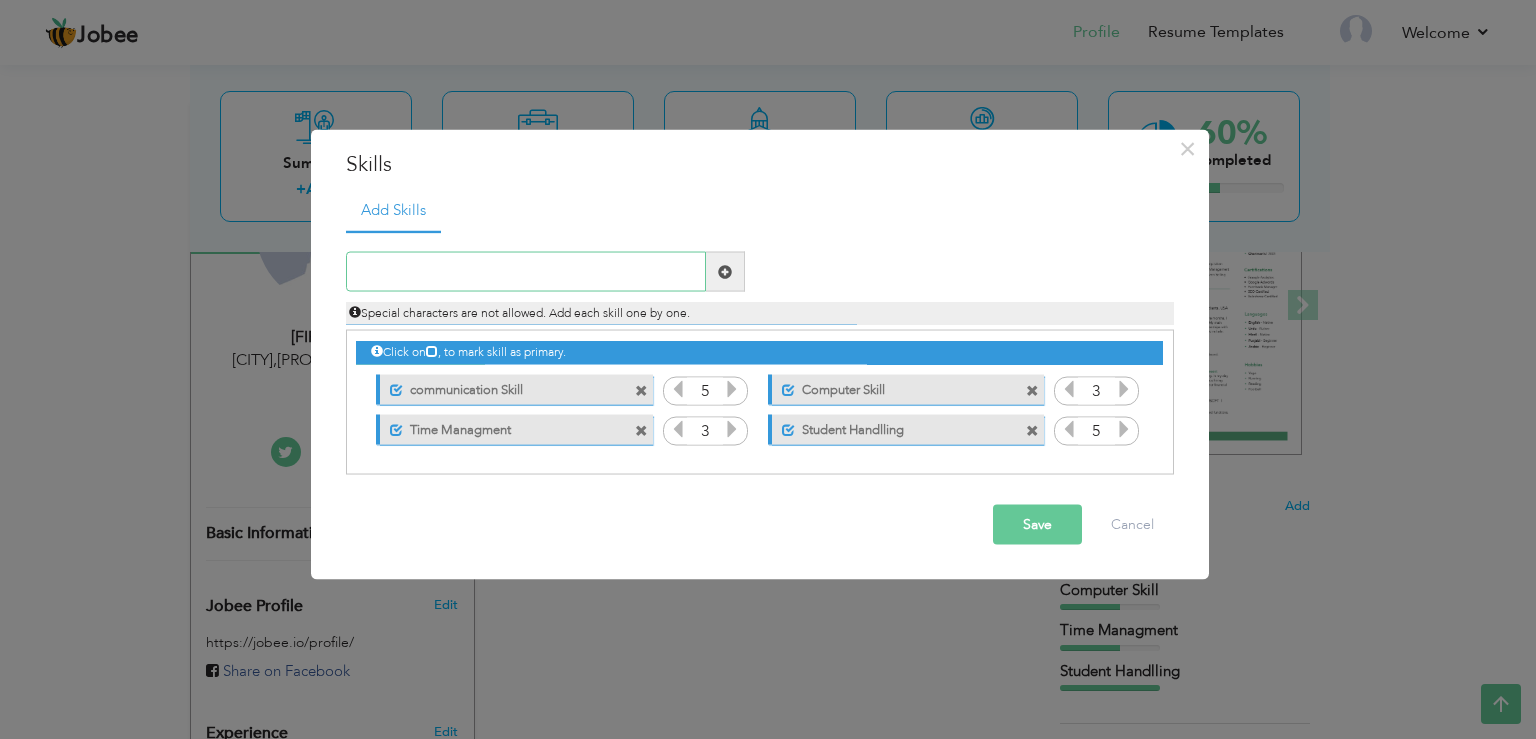 click at bounding box center [526, 272] 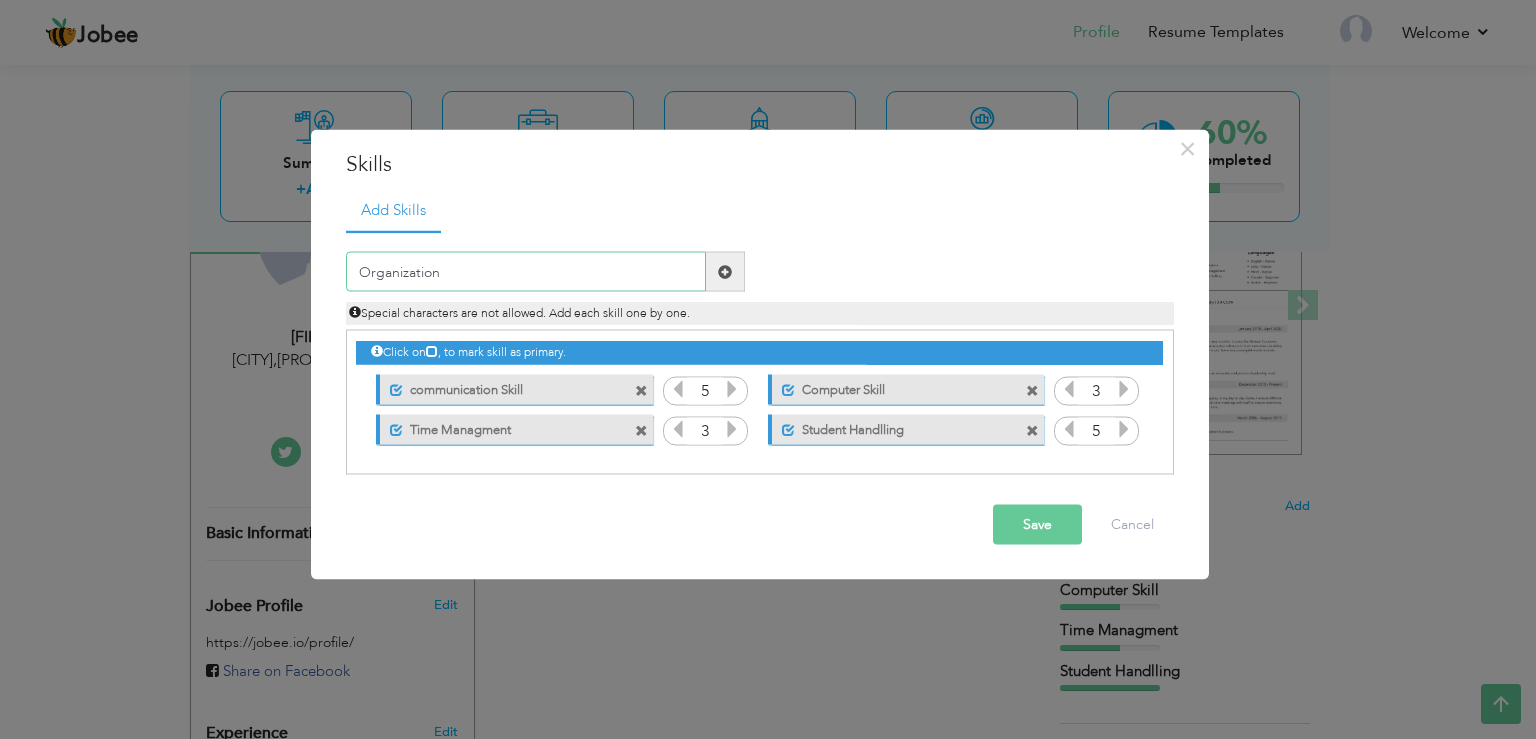 type on "Organization" 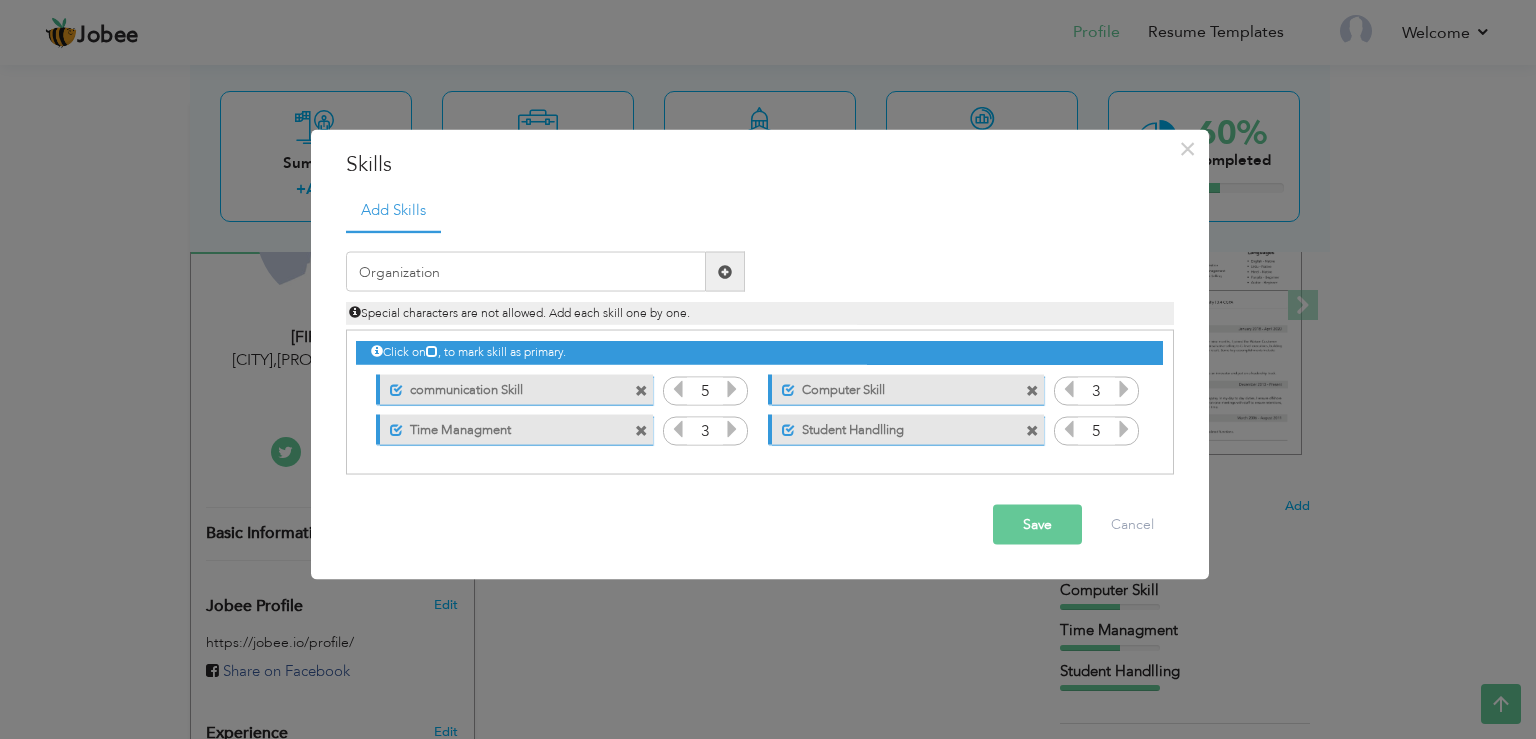 click at bounding box center [725, 271] 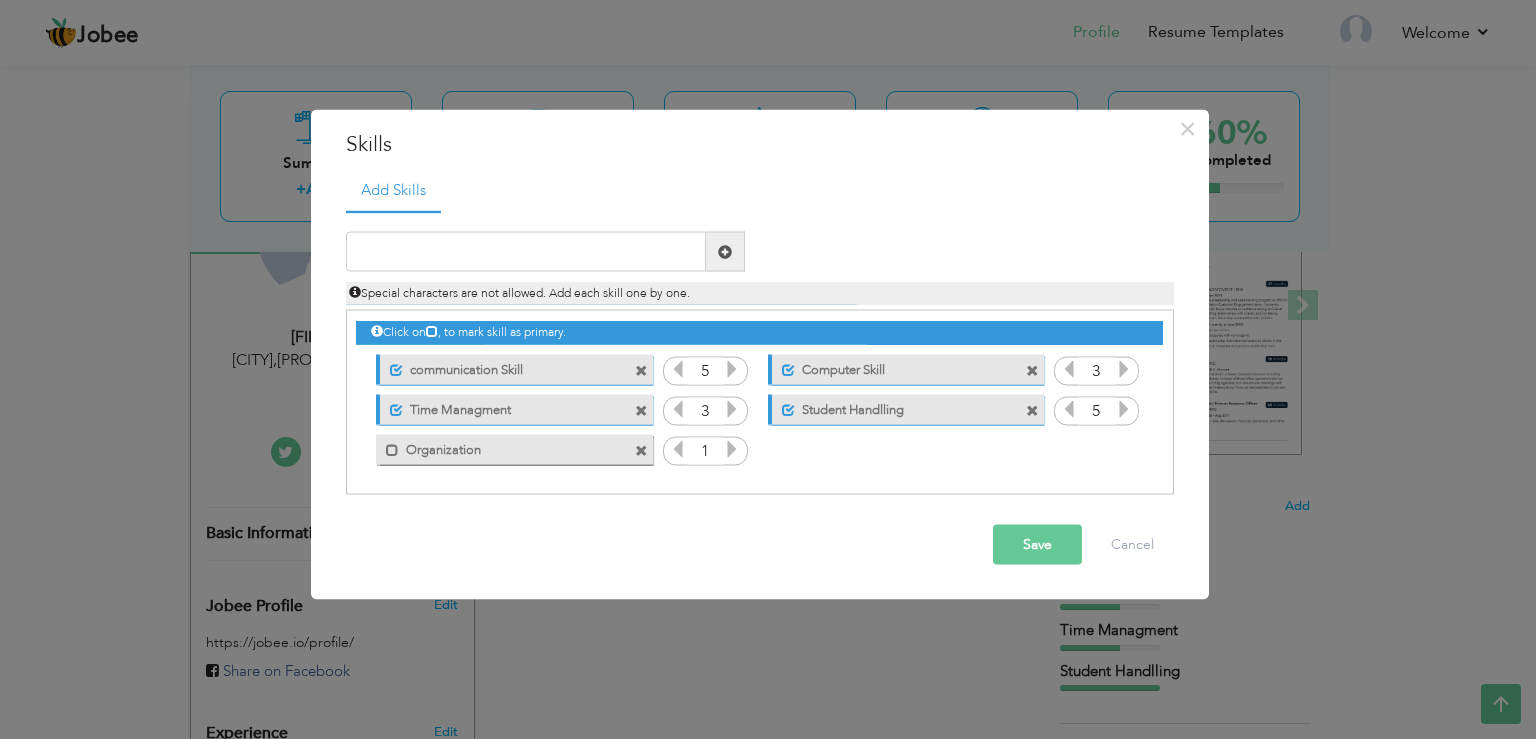 click at bounding box center (732, 449) 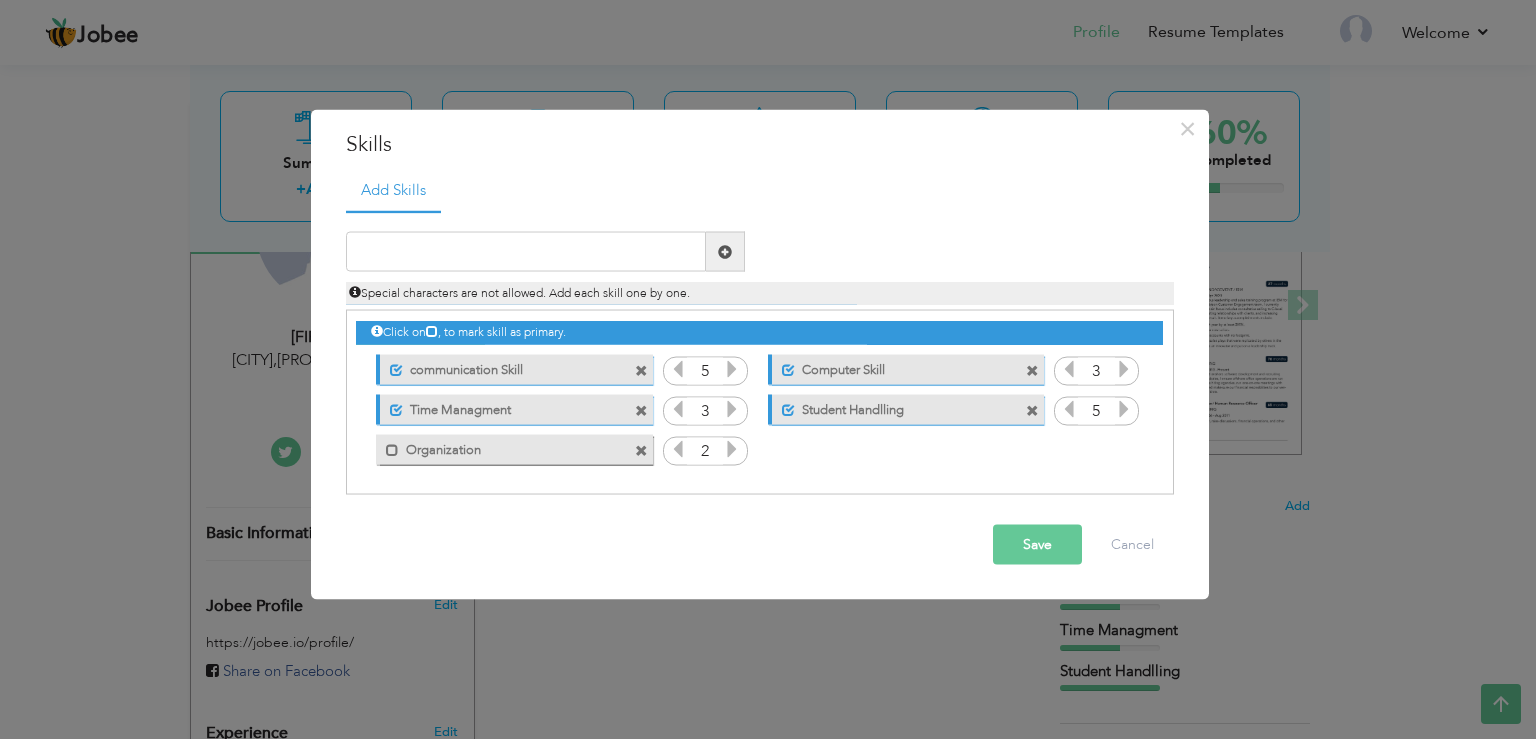 click at bounding box center [732, 449] 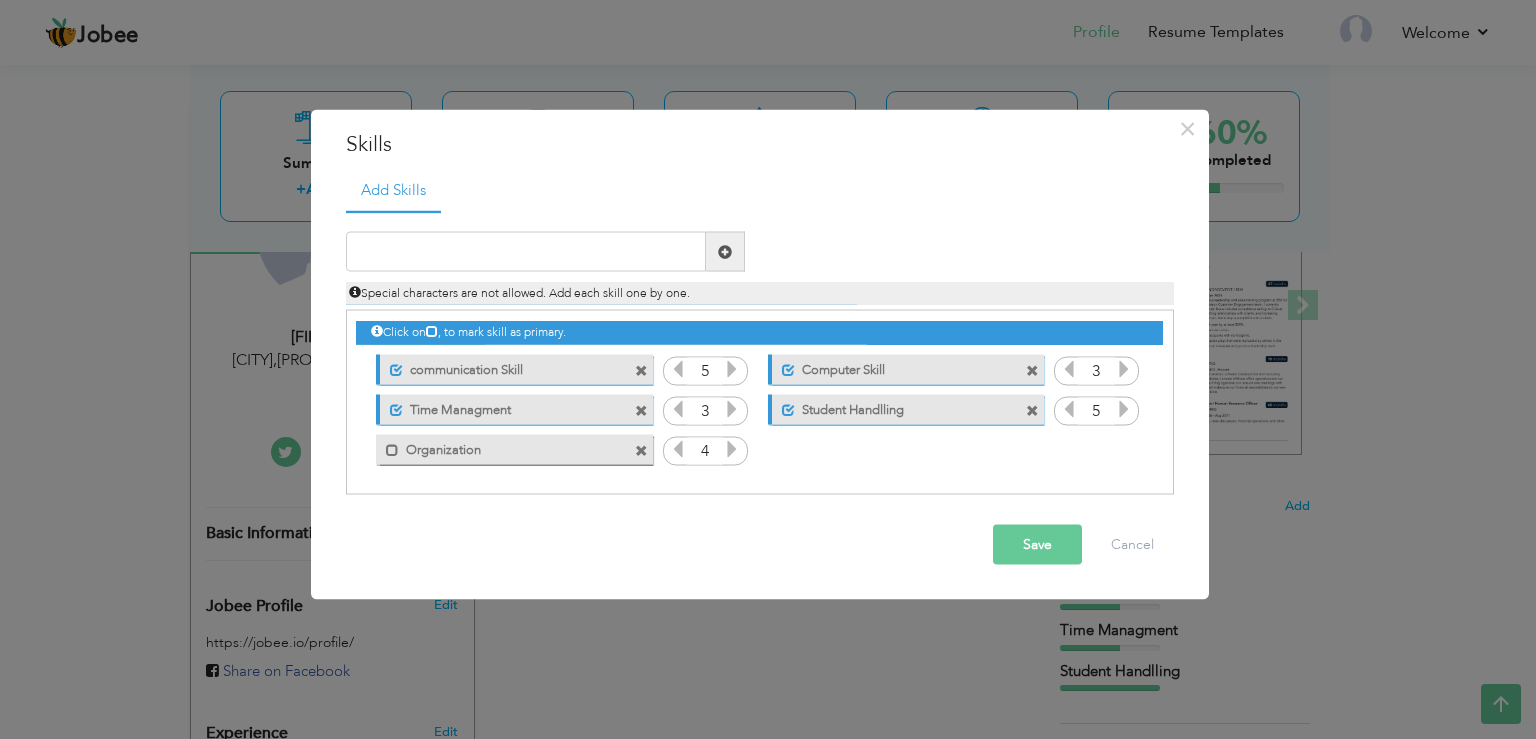 click at bounding box center (732, 449) 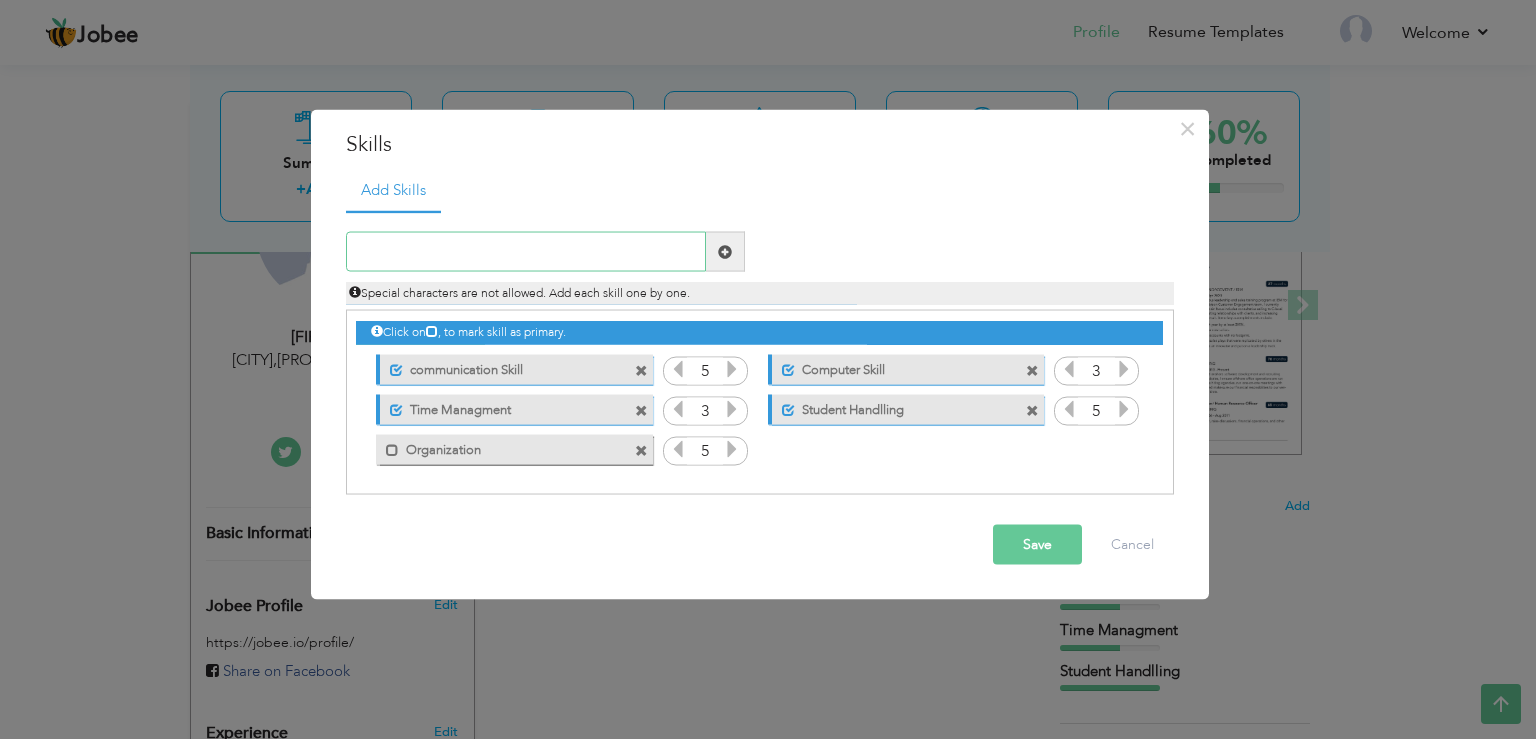 click at bounding box center [526, 252] 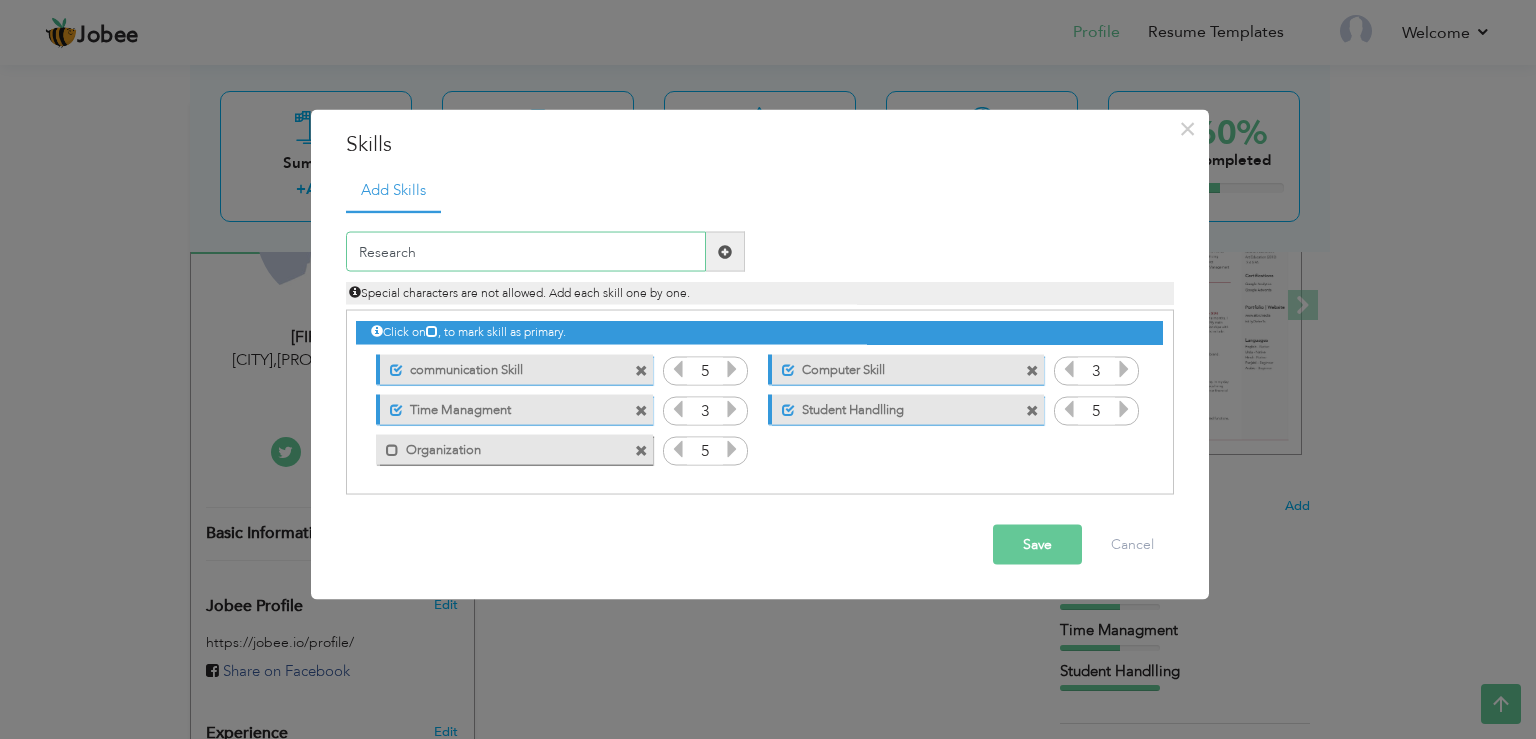 type on "Research" 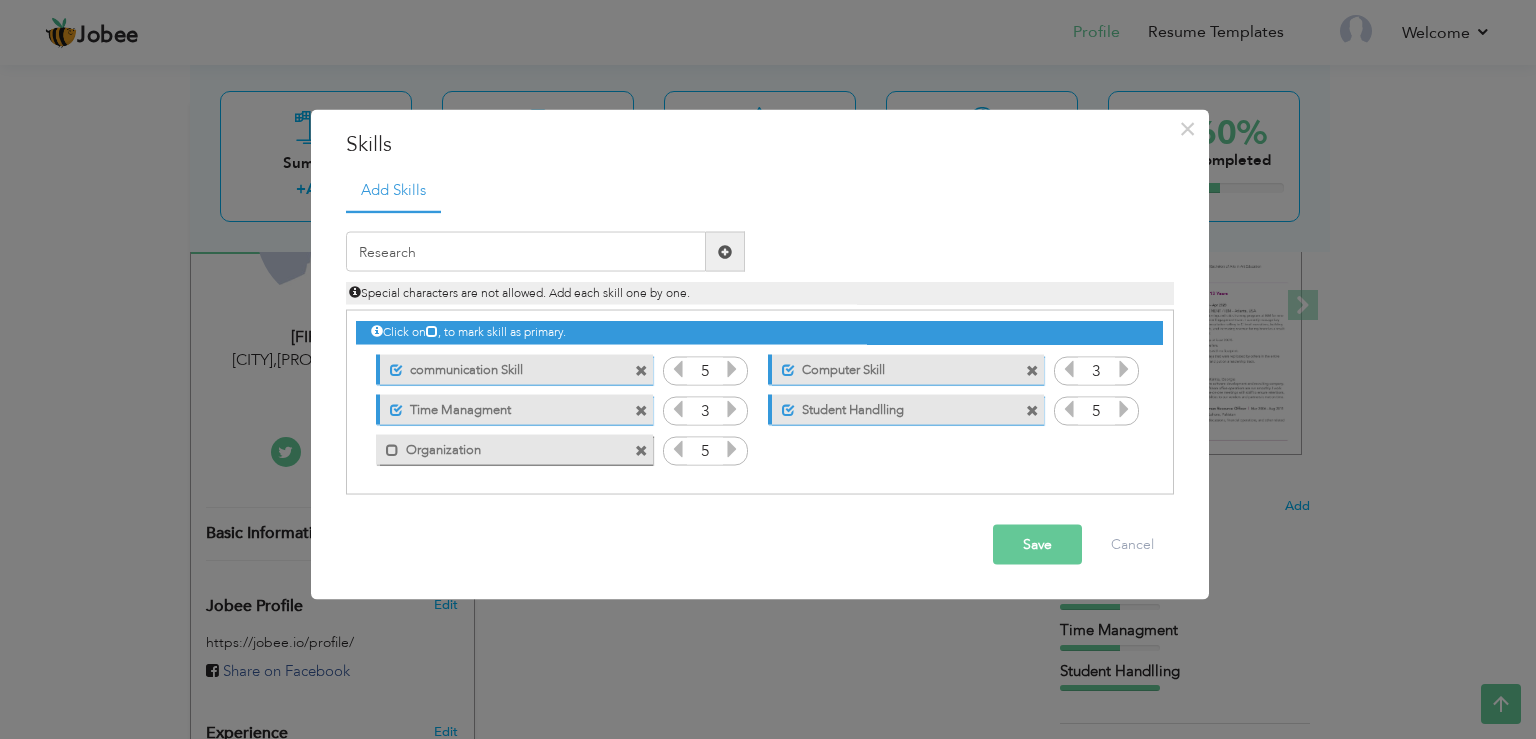 click at bounding box center [725, 252] 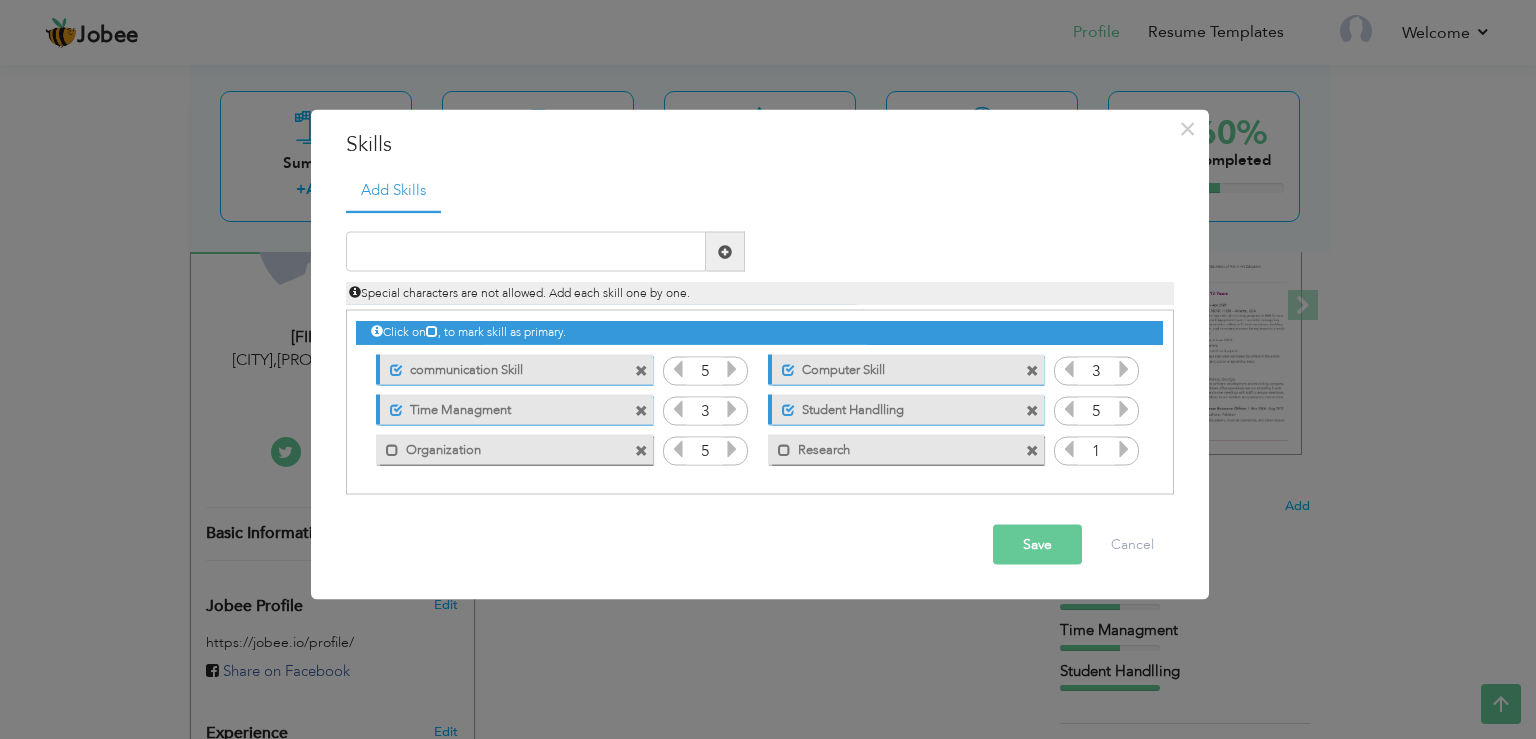 drag, startPoint x: 1141, startPoint y: 454, endPoint x: 1130, endPoint y: 454, distance: 11 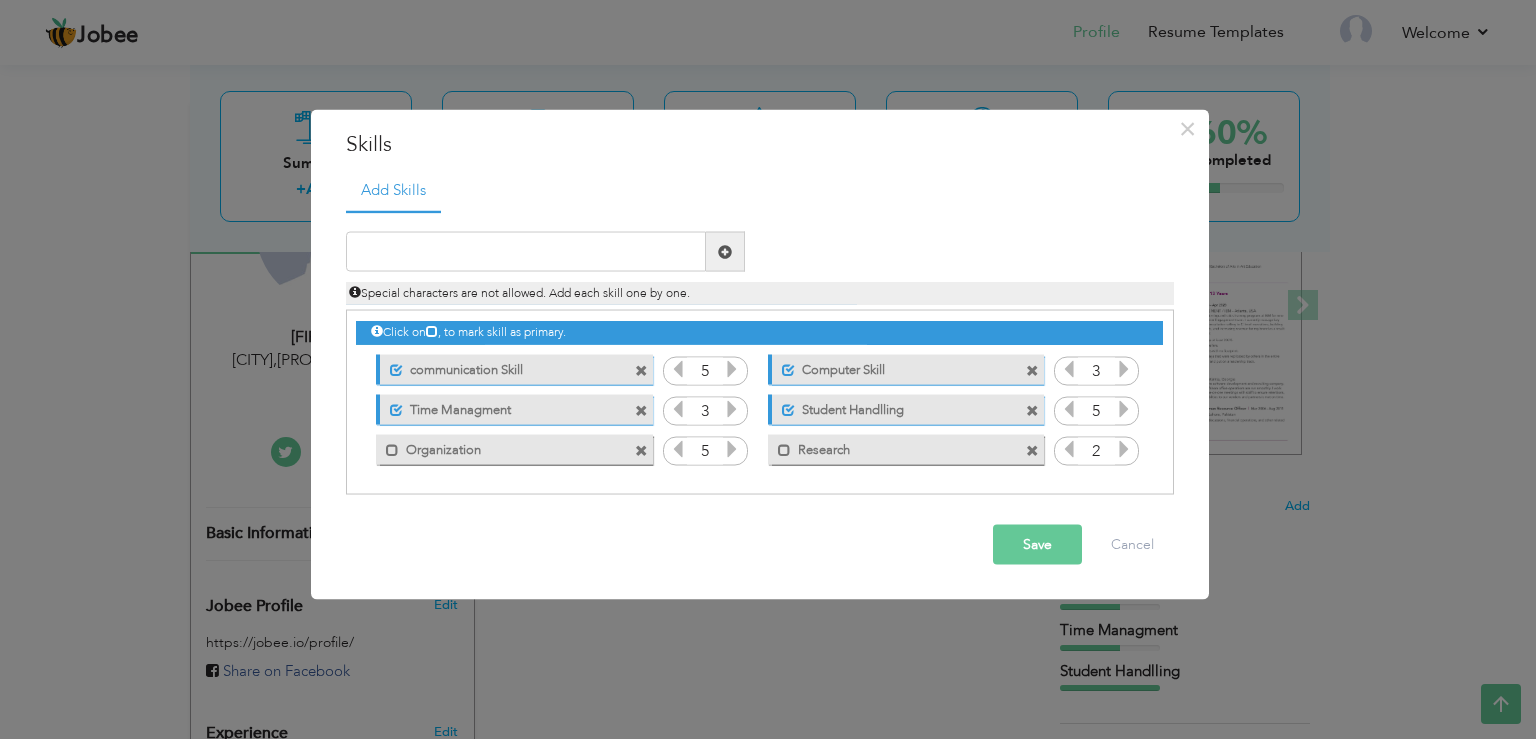 click at bounding box center (1124, 449) 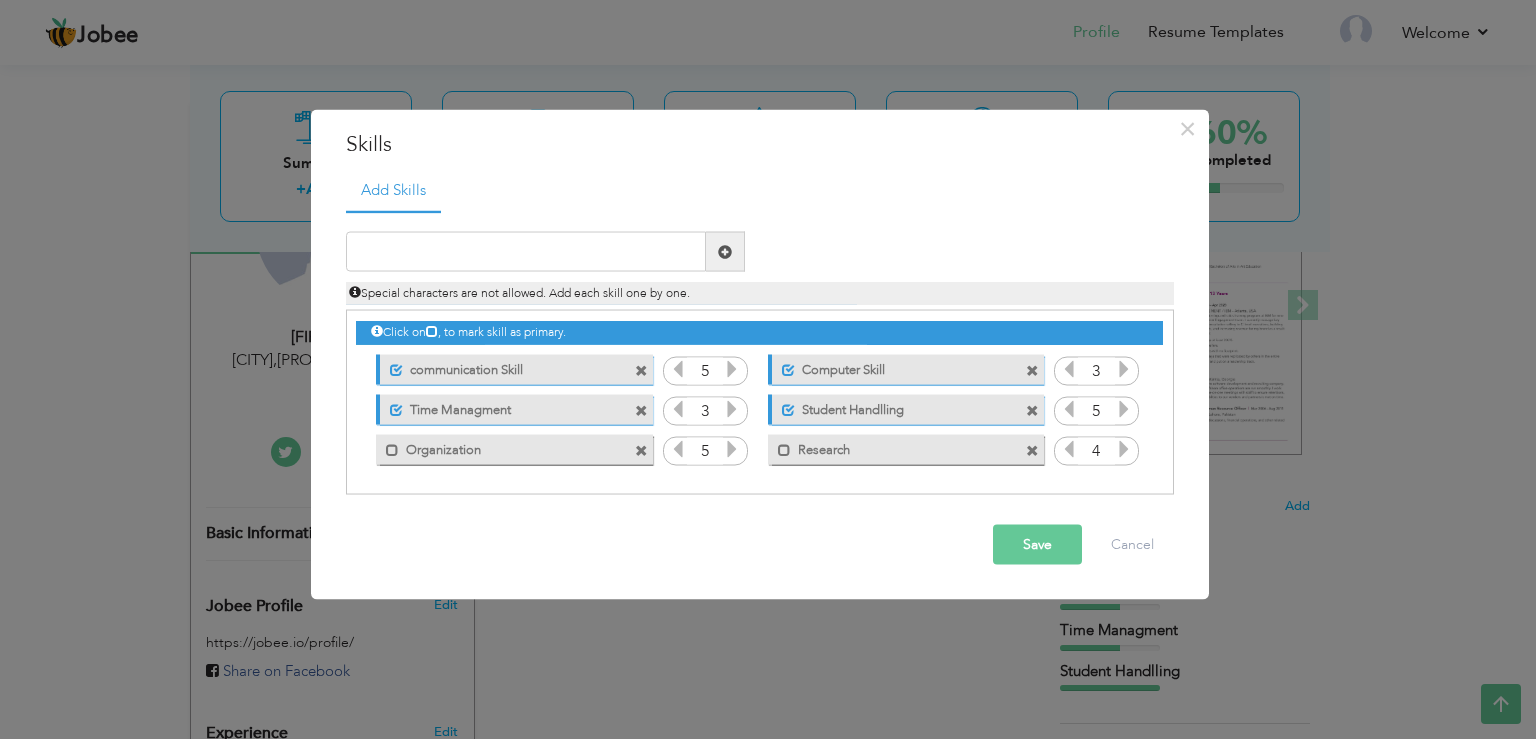 click at bounding box center [1124, 449] 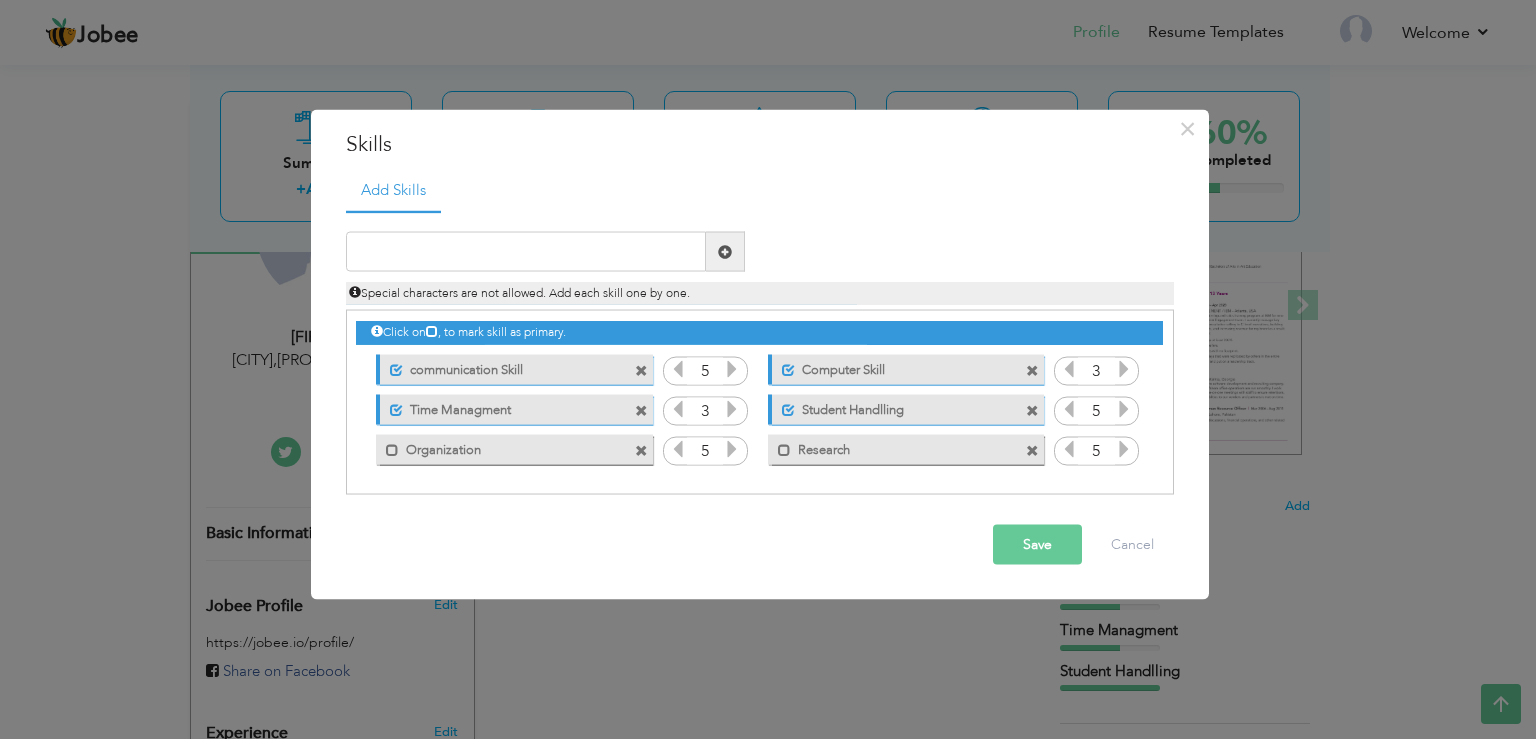 click on "Save" at bounding box center [1037, 545] 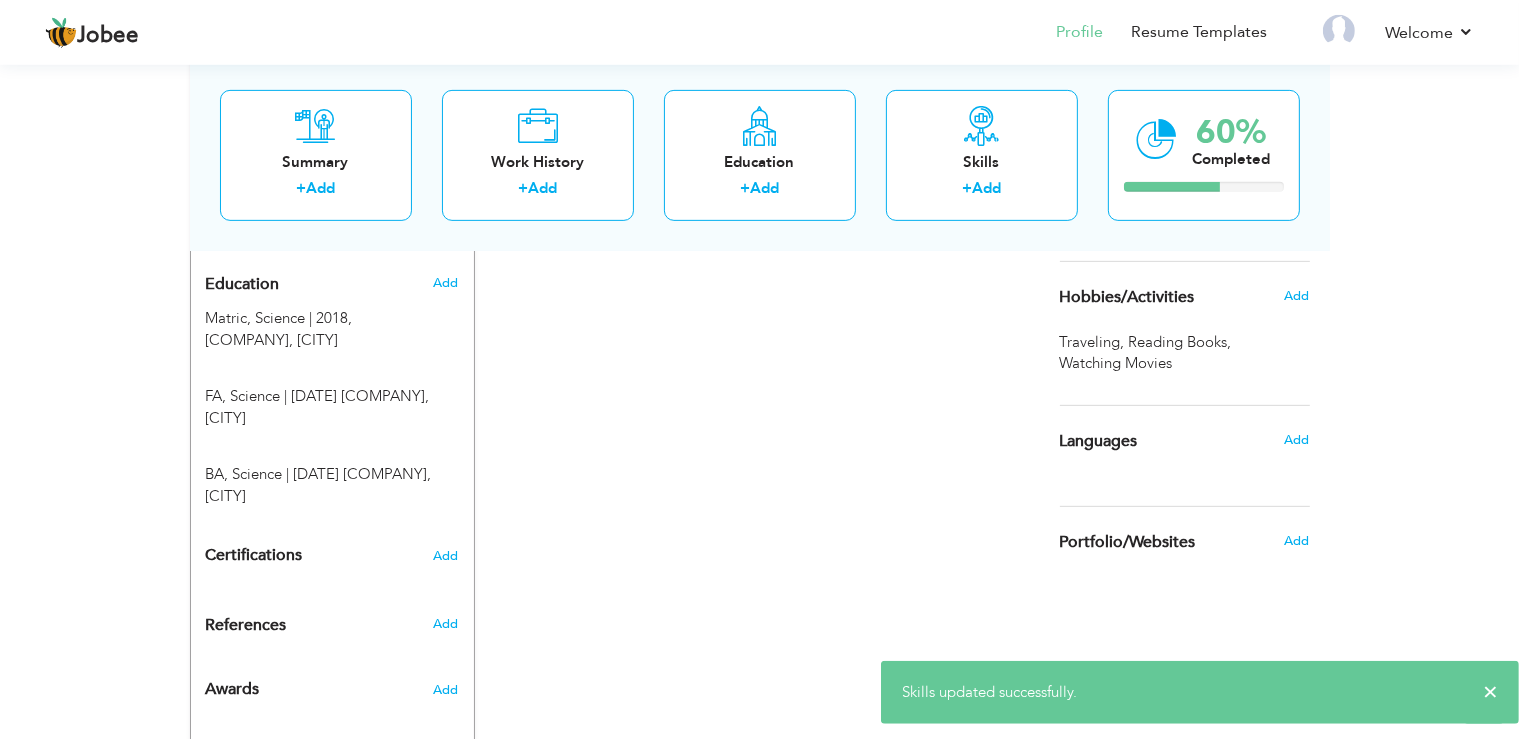 scroll, scrollTop: 830, scrollLeft: 0, axis: vertical 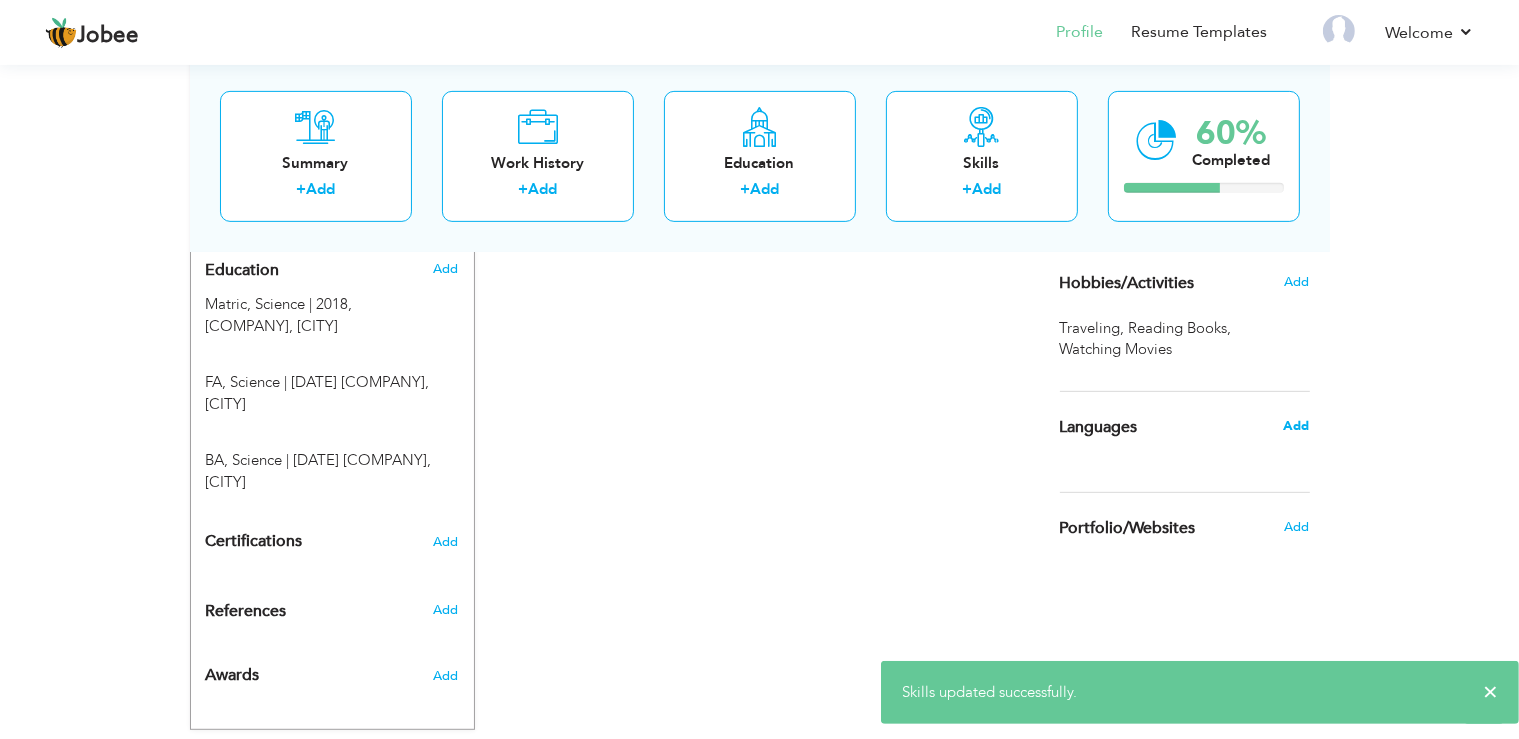 click on "Add" at bounding box center [1296, 426] 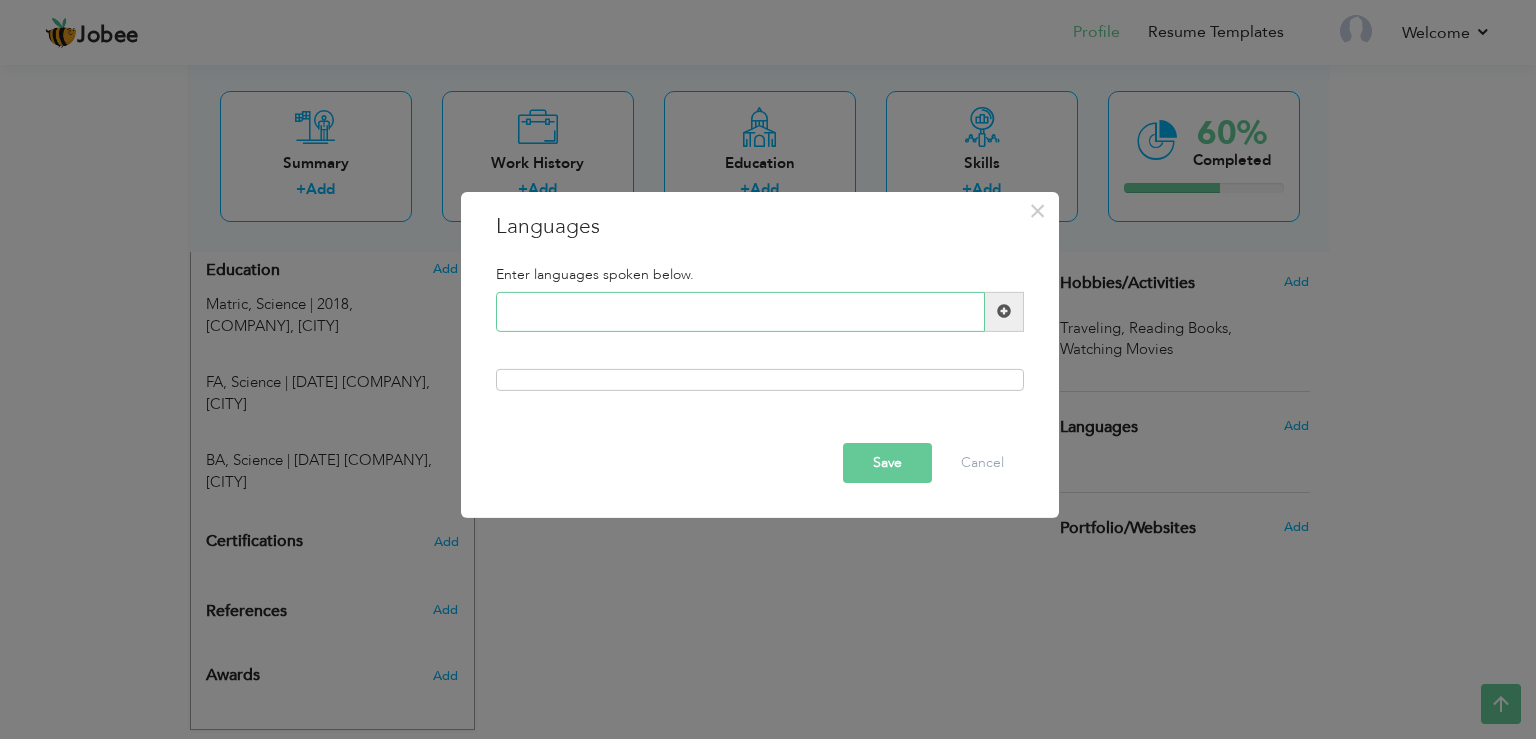 click at bounding box center [740, 312] 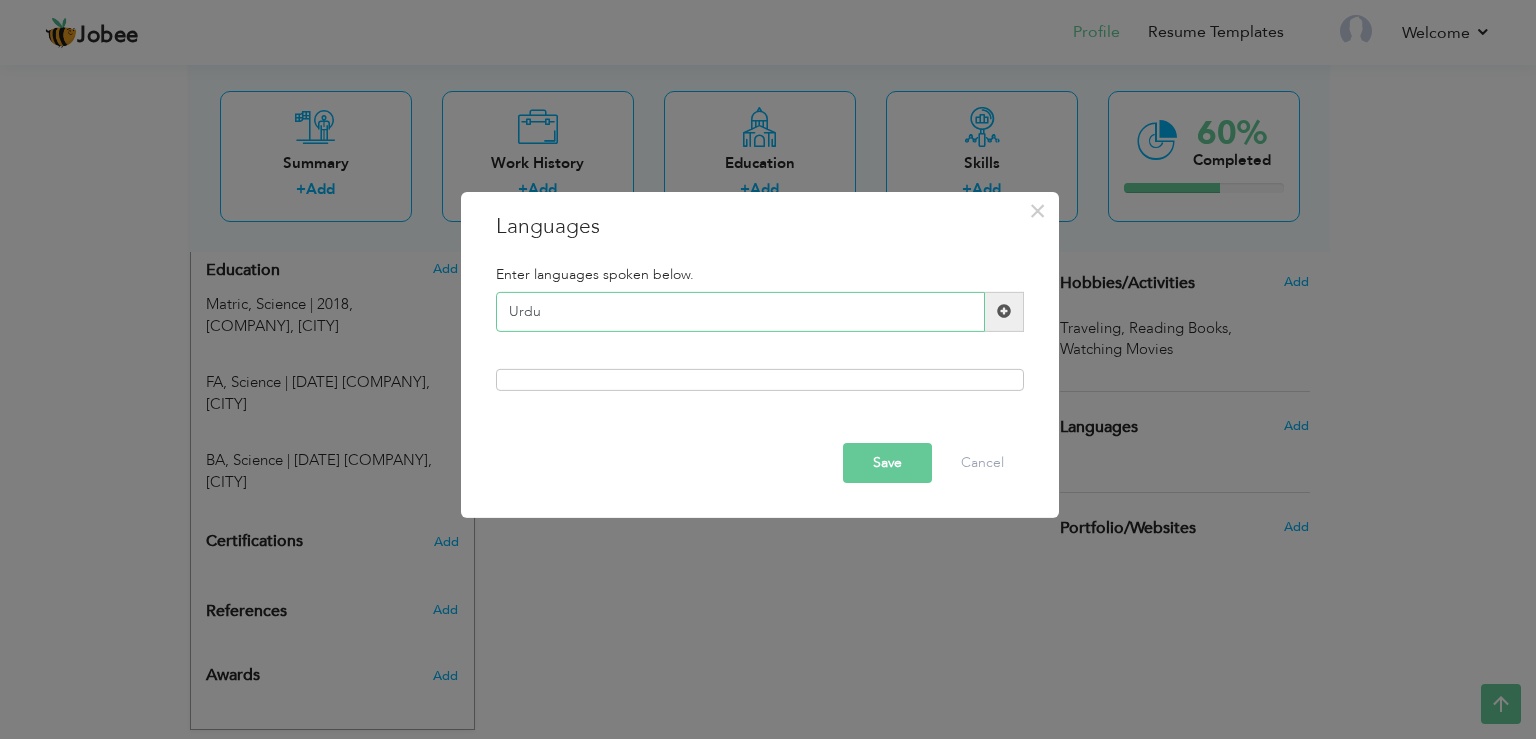 click on "Urdu" at bounding box center [740, 312] 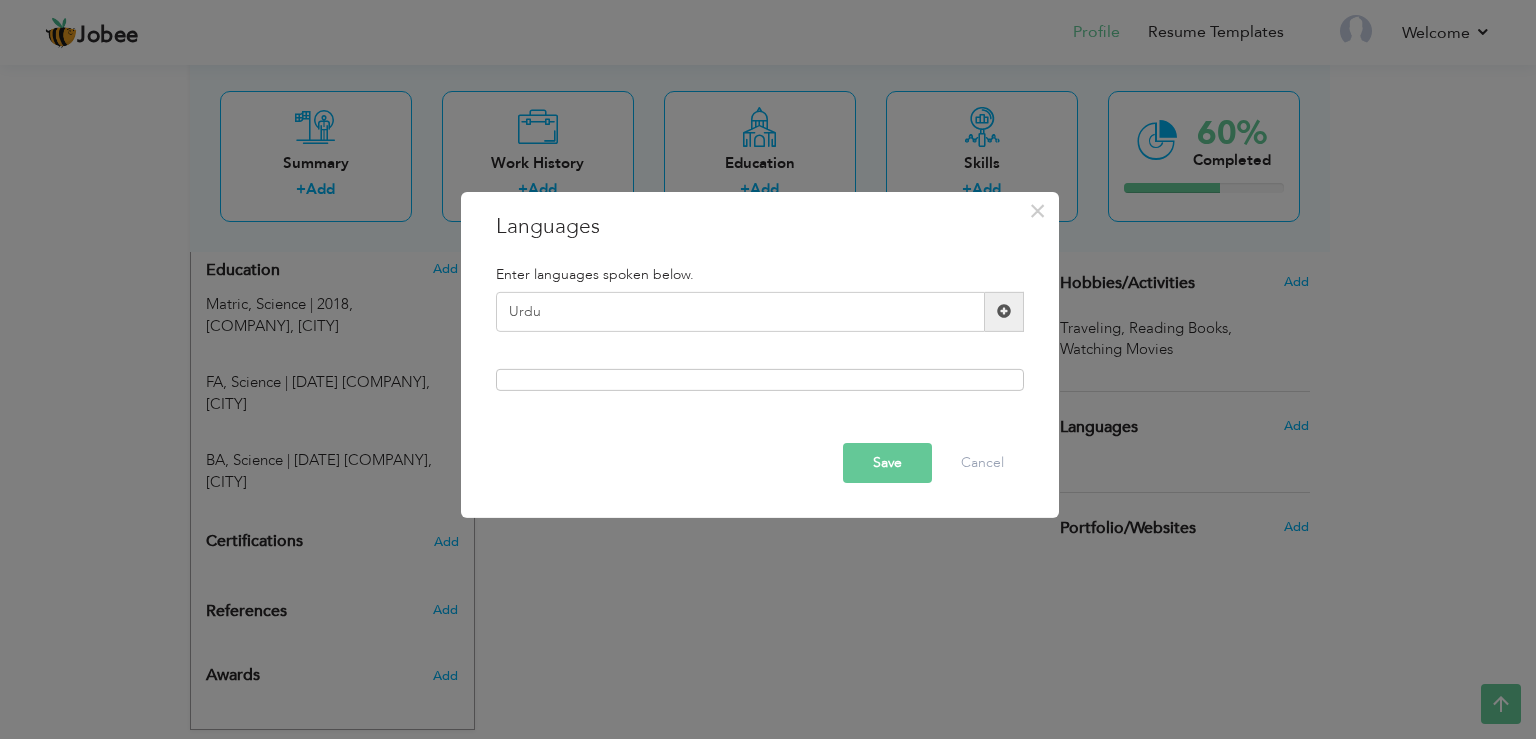 click at bounding box center [1004, 312] 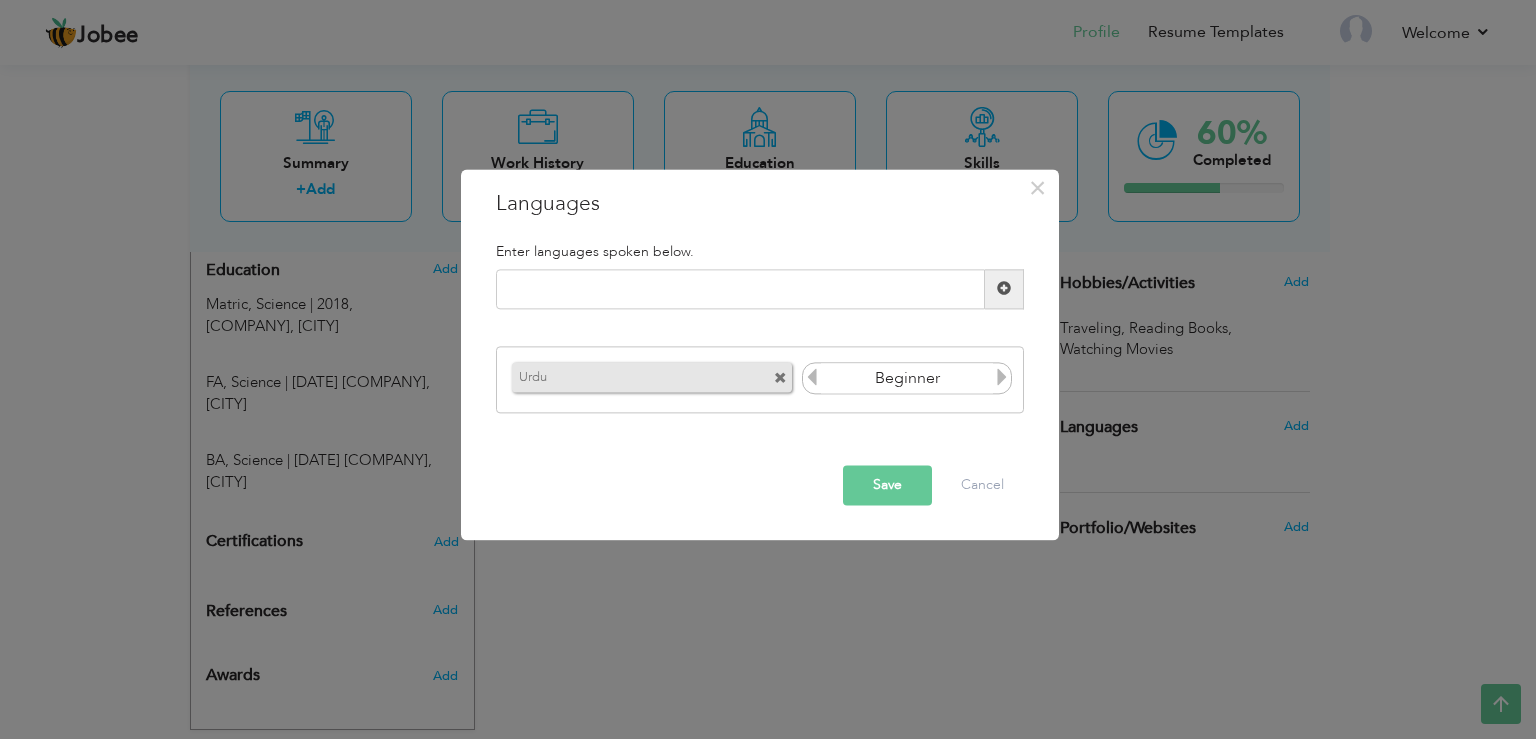 click at bounding box center (1002, 378) 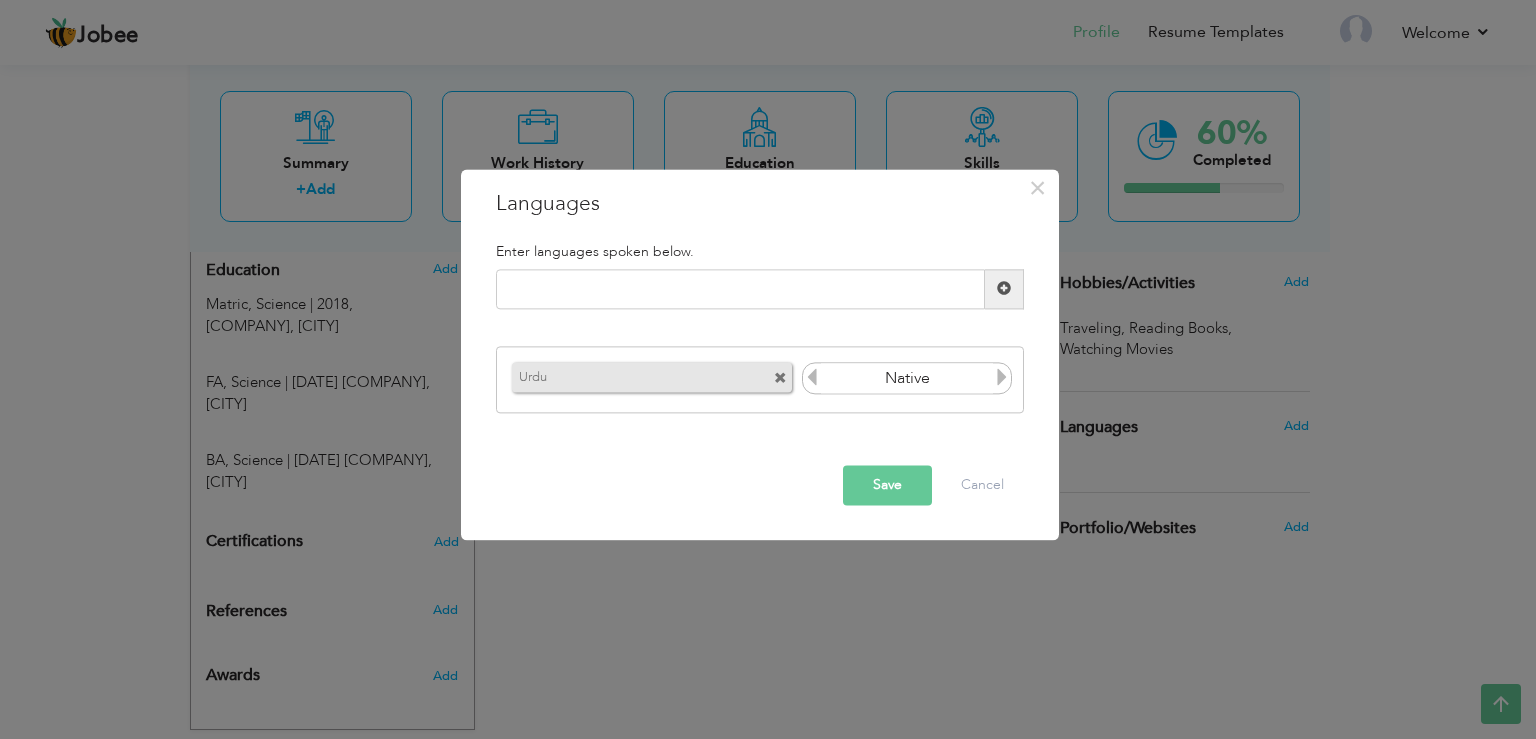 click at bounding box center [1002, 378] 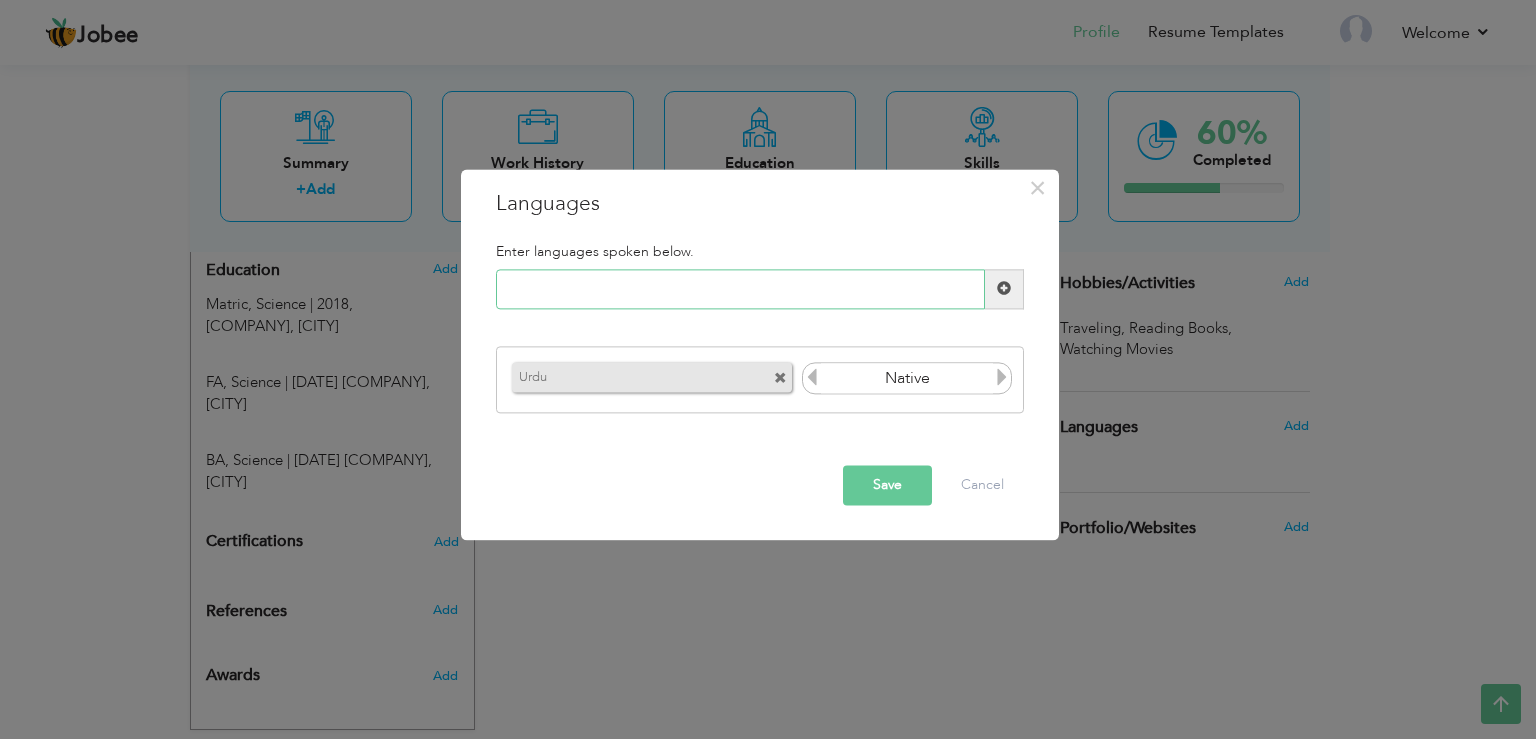 click at bounding box center [740, 289] 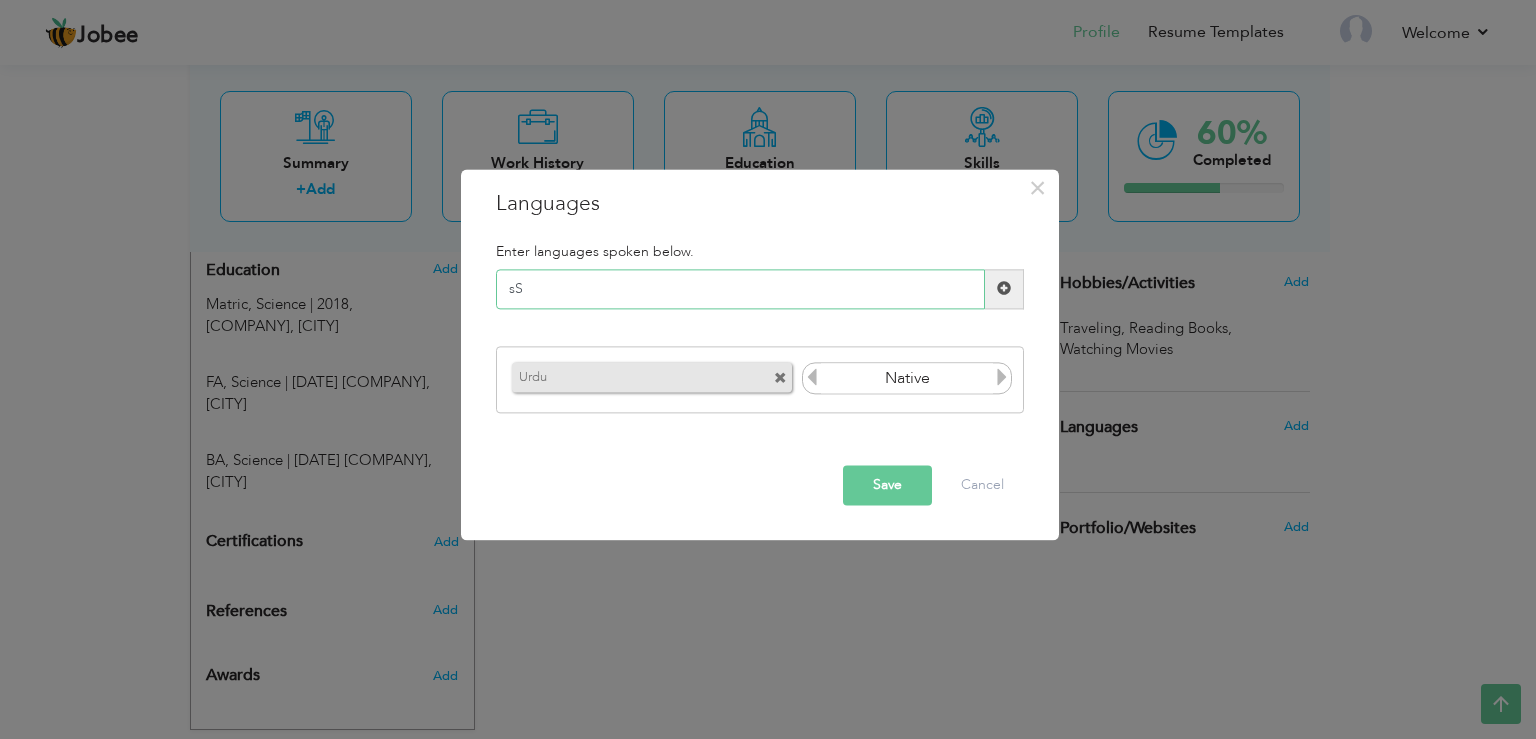 type on "s" 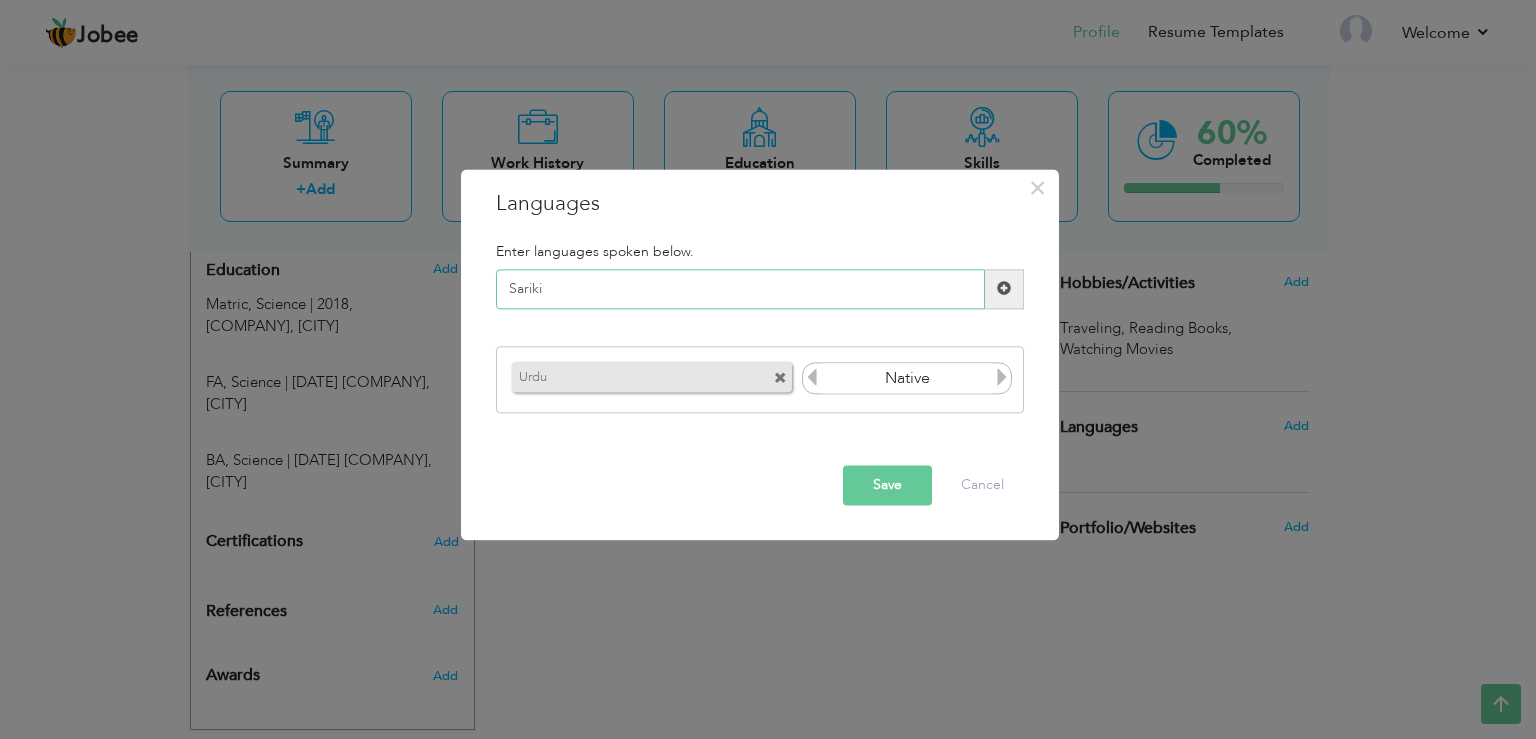 type on "Sariki" 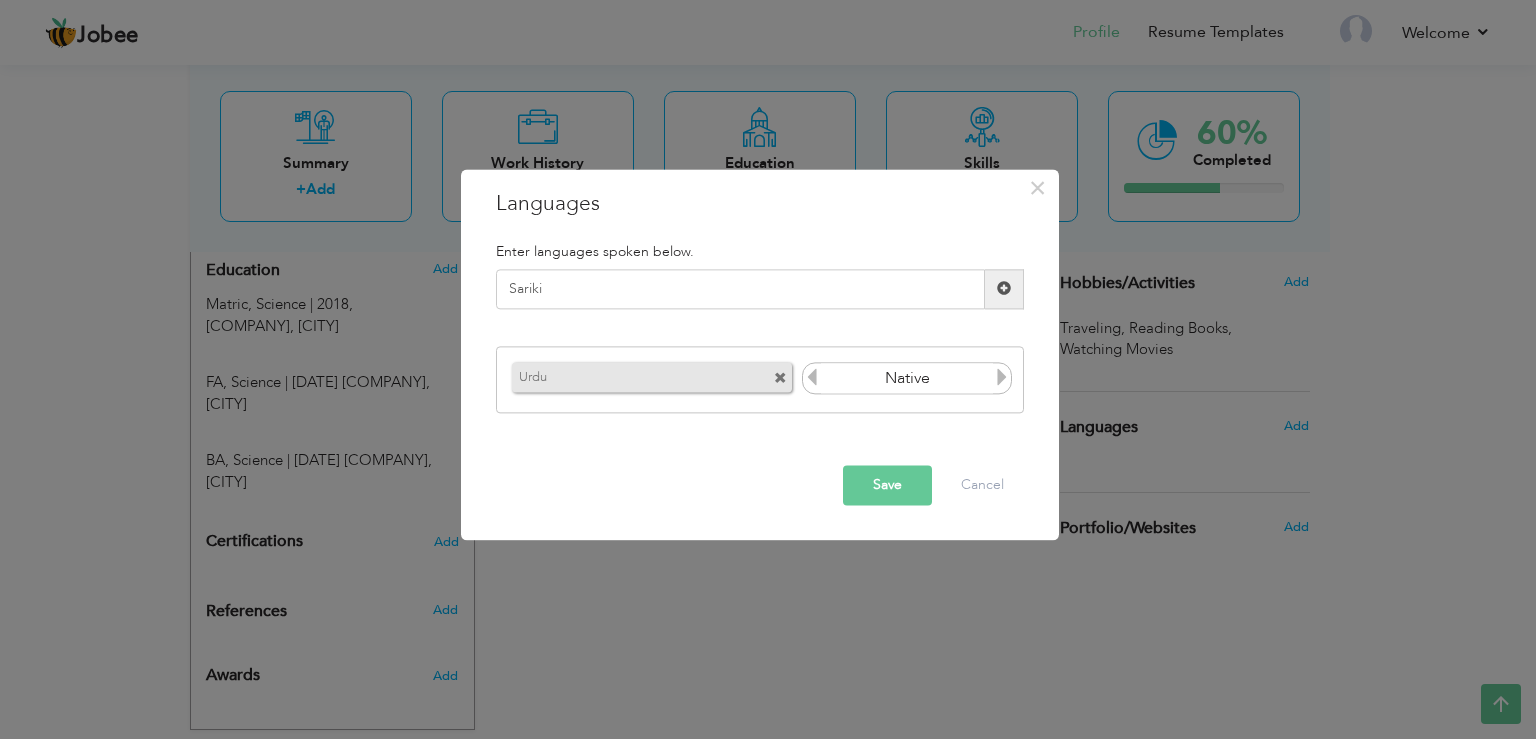click at bounding box center [1004, 289] 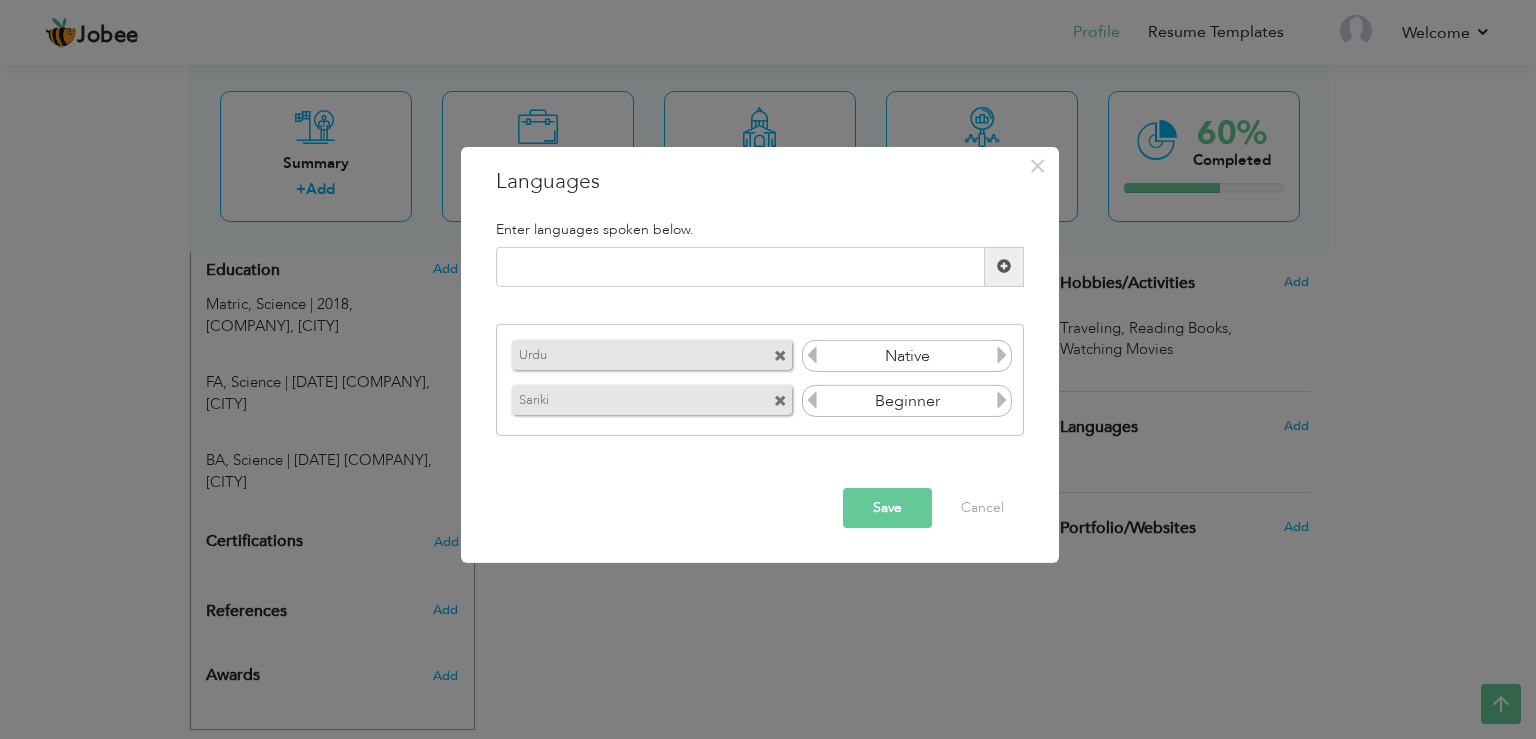 click at bounding box center [1002, 400] 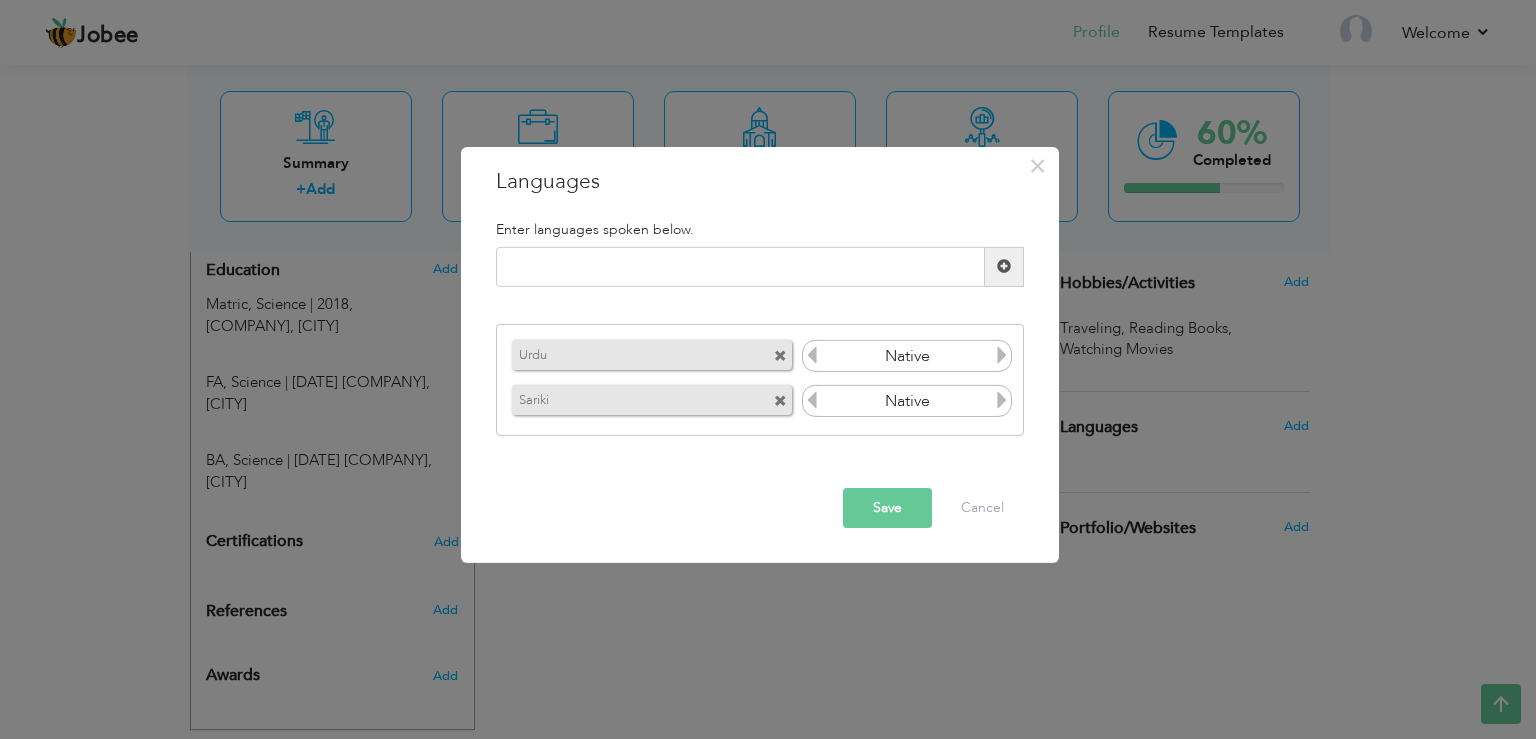 click at bounding box center (1002, 400) 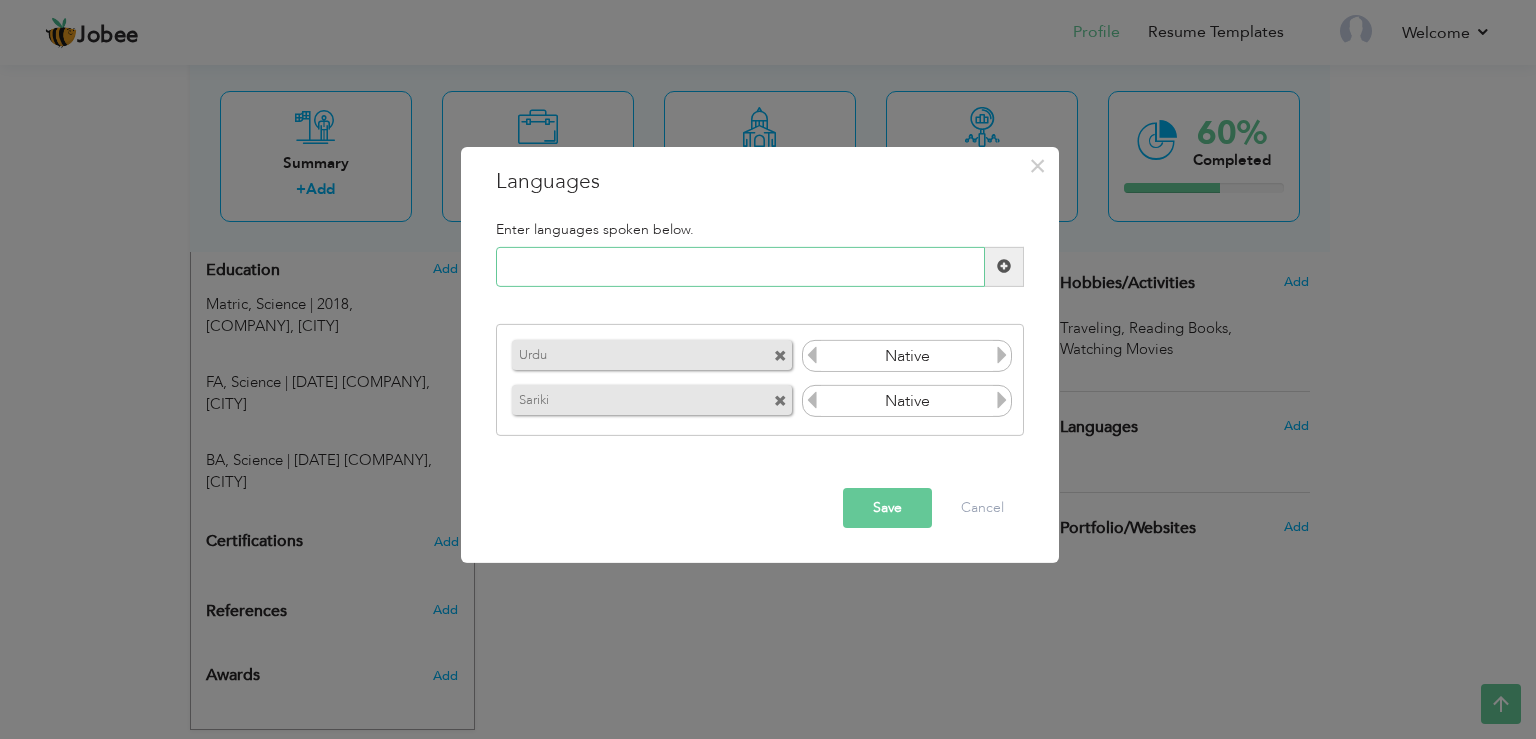 click at bounding box center (740, 267) 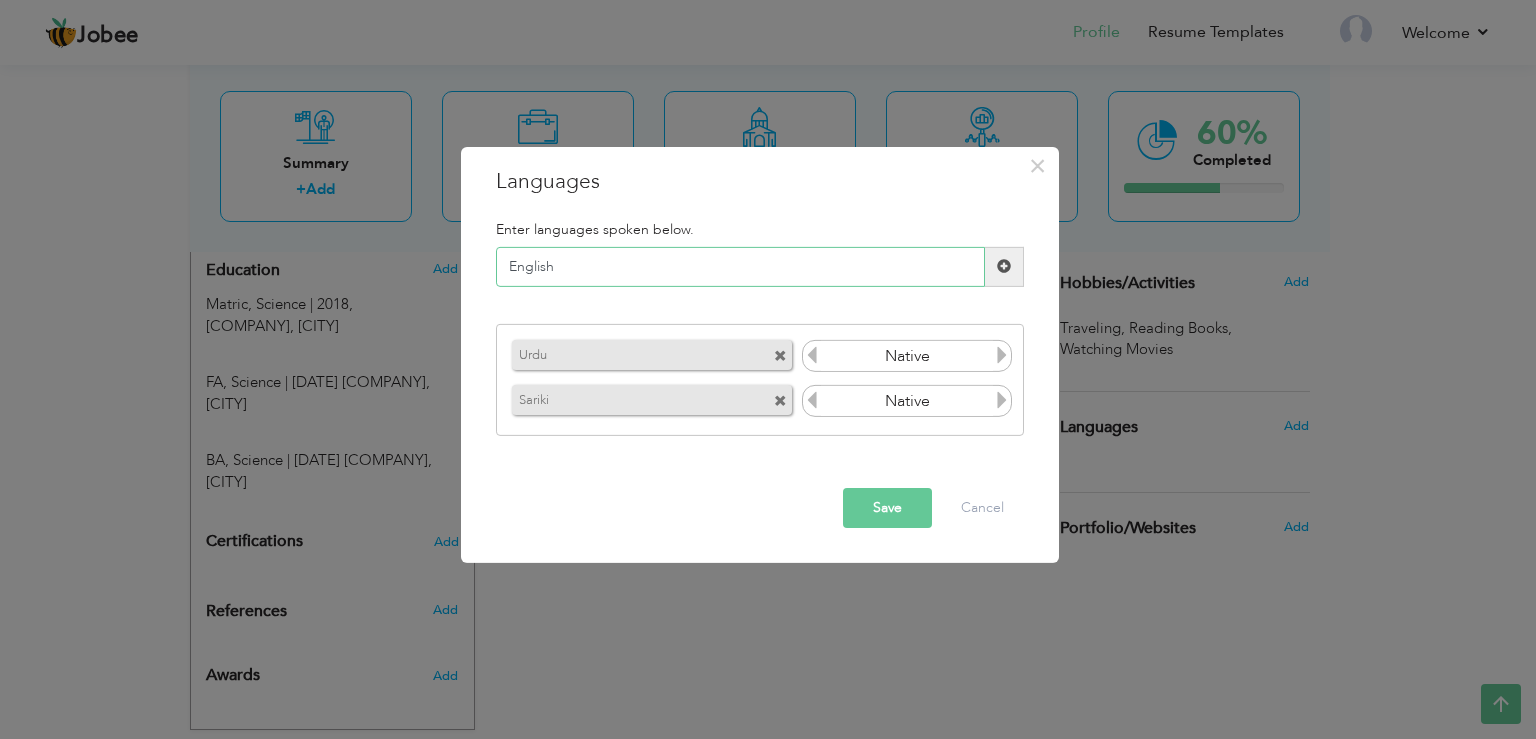 type on "English" 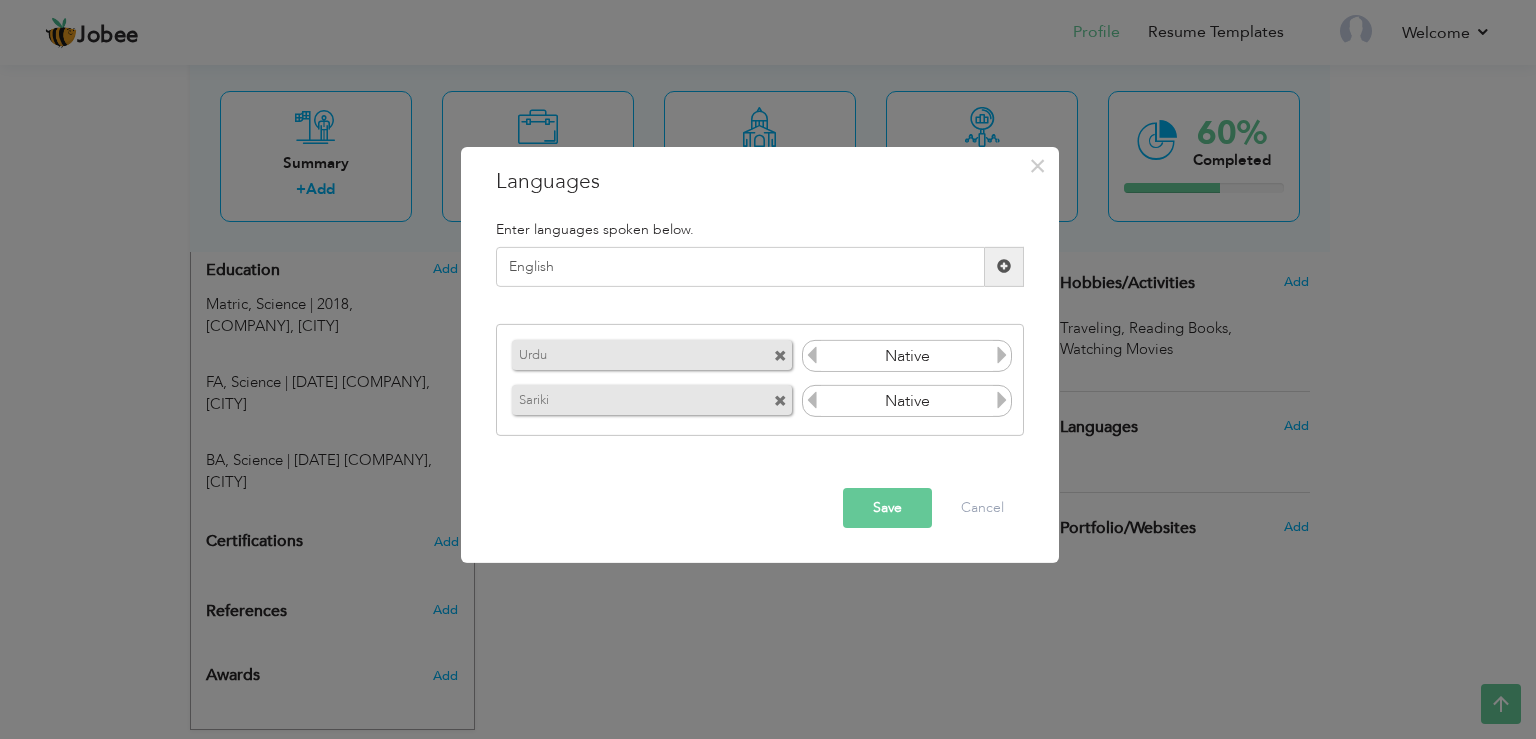 click at bounding box center (1004, 267) 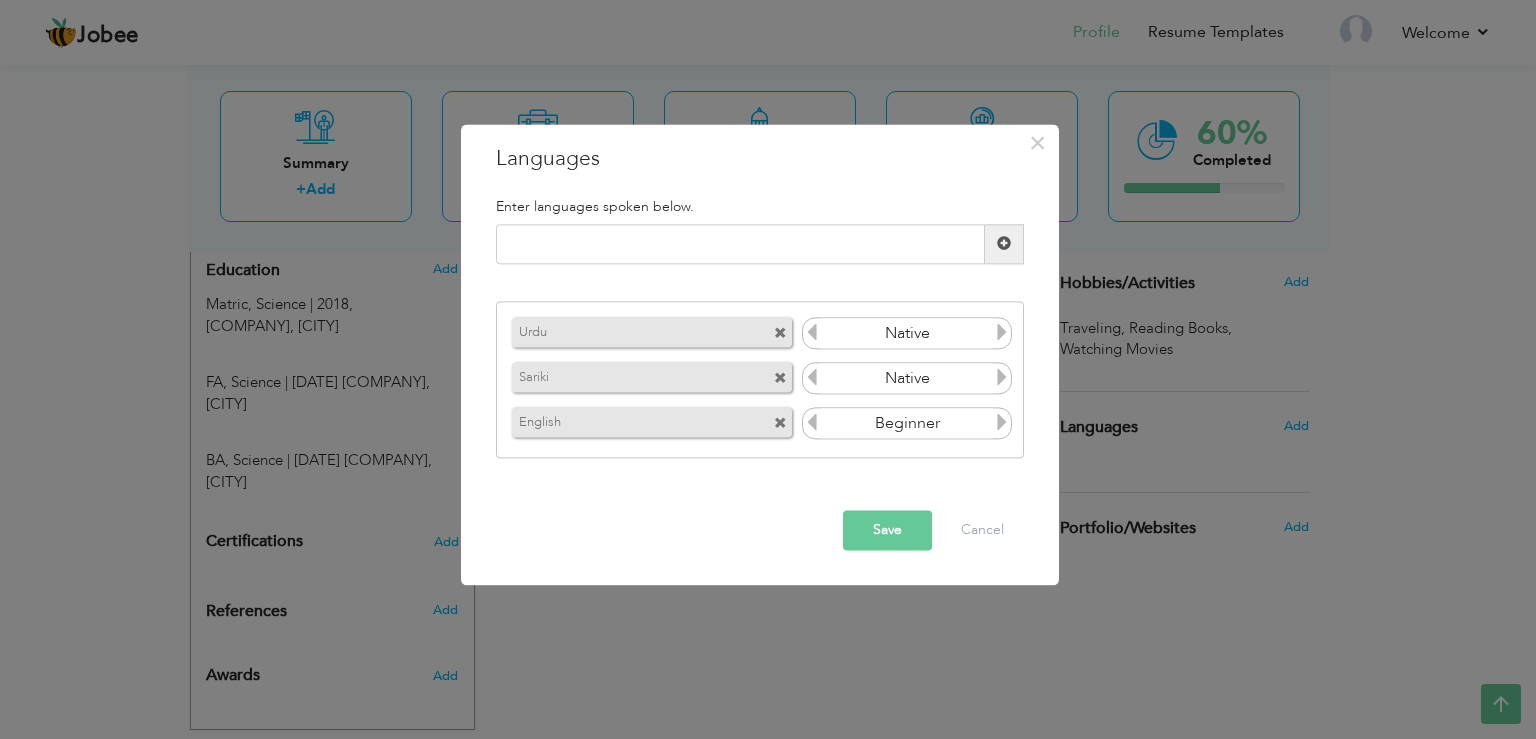 click on "Save" at bounding box center (887, 530) 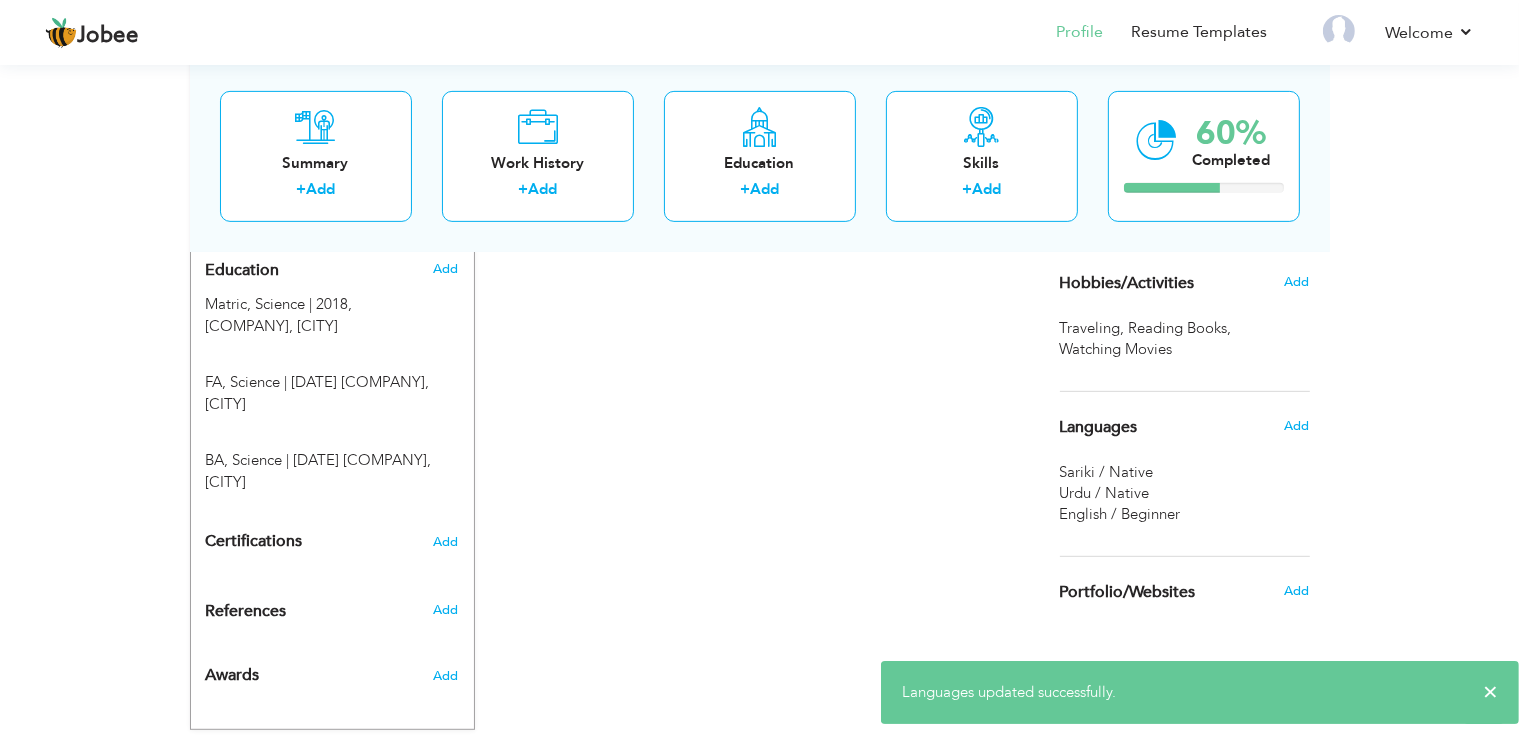 scroll, scrollTop: 874, scrollLeft: 0, axis: vertical 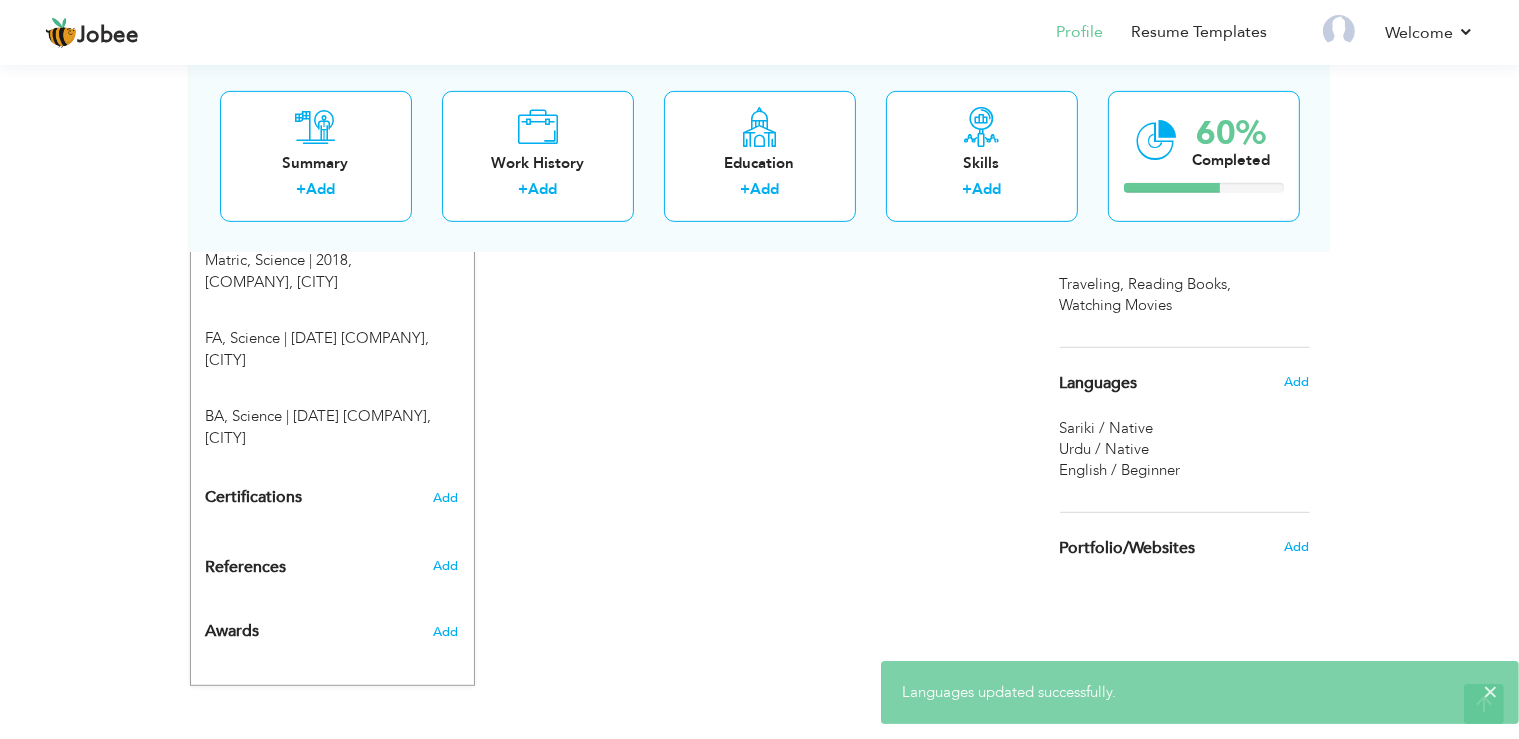 click on "CV Import
Profile Strength
0%
Select an Item from right menu
Work History
* Job Title Tools" at bounding box center [760, 94] 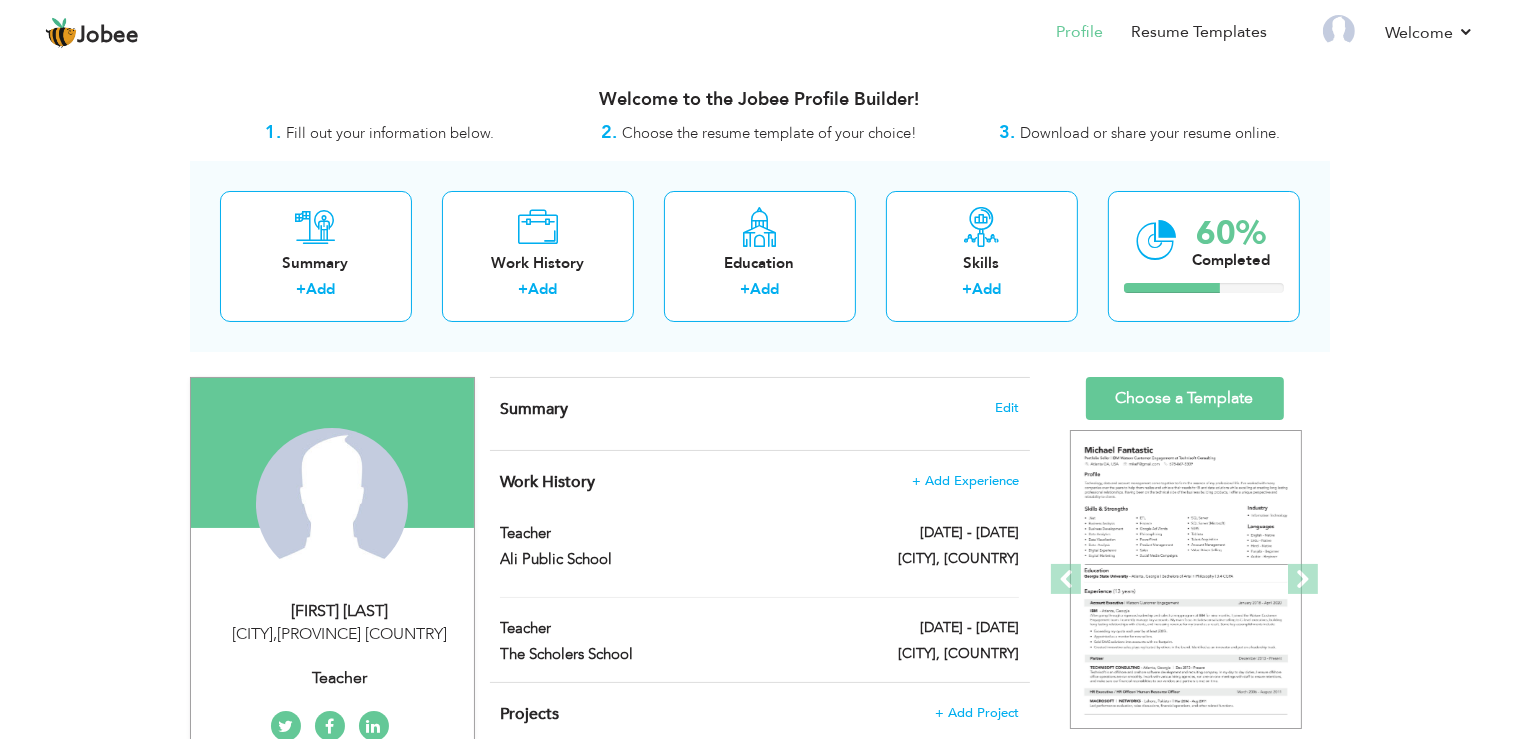 scroll, scrollTop: 84, scrollLeft: 0, axis: vertical 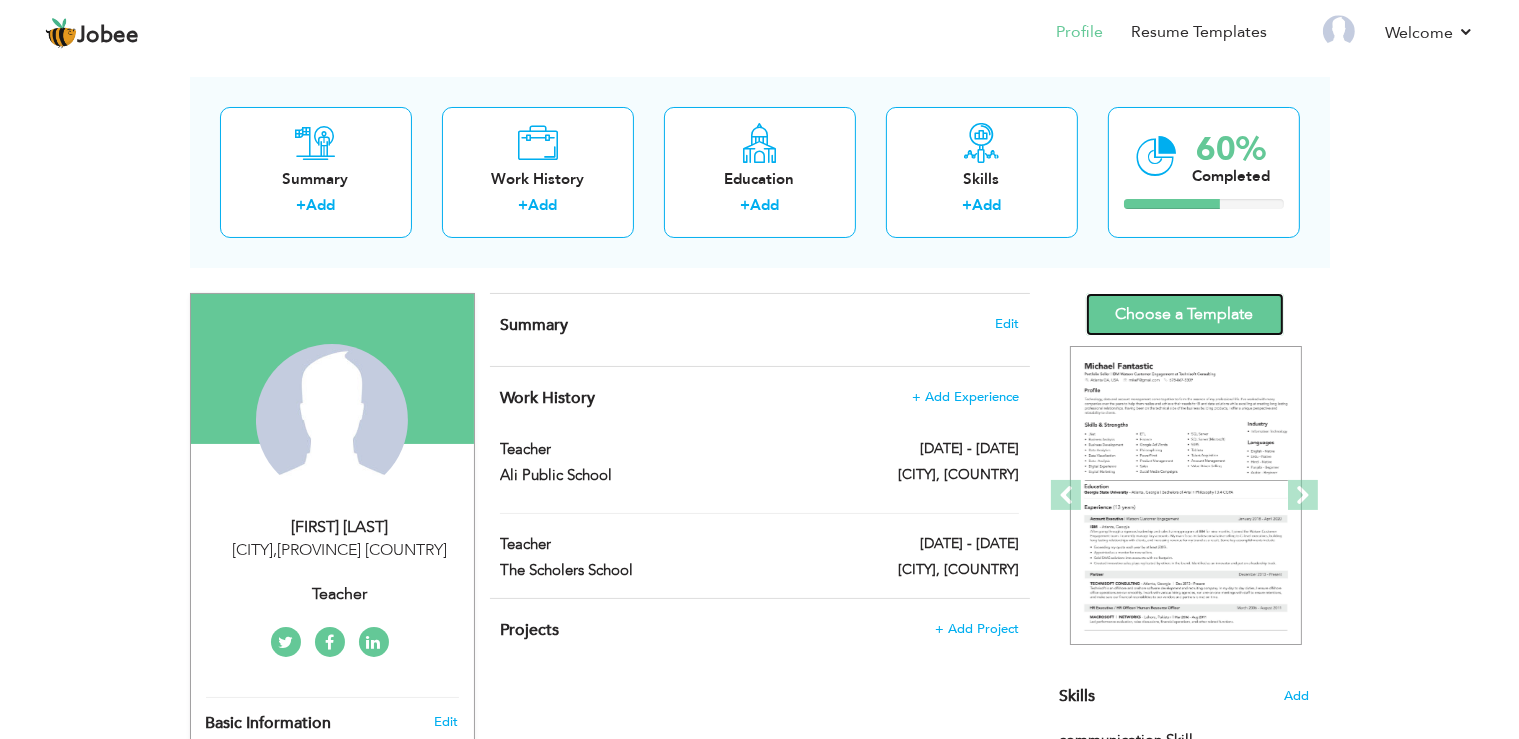 click on "Choose a Template" at bounding box center (1185, 314) 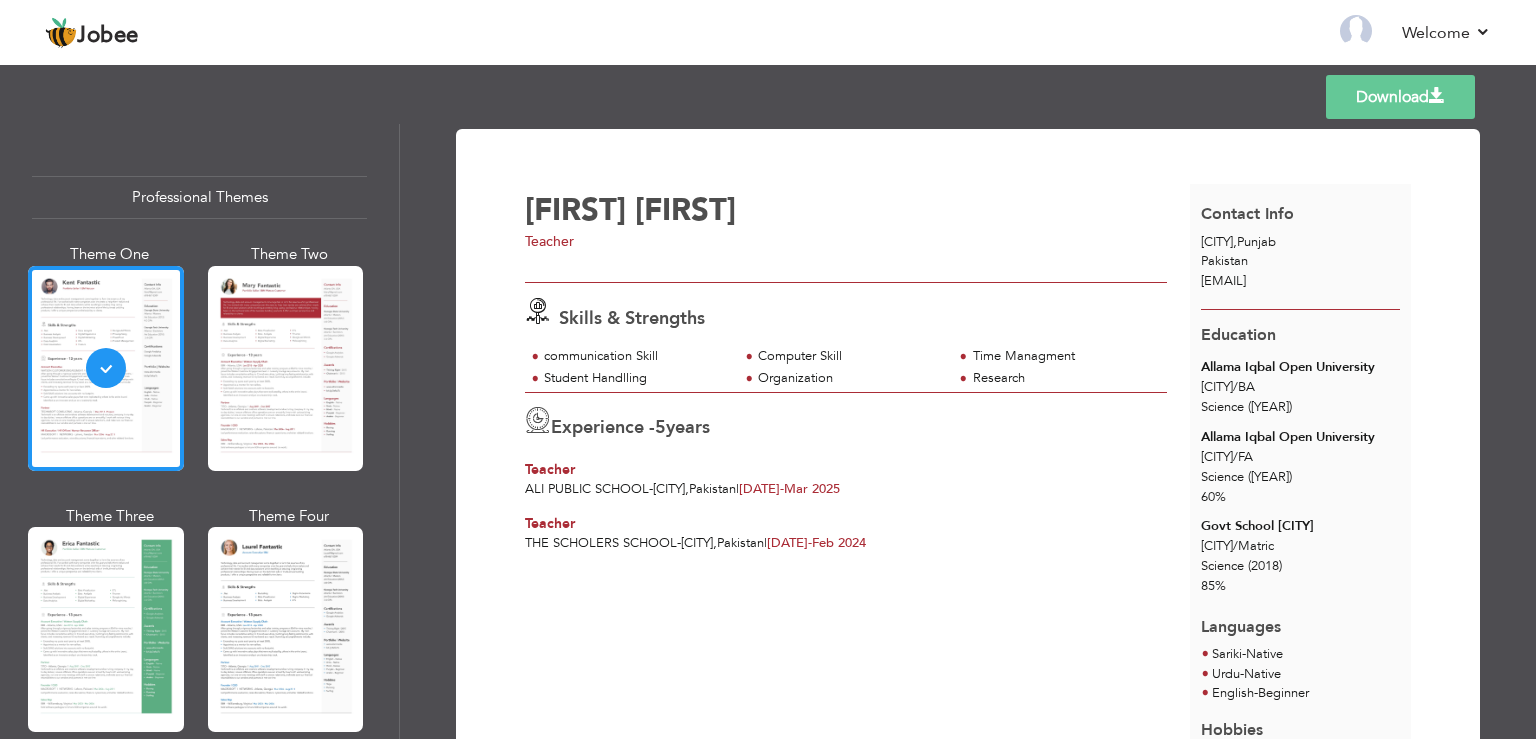 scroll, scrollTop: 0, scrollLeft: 0, axis: both 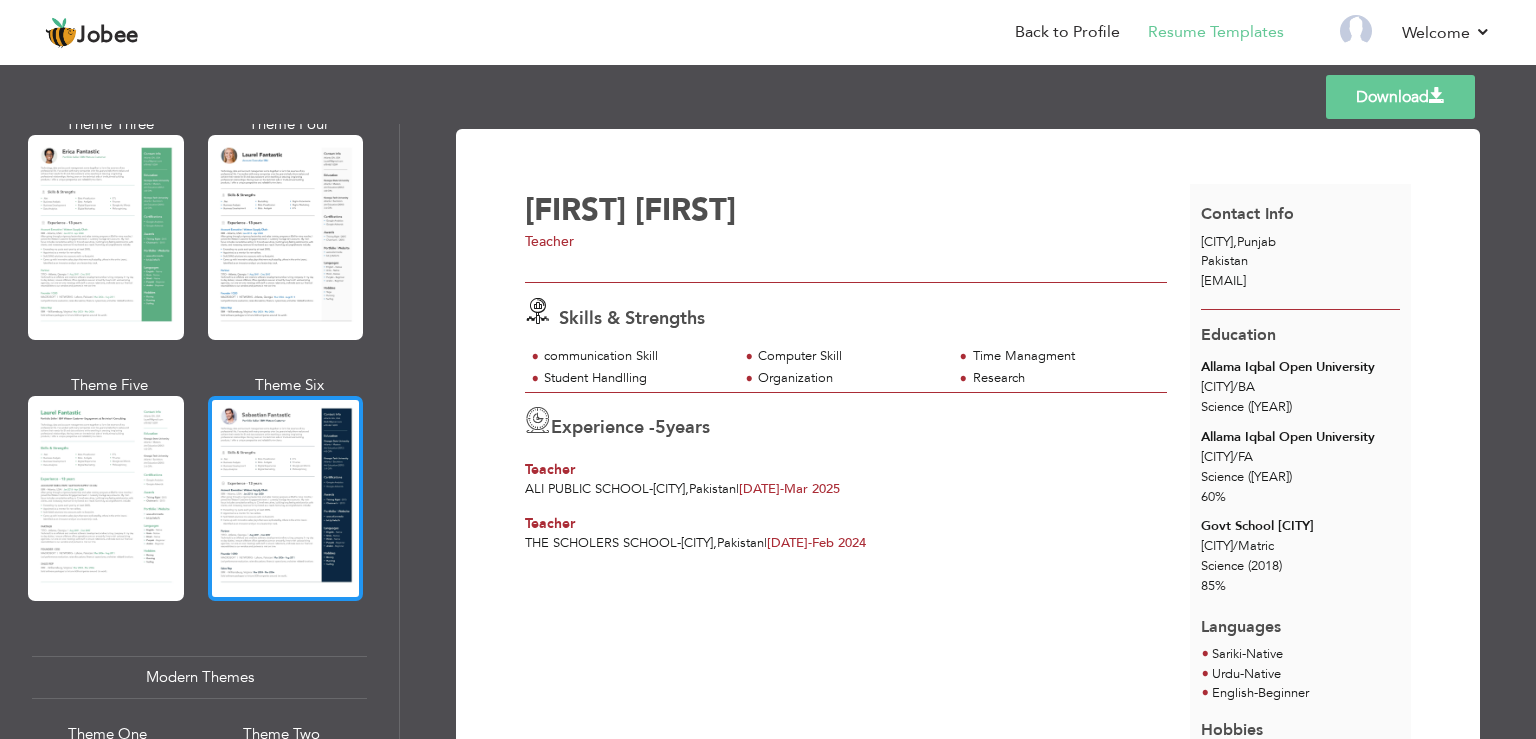click at bounding box center [286, 498] 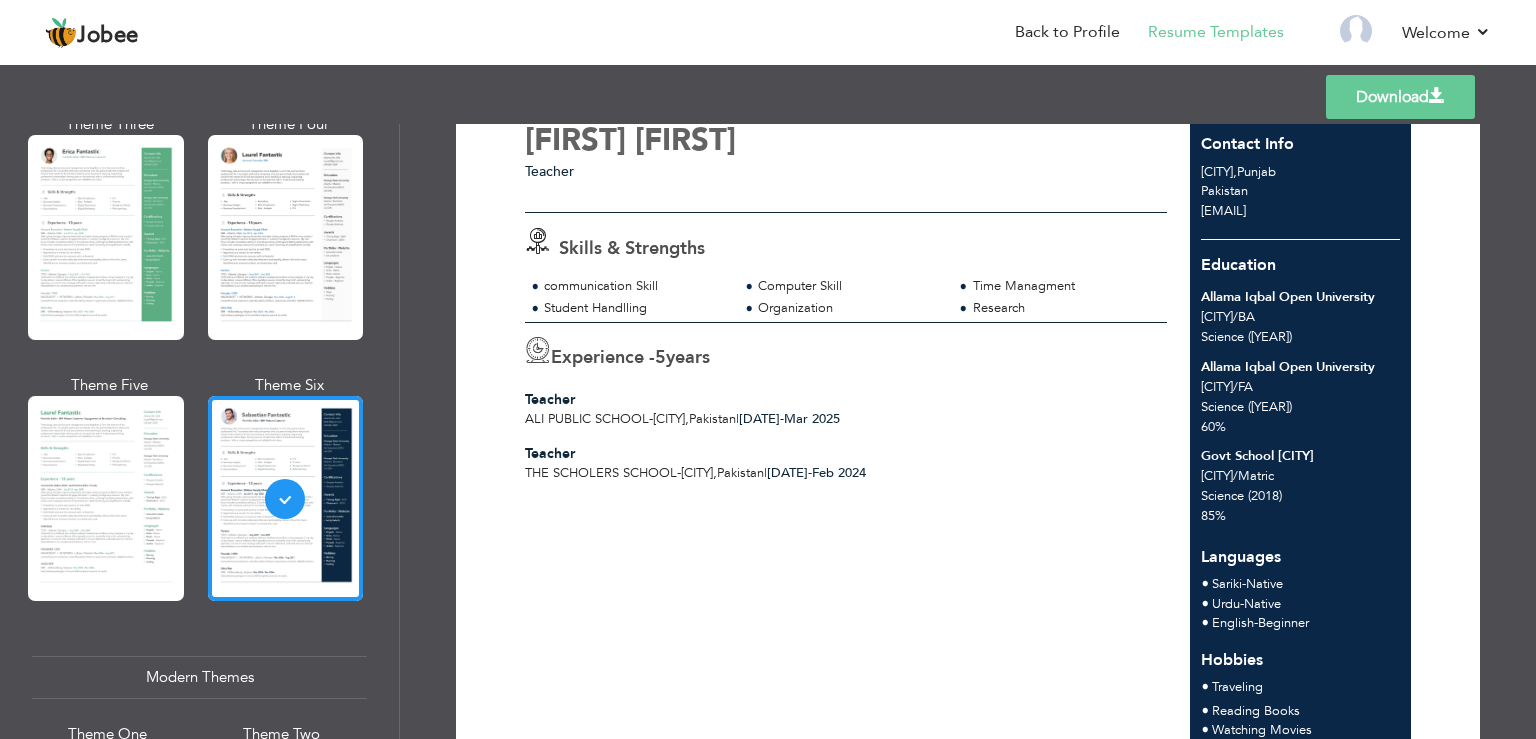 scroll, scrollTop: 73, scrollLeft: 0, axis: vertical 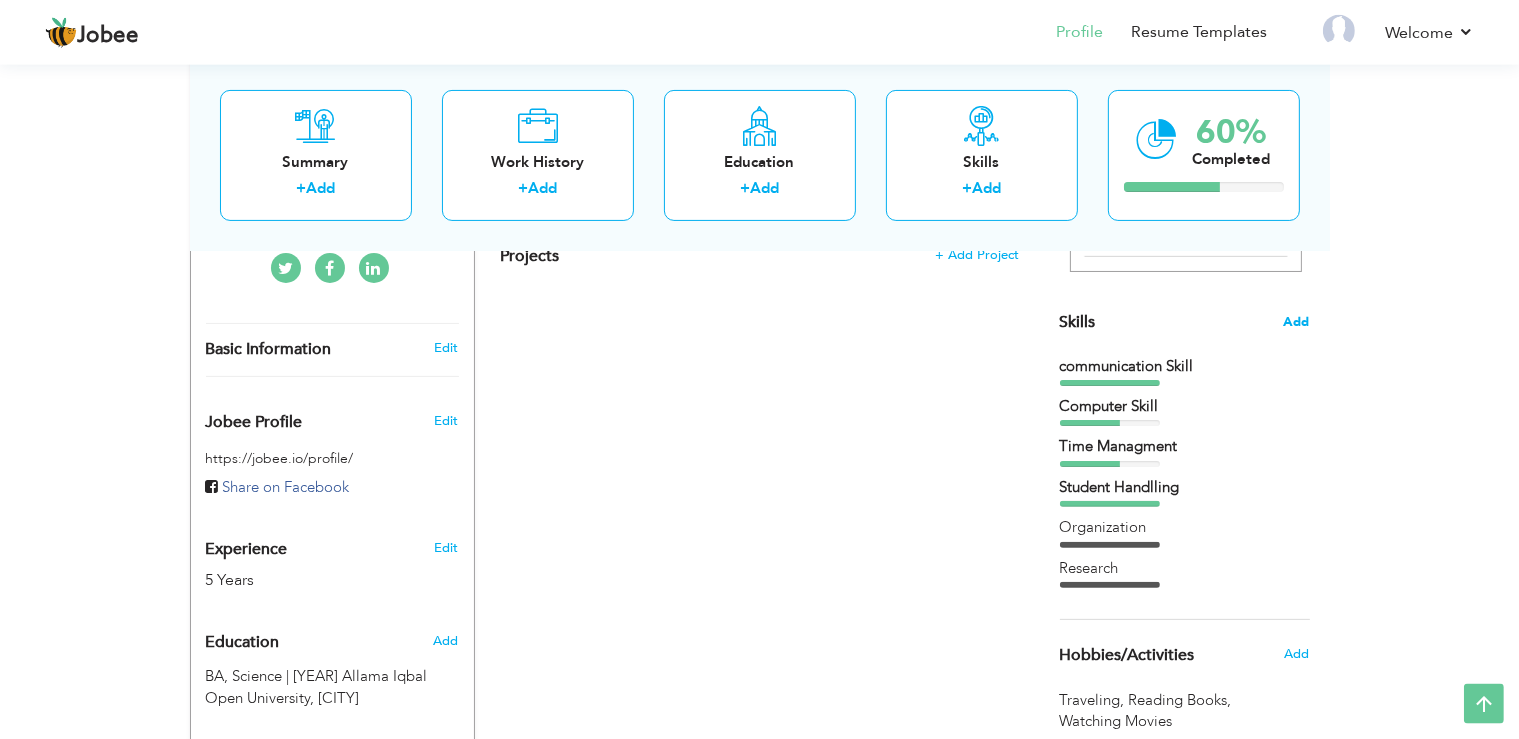 click on "Add" at bounding box center [1297, 322] 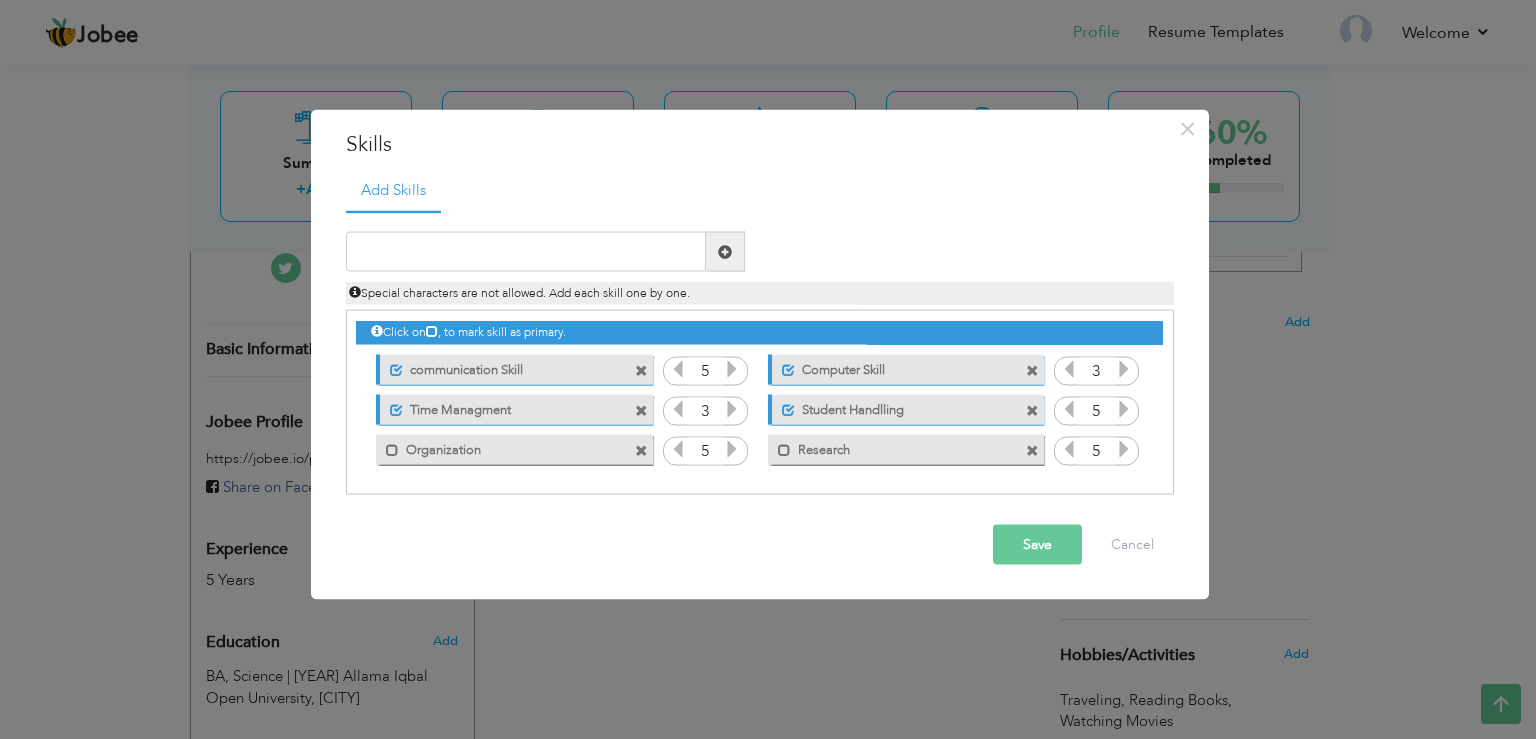 click at bounding box center [641, 370] 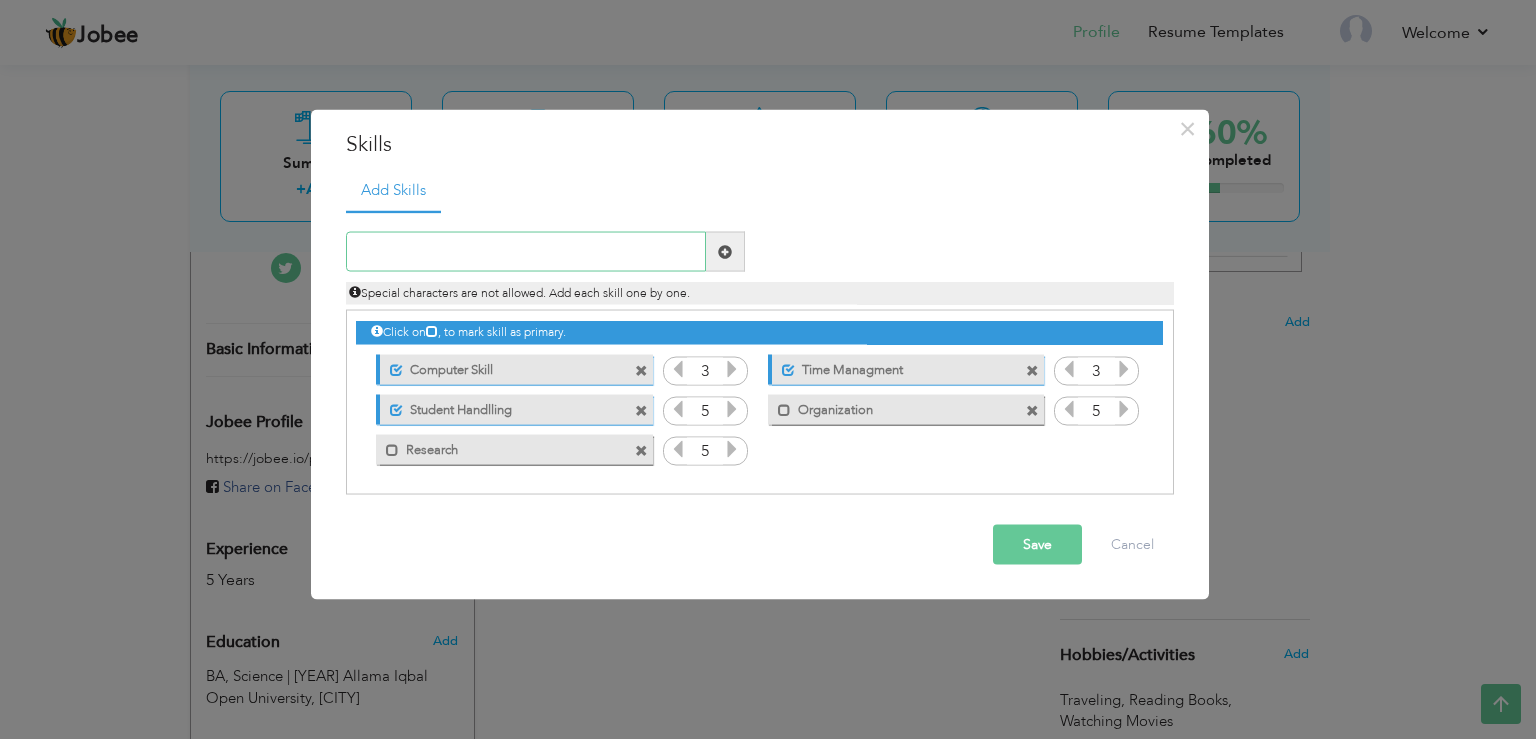 click at bounding box center (526, 252) 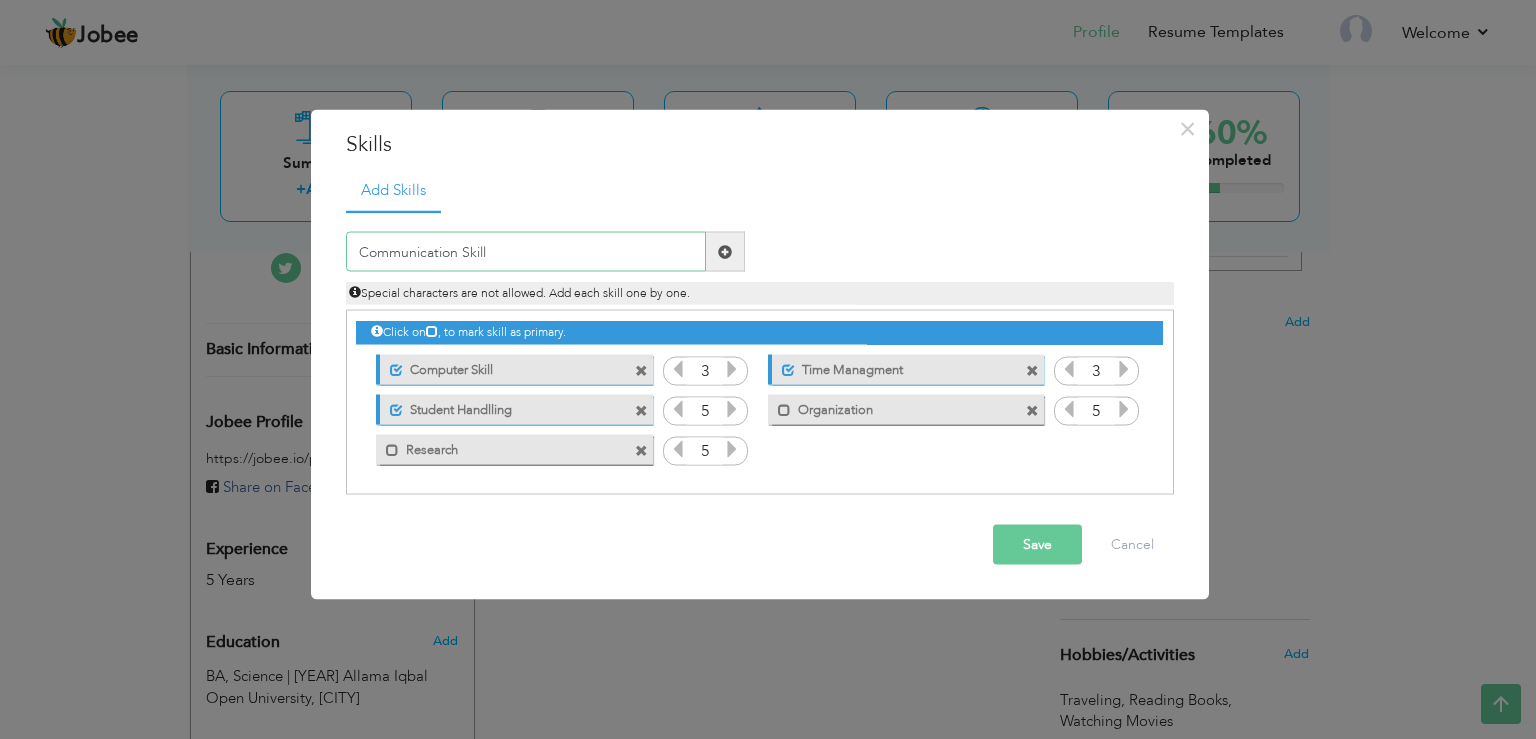 type on "Communication Skill" 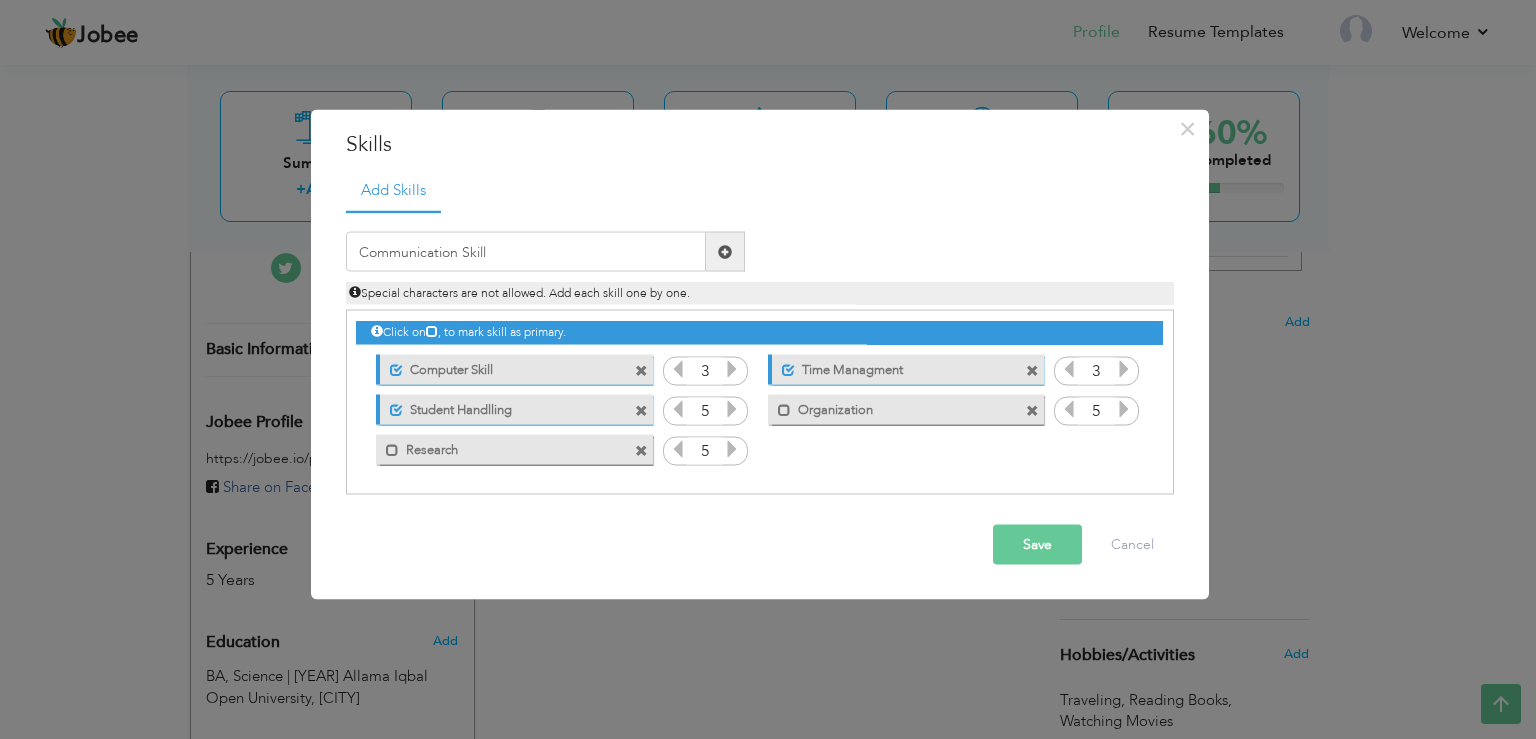 click at bounding box center [725, 252] 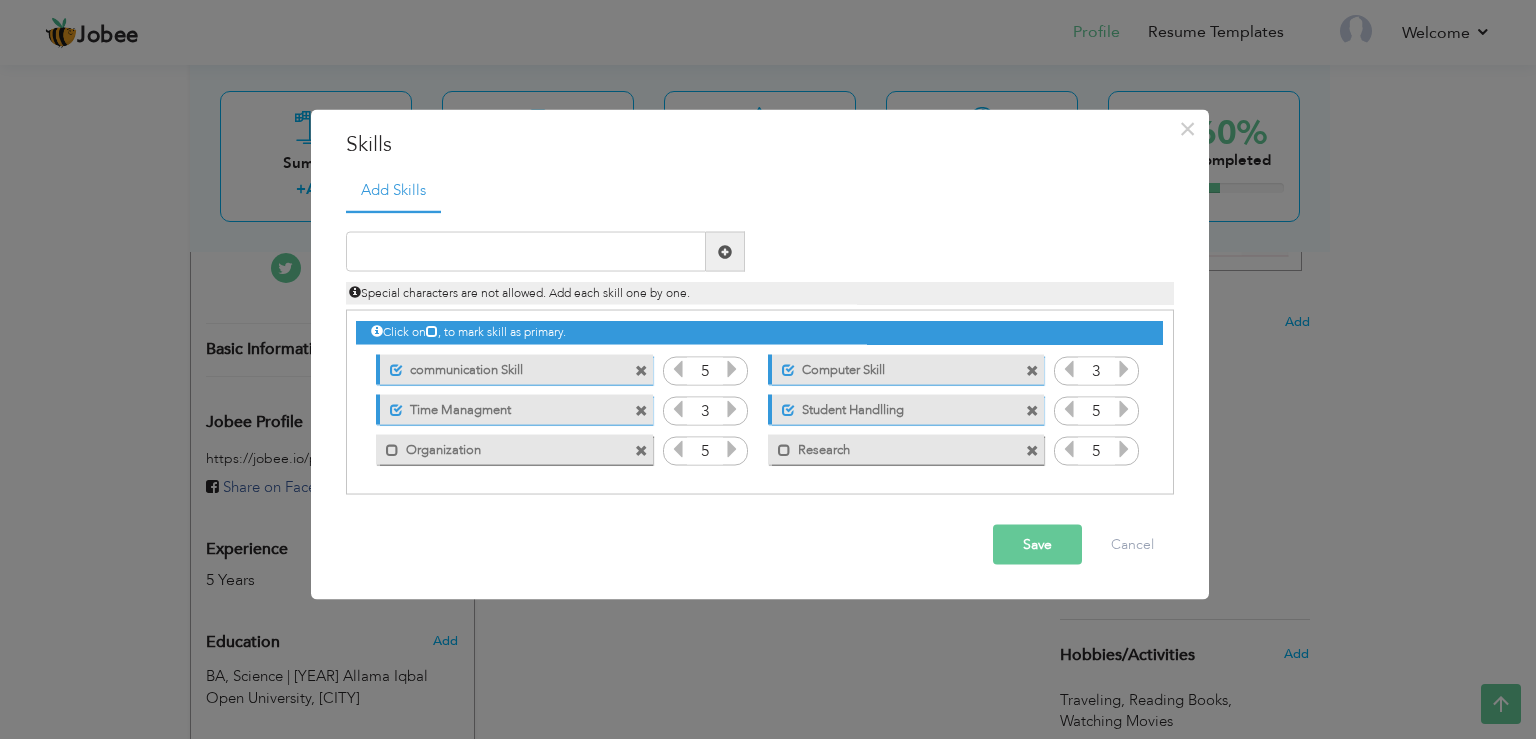 click on "Mark as primary skill. Organization" at bounding box center [509, 449] 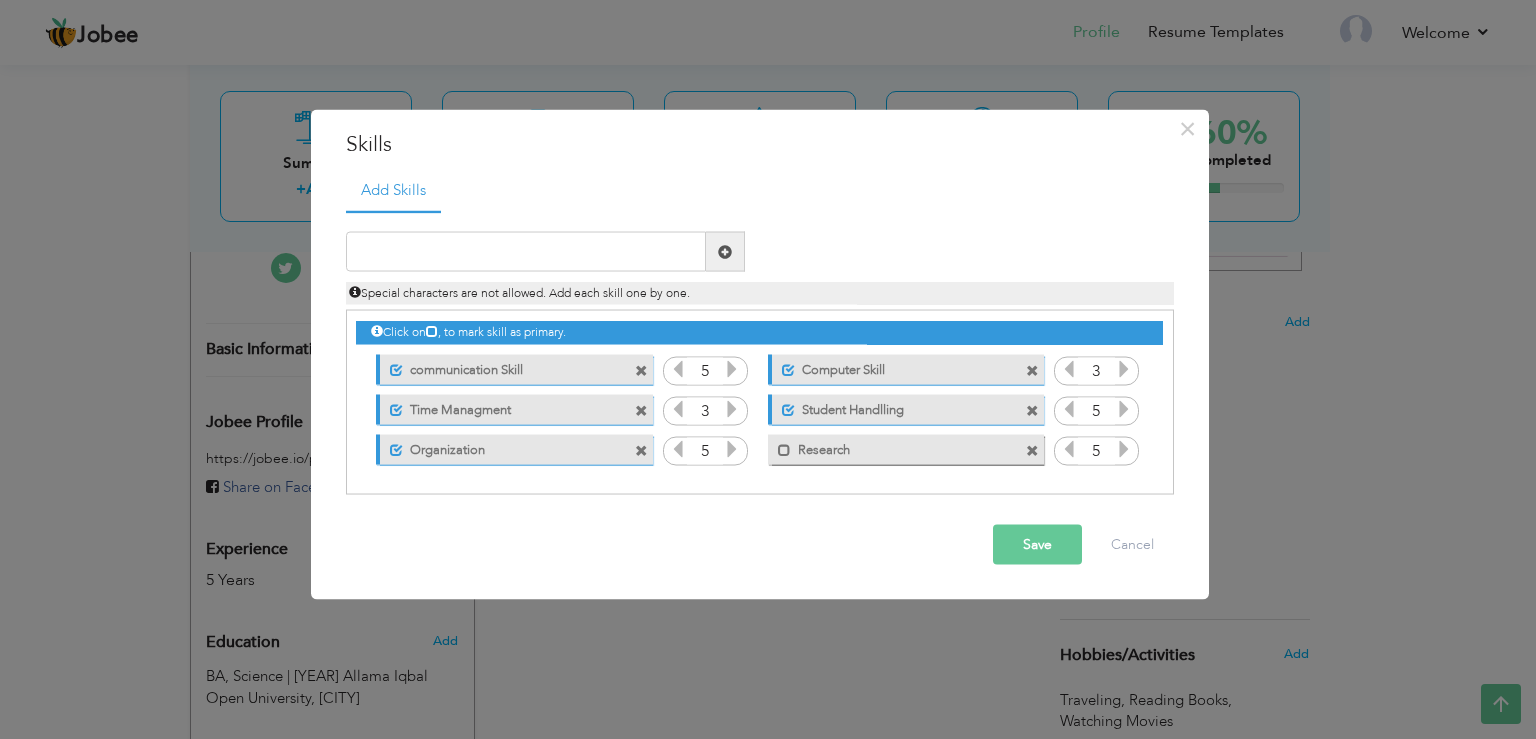 click on "Research" at bounding box center (892, 446) 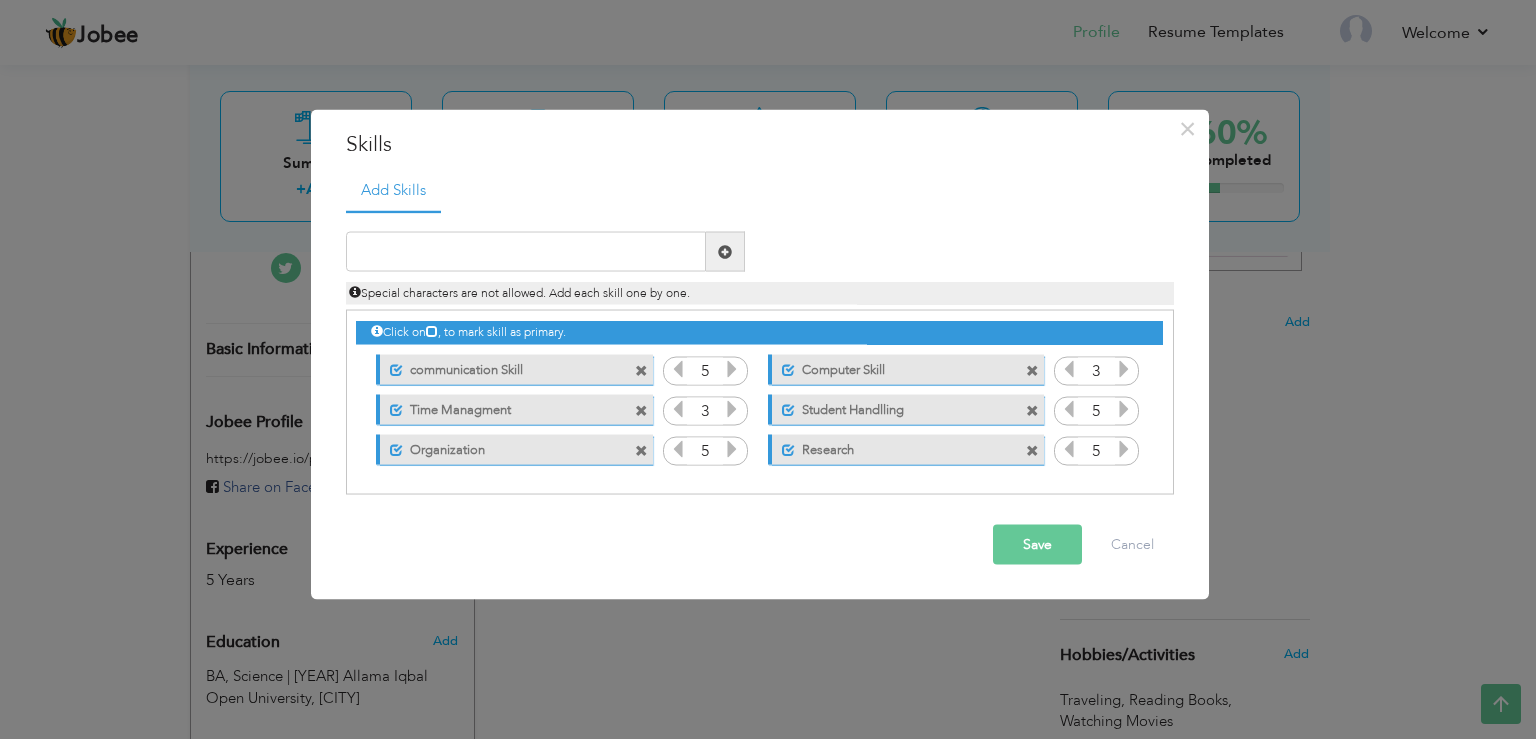 click on "Save" at bounding box center [1037, 545] 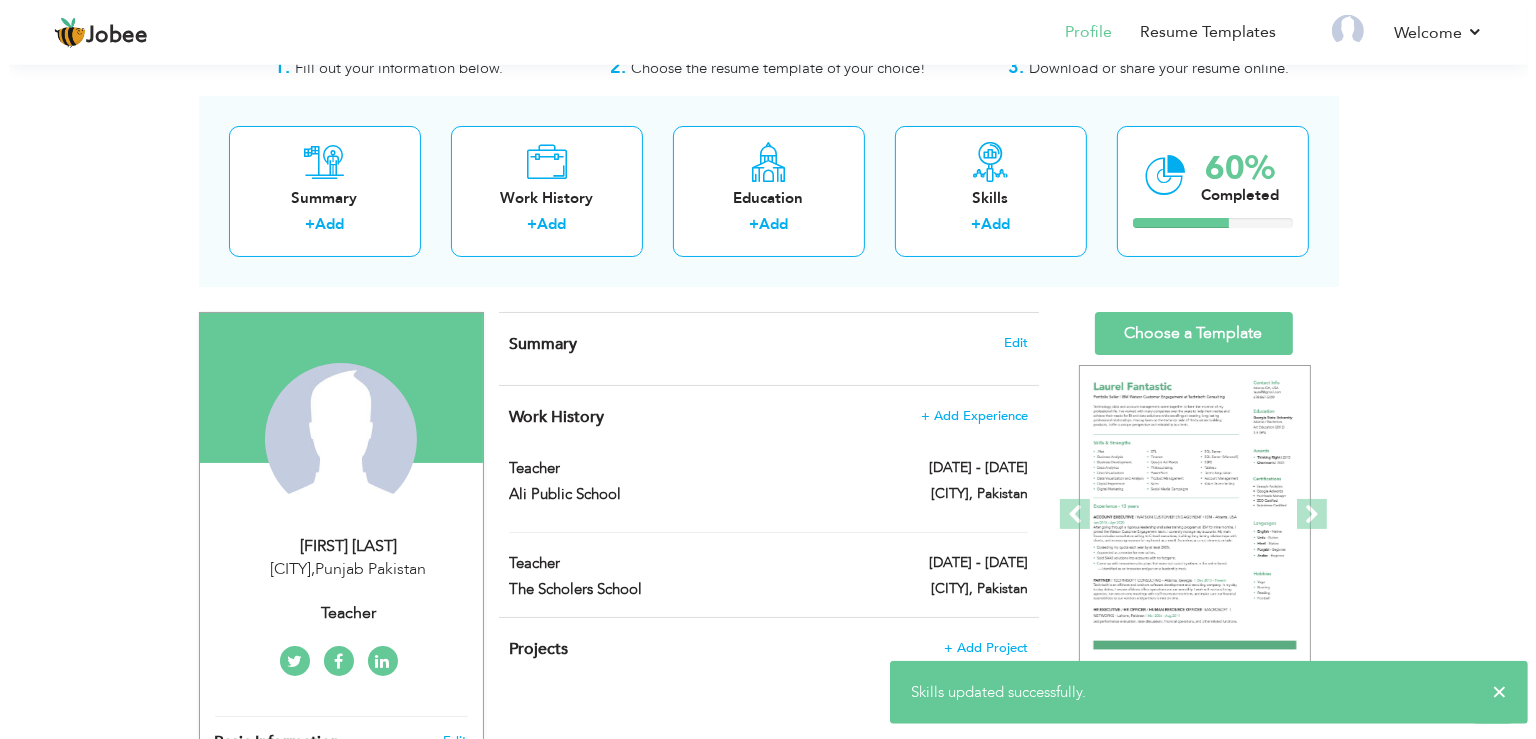 scroll, scrollTop: 0, scrollLeft: 0, axis: both 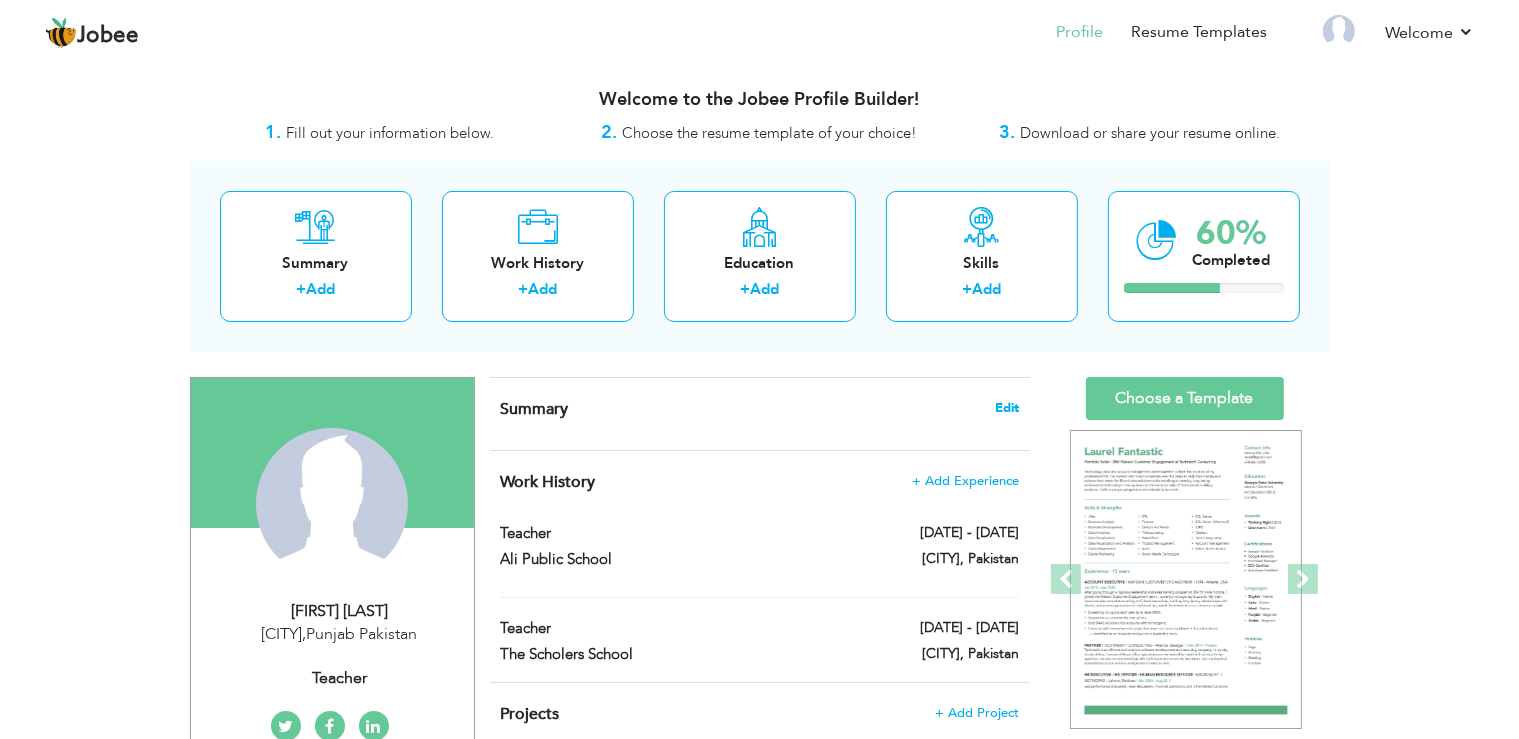 click on "Edit" at bounding box center (1007, 408) 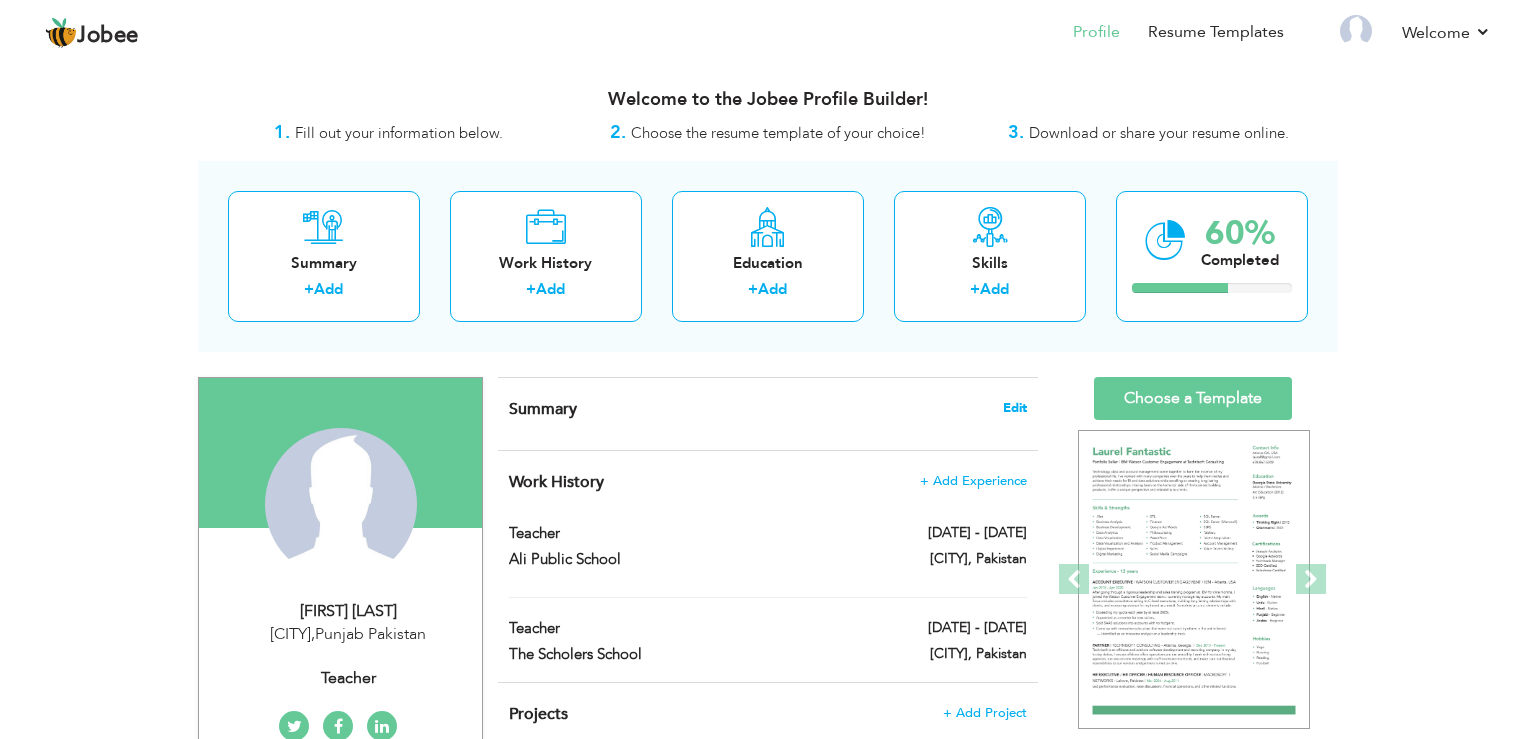 scroll, scrollTop: 0, scrollLeft: 0, axis: both 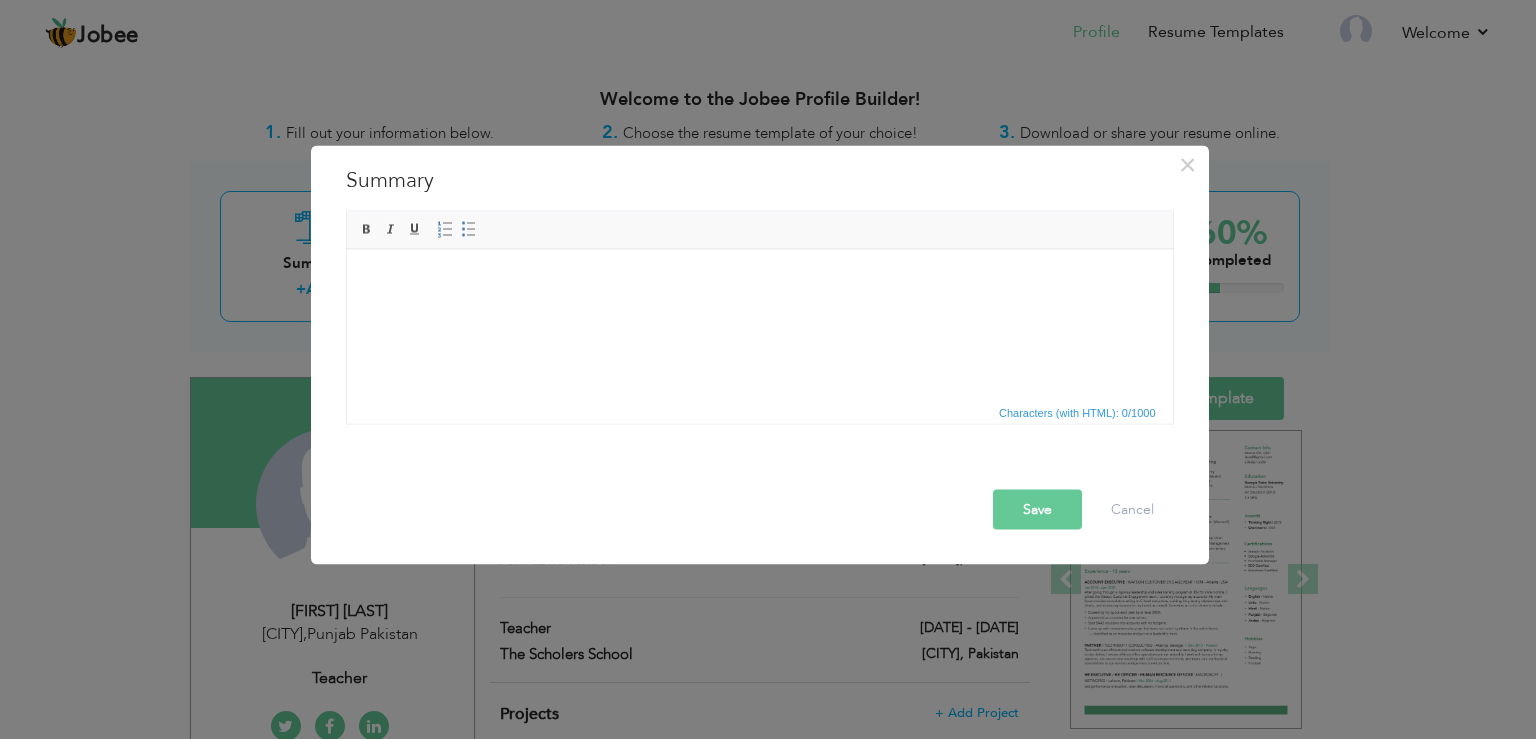 click at bounding box center [759, 324] 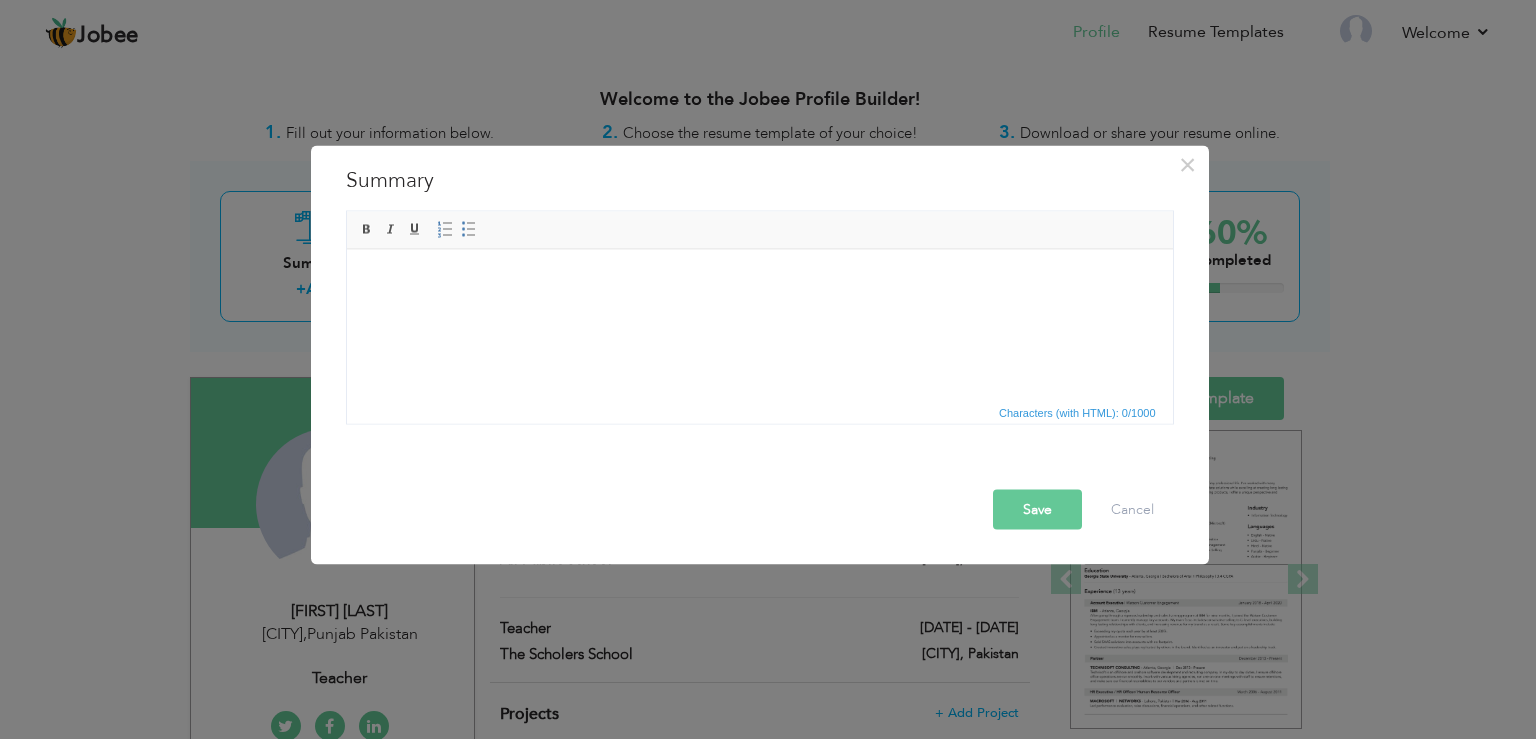 type 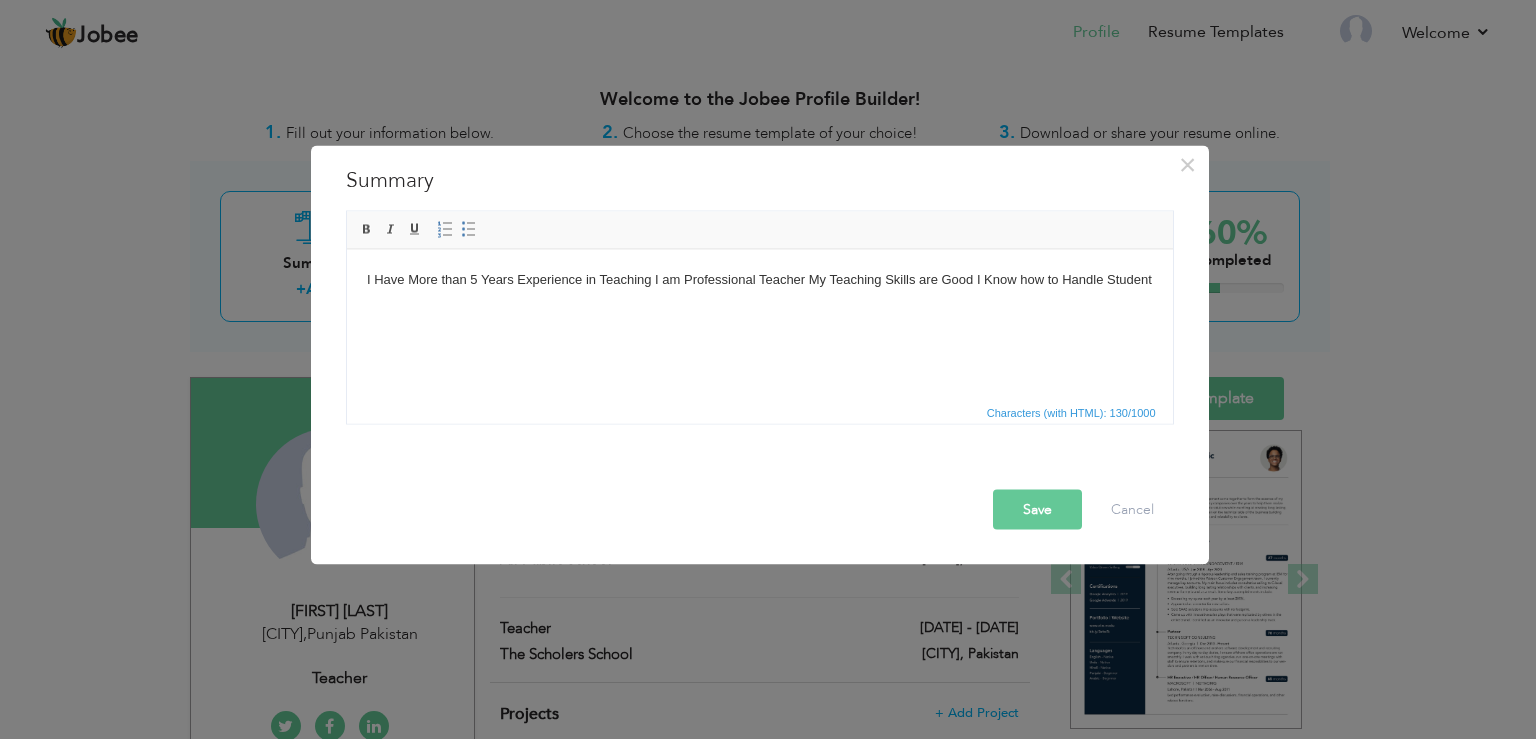 click on "I Have More than 5 Years Experience in Teaching I am Professional Teacher My Teaching Skills are Good I Know how to Handle Student" at bounding box center [759, 279] 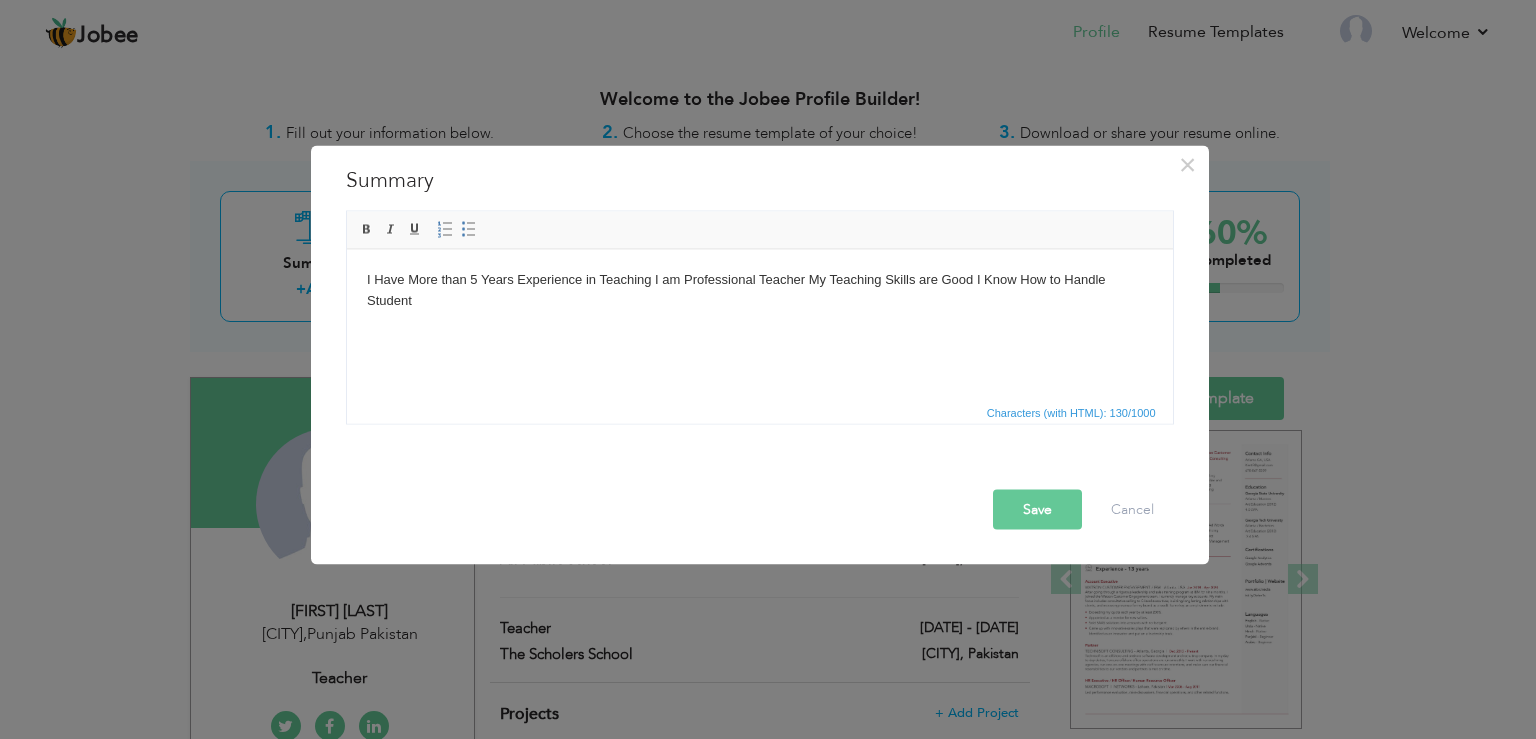 click on "Save" at bounding box center (1037, 509) 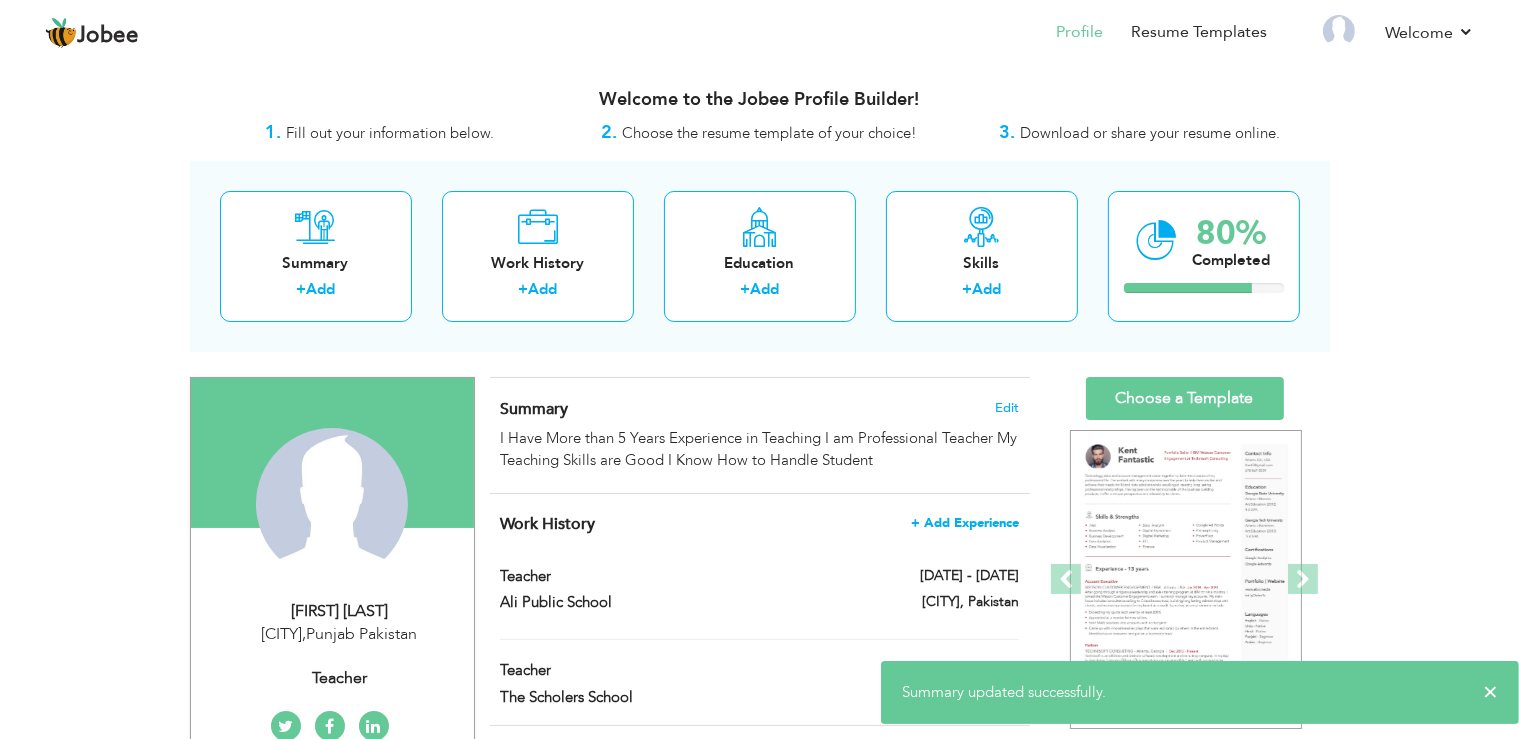 click on "+ Add Experience" at bounding box center (965, 523) 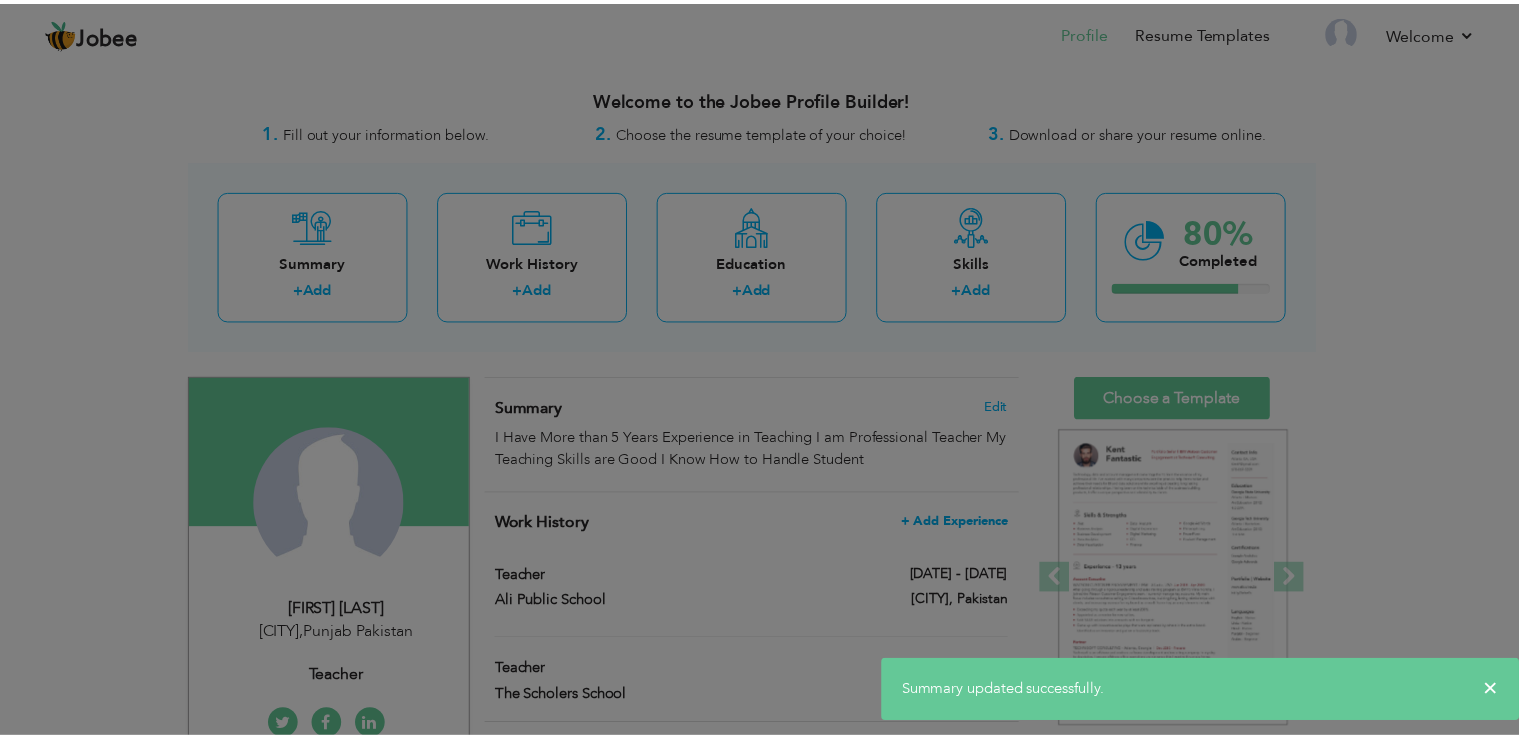 scroll, scrollTop: 0, scrollLeft: 0, axis: both 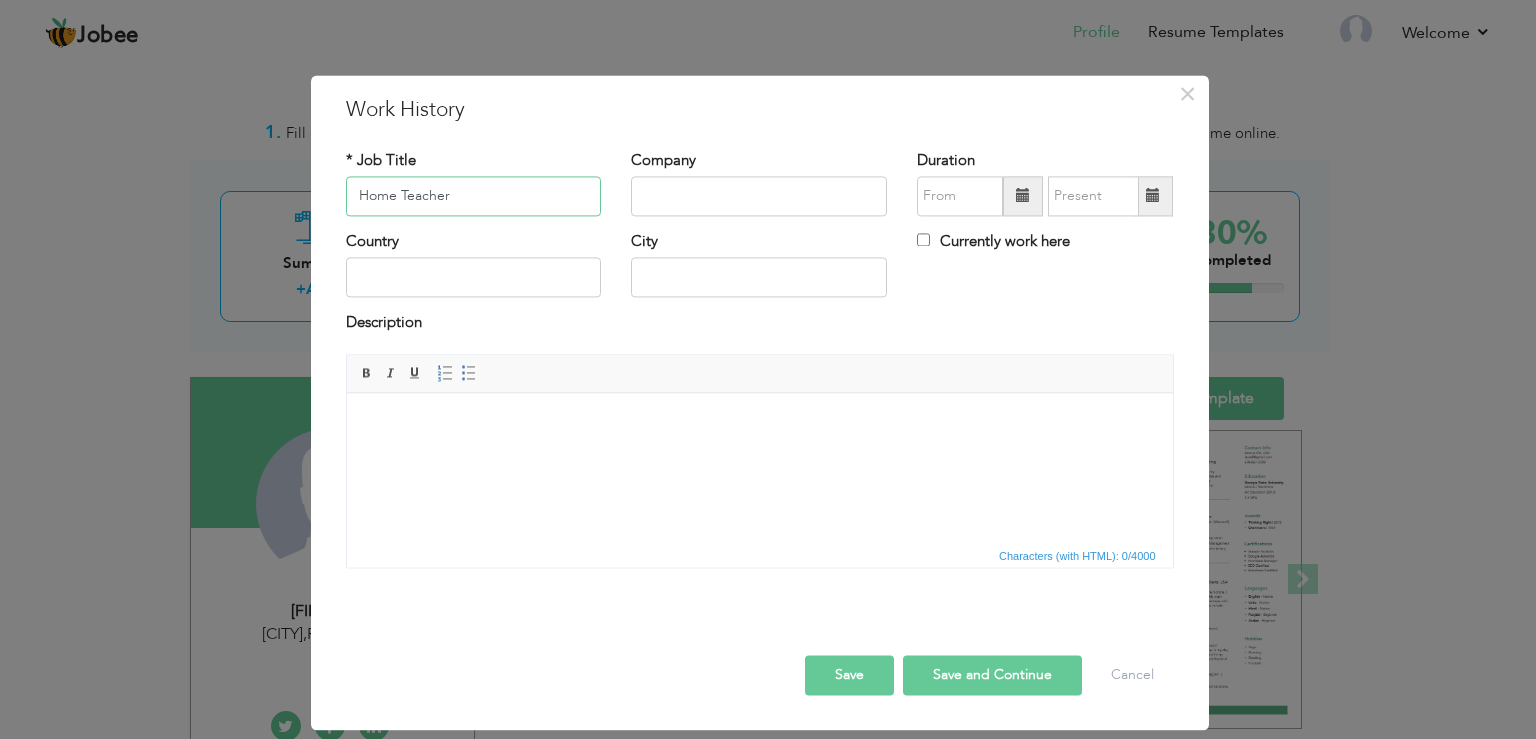 type on "Home Teacher" 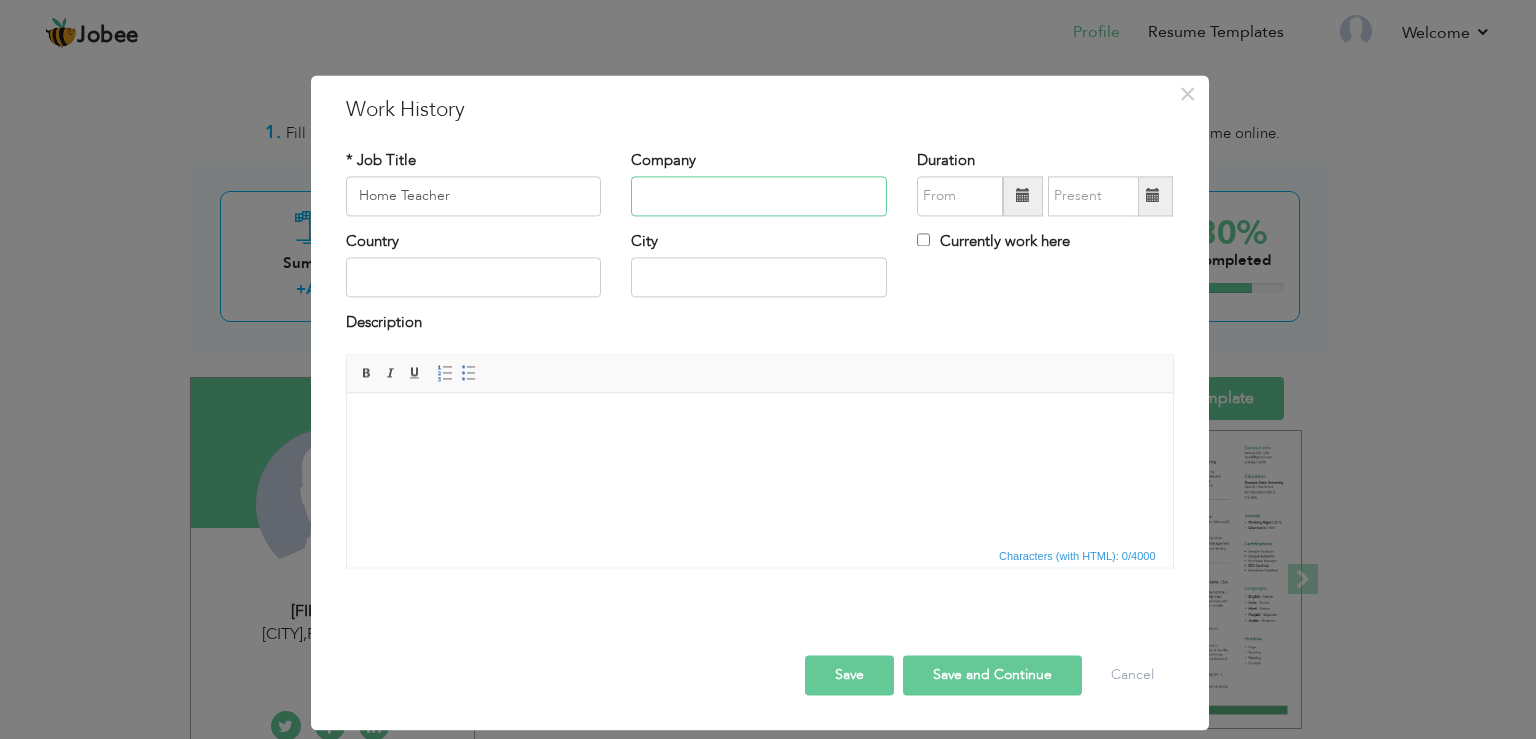 click at bounding box center (759, 196) 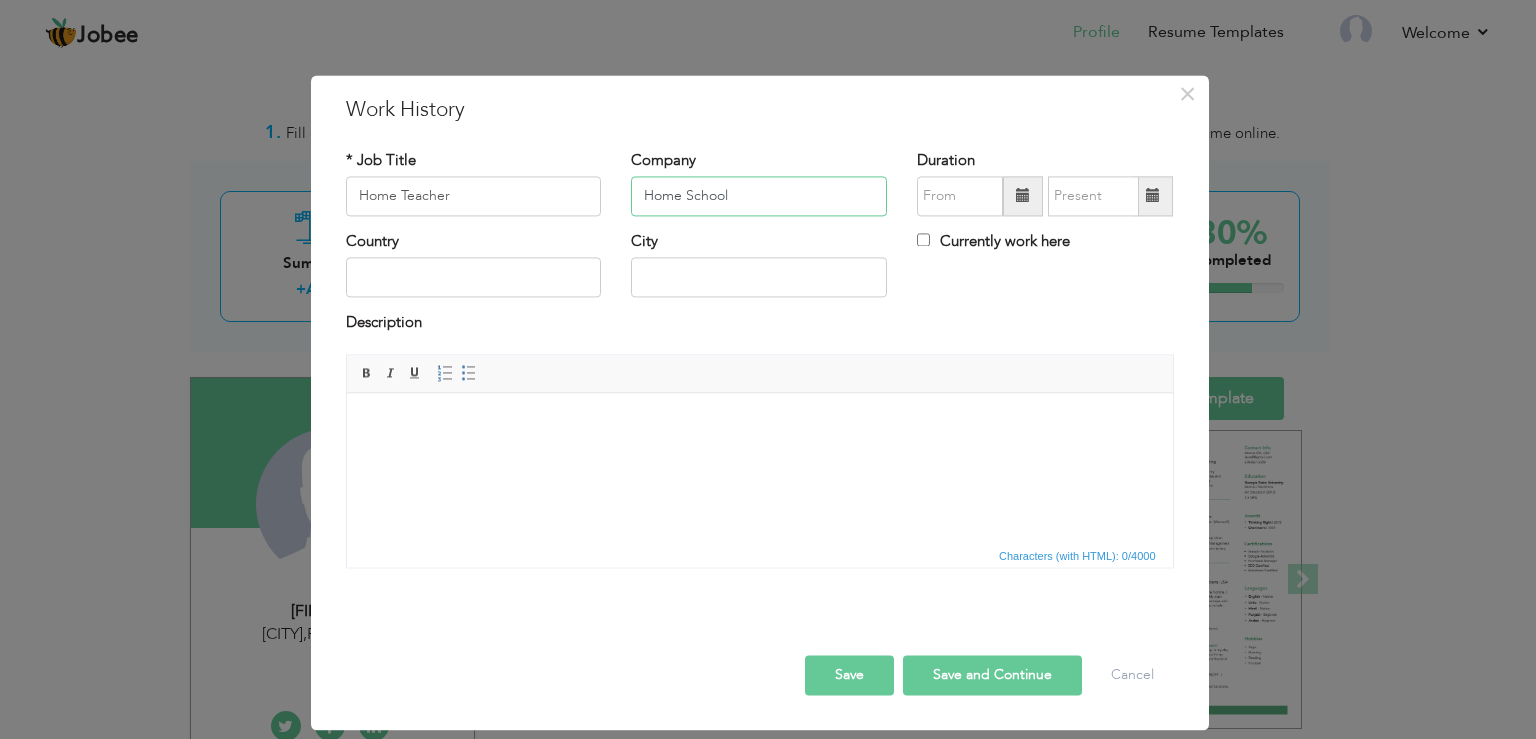 type on "Home School" 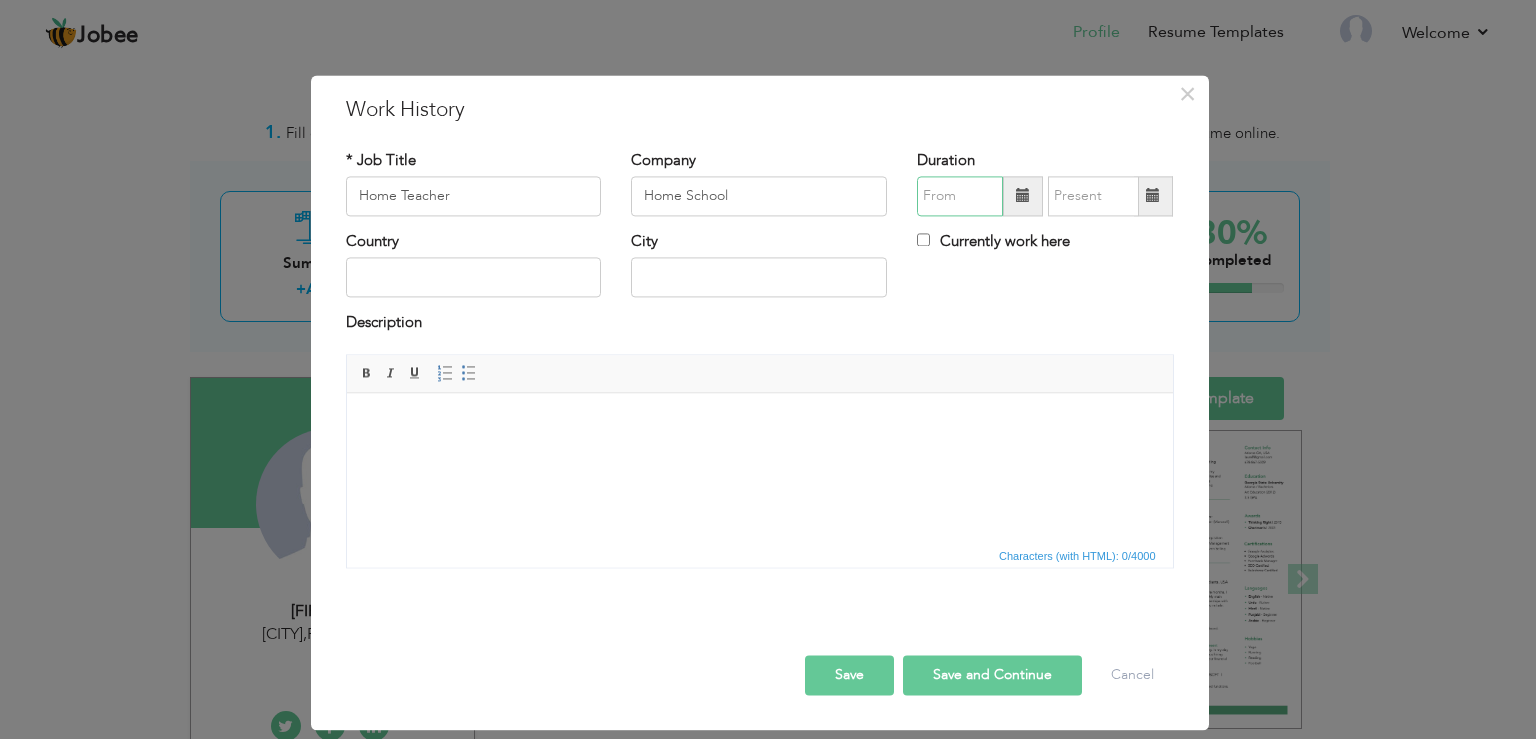 click at bounding box center (960, 196) 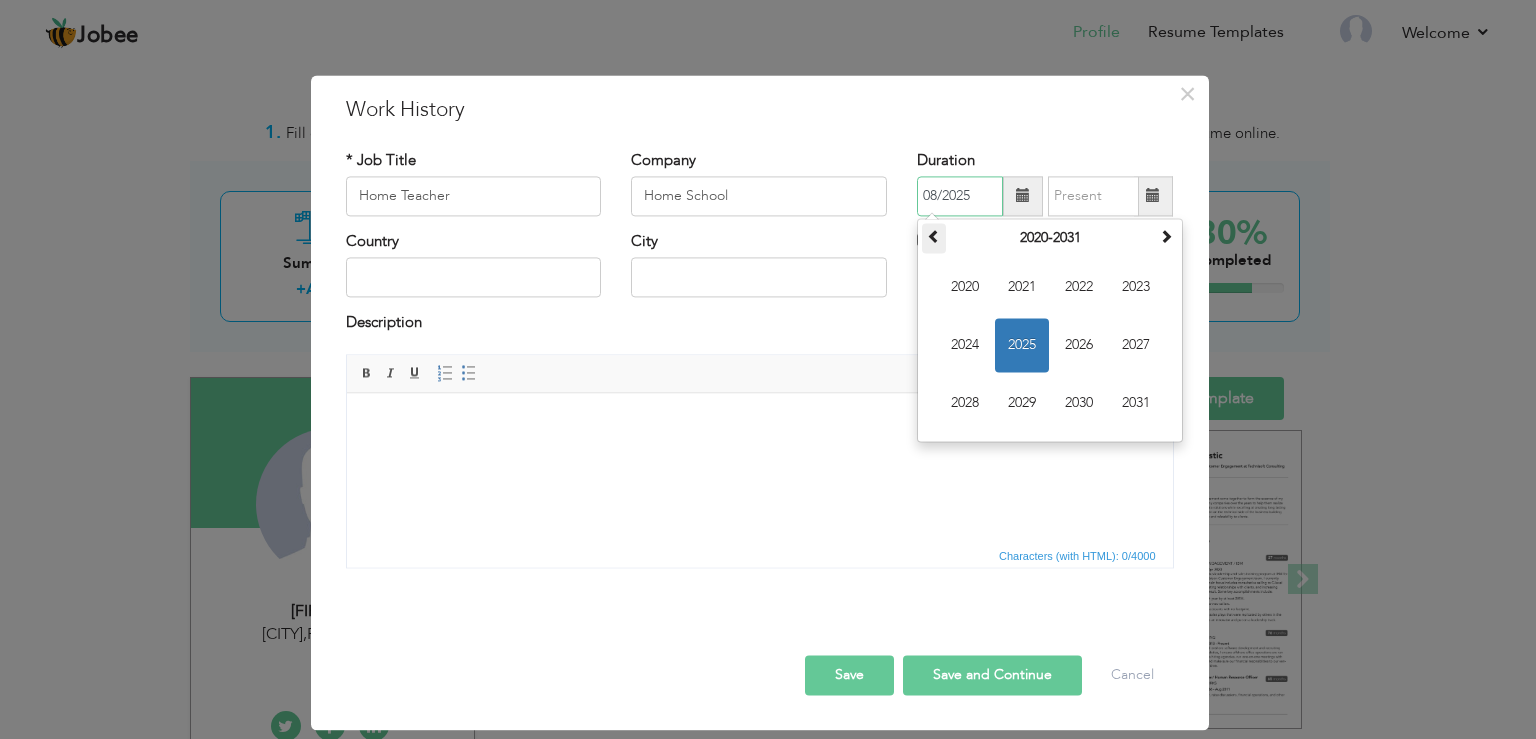 click at bounding box center (934, 236) 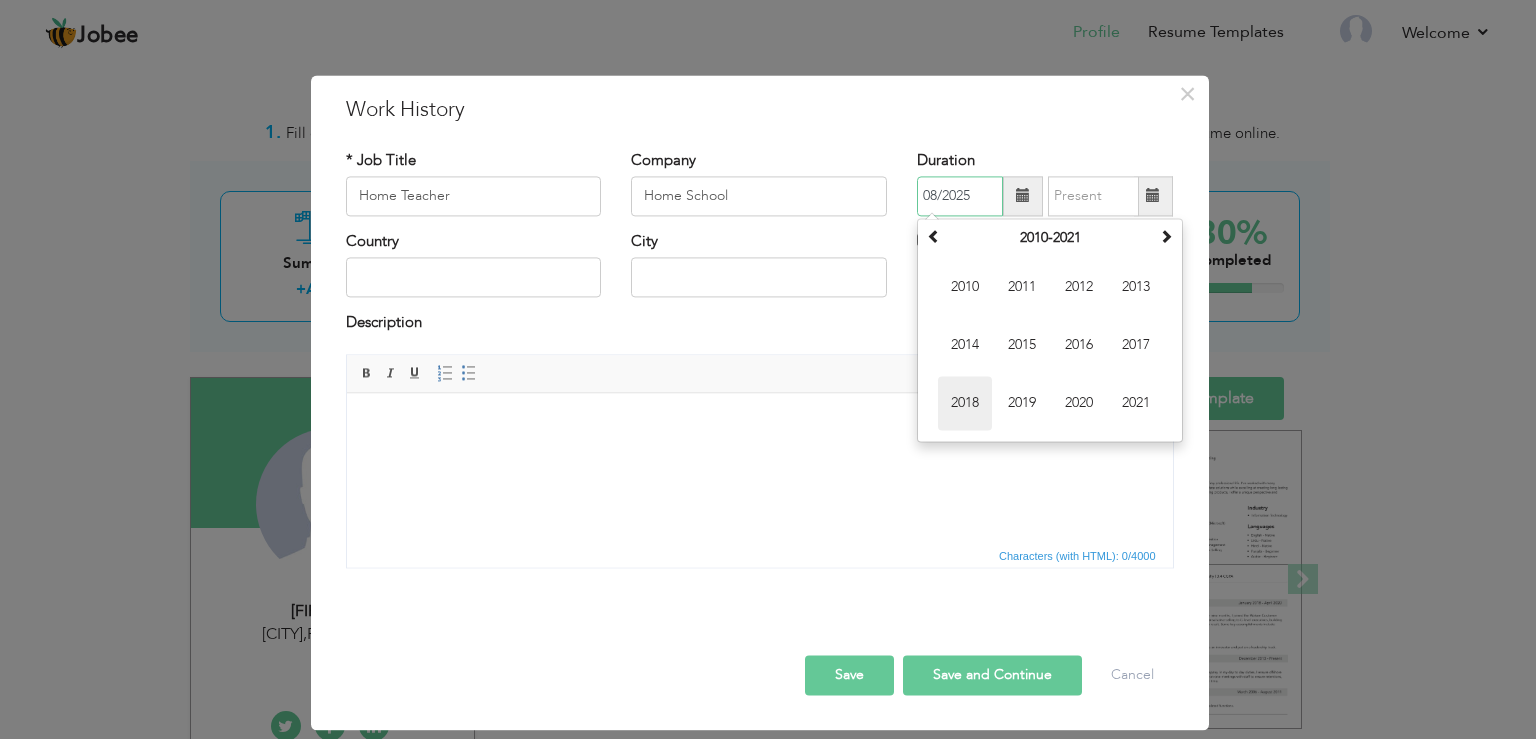 click on "2018" at bounding box center [965, 403] 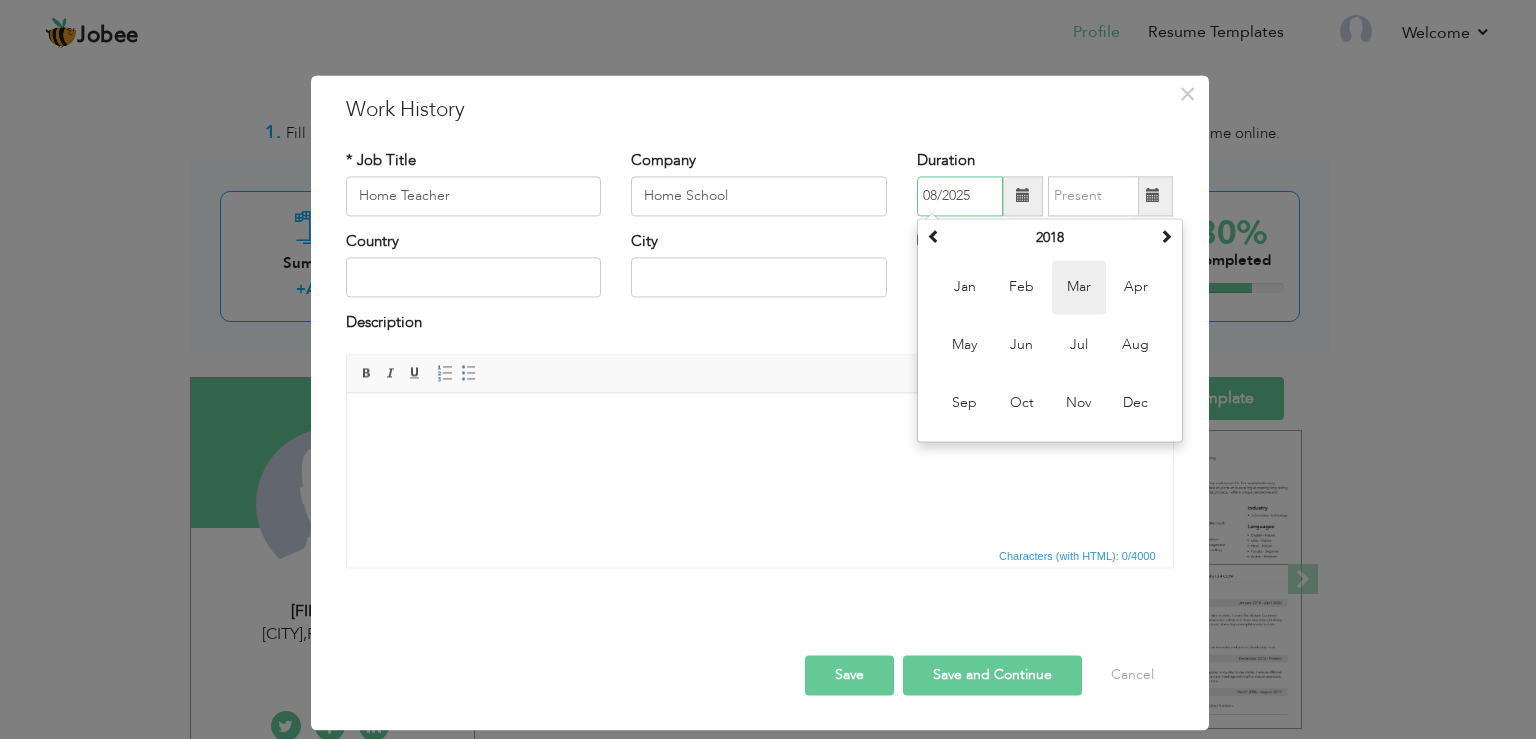 click on "Mar" at bounding box center [1079, 287] 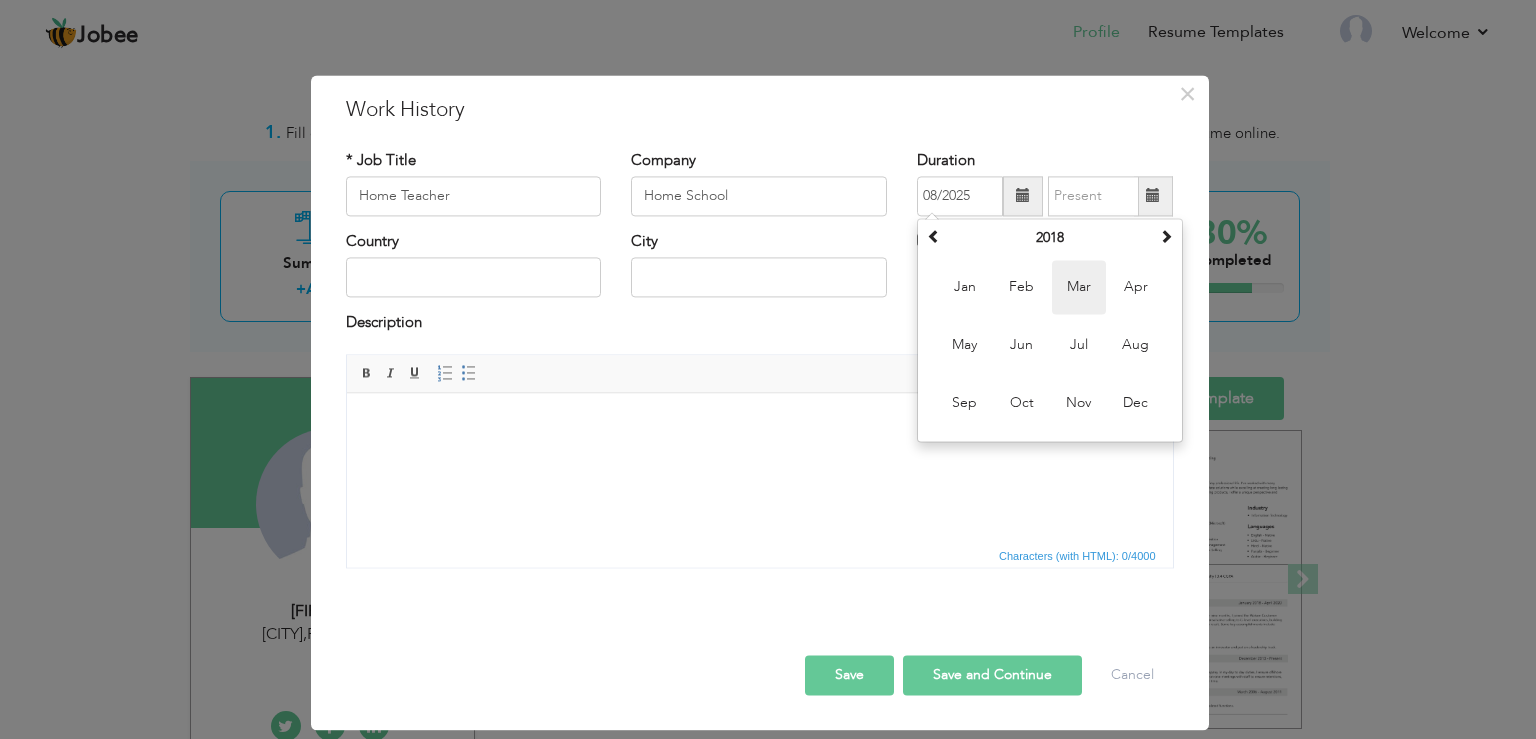 type on "03/2018" 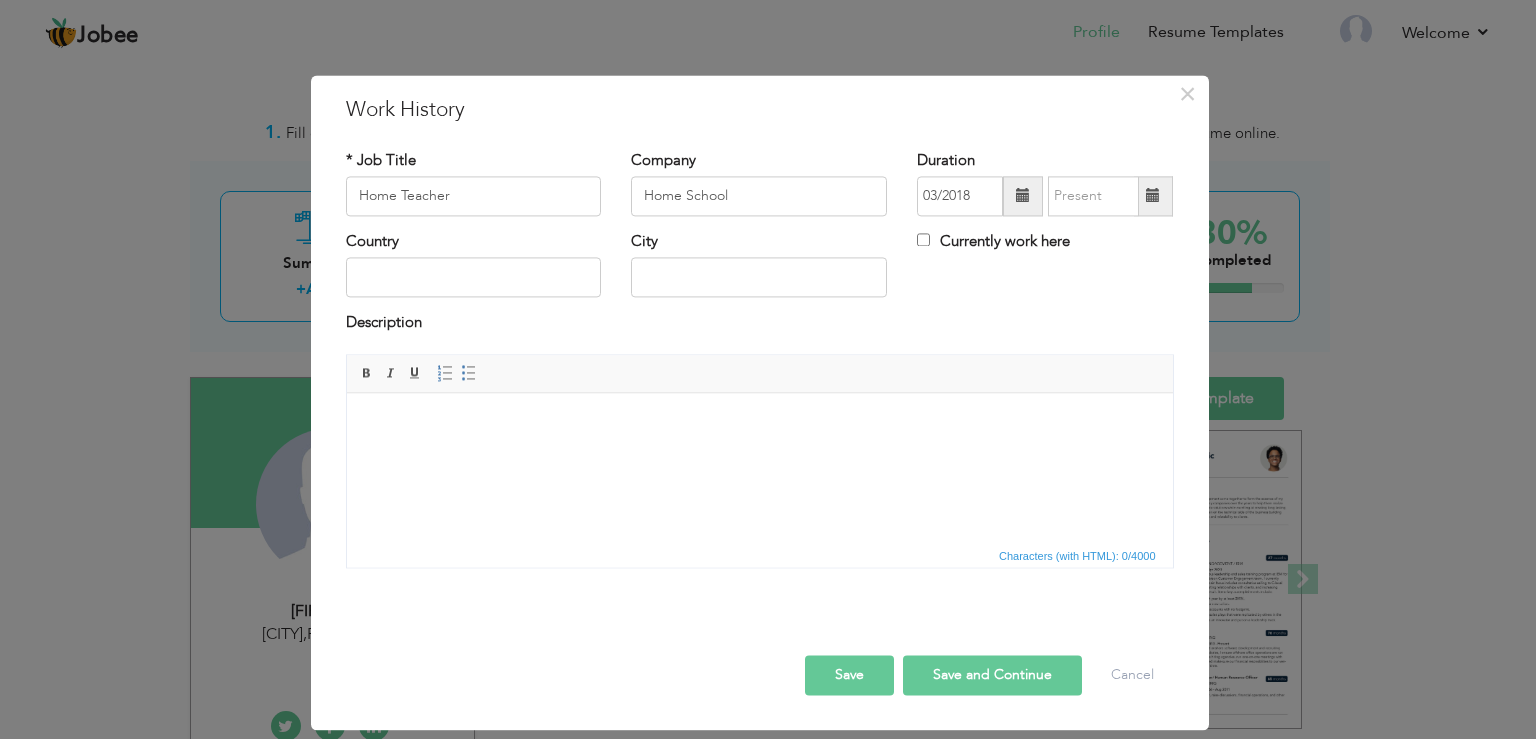 click on "Duration [DATE]" at bounding box center (1045, 183) 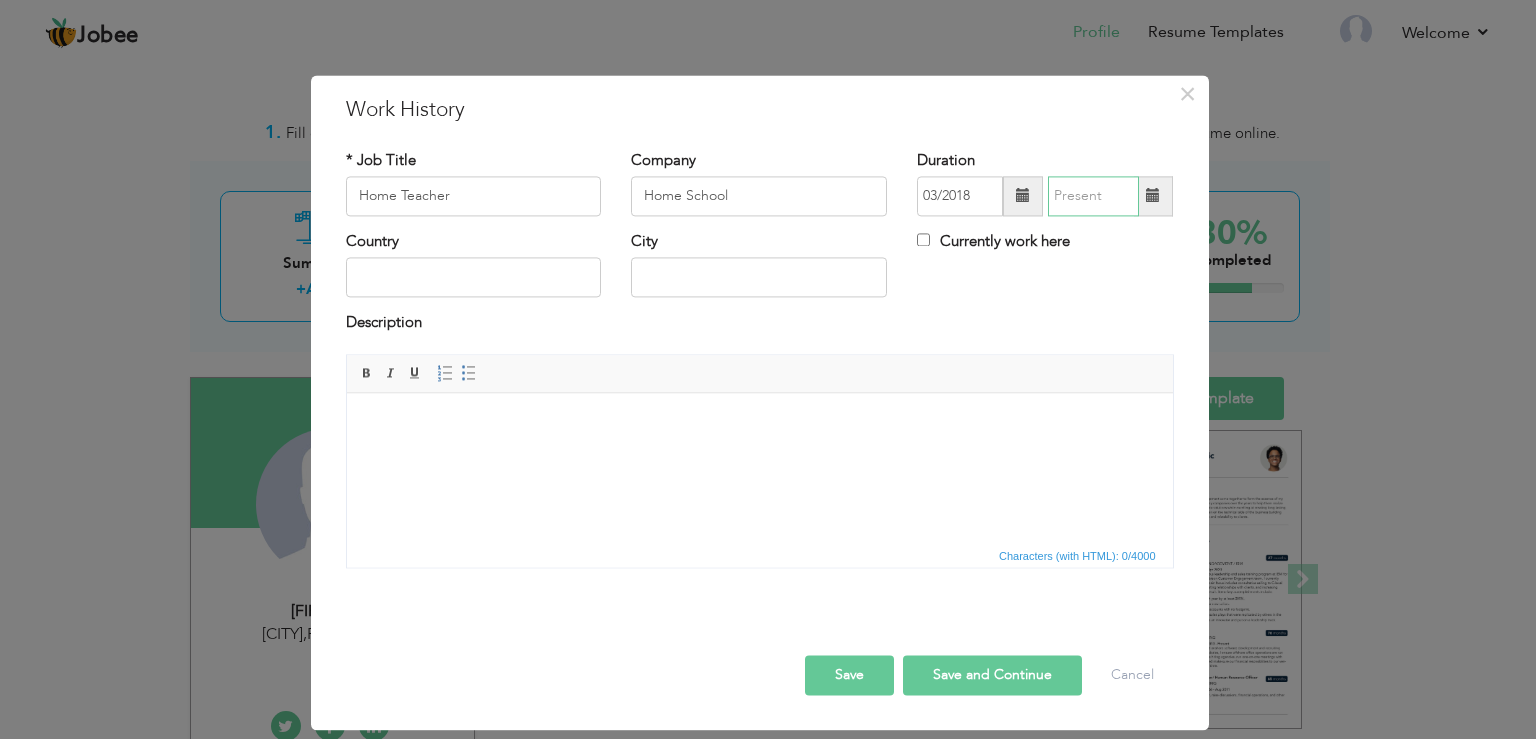 type on "08/2025" 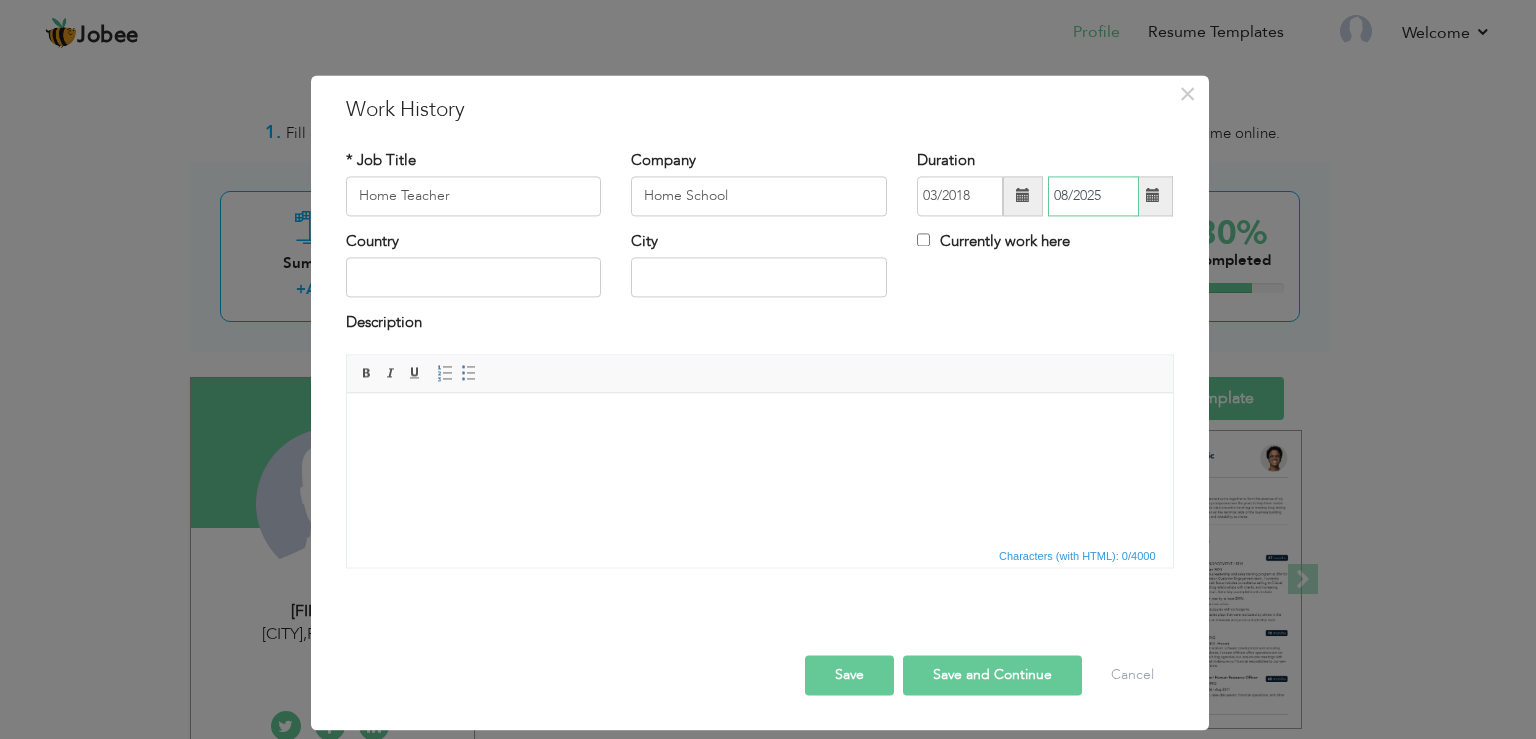 click on "08/2025" at bounding box center [1093, 196] 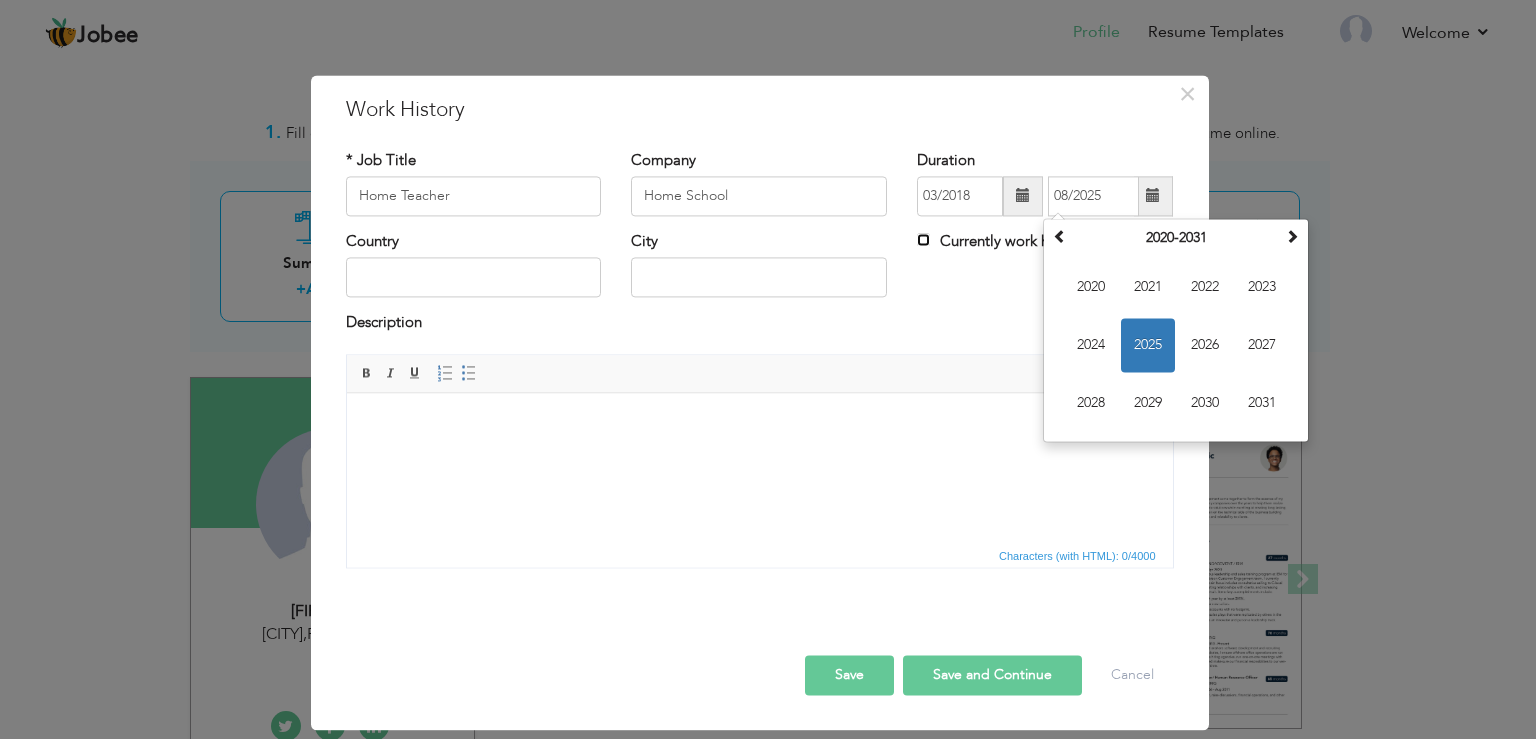 click on "Currently work here" at bounding box center [923, 239] 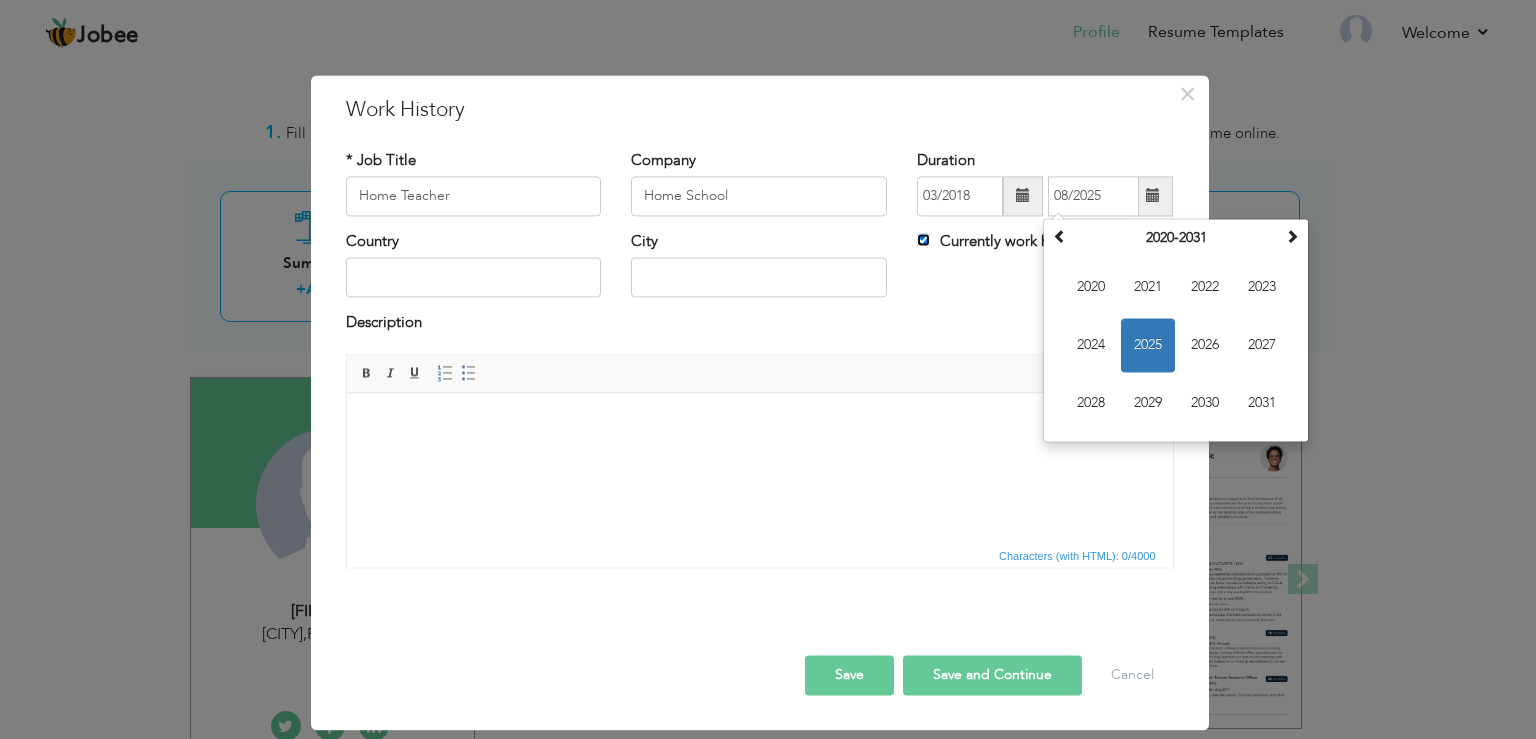 type 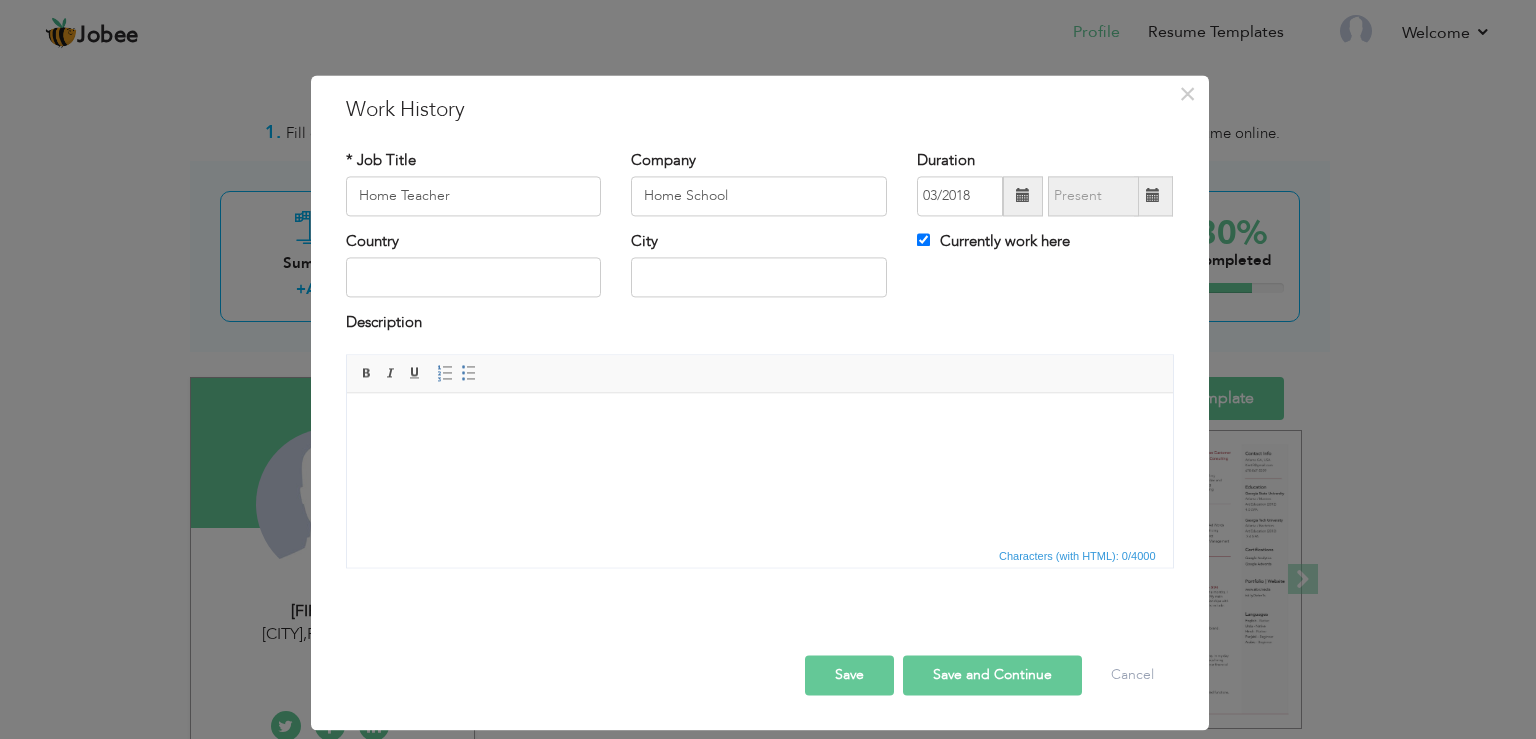 drag, startPoint x: 396, startPoint y: 318, endPoint x: 385, endPoint y: 286, distance: 33.83785 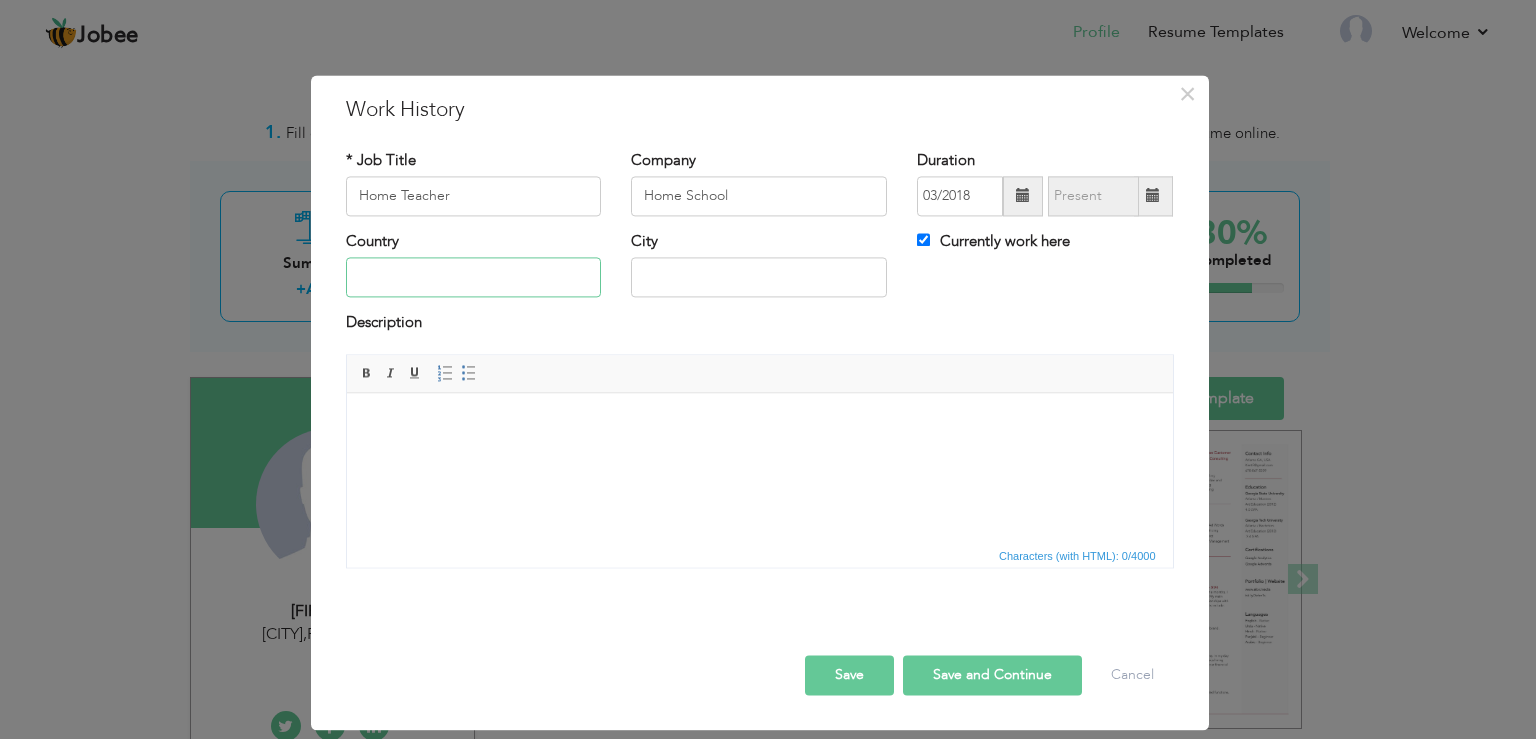 click at bounding box center [474, 278] 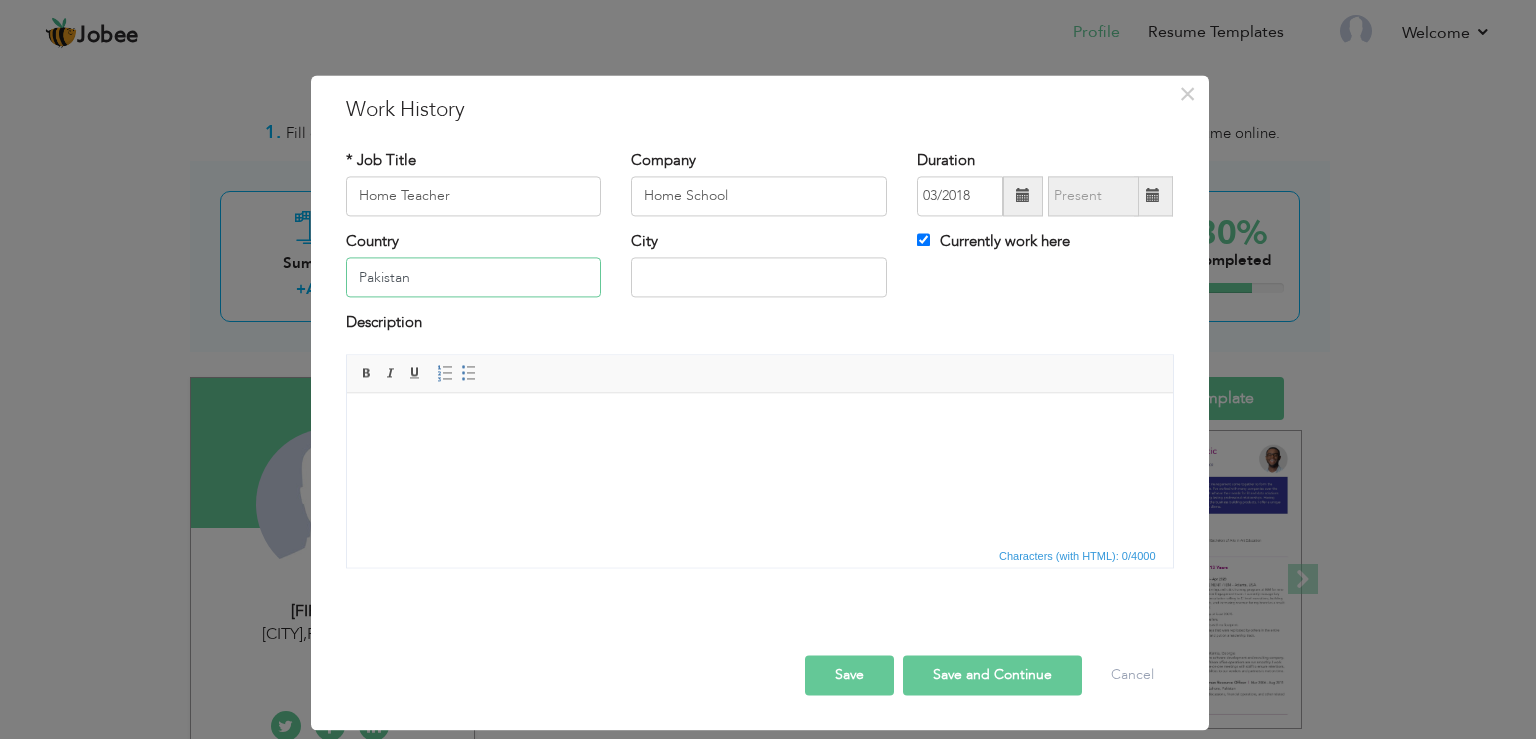 type on "Pakistan" 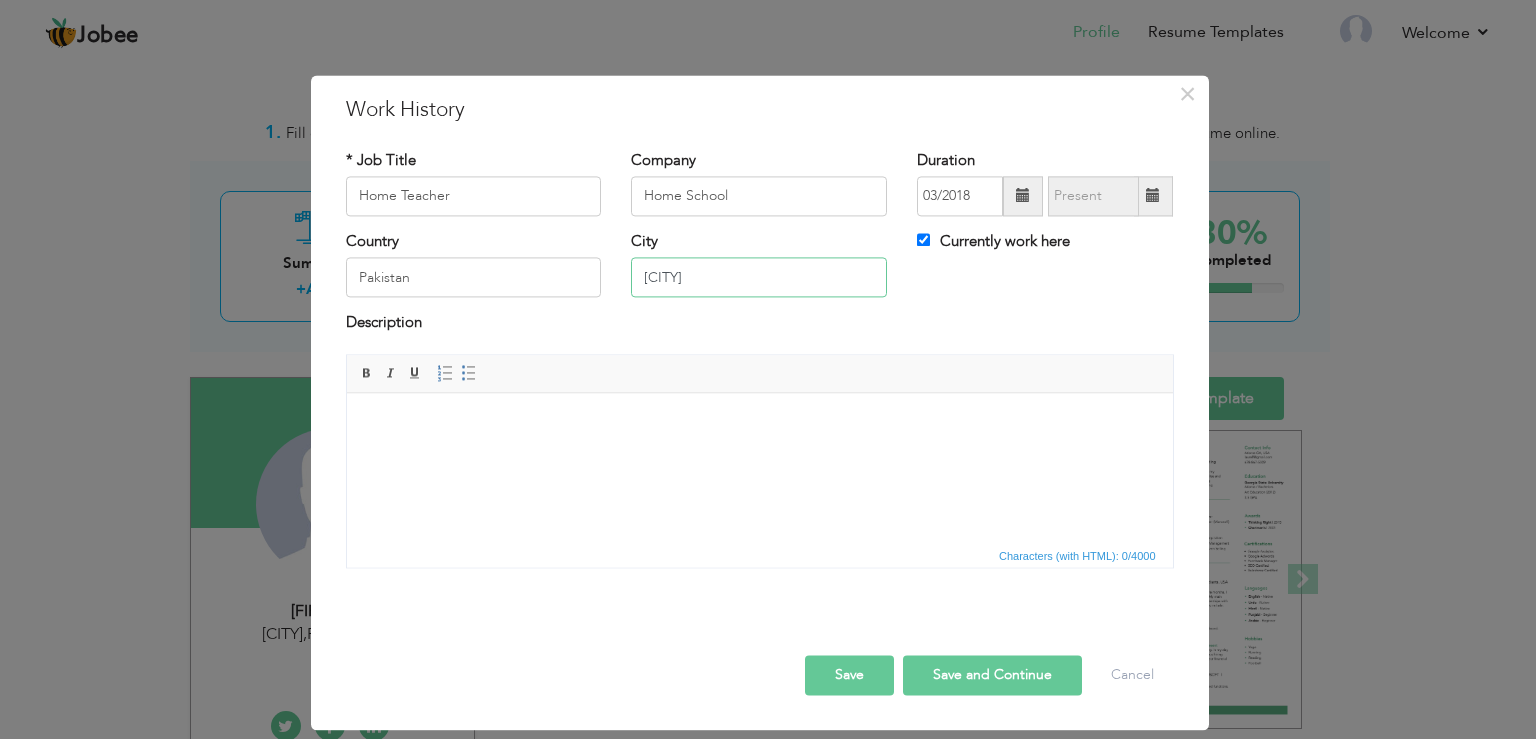 type on "[CITY]" 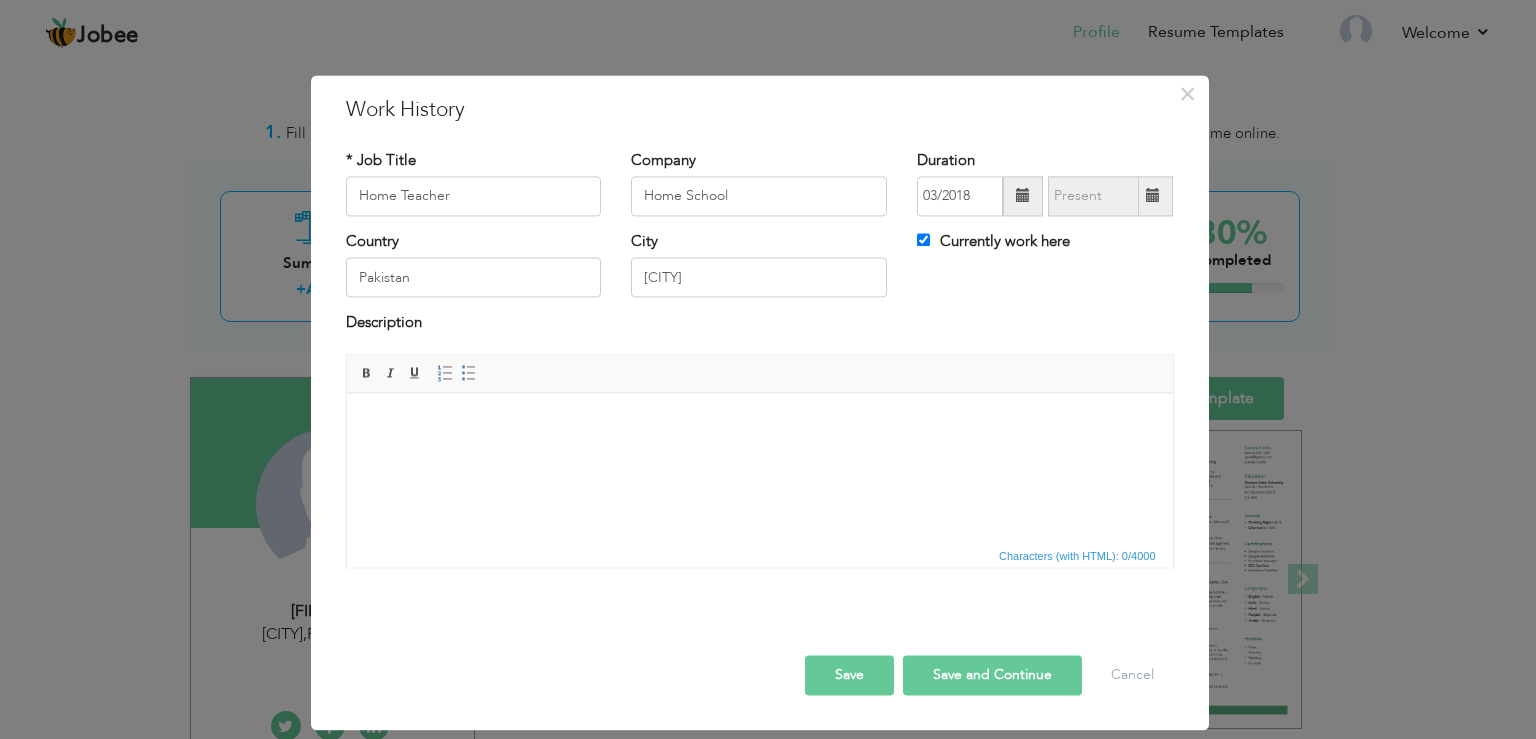click at bounding box center (760, 634) 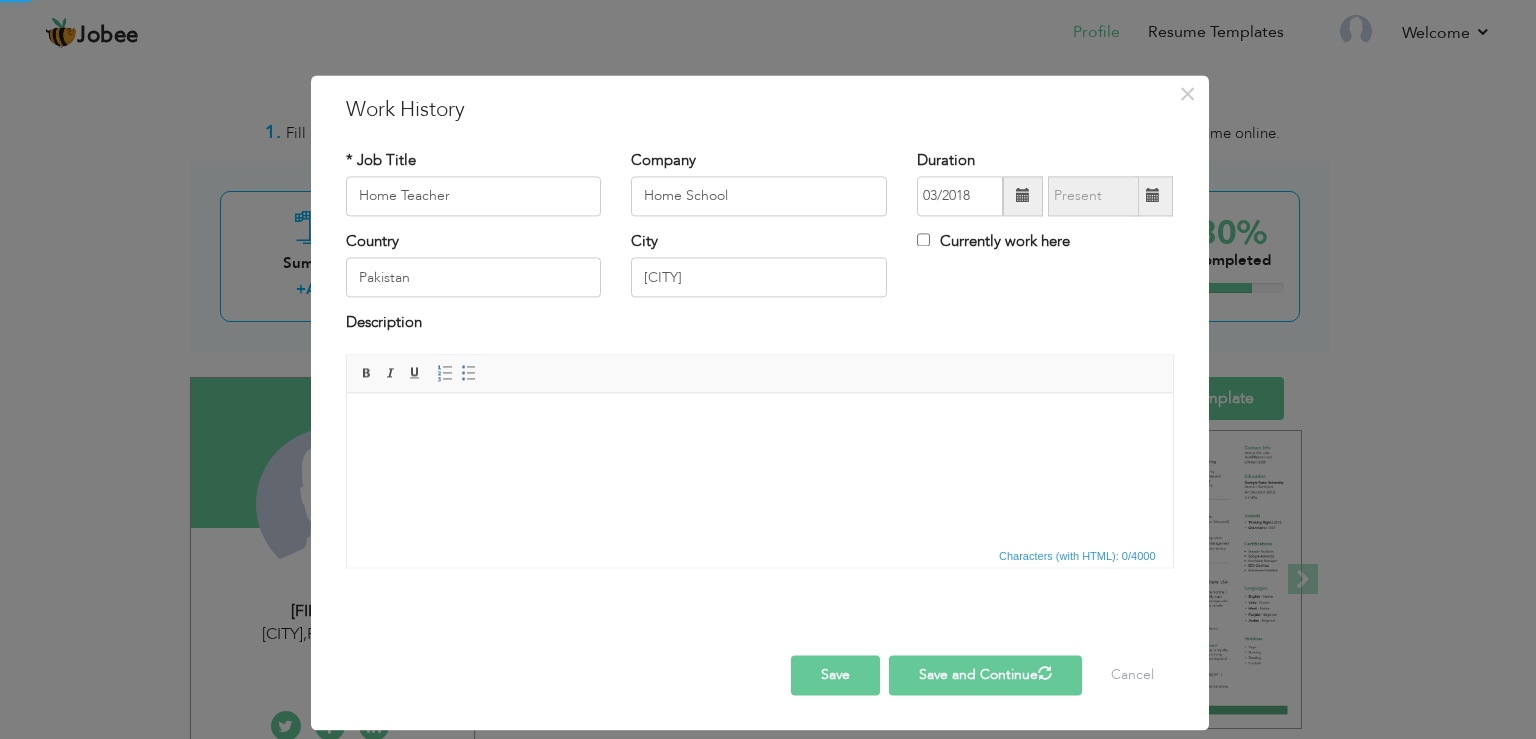 type 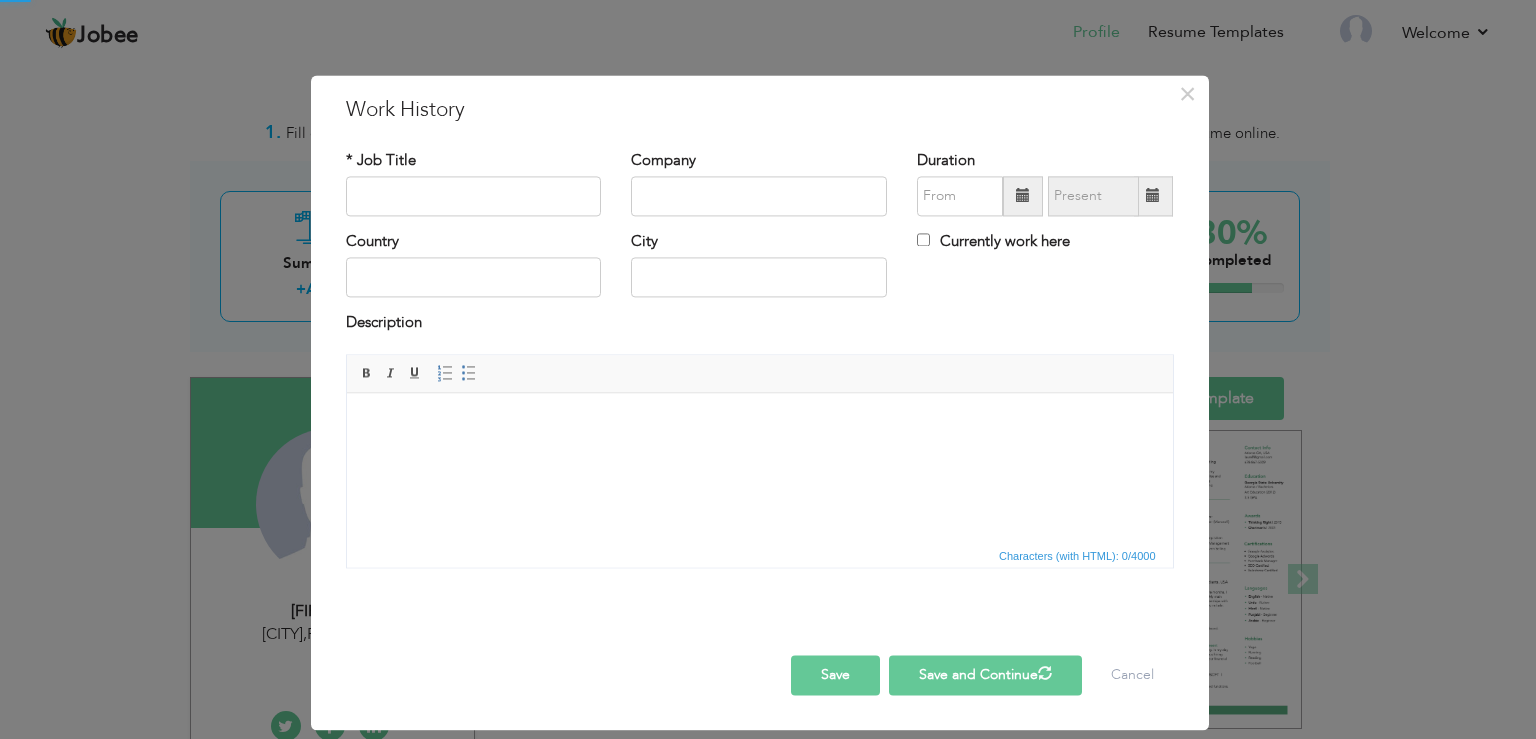 checkbox on "false" 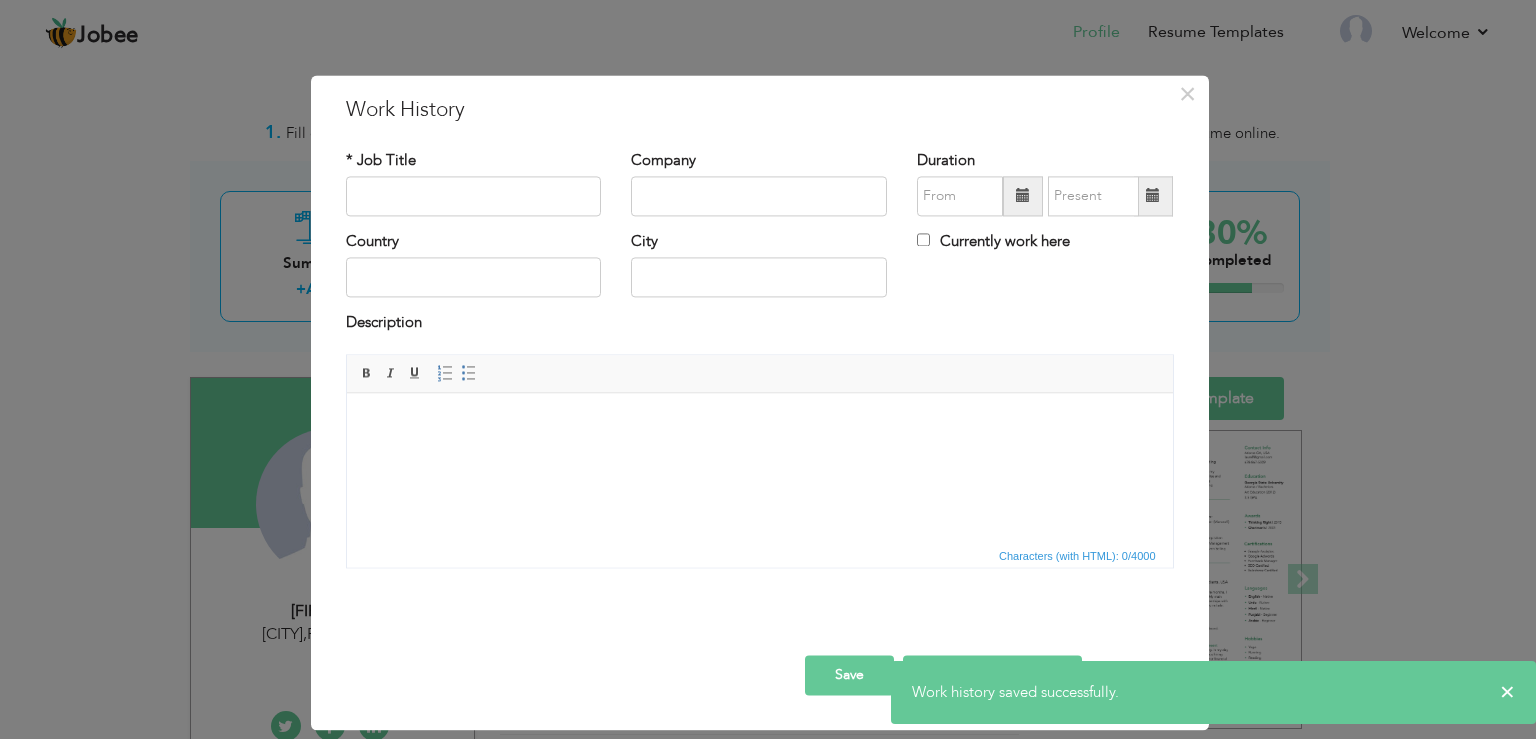 click on "Work history saved successfully." at bounding box center (1213, 692) 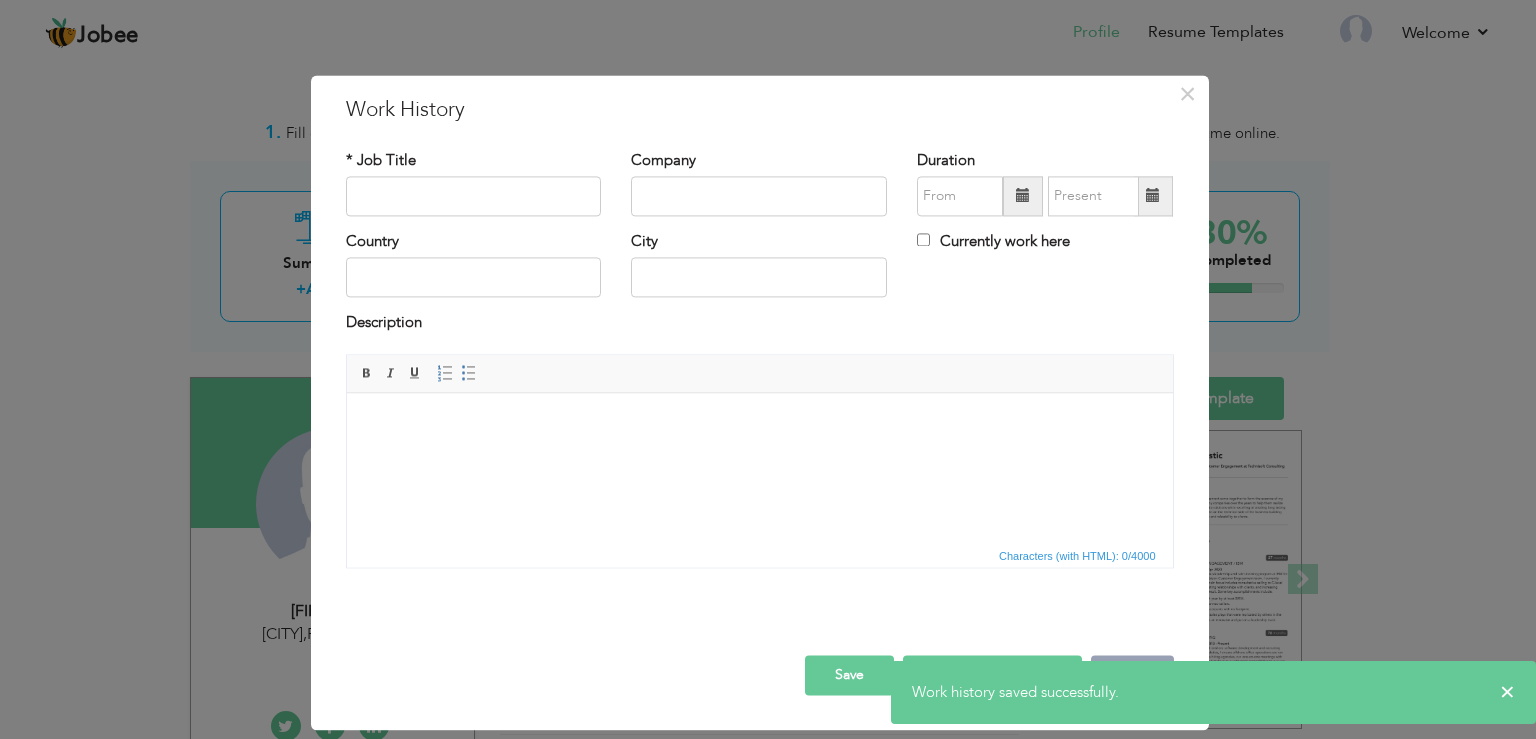 click on "Cancel" at bounding box center [1132, 675] 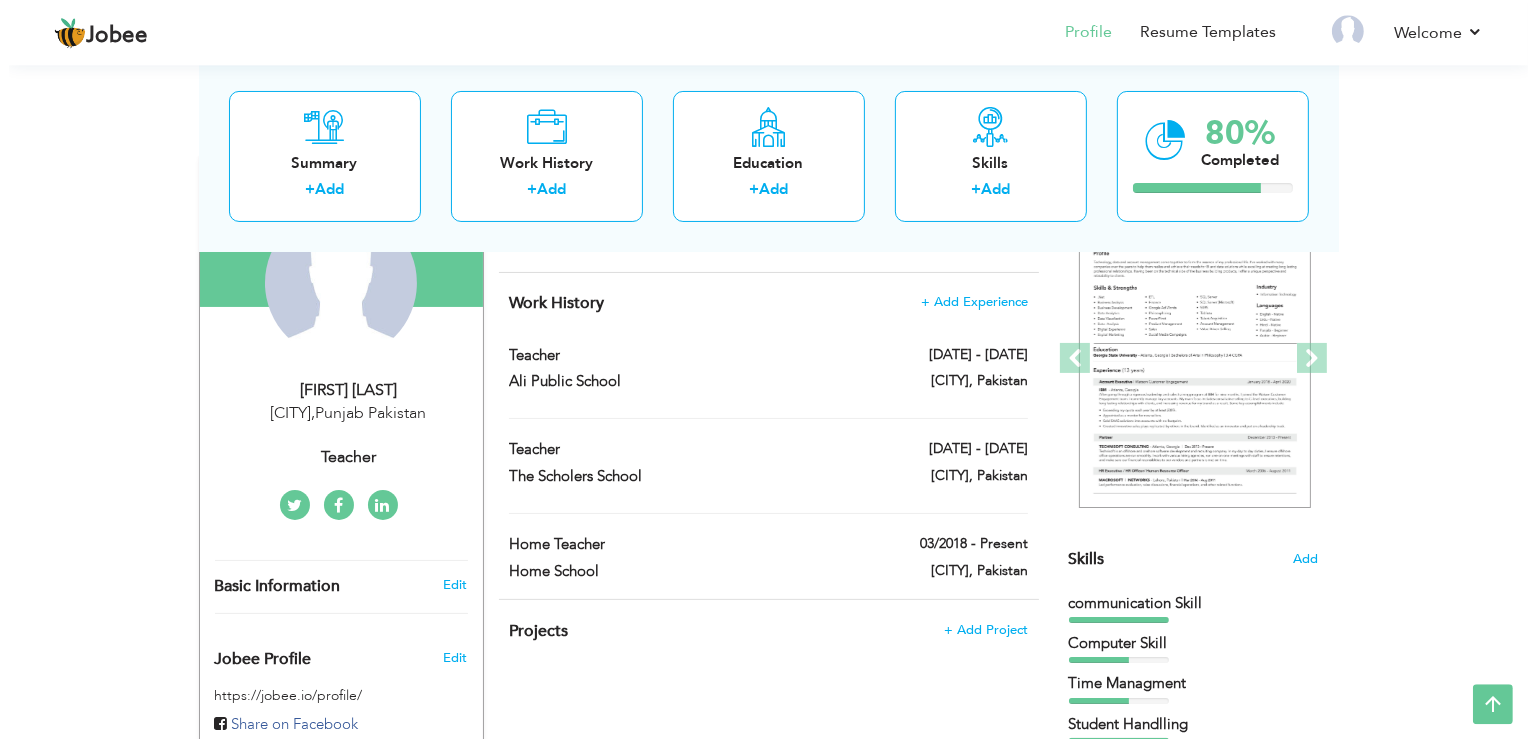 scroll, scrollTop: 284, scrollLeft: 0, axis: vertical 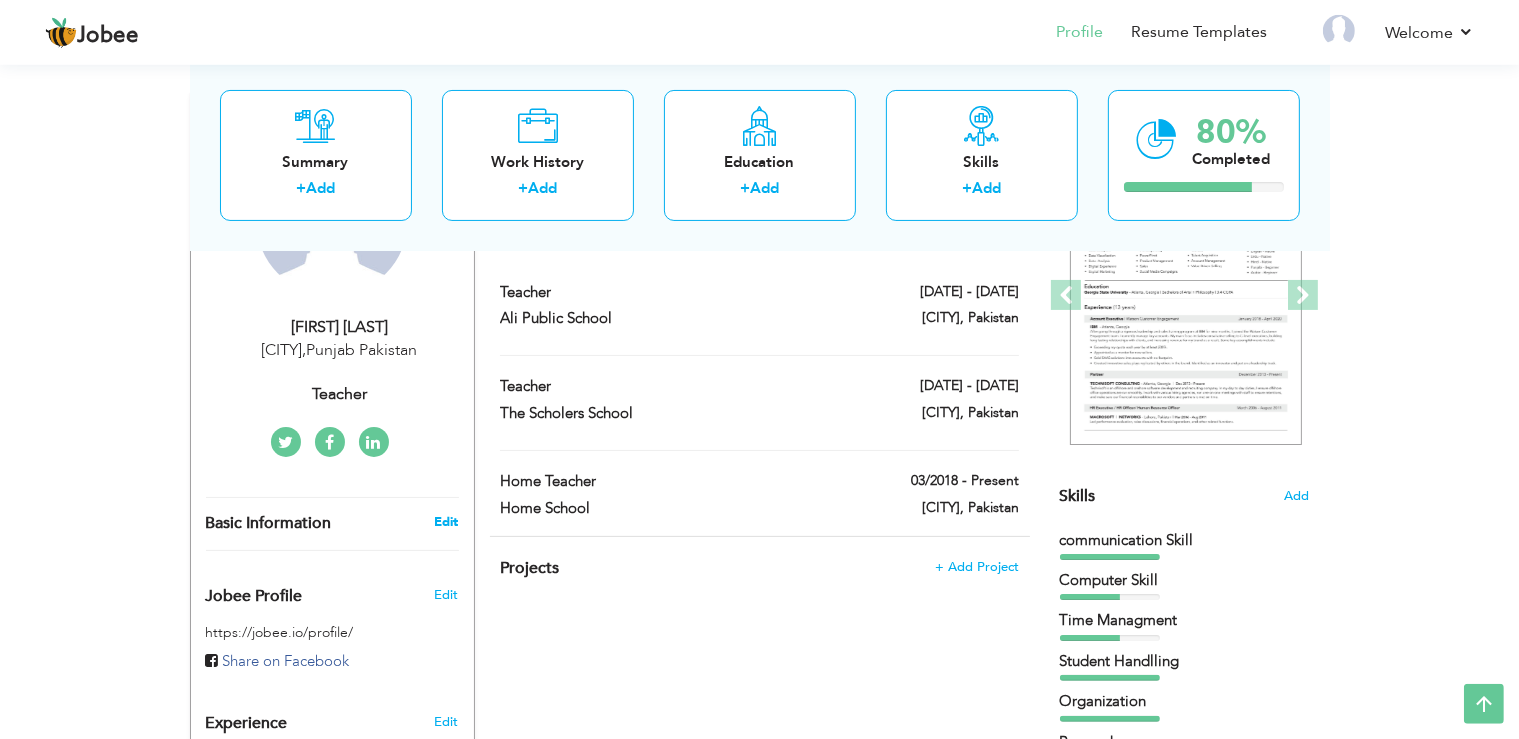 click on "Edit" at bounding box center (446, 522) 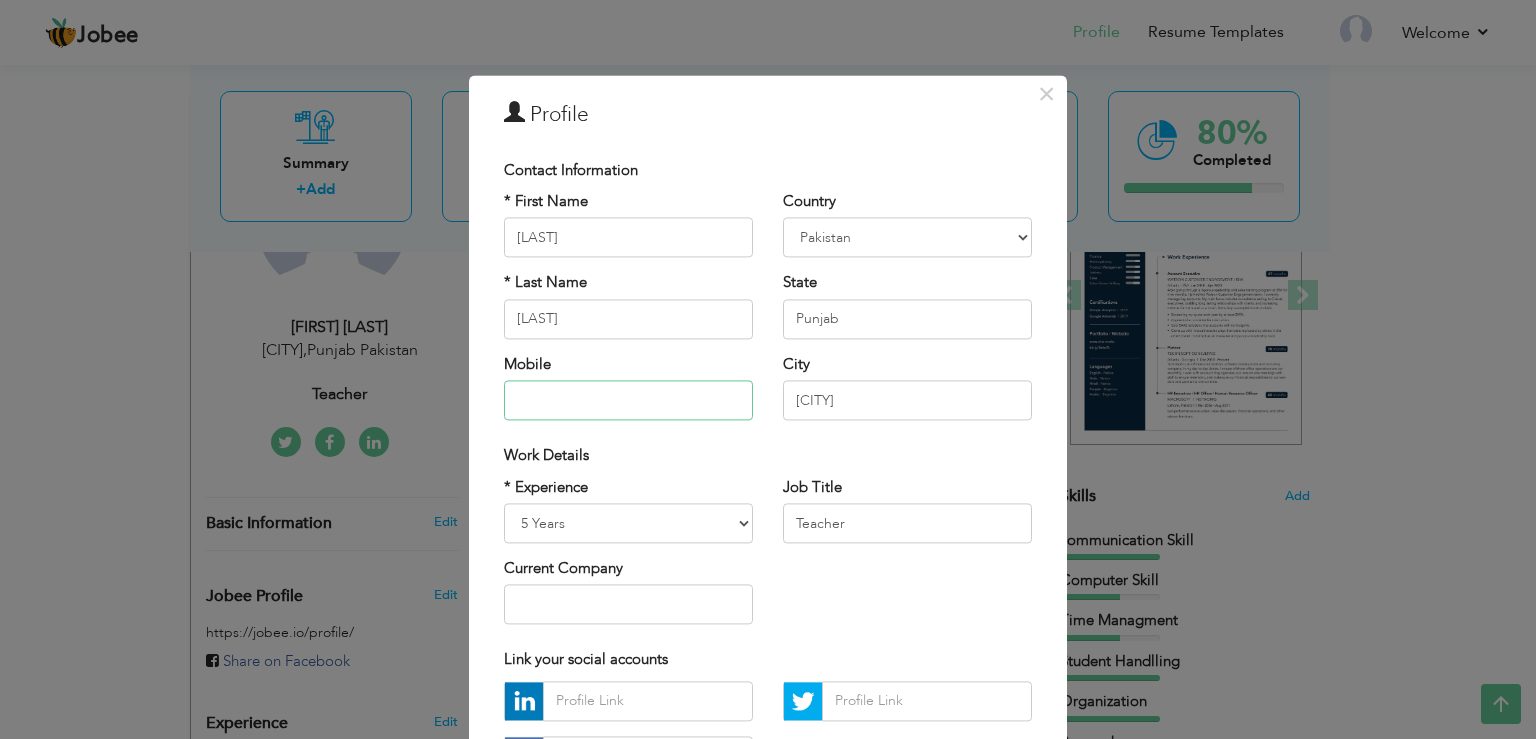 click at bounding box center (628, 401) 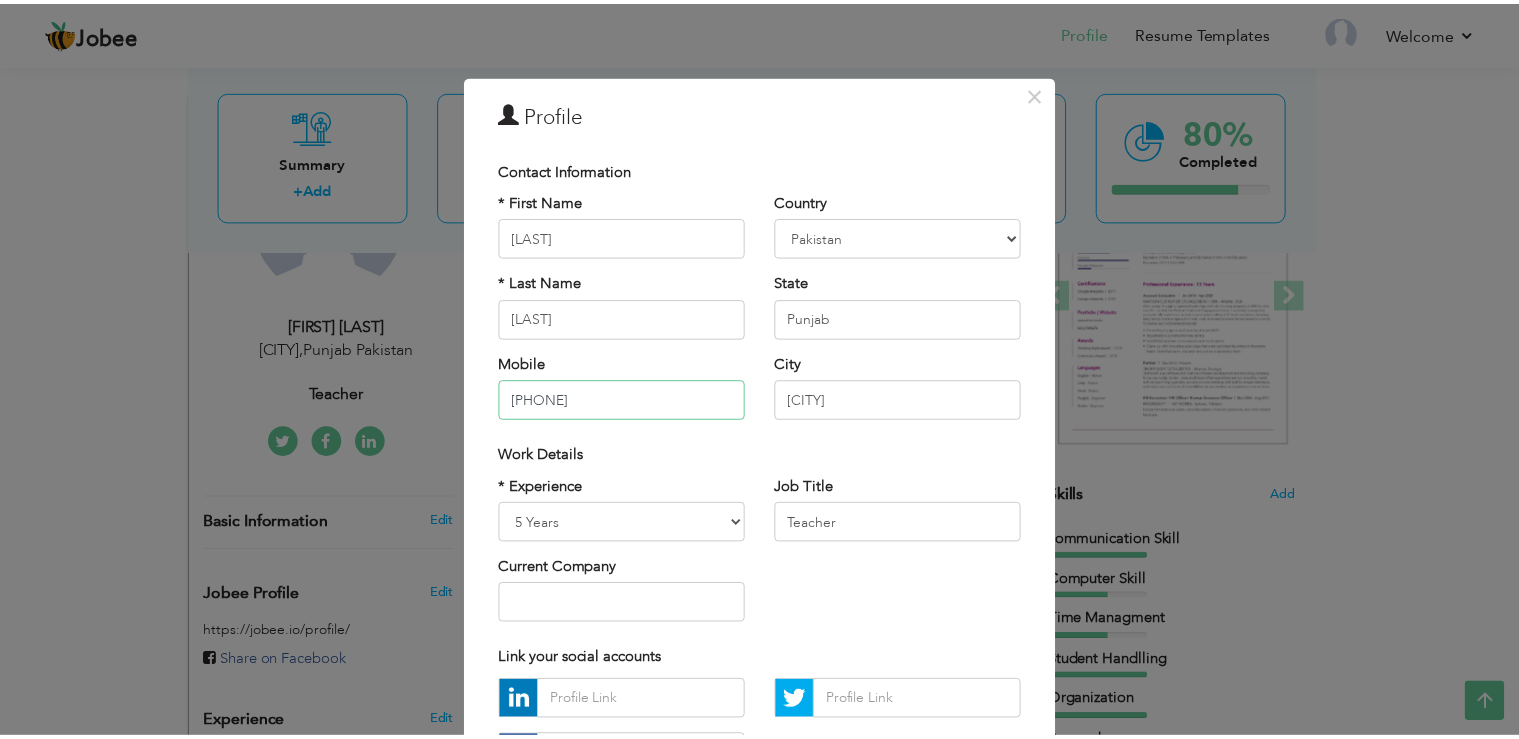 scroll, scrollTop: 172, scrollLeft: 0, axis: vertical 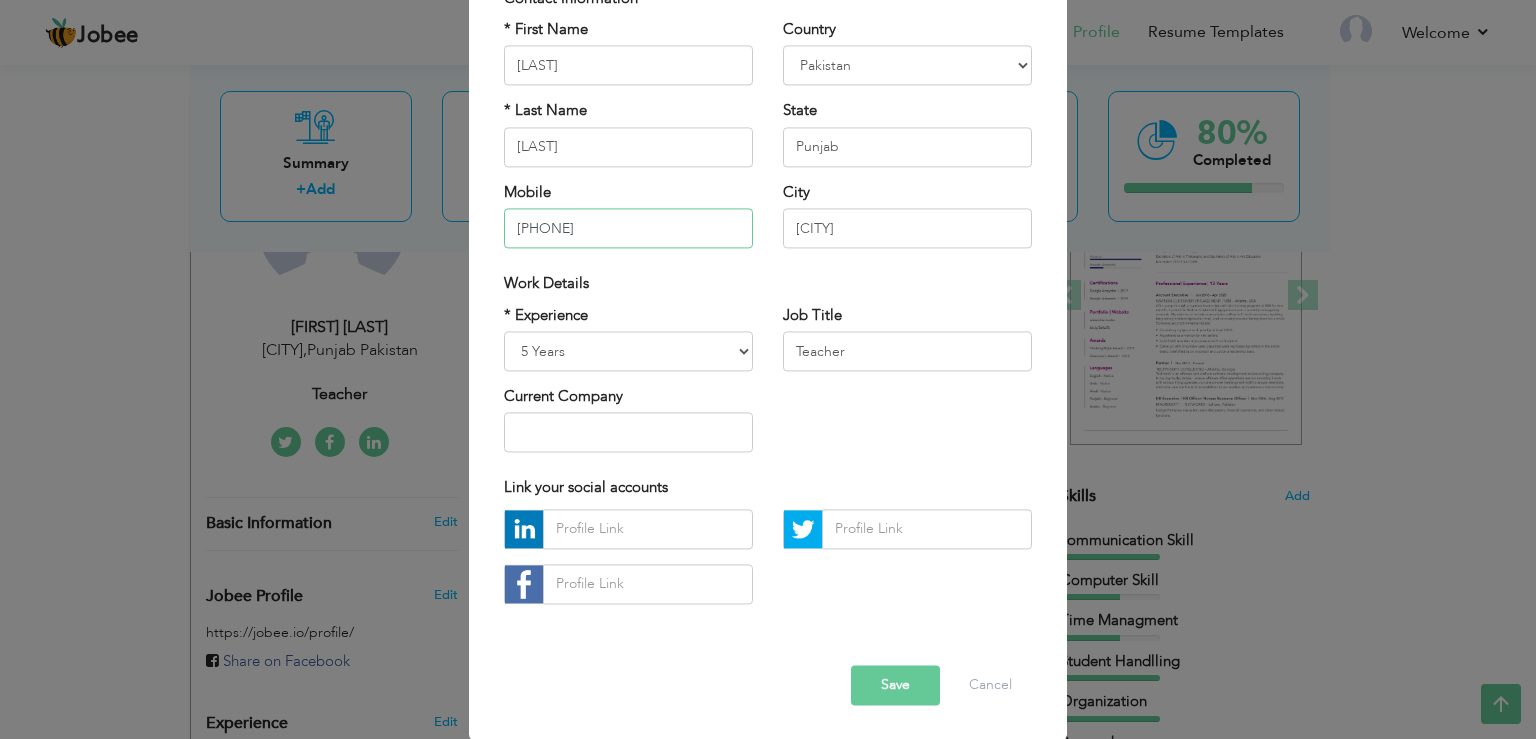 type on "[PHONE]" 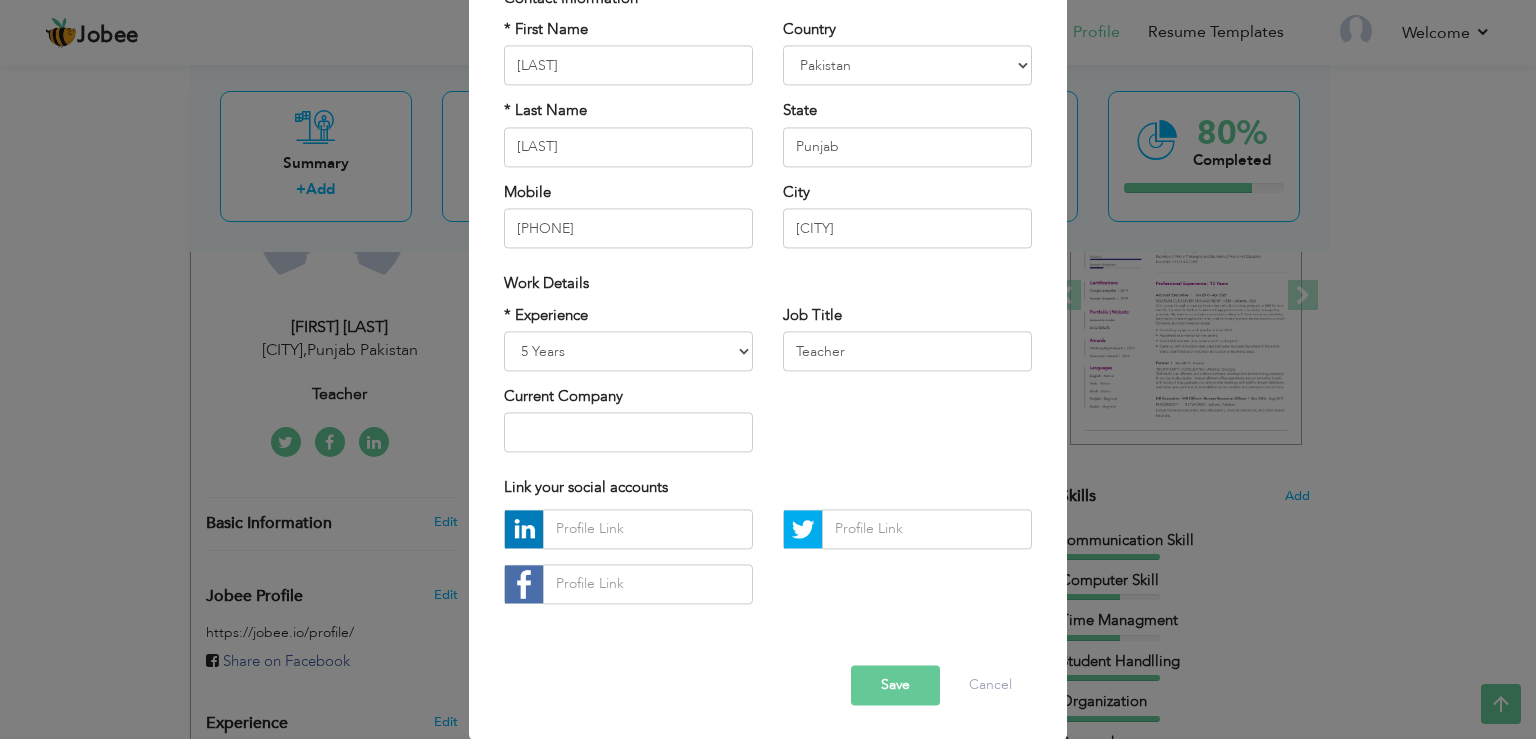 click on "Save" at bounding box center [895, 685] 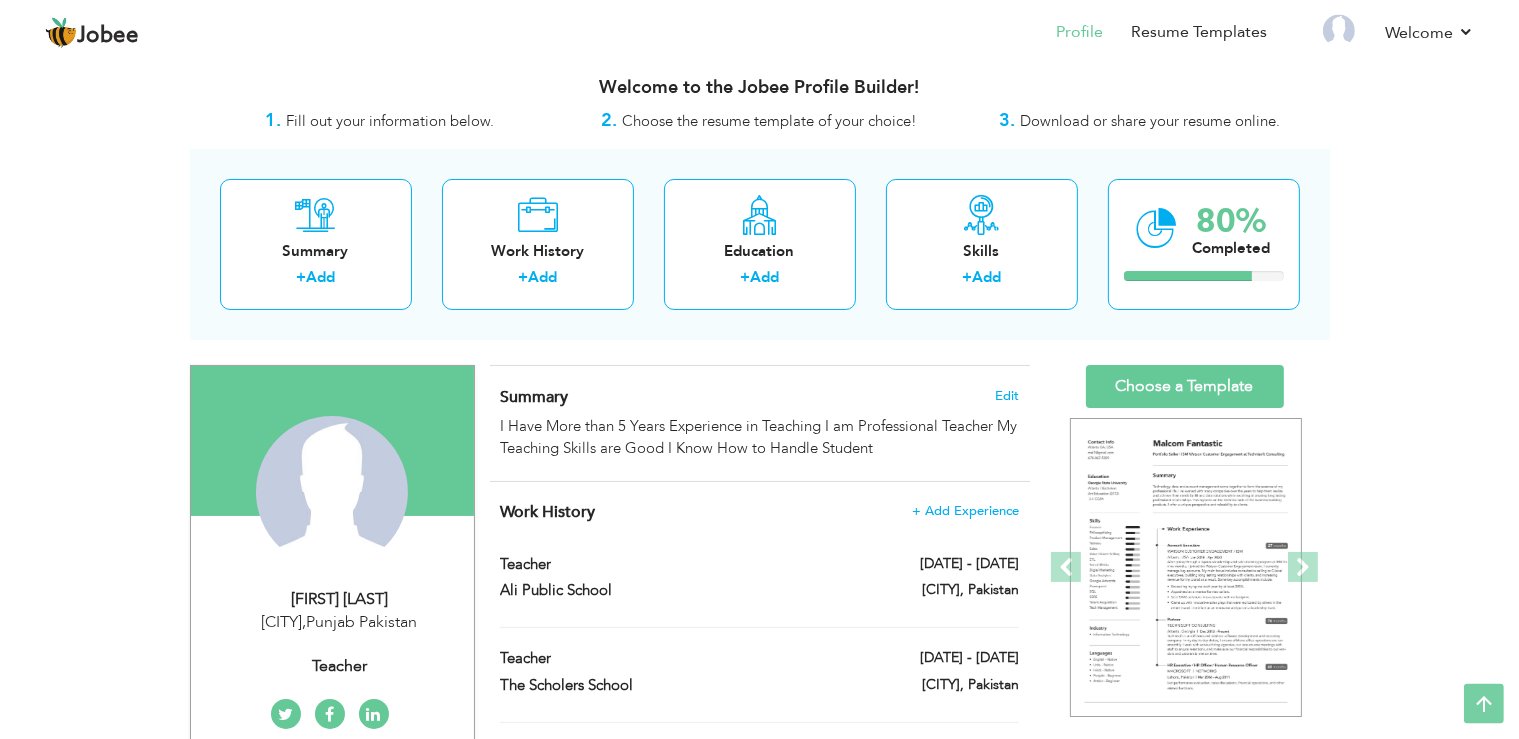 scroll, scrollTop: 0, scrollLeft: 0, axis: both 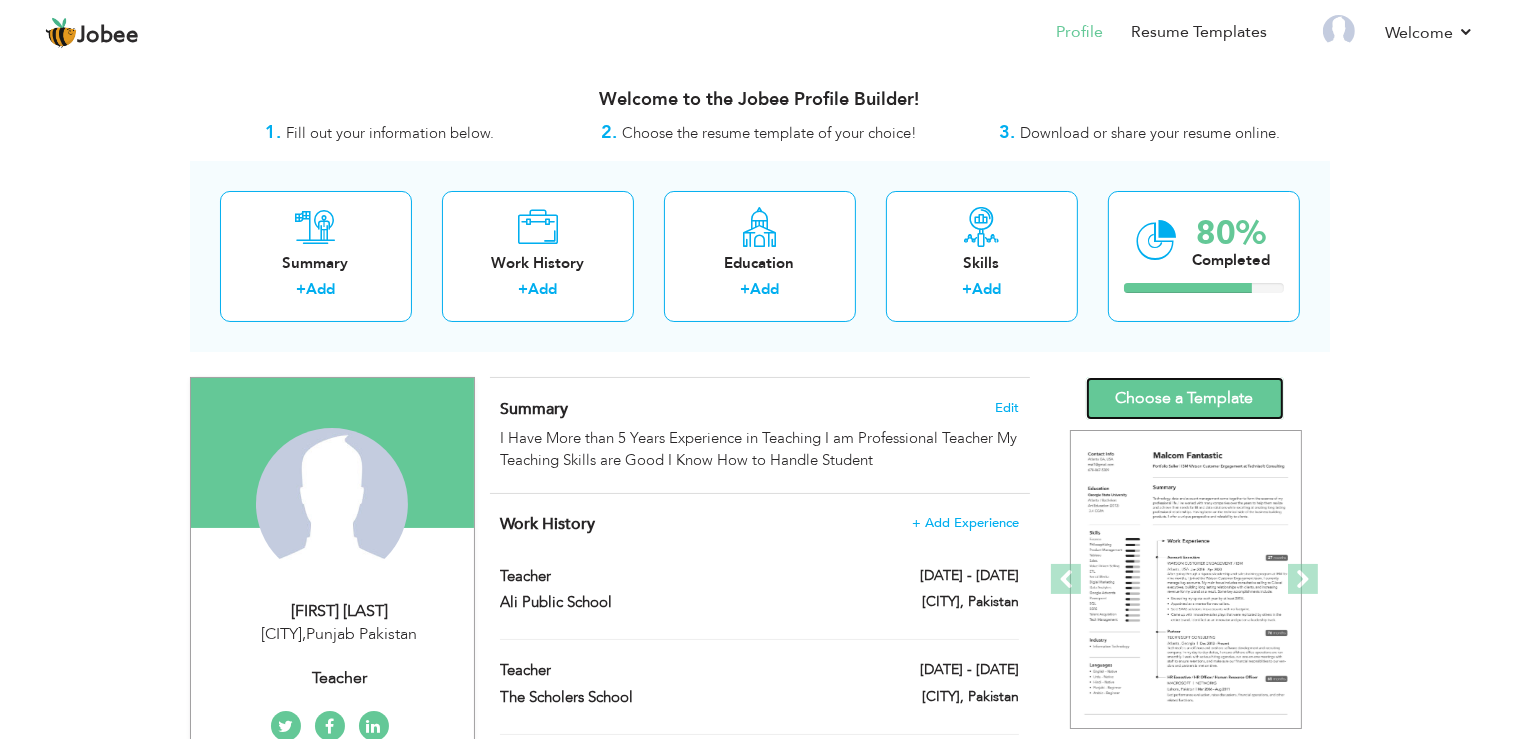 click on "Choose a Template" at bounding box center (1185, 398) 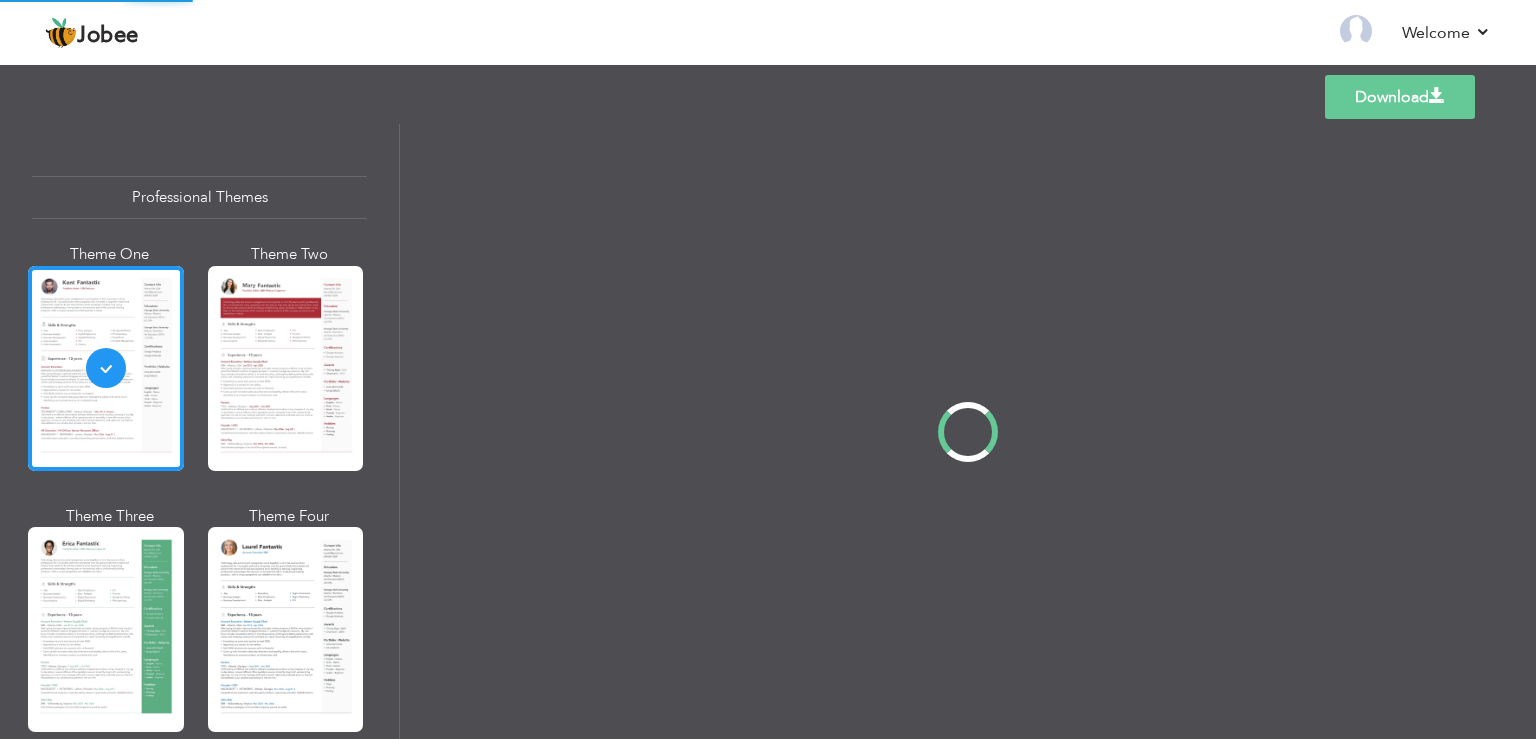 scroll, scrollTop: 0, scrollLeft: 0, axis: both 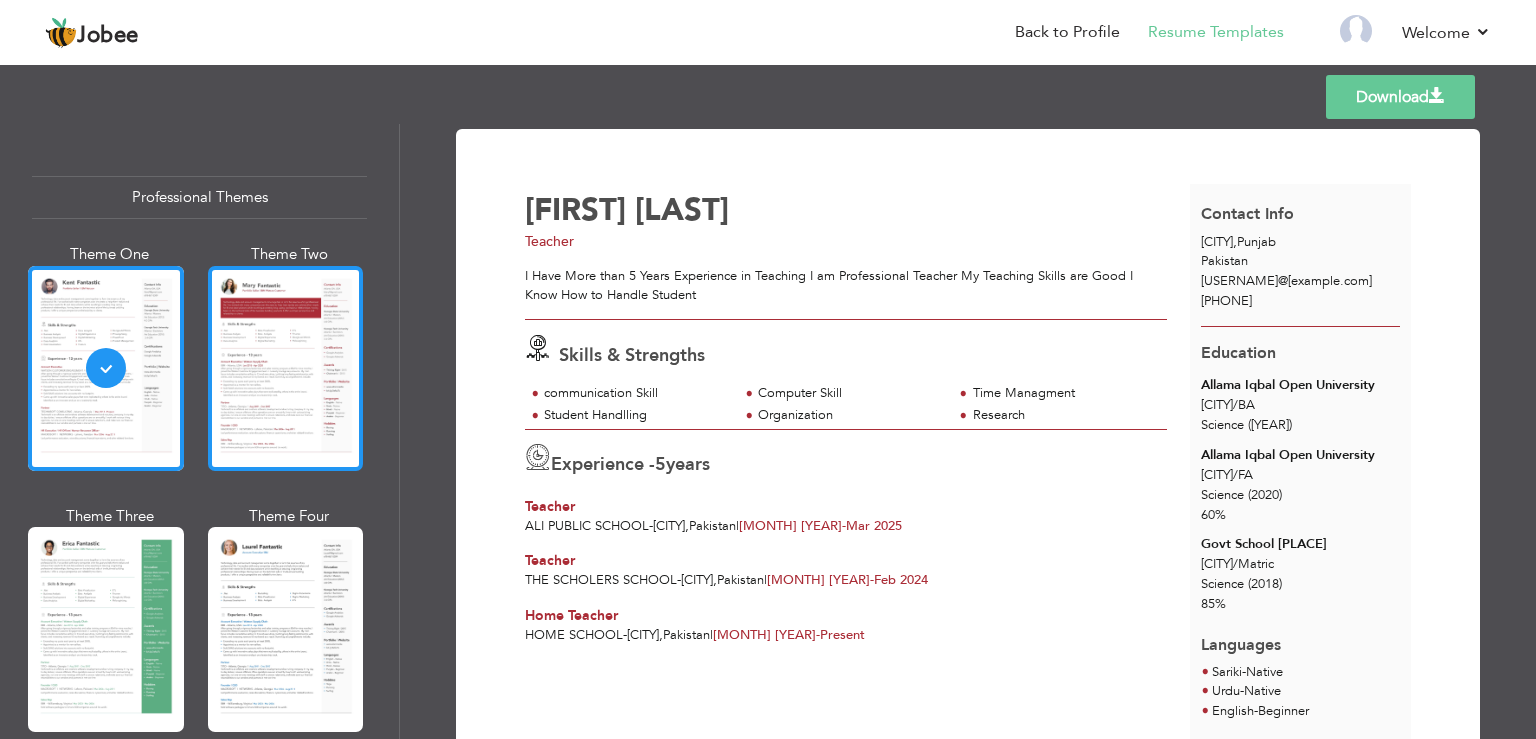click at bounding box center (286, 368) 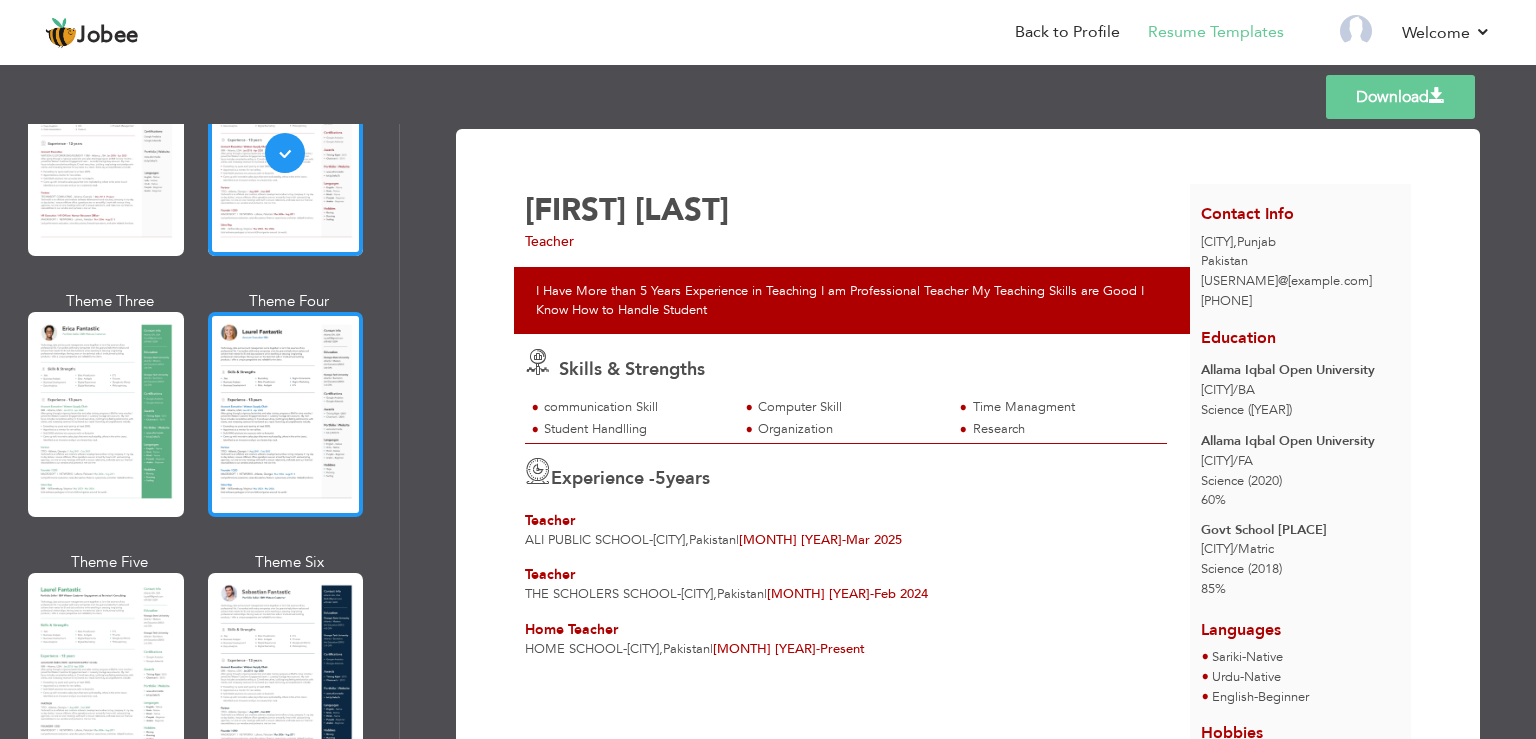 scroll, scrollTop: 224, scrollLeft: 0, axis: vertical 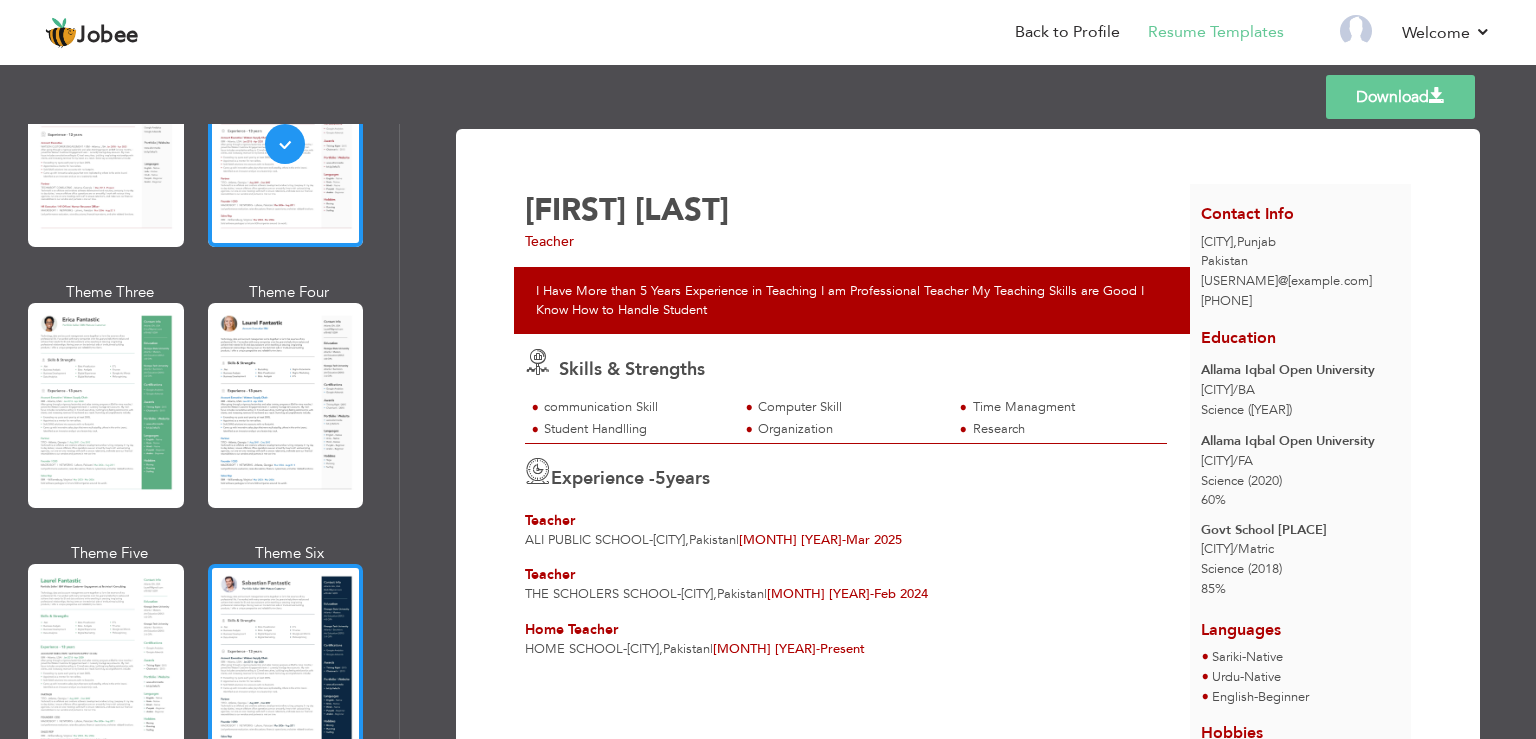 click at bounding box center [286, 666] 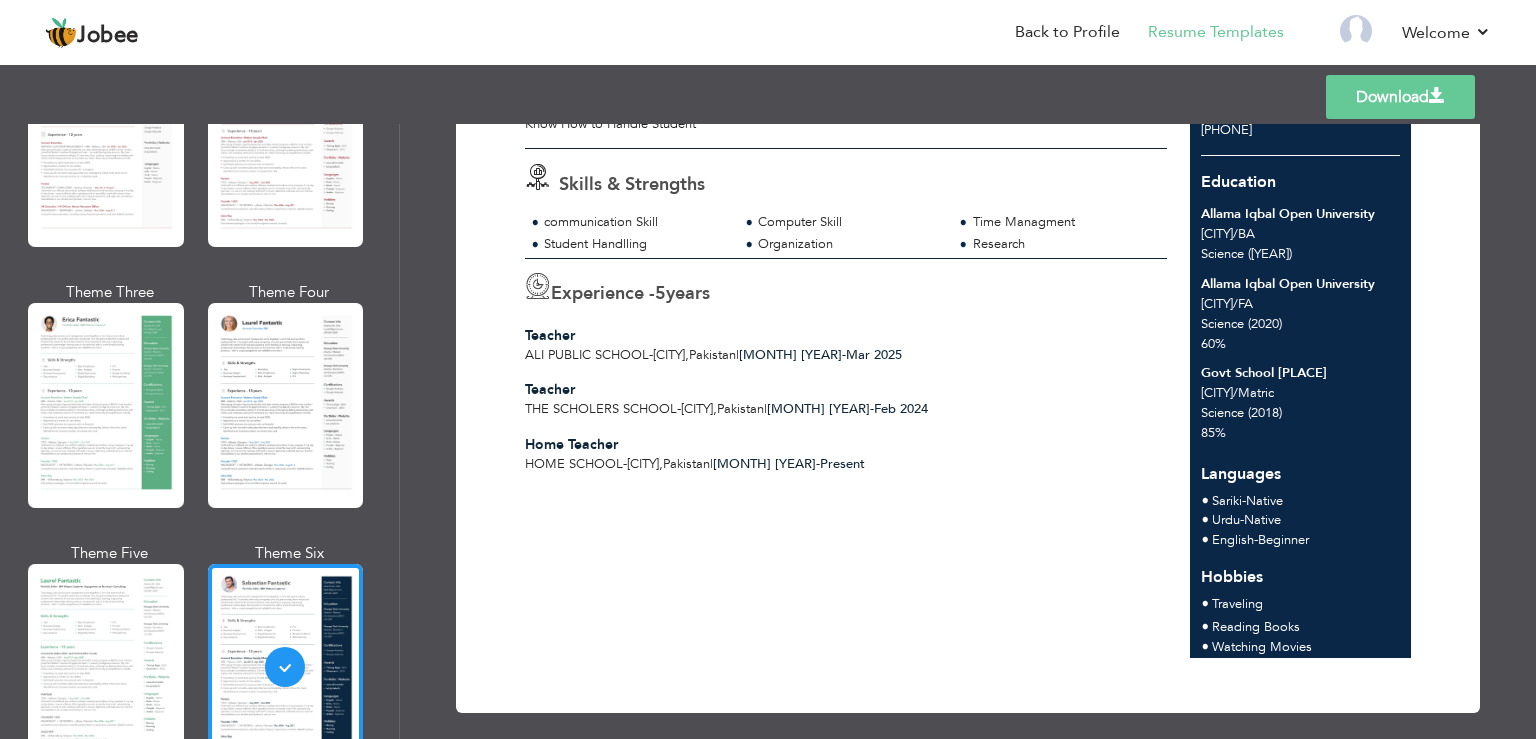 scroll, scrollTop: 187, scrollLeft: 0, axis: vertical 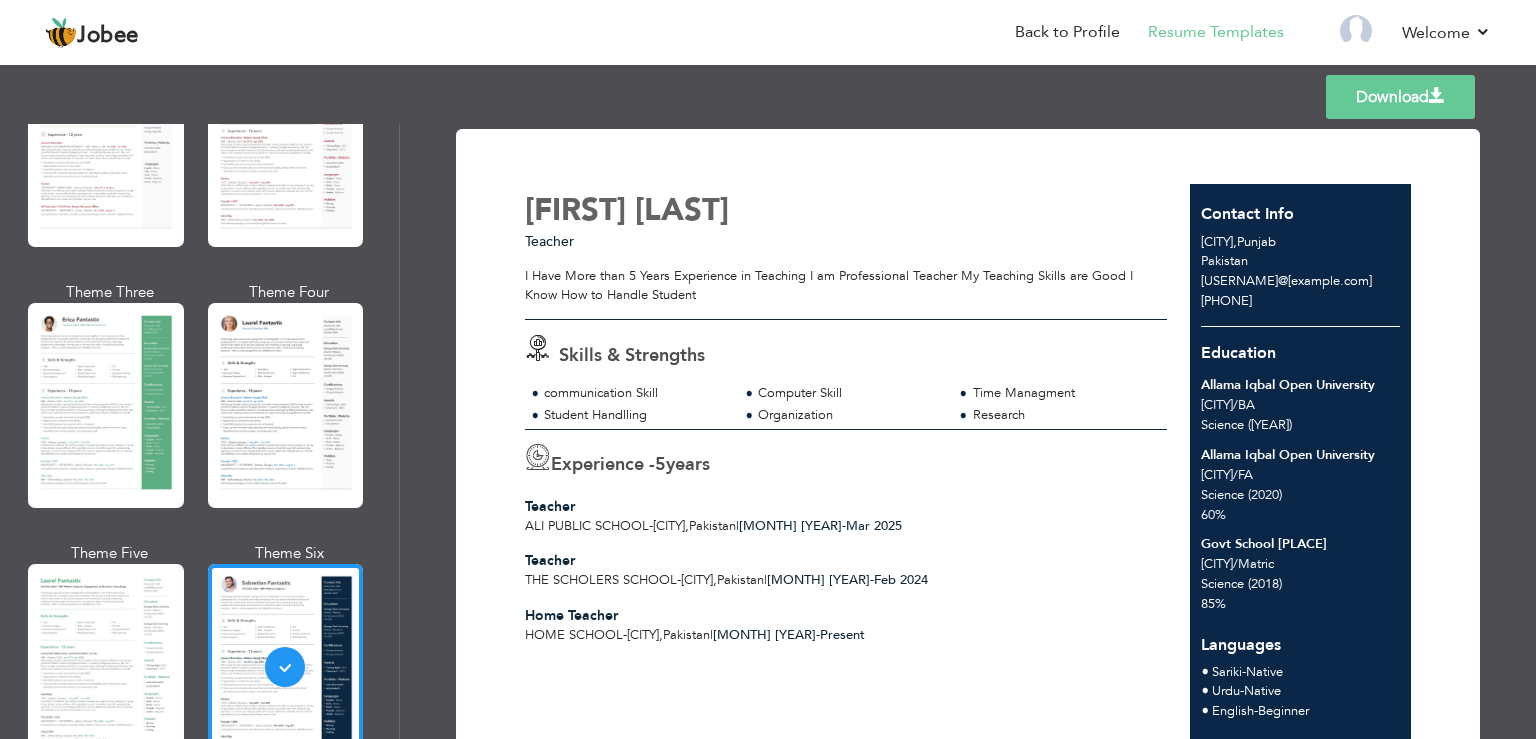 click on "Download" at bounding box center (1400, 97) 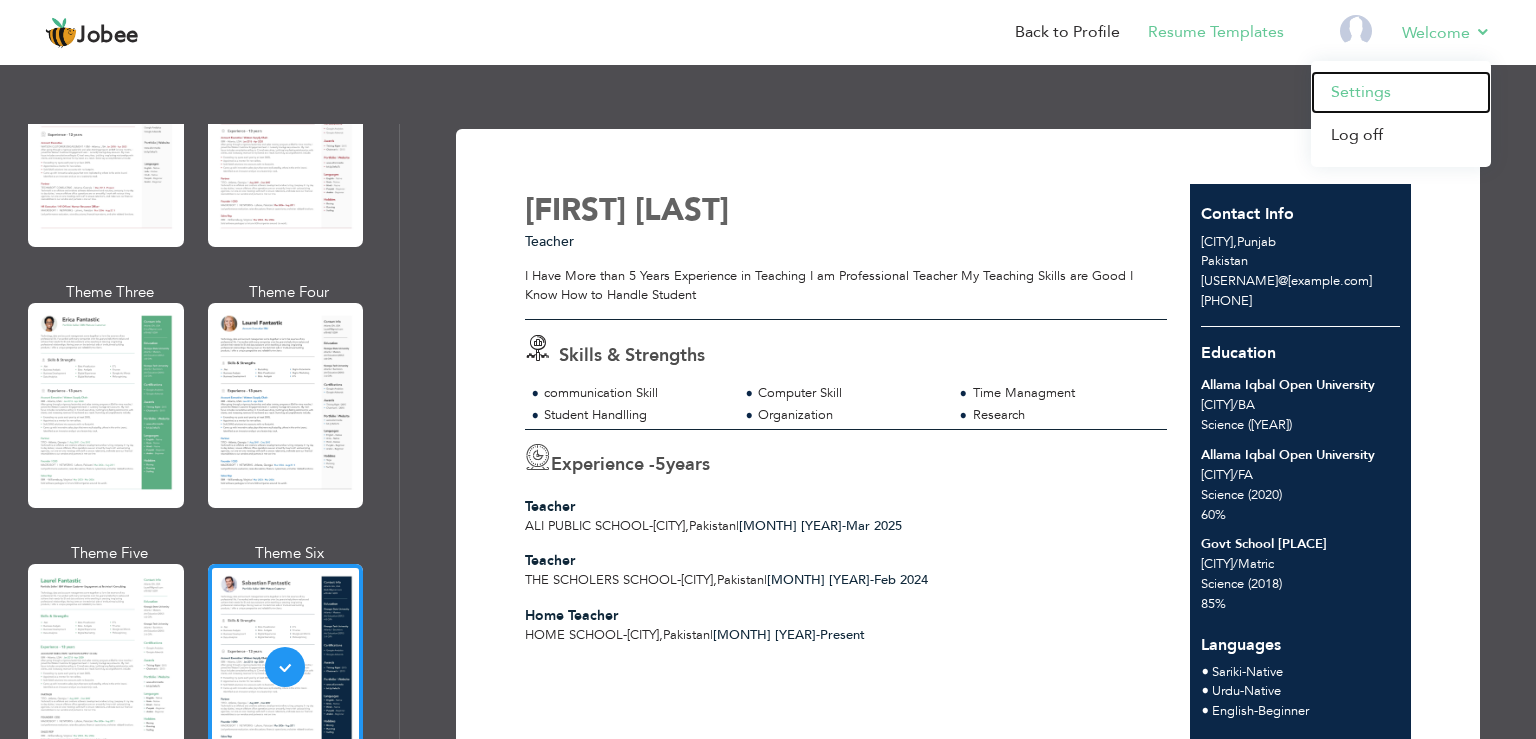 click on "Settings" at bounding box center (1401, 92) 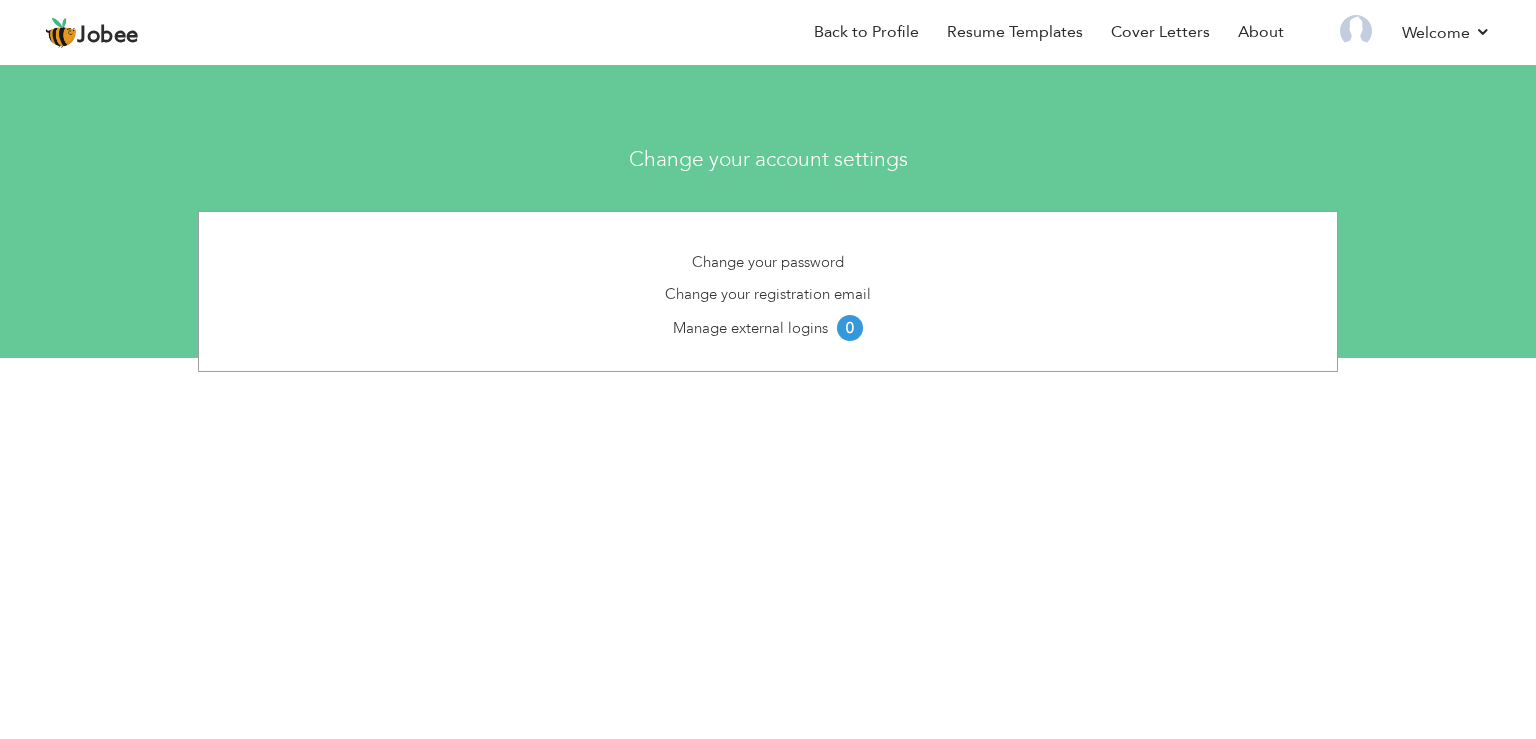 scroll, scrollTop: 0, scrollLeft: 0, axis: both 